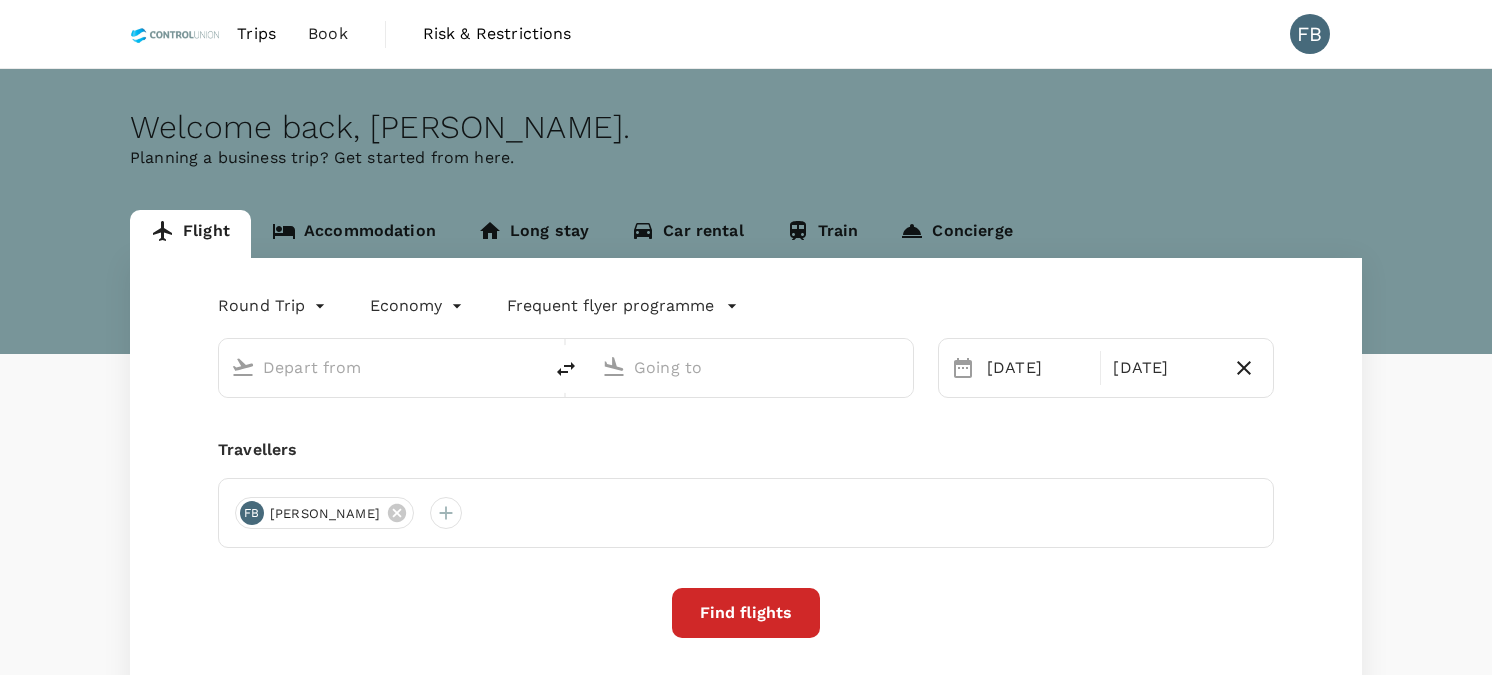 scroll, scrollTop: 0, scrollLeft: 0, axis: both 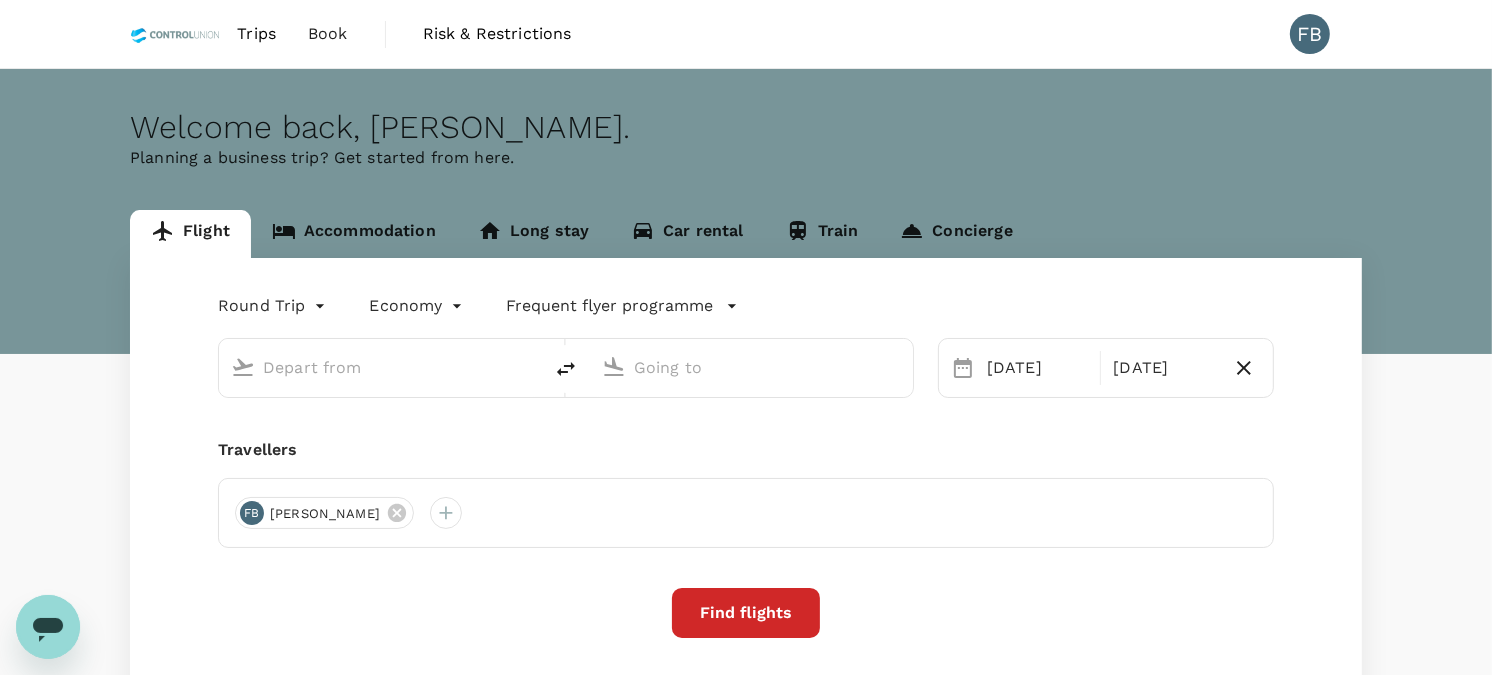 type on "Kuala Lumpur Intl ([GEOGRAPHIC_DATA])" 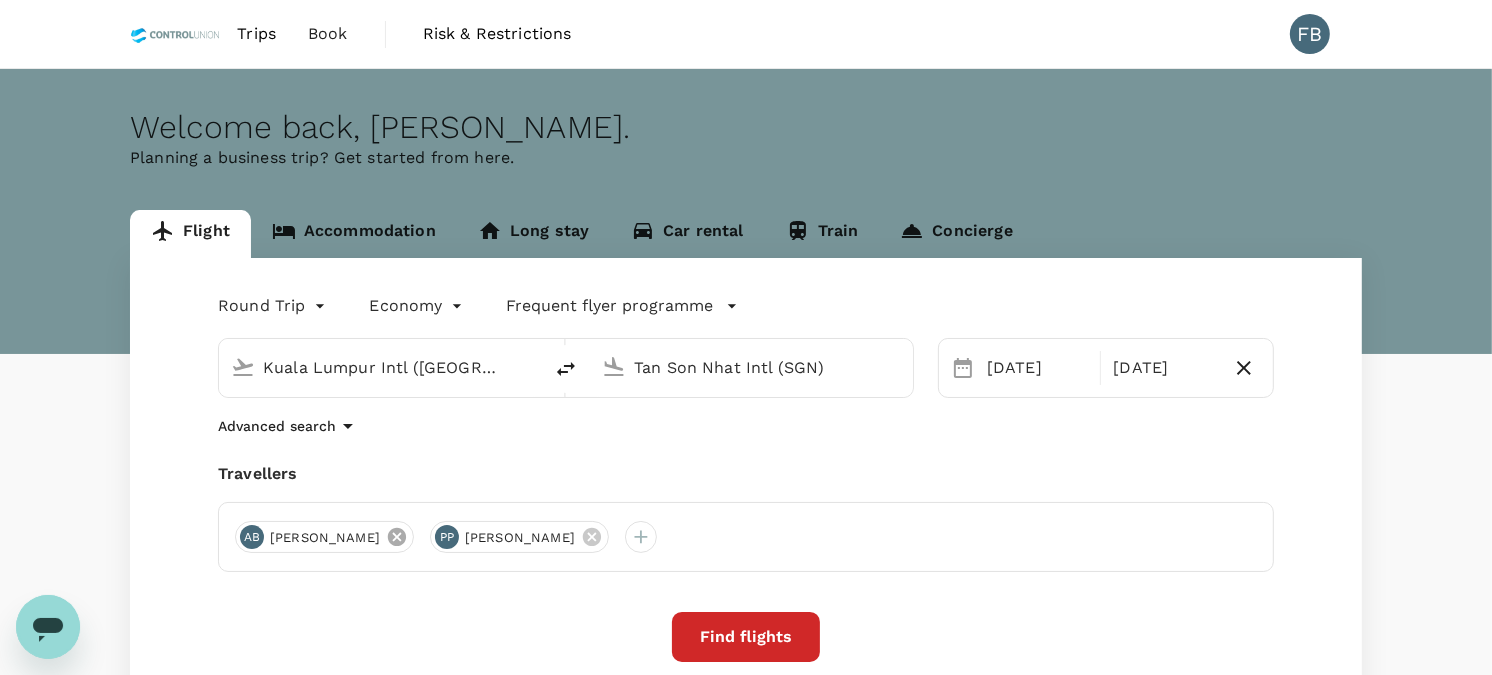 click 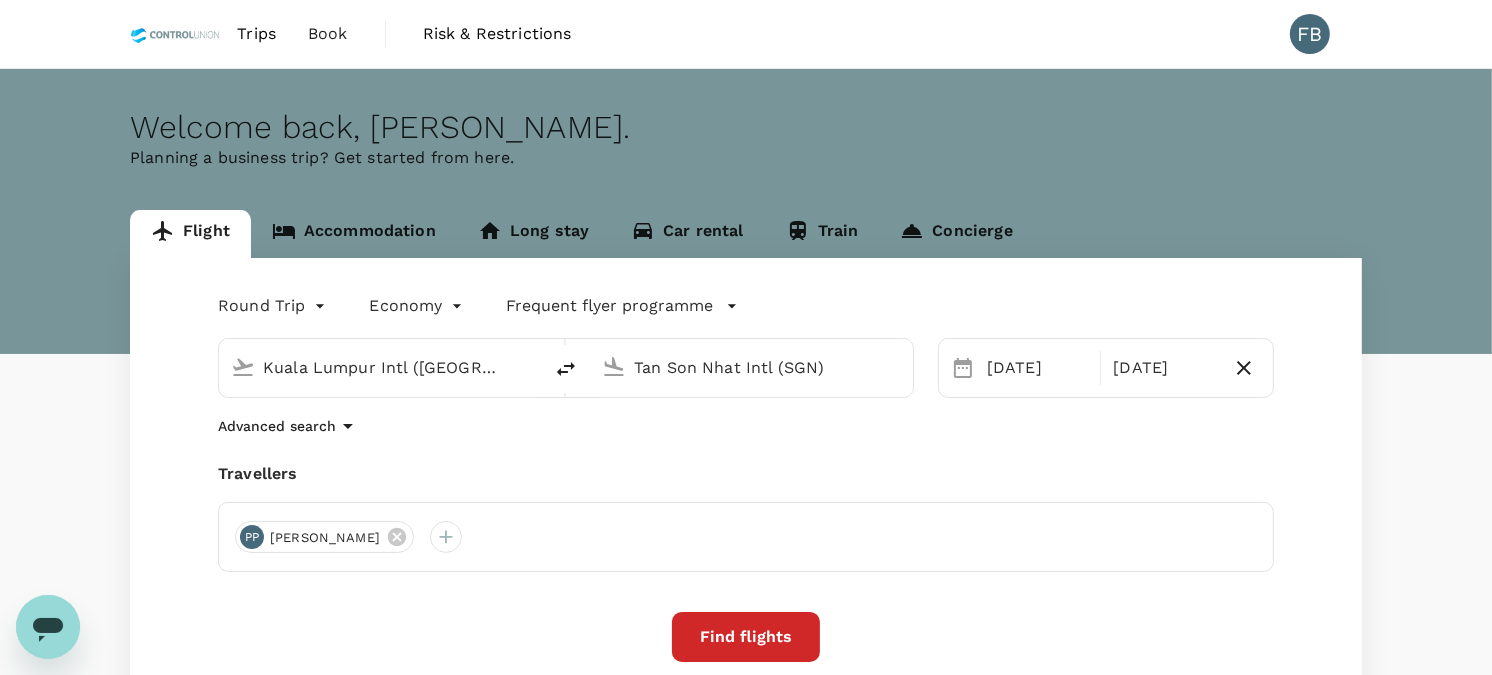 drag, startPoint x: 360, startPoint y: 541, endPoint x: 344, endPoint y: 538, distance: 16.27882 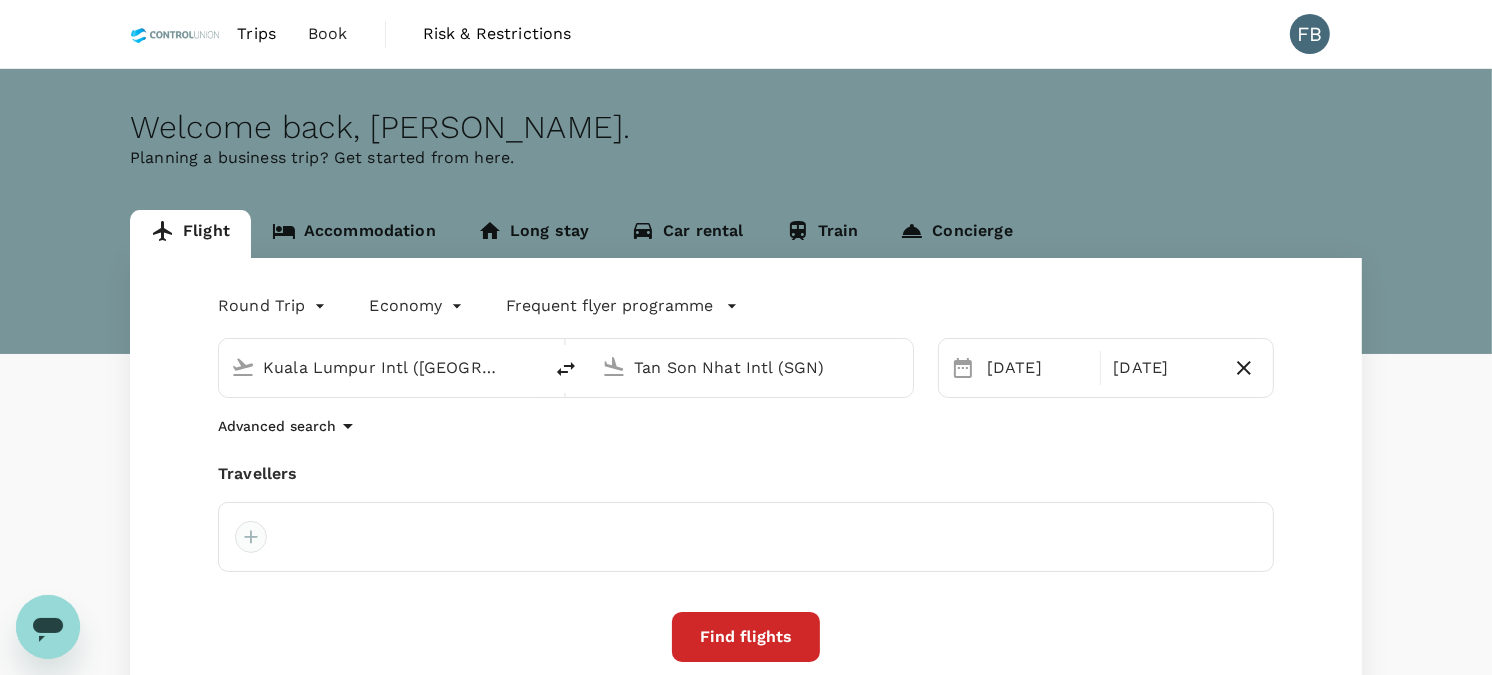 click at bounding box center (251, 537) 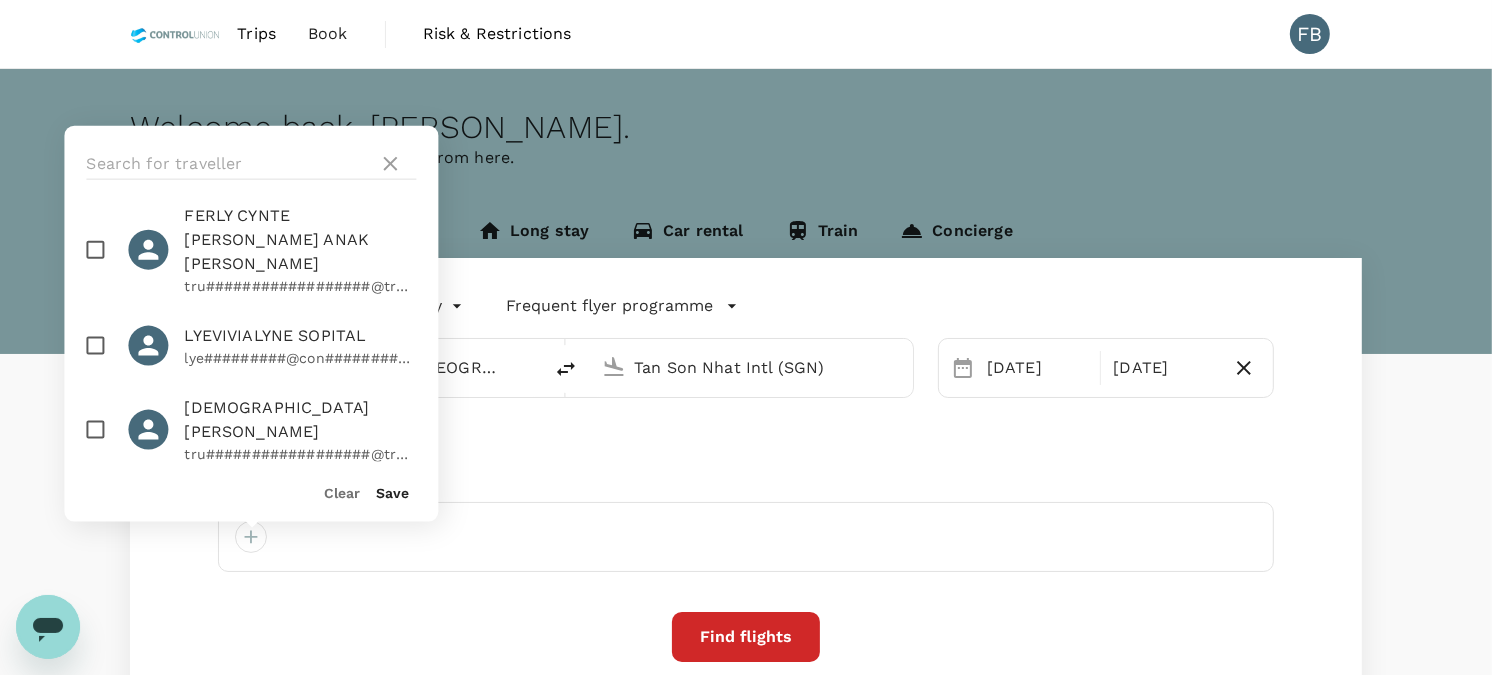 scroll, scrollTop: 444, scrollLeft: 0, axis: vertical 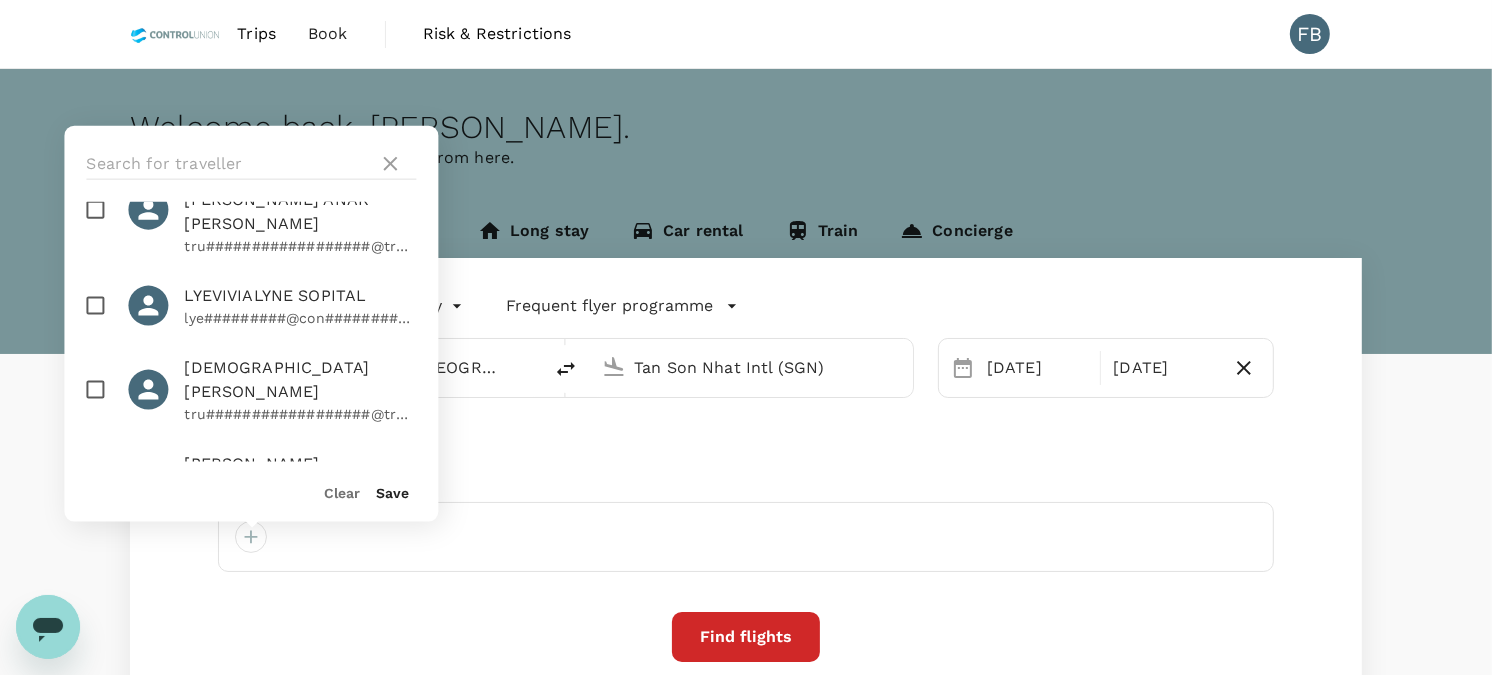 click at bounding box center [95, 210] 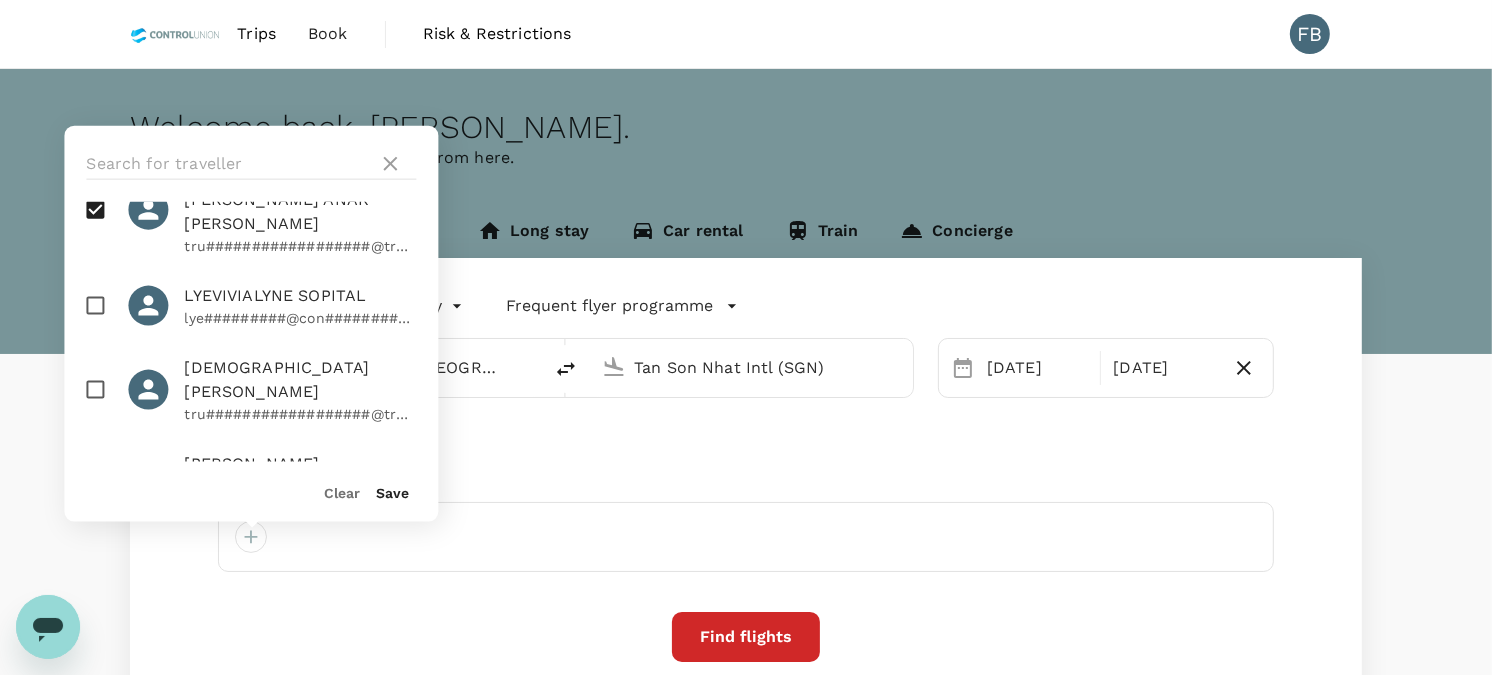 click on "Save" at bounding box center (392, 493) 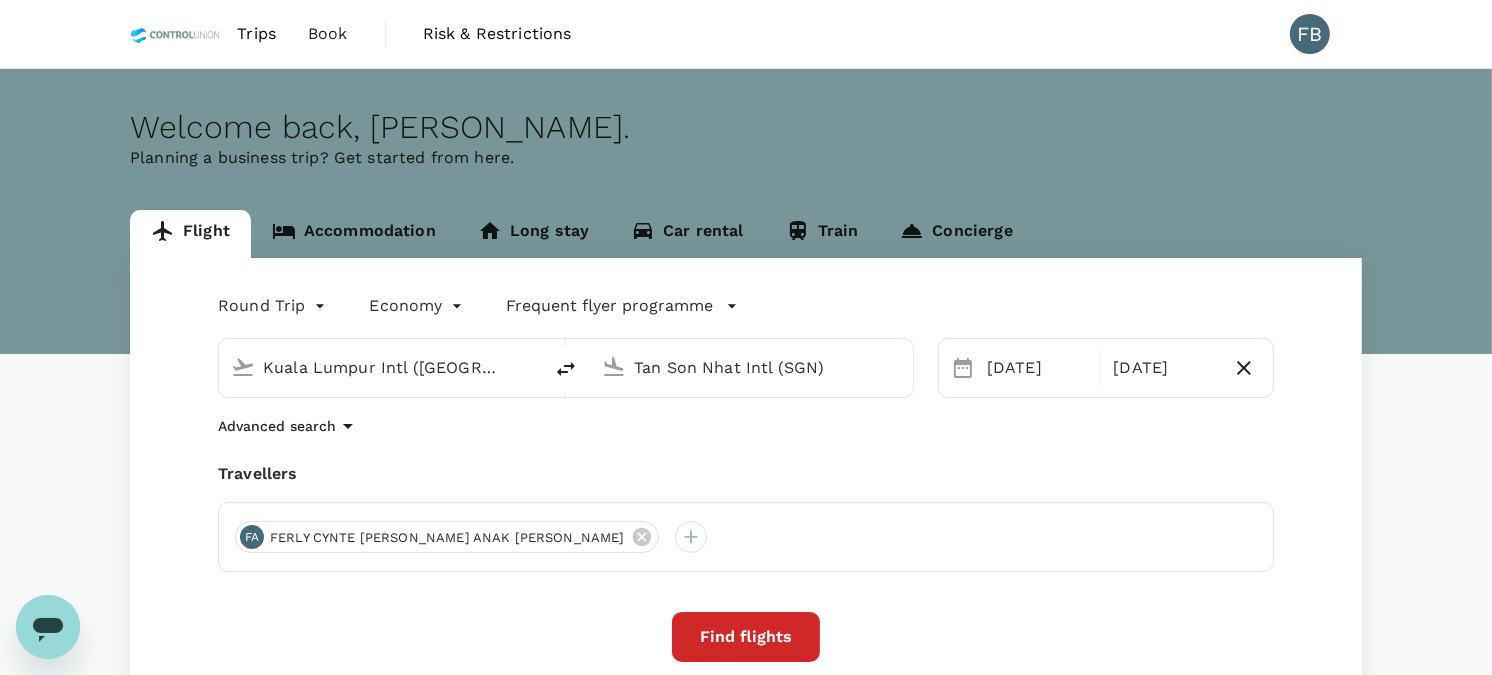 click on "Tan Son Nhat Intl (SGN)" at bounding box center (752, 367) 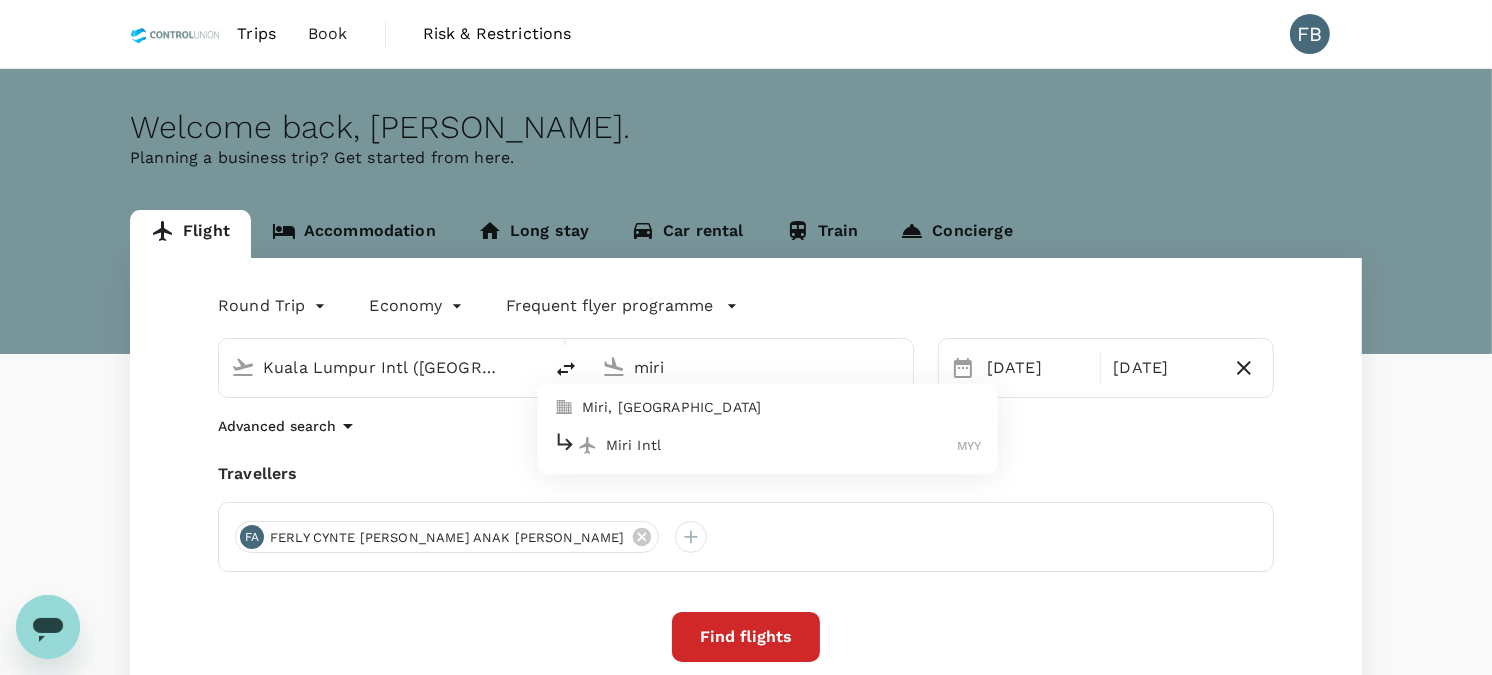 click on "Miri Intl" at bounding box center [782, 445] 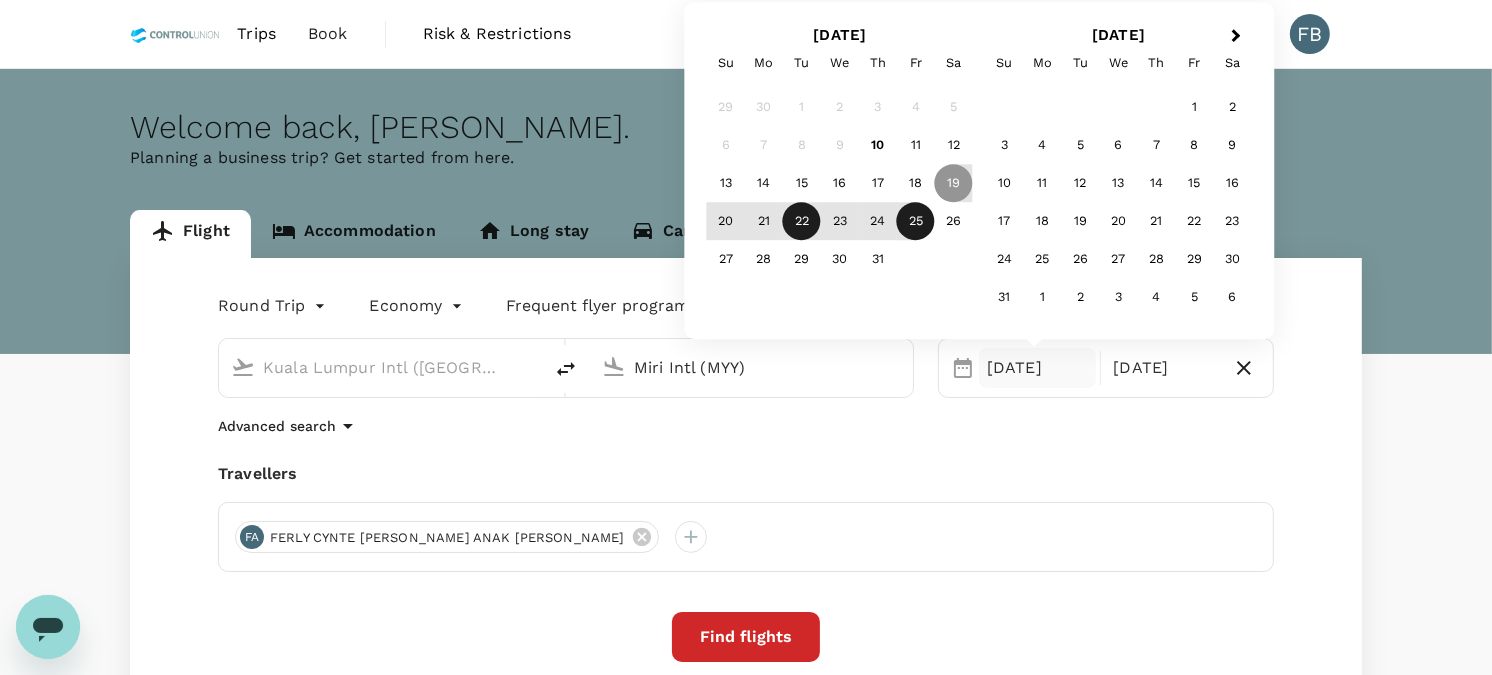 type on "Miri Intl (MYY)" 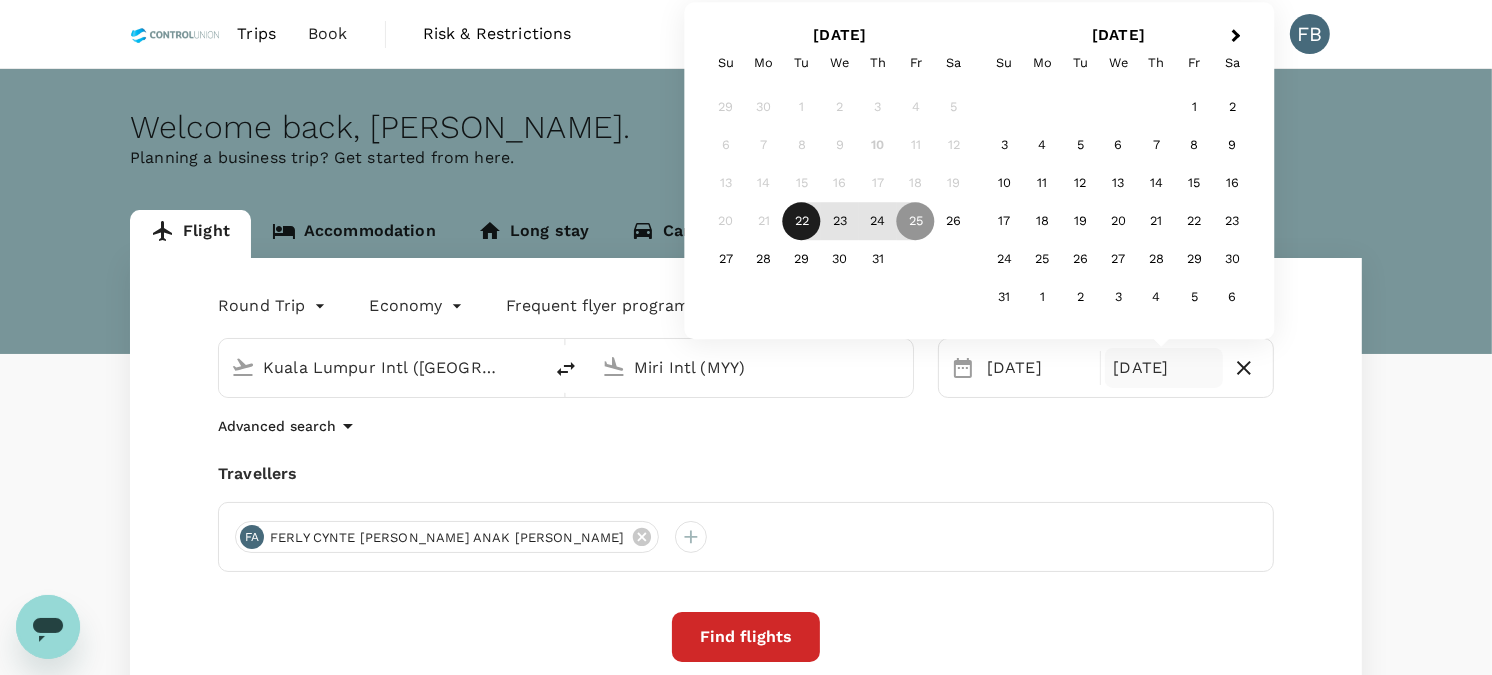click on "22" at bounding box center [802, 222] 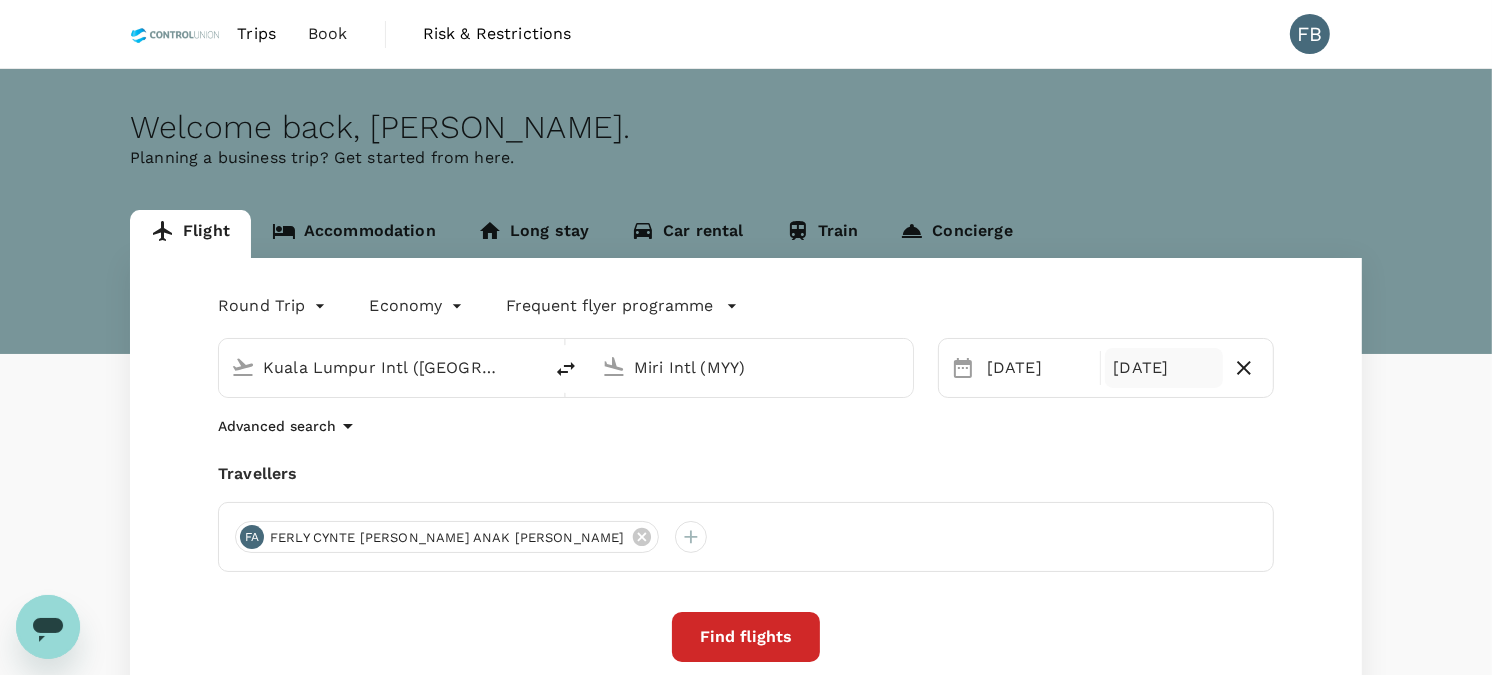 click on "[DATE]" at bounding box center (1163, 368) 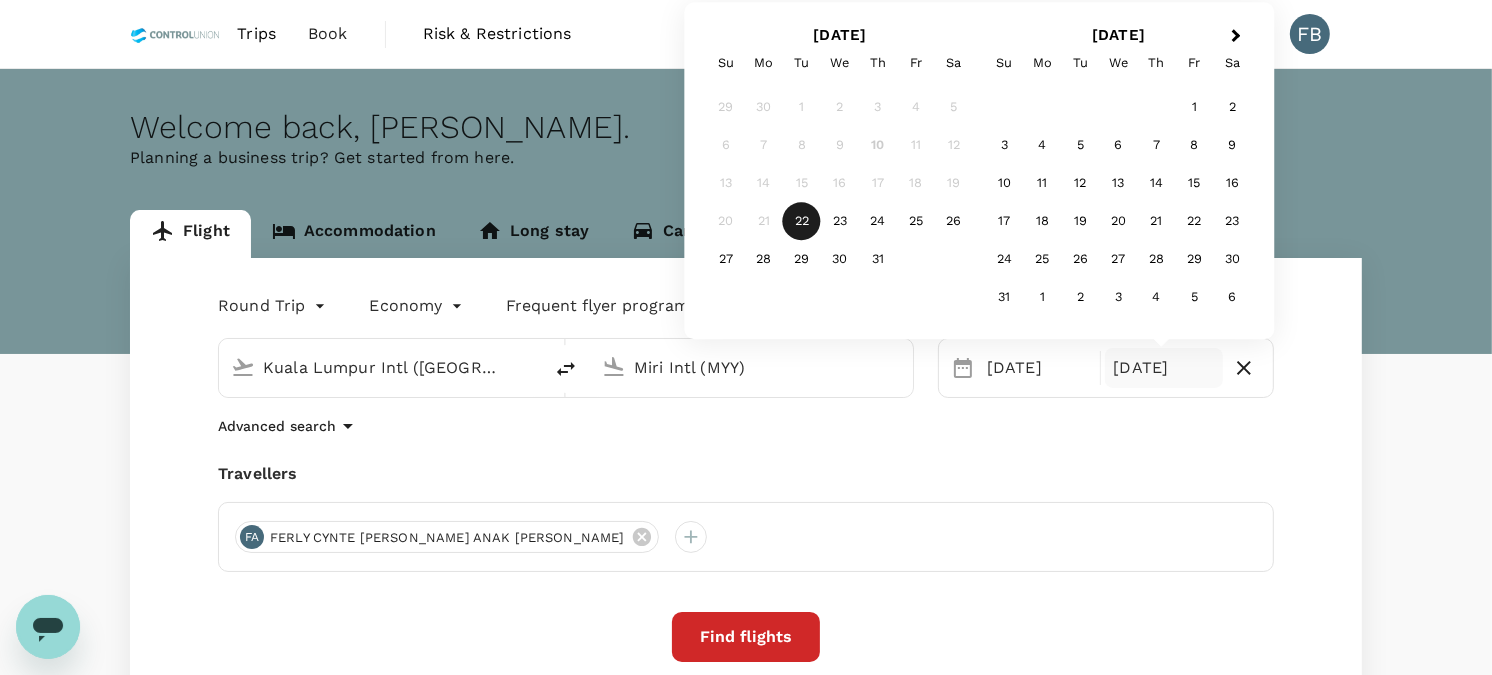 click 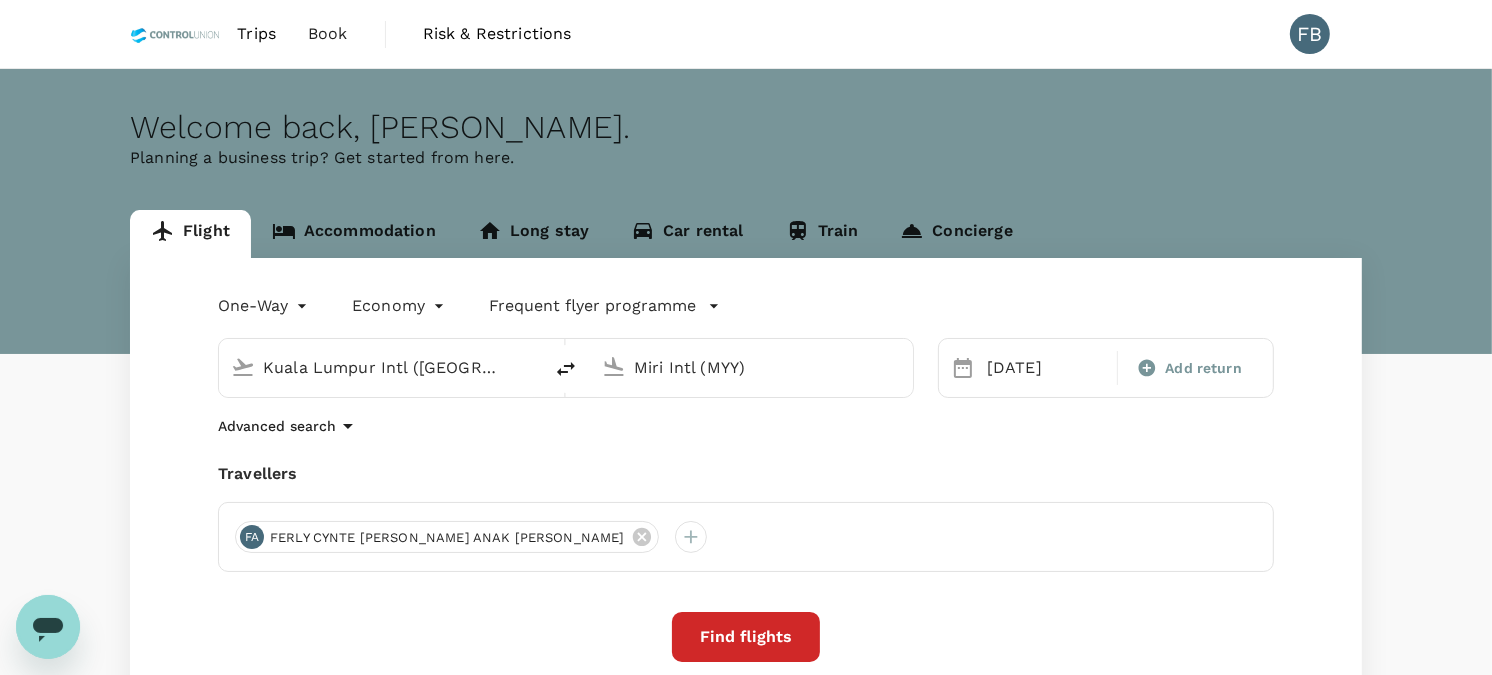 click on "Find flights" at bounding box center [746, 637] 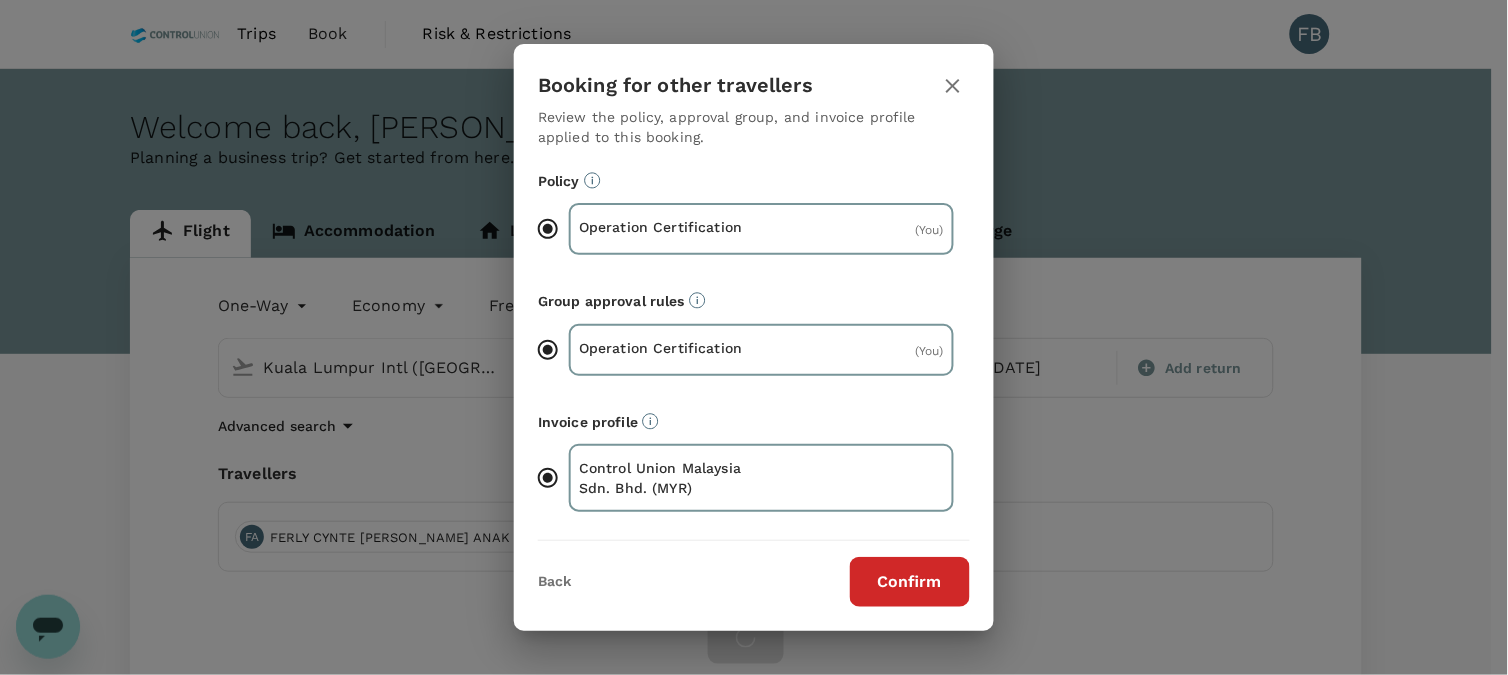 click on "Confirm" at bounding box center (910, 582) 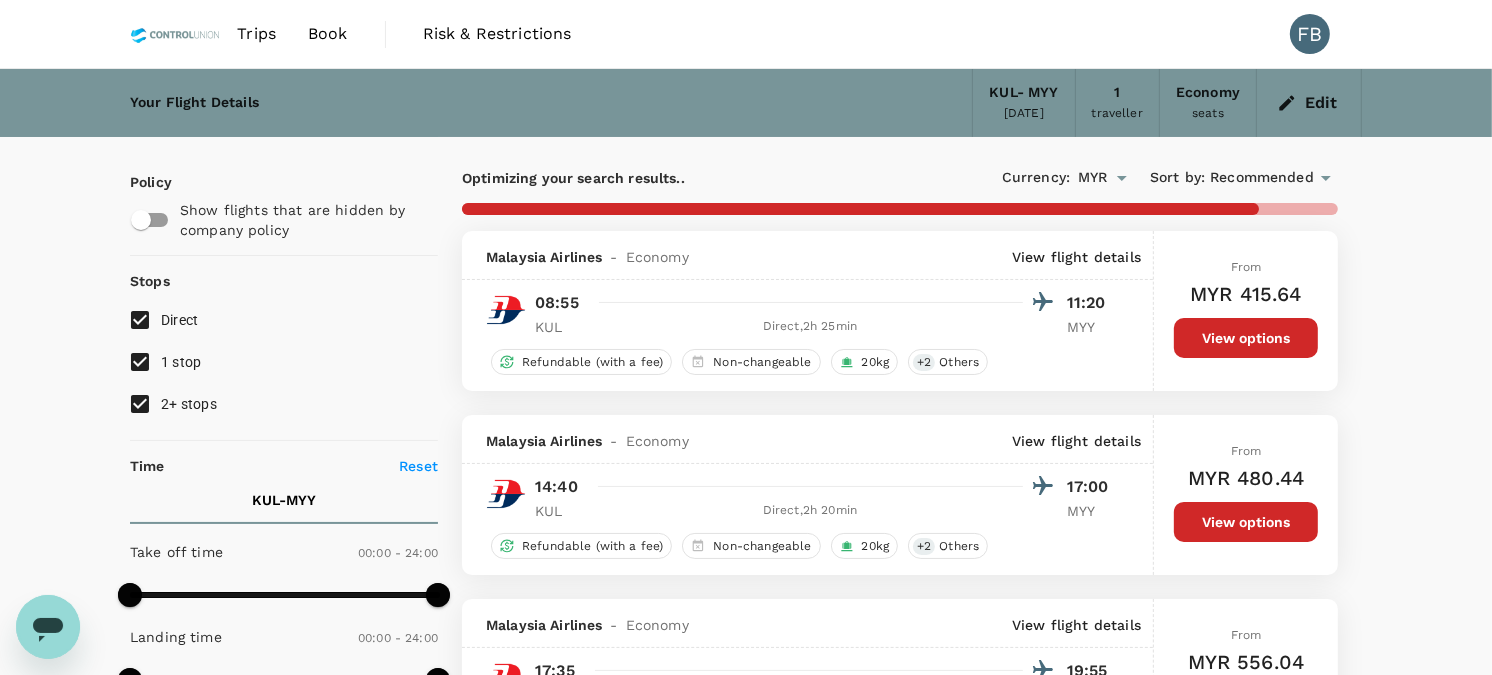 type on "1605" 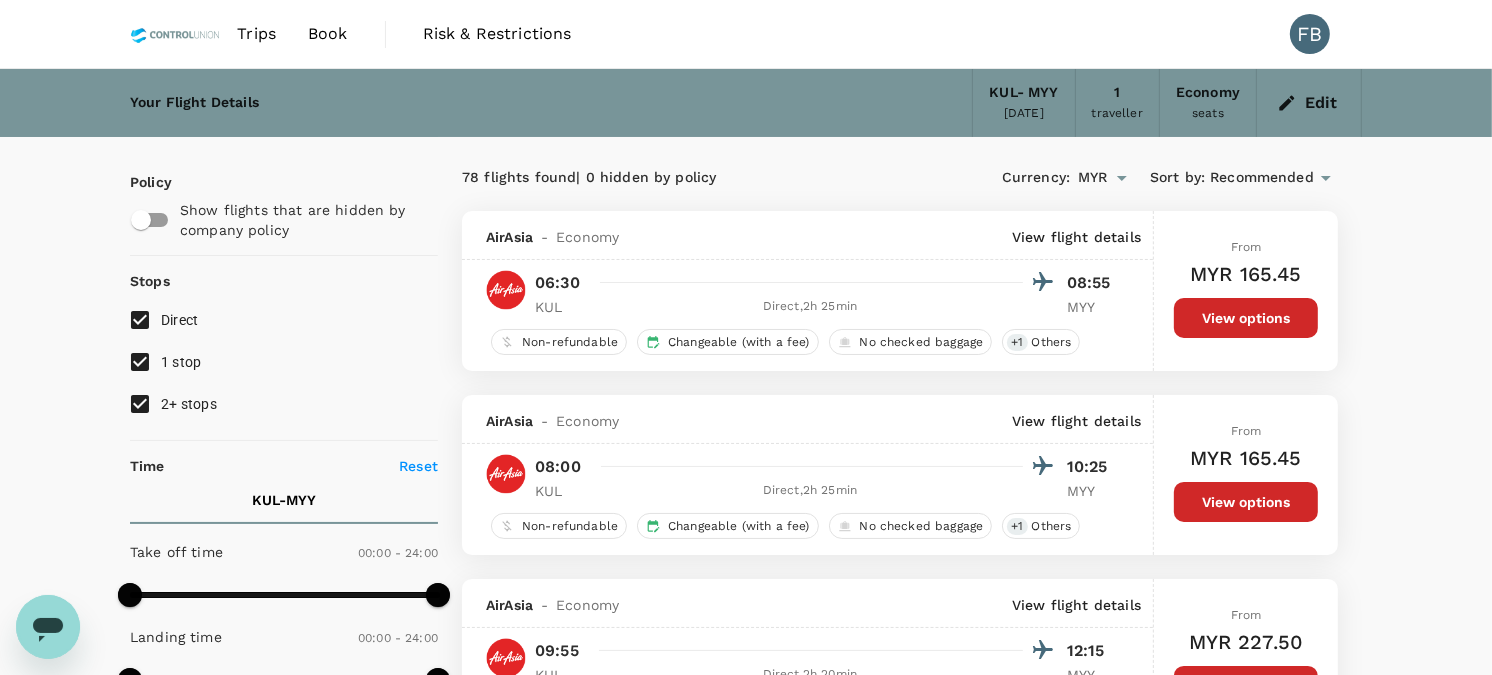click on "2+ stops" at bounding box center (140, 404) 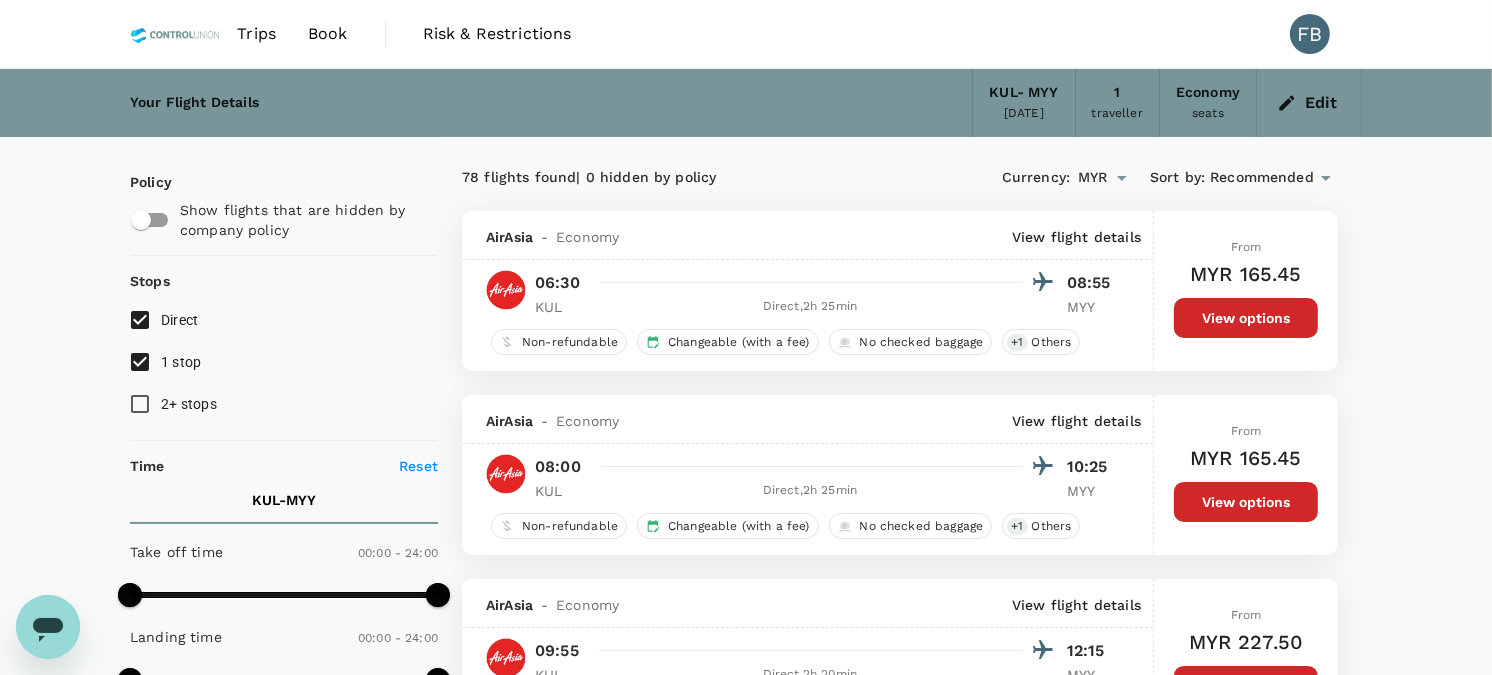 click on "1 stop" at bounding box center (140, 362) 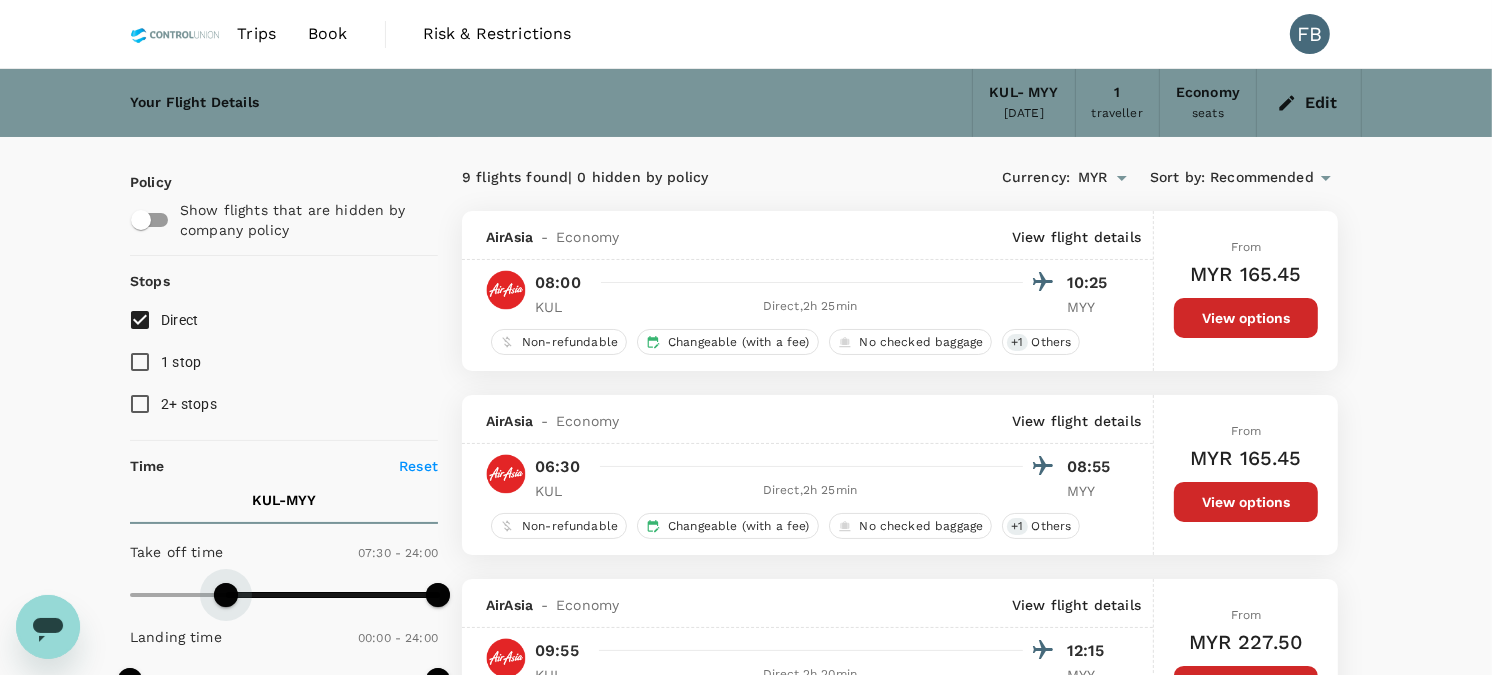 type on "480" 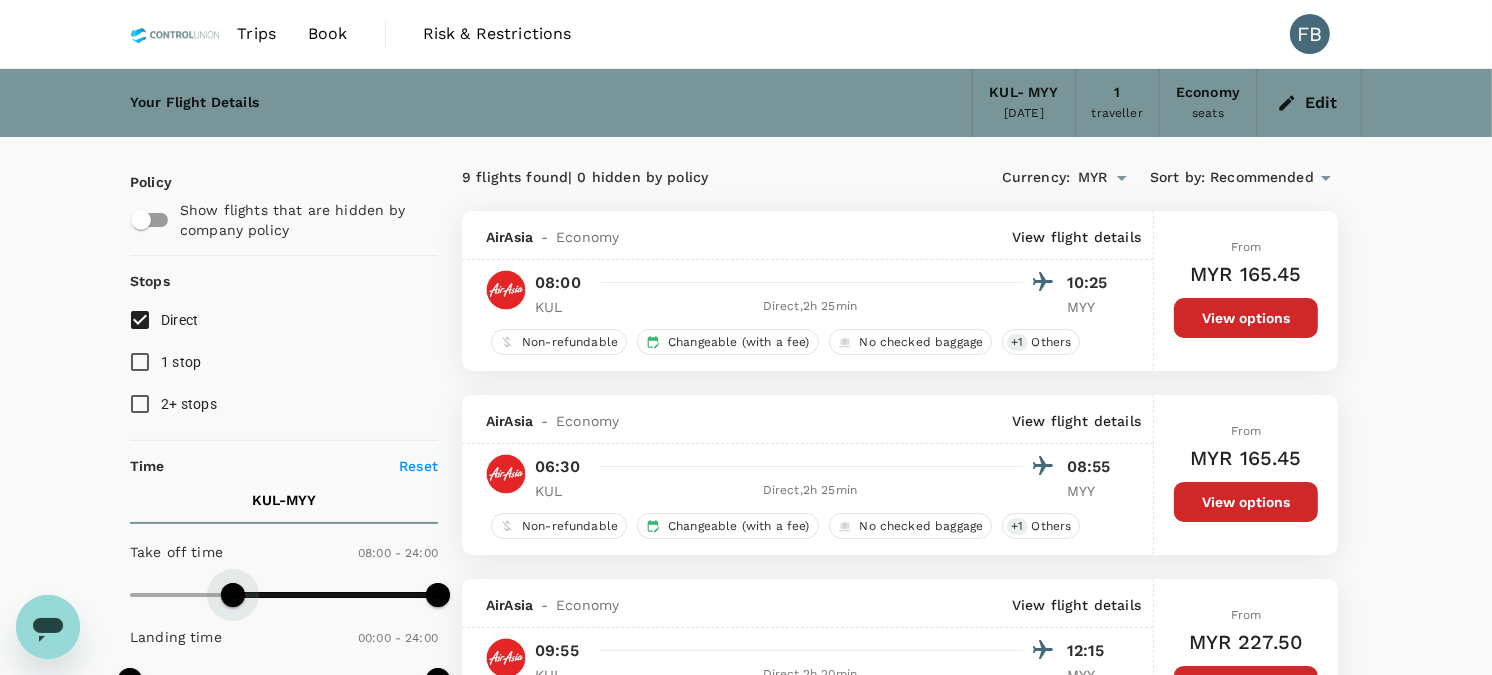 drag, startPoint x: 131, startPoint y: 586, endPoint x: 233, endPoint y: 588, distance: 102.01961 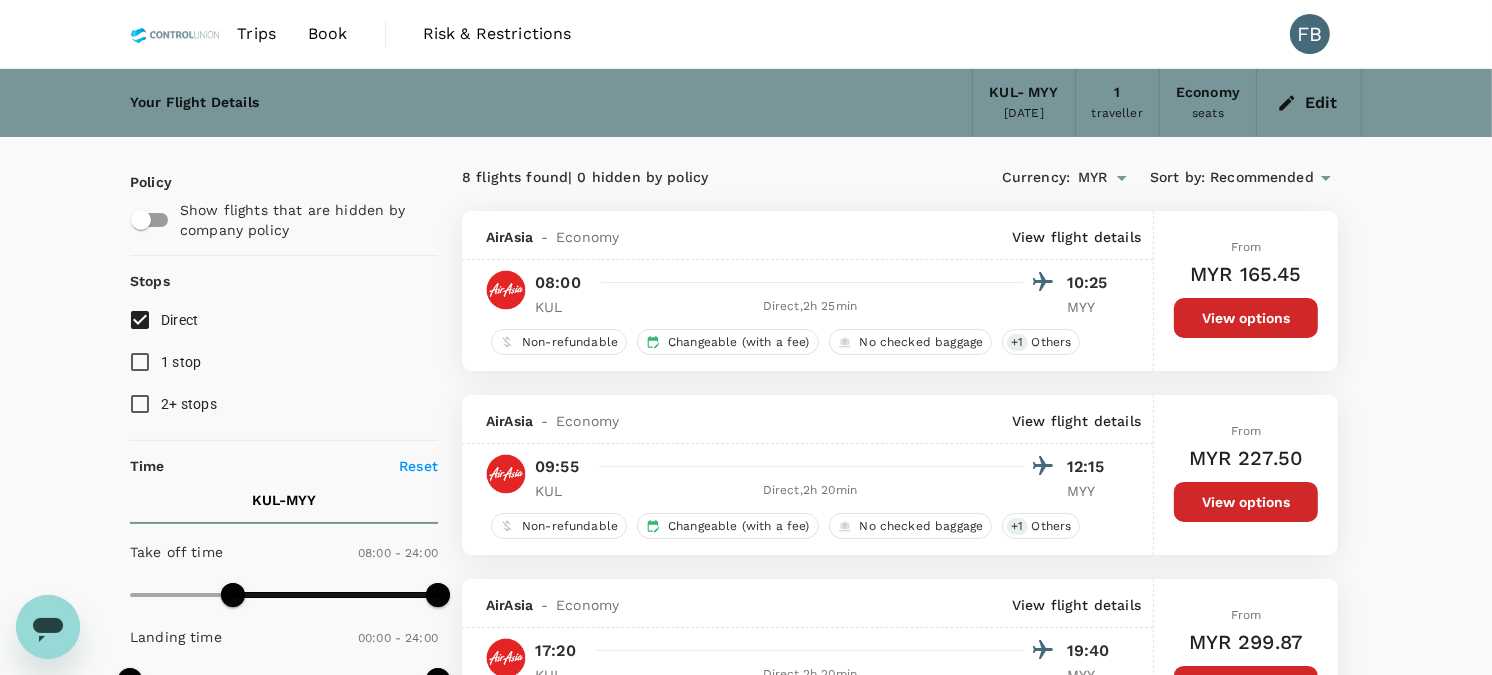 click on "View options" at bounding box center (1246, 502) 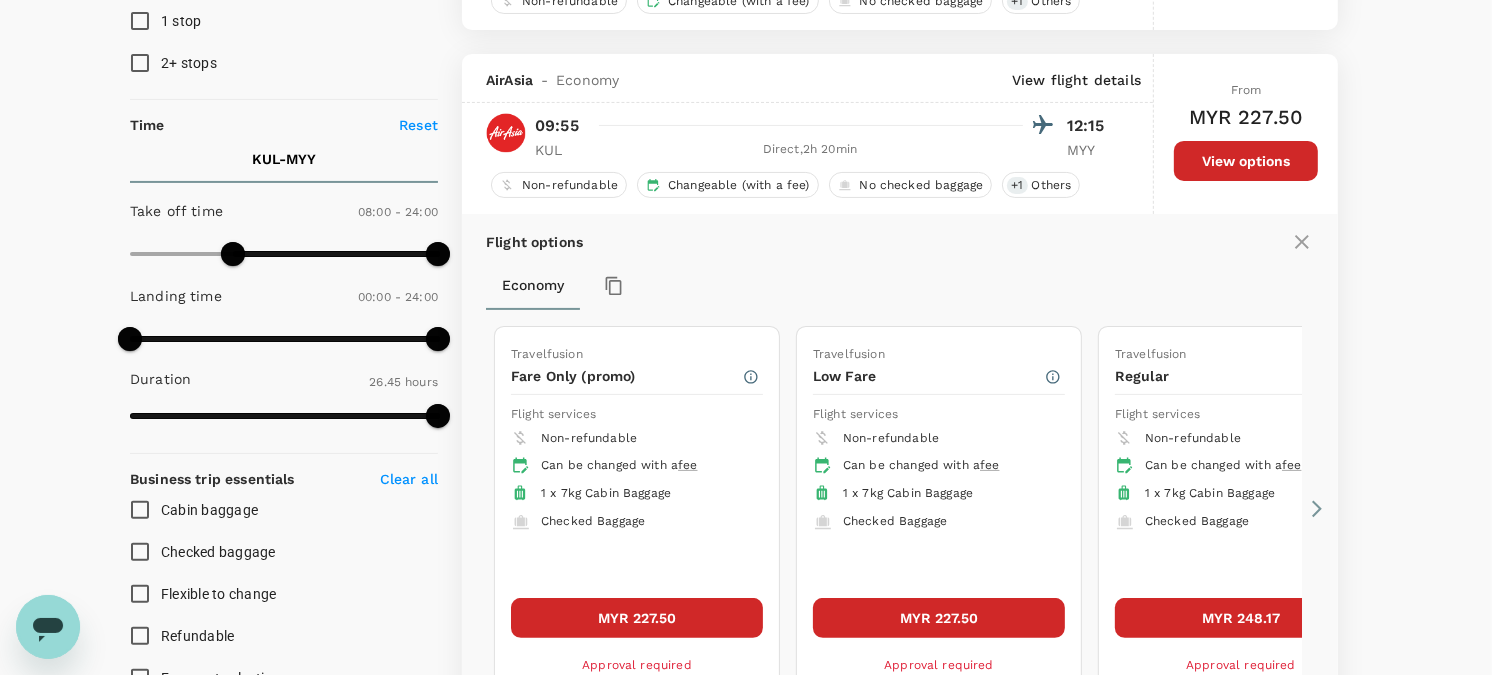 scroll, scrollTop: 395, scrollLeft: 0, axis: vertical 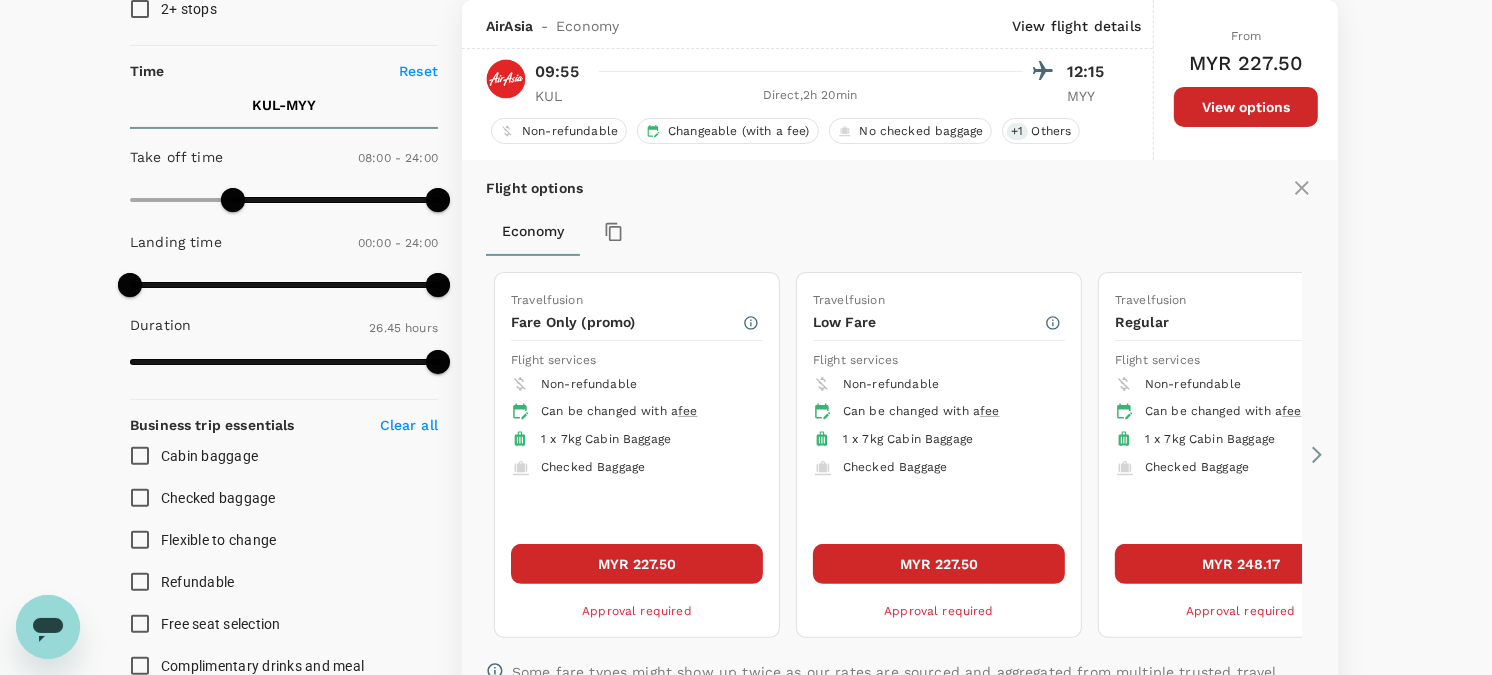 click 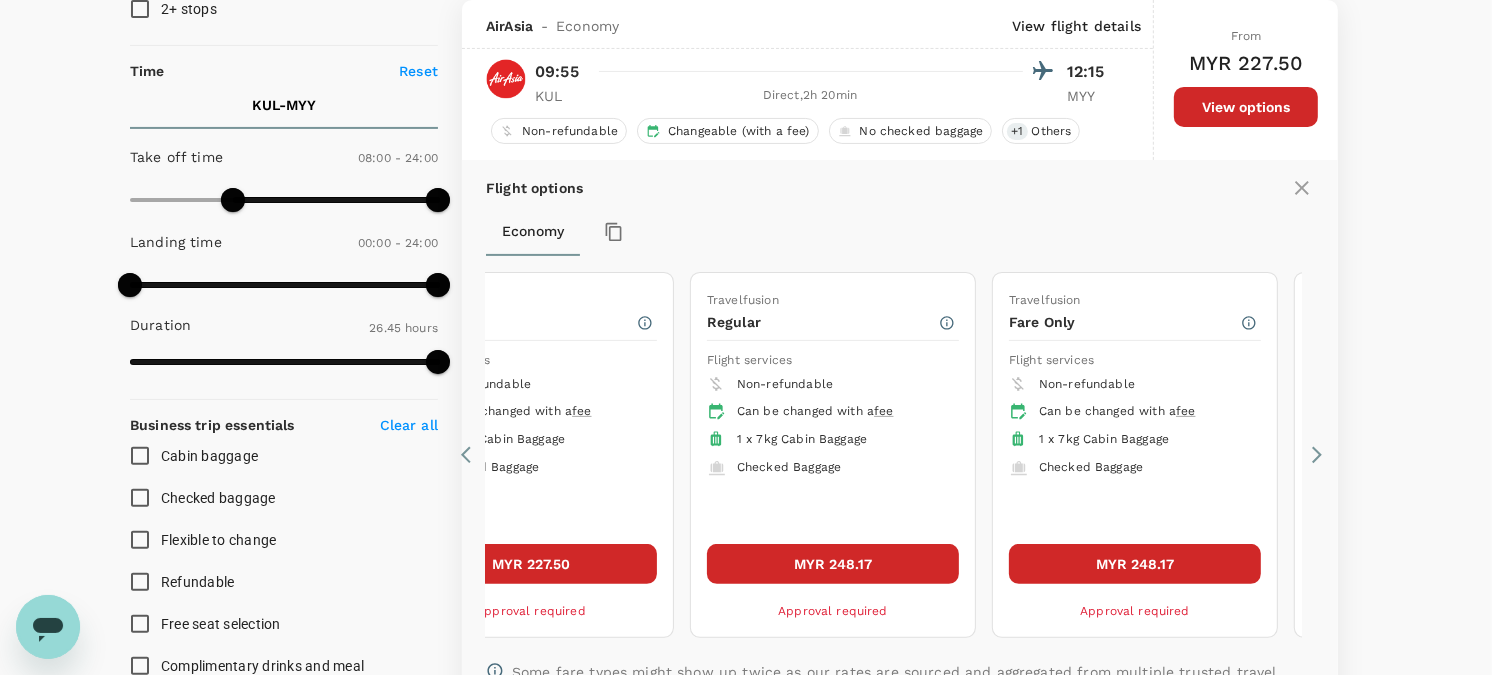 click 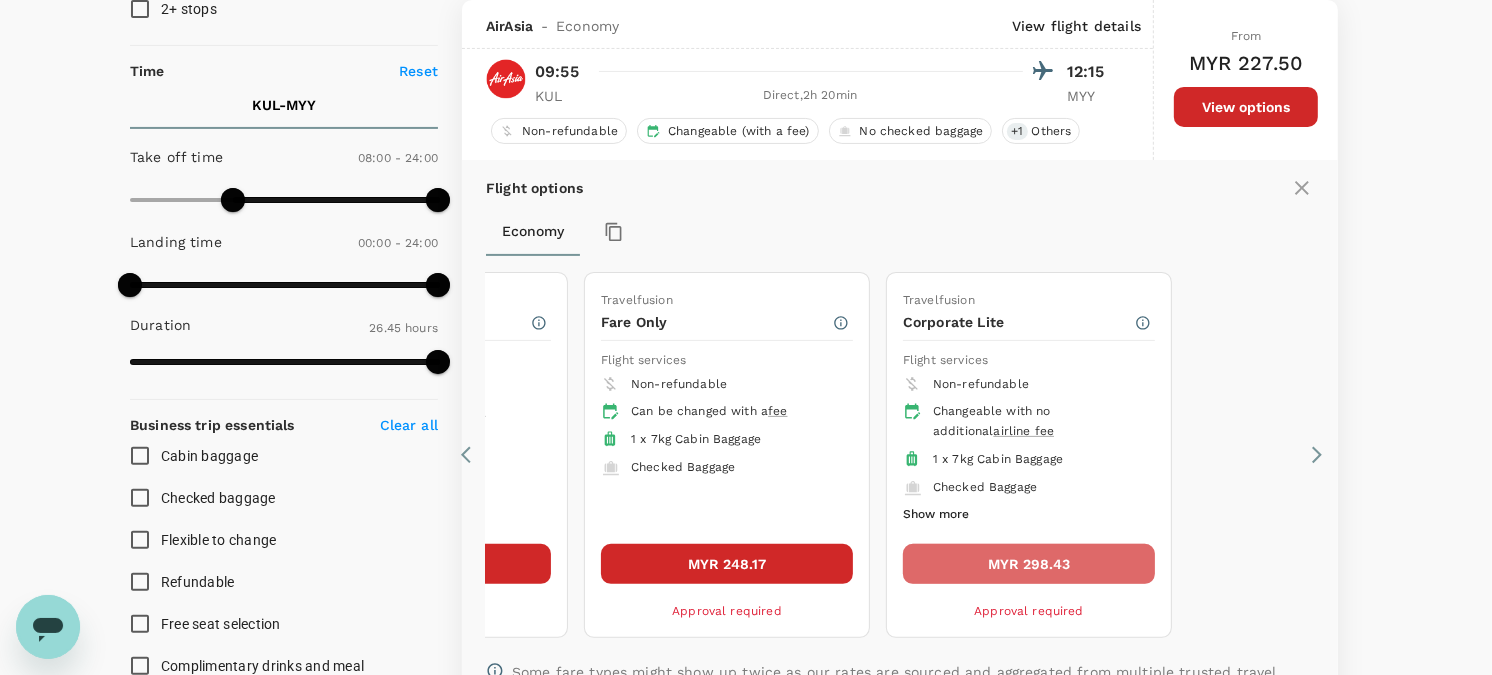 click on "MYR 298.43" at bounding box center [1029, 564] 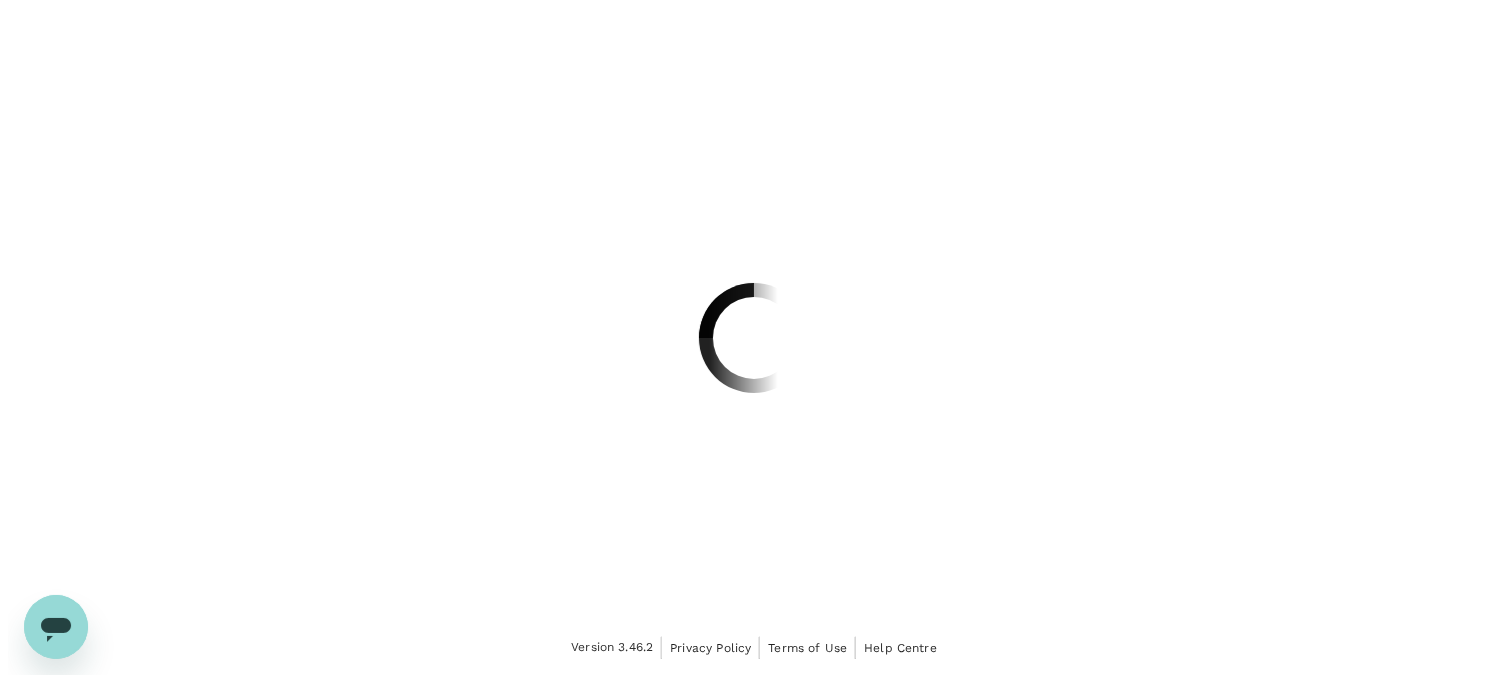 scroll, scrollTop: 0, scrollLeft: 0, axis: both 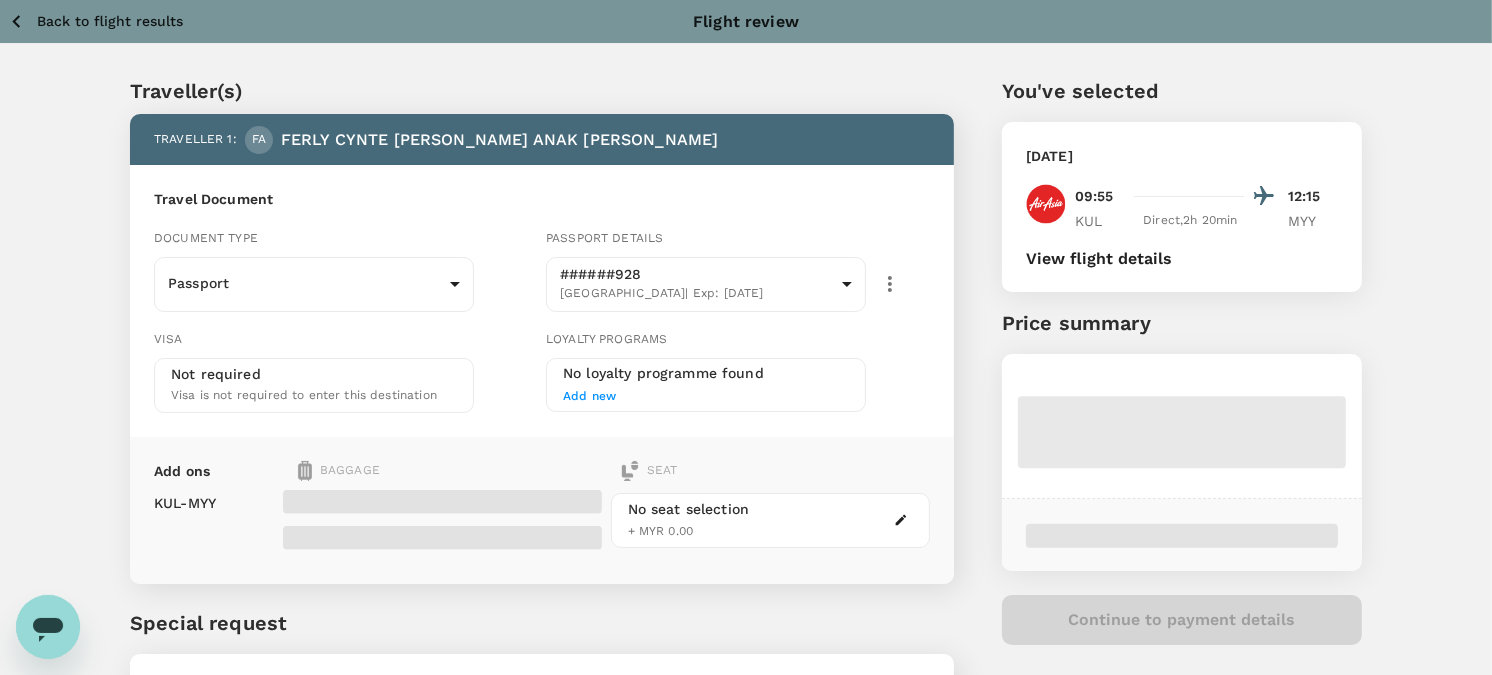 click on "View flight details" at bounding box center [1099, 259] 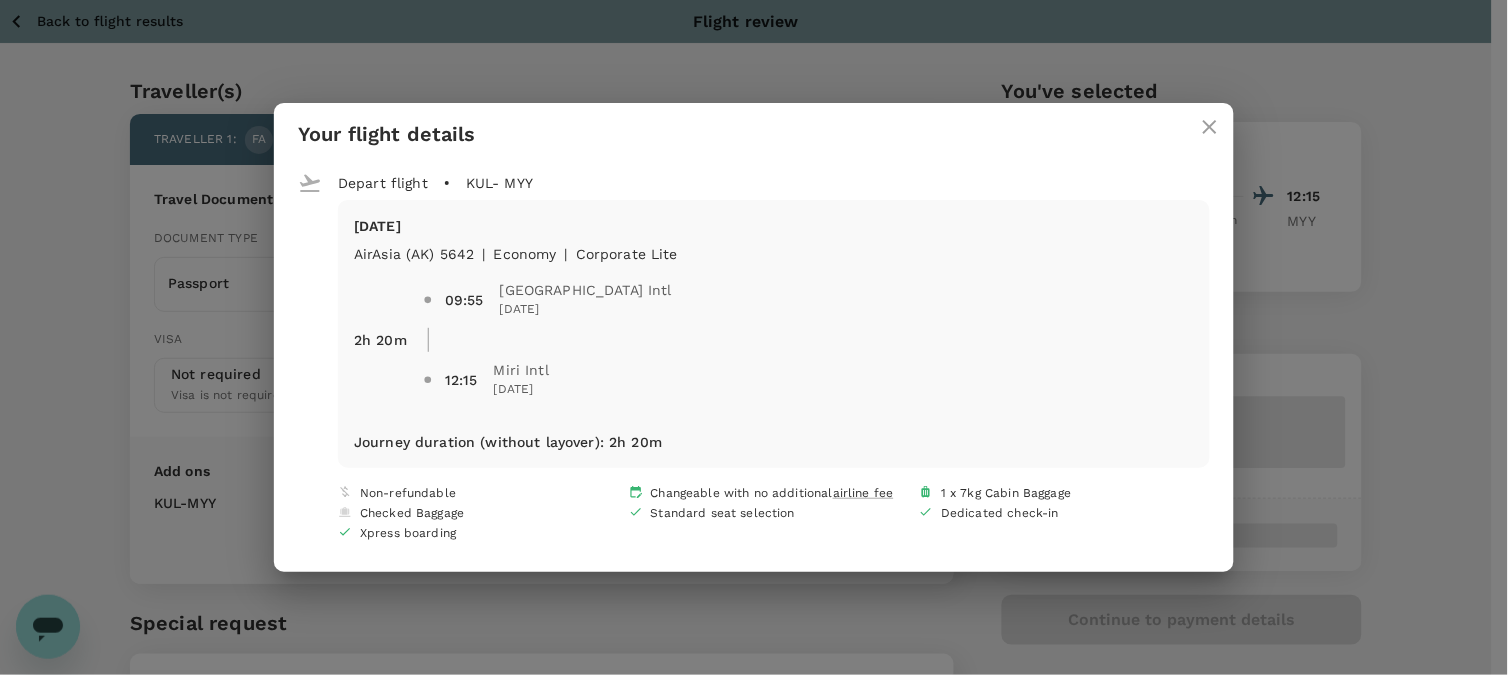click 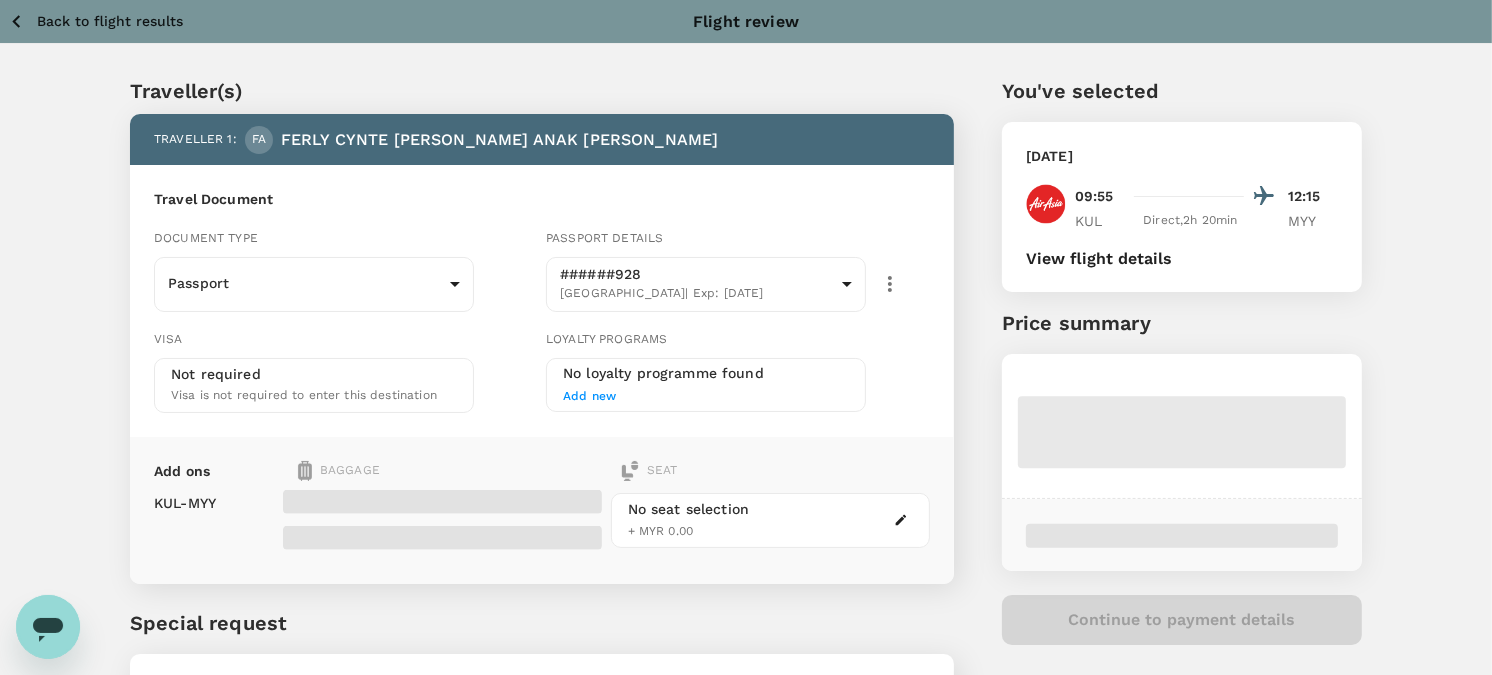 click on "No seat selection + MYR 0.00" at bounding box center (770, 520) 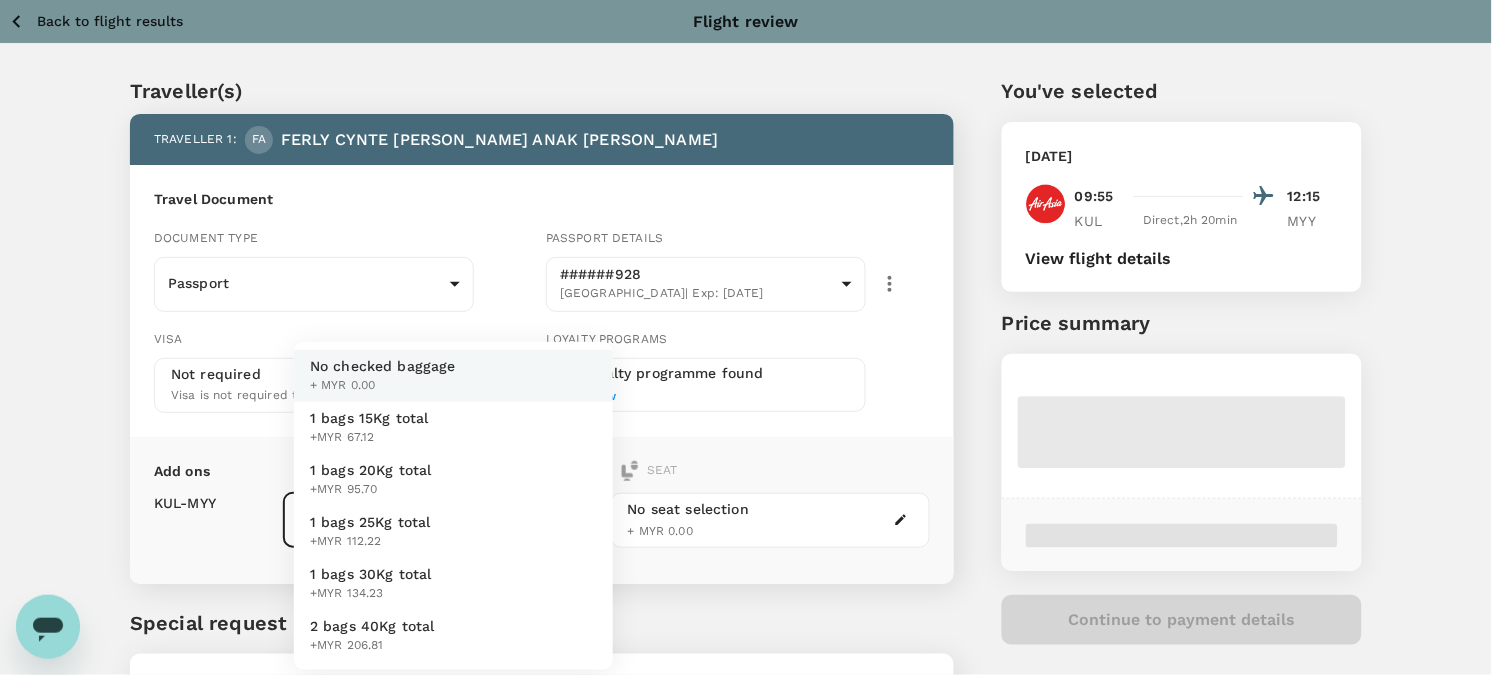 click on "Back to flight results Flight review Traveller(s) Traveller   1 : FA FERLY CYNTE [PERSON_NAME]   ANAK [PERSON_NAME] Travel Document Document type Passport Passport ​ Passport details ######928 [GEOGRAPHIC_DATA]  | Exp:   [DATE] 37174dc5-d1c6-42ea-bd45-0009148fe83e ​ Visa Not required Visa is not required to enter this destination Loyalty programs No loyalty programme found Add new Add ons Baggage Seat KUL  -  MYY No checked baggage + MYR 0.00 ​ No seat selection + MYR 0.00 Special request Add any special requests here. Our support team will attend to it and reach out to you as soon as possible. Add request You've selected [DATE] 09:55 12:15 KUL Direct ,  2h 20min MYY View flight details Price summary Continue to payment details Version 3.46.2 Privacy Policy Terms of Use Help Centre View details Edit Add new No checked baggage + MYR 0.00 1 bags 15Kg total +MYR 67.12 1 bags 20Kg total +MYR 95.70 1 bags 25Kg total +MYR 112.22 1 bags 30Kg total +MYR 134.23 2 bags 40Kg total +MYR 206.81" at bounding box center [754, 420] 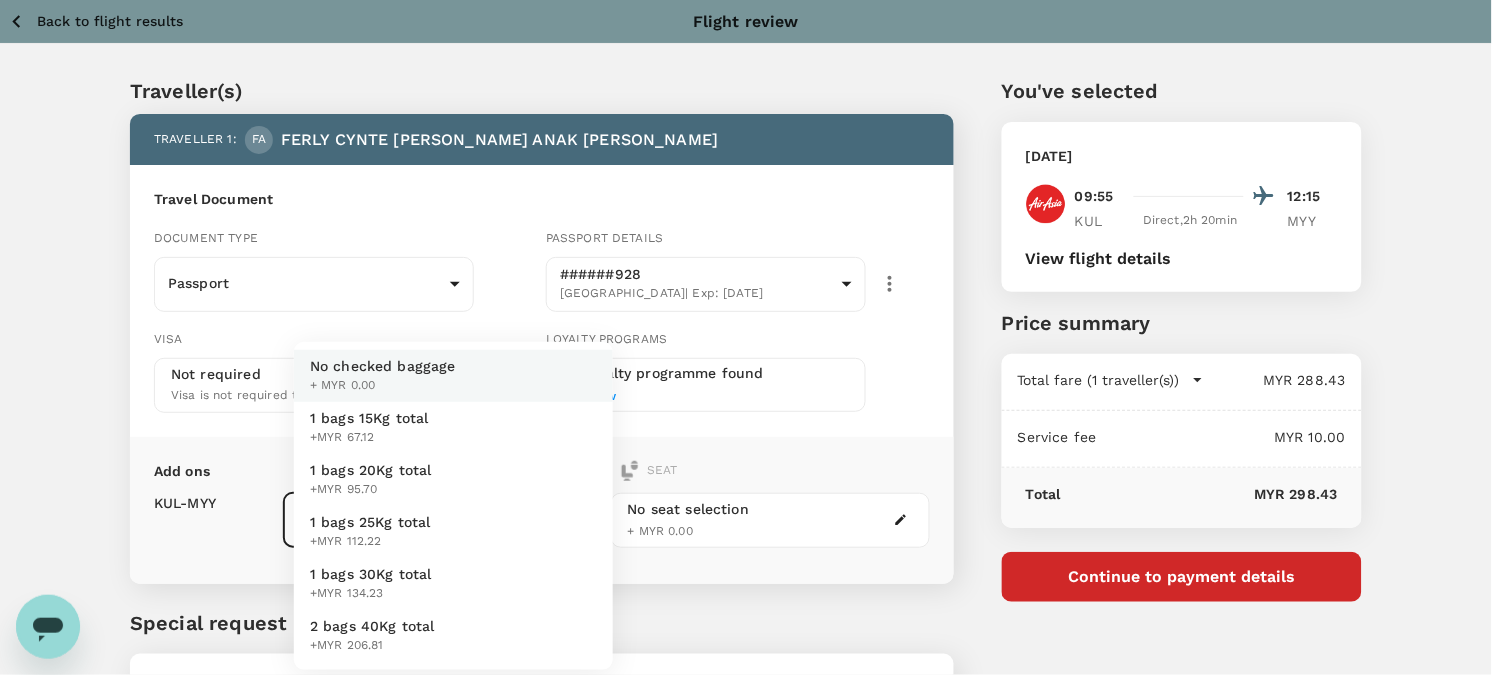 click on "1 bags 15Kg total +MYR 67.12" at bounding box center [453, 428] 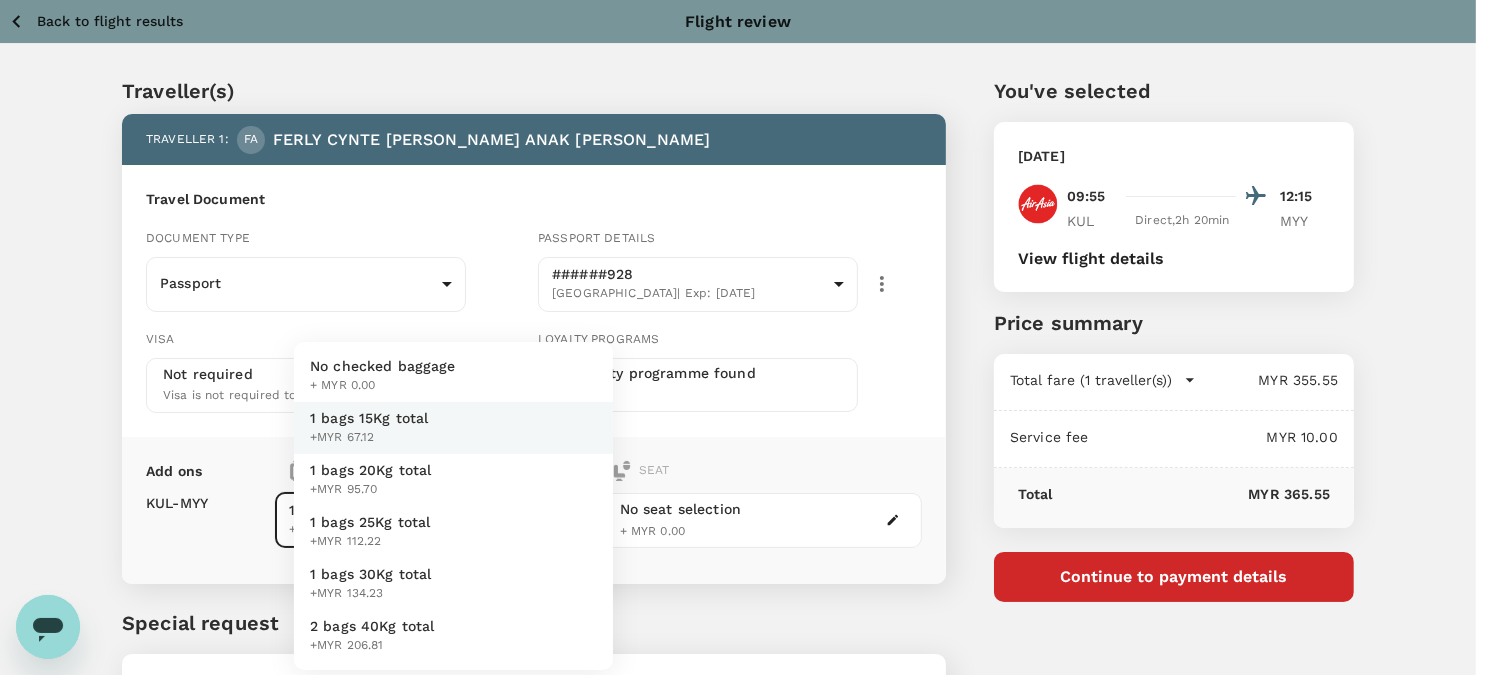 click on "Back to flight results Flight review Traveller(s) Traveller   1 : FA FERLY CYNTE [PERSON_NAME]   ANAK [PERSON_NAME] Travel Document Document type Passport Passport ​ Passport details ######928 [GEOGRAPHIC_DATA]  | Exp:   [DATE] 37174dc5-d1c6-42ea-bd45-0009148fe83e ​ Visa Not required Visa is not required to enter this destination Loyalty programs No loyalty programme found Add new Add ons Baggage Seat KUL  -  MYY 1 bags 15Kg total +MYR 67.12 1 - 67.12 ​ No seat selection + MYR 0.00 Special request Add any special requests here. Our support team will attend to it and reach out to you as soon as possible. Add request You've selected [DATE] 09:55 12:15 KUL Direct ,  2h 20min MYY View flight details Price summary Total fare (1 traveller(s)) MYR 355.55 Air fare MYR 288.43 Baggage fee MYR 67.12 Seat fee MYR 0.00 Service fee MYR 10.00 Total MYR 365.55 Continue to payment details Version 3.46.2 Privacy Policy Terms of Use Help Centre View details Edit Add new No checked baggage + MYR 0.00 1 bags 15Kg total" at bounding box center (746, 420) 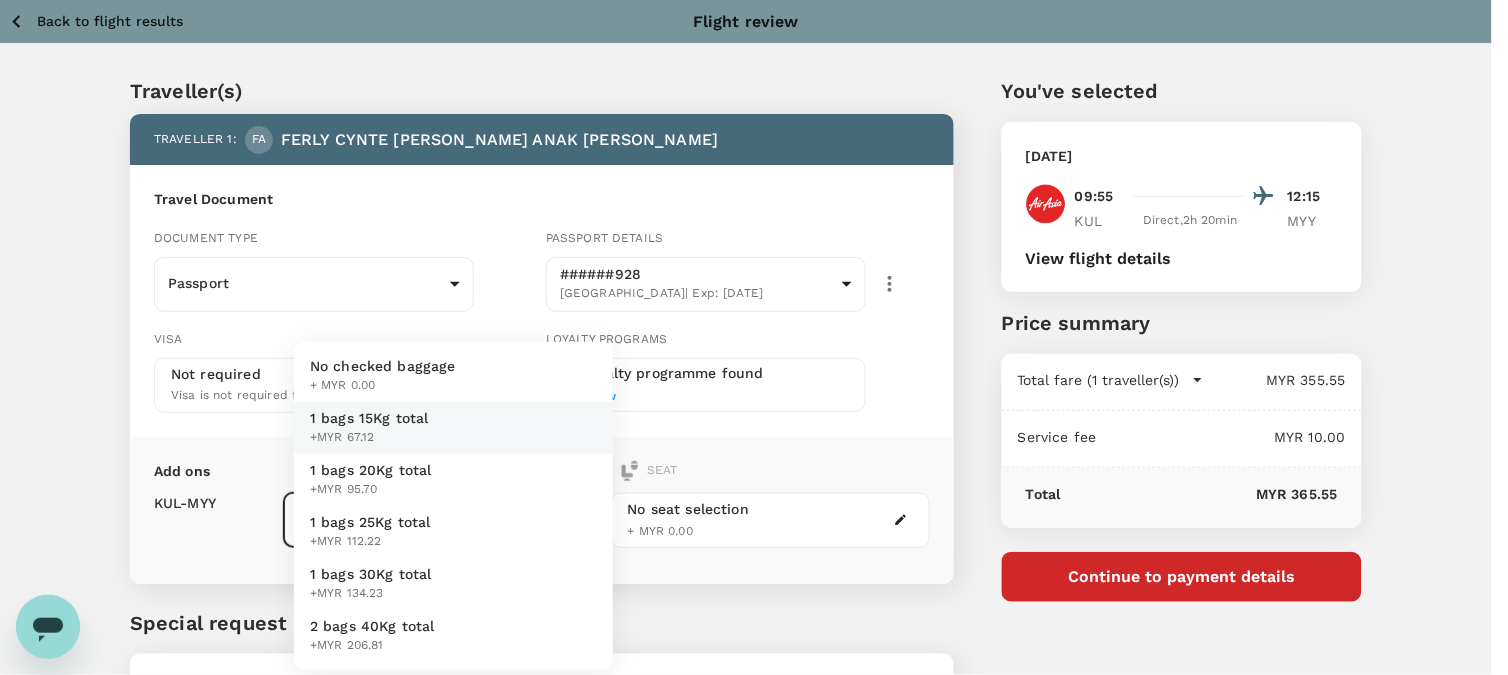click on "1 bags 20Kg total +MYR 95.70" at bounding box center [453, 480] 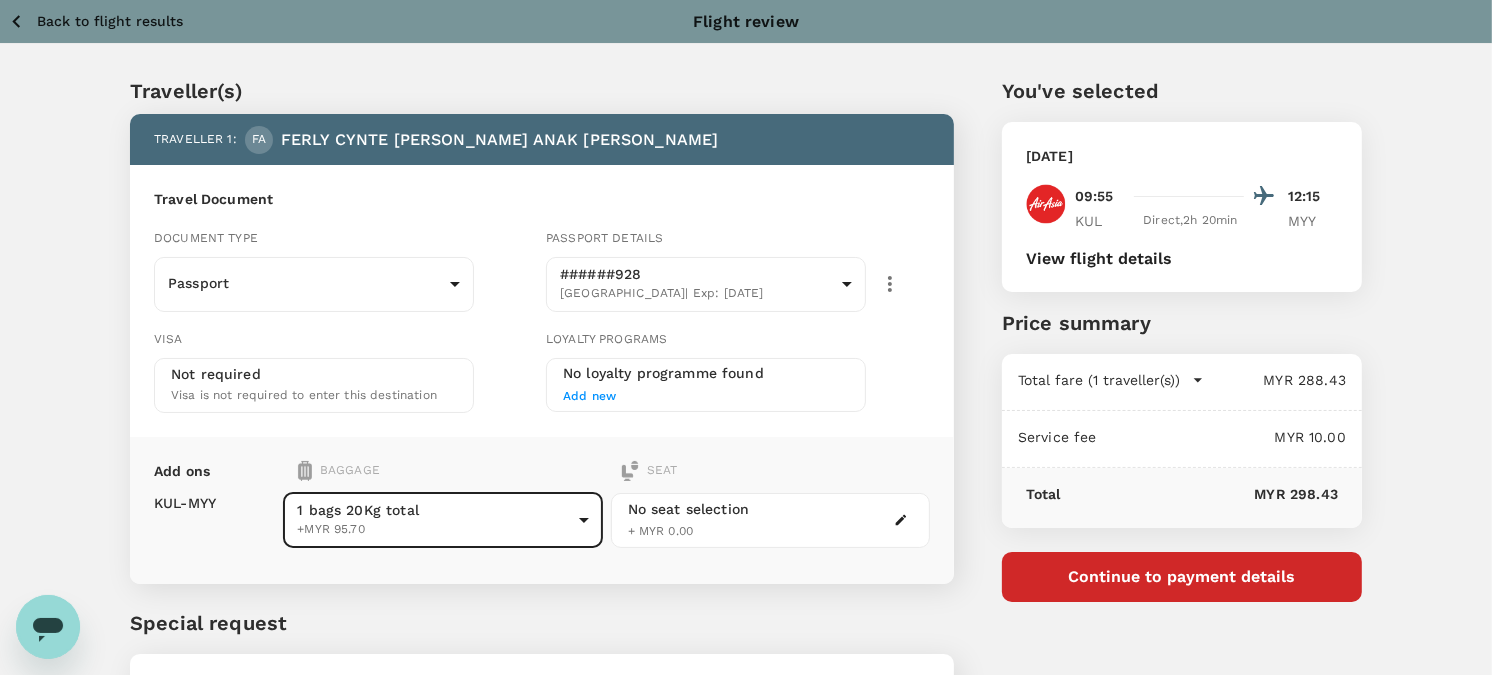 click on "No seat selection + MYR 0.00" at bounding box center [770, 520] 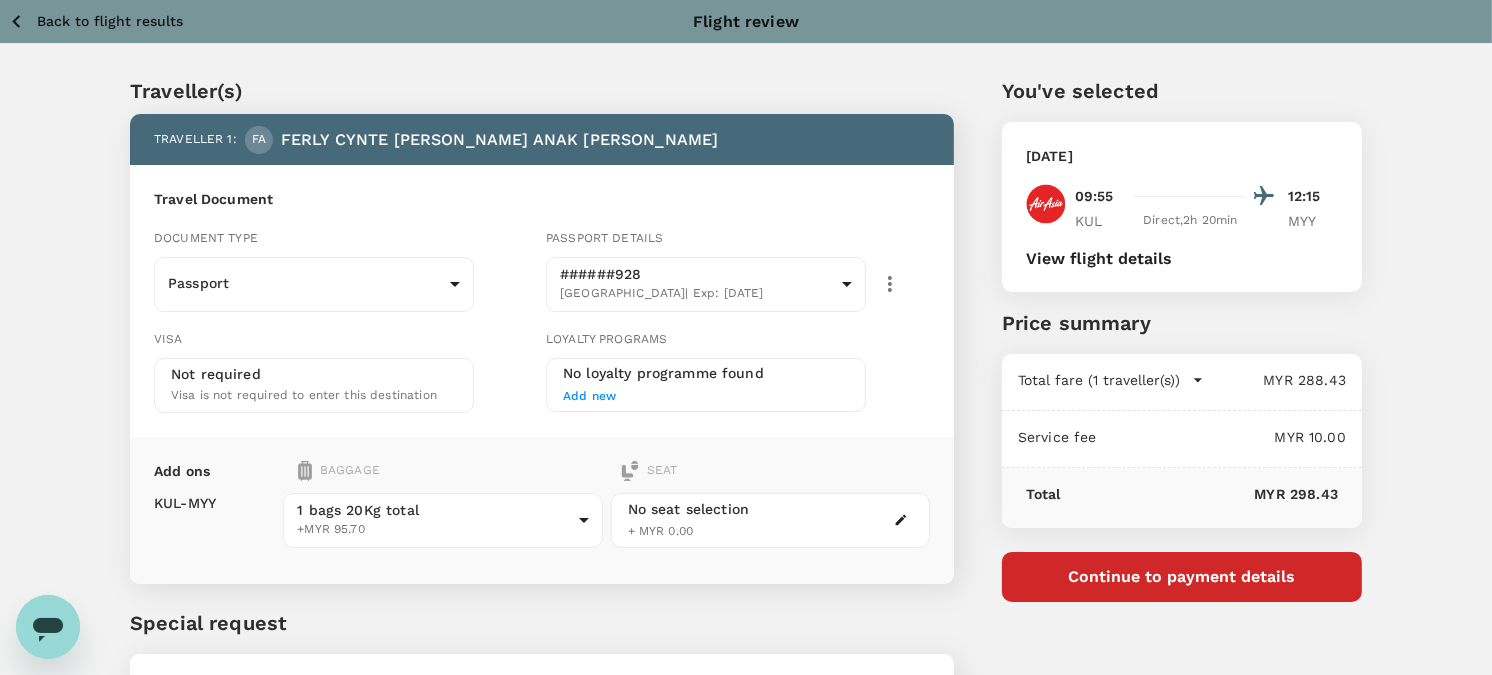 click 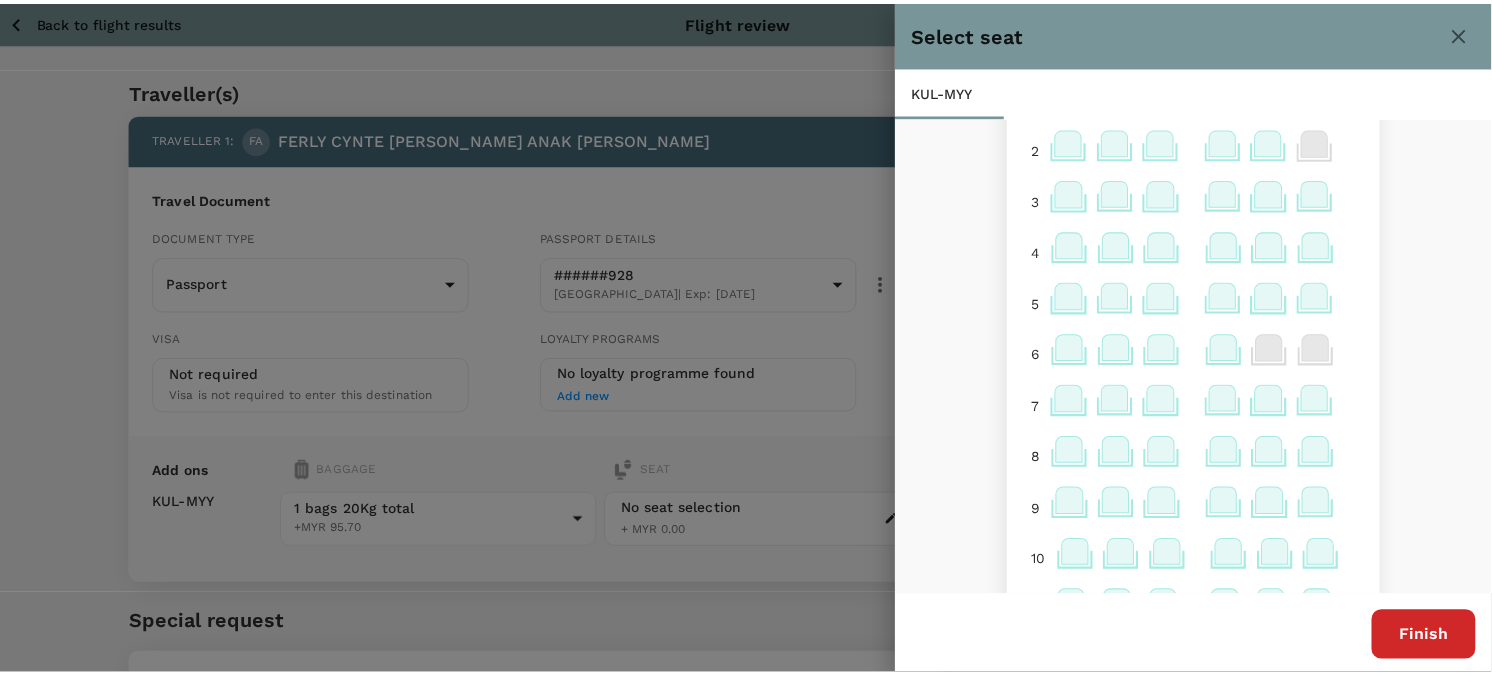 scroll, scrollTop: 111, scrollLeft: 0, axis: vertical 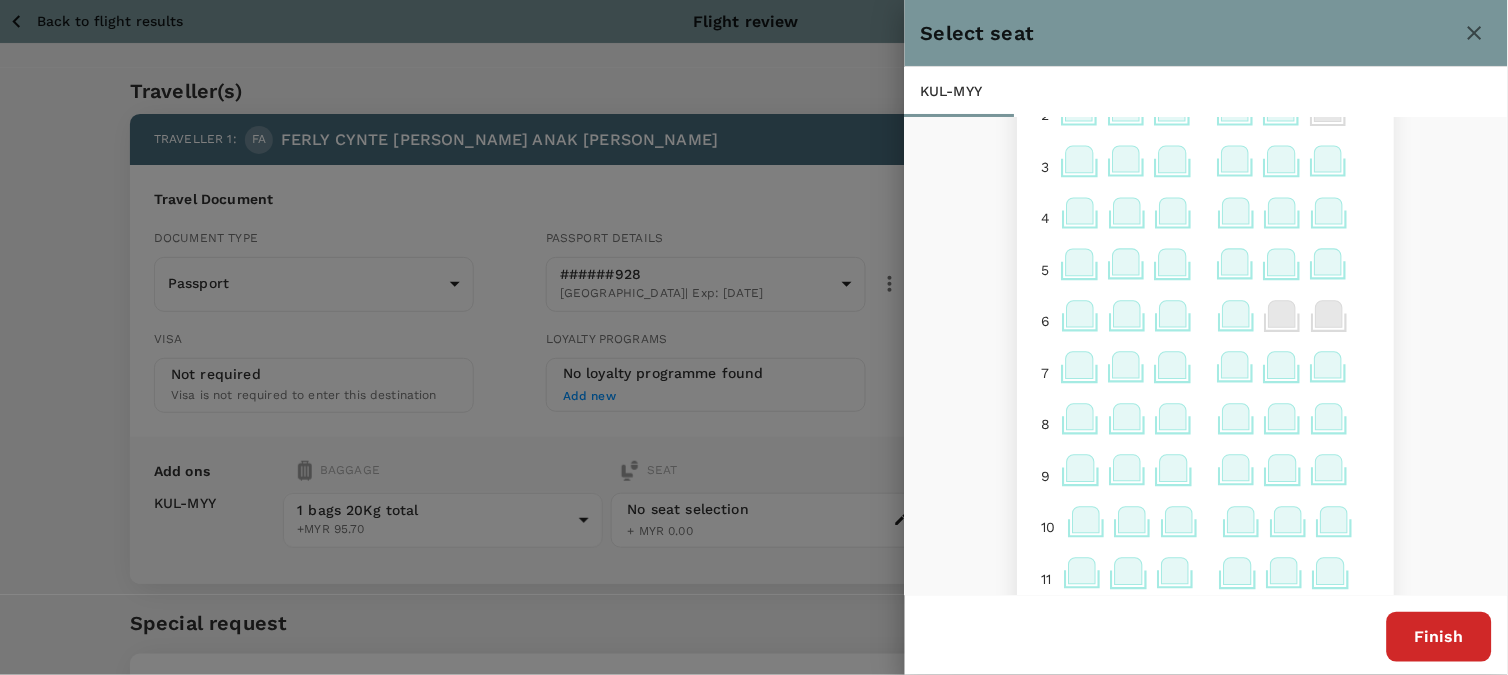 click 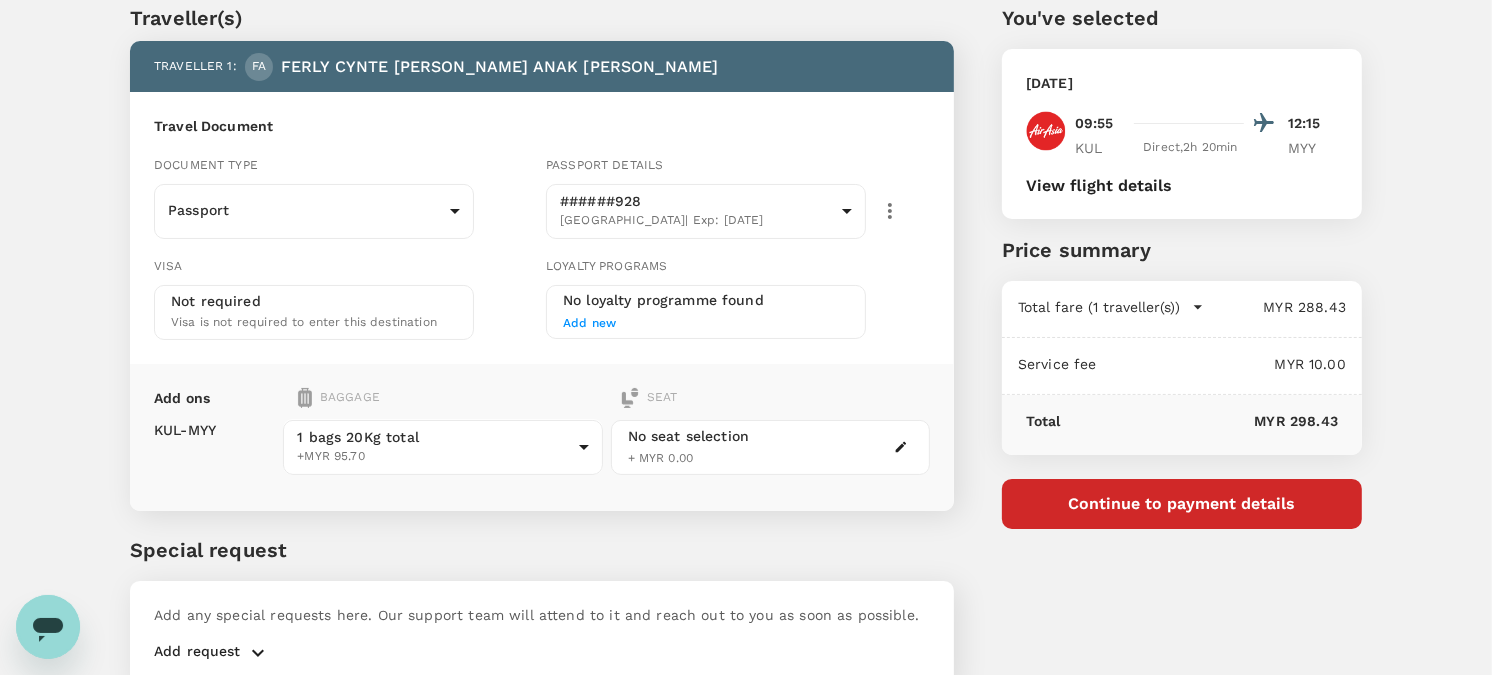 scroll, scrollTop: 111, scrollLeft: 0, axis: vertical 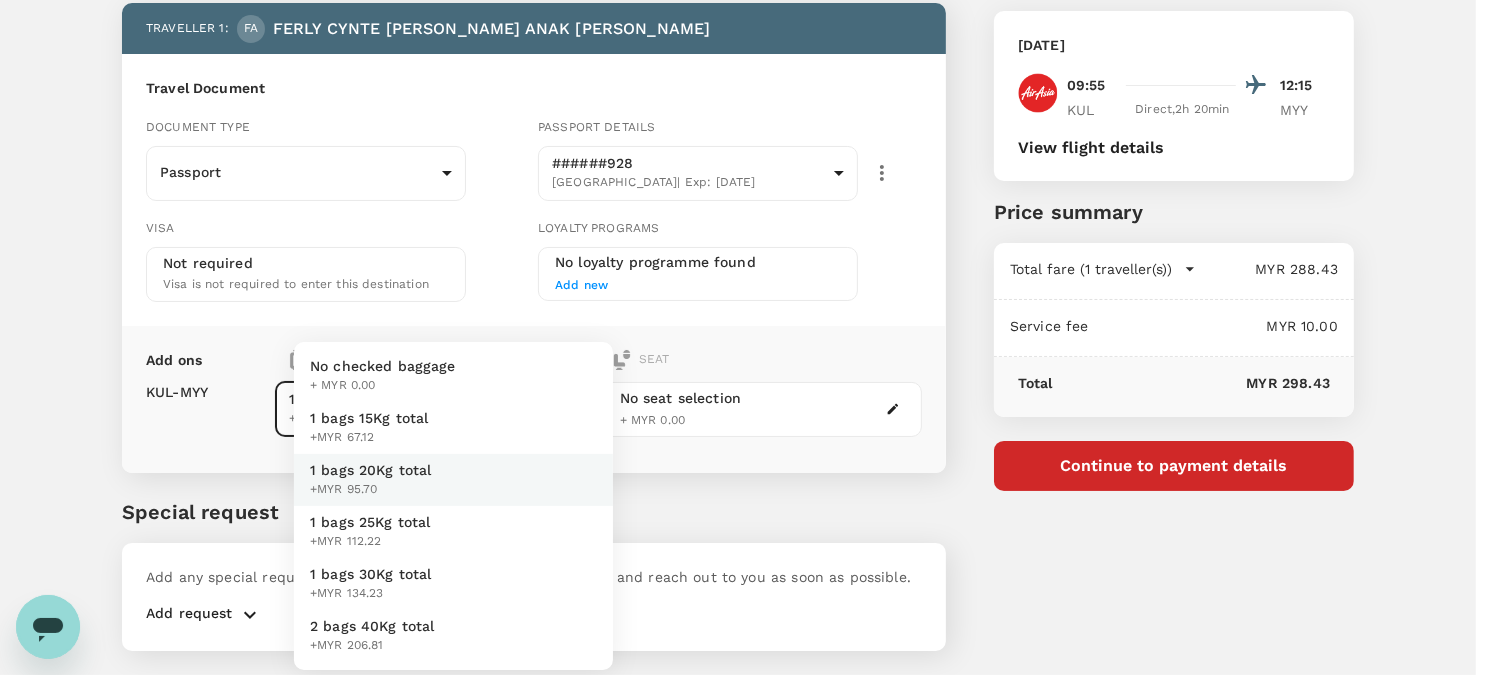click on "Back to flight results Flight review Traveller(s) Traveller   1 : FA FERLY CYNTE [PERSON_NAME]   ANAK [PERSON_NAME] Travel Document Document type Passport Passport ​ Passport details ######928 [GEOGRAPHIC_DATA]  | Exp:   [DATE] 37174dc5-d1c6-42ea-bd45-0009148fe83e ​ Visa Not required Visa is not required to enter this destination Loyalty programs No loyalty programme found Add new Add ons Baggage Seat KUL  -  MYY 1 bags 20Kg total +MYR 95.70 2 - 95.7 ​ No seat selection + MYR 0.00 Special request Add any special requests here. Our support team will attend to it and reach out to you as soon as possible. Add request You've selected [DATE] 09:55 12:15 KUL Direct ,  2h 20min MYY View flight details Price summary Total fare (1 traveller(s)) MYR 288.43 Air fare MYR 288.43 Baggage fee MYR 0.00 Seat fee MYR 0.00 Service fee MYR 10.00 Total MYR 298.43 Continue to payment details Version 3.46.2 Privacy Policy Terms of Use Help Centre View details Edit Add new No checked baggage + MYR 0.00 1 bags 15Kg total" at bounding box center [746, 309] 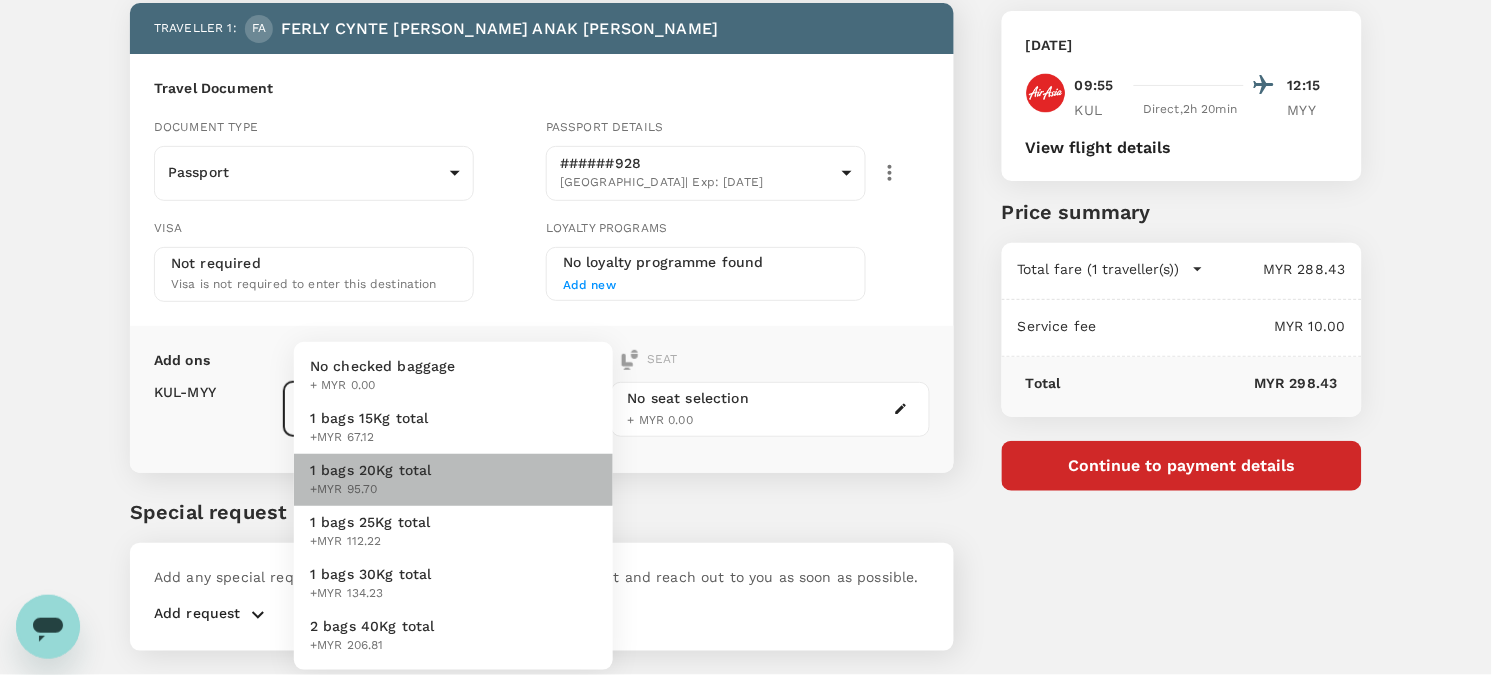 click on "1 bags 20Kg total" at bounding box center [371, 470] 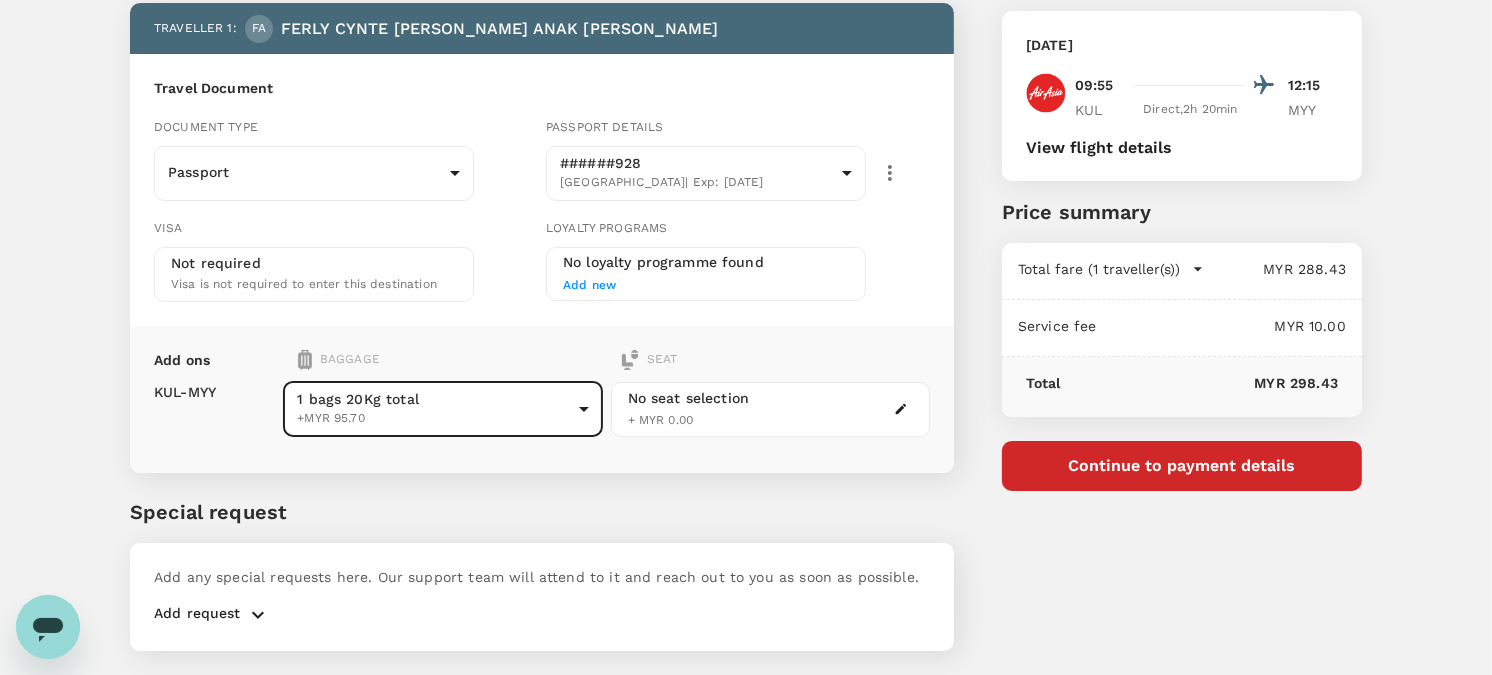 click 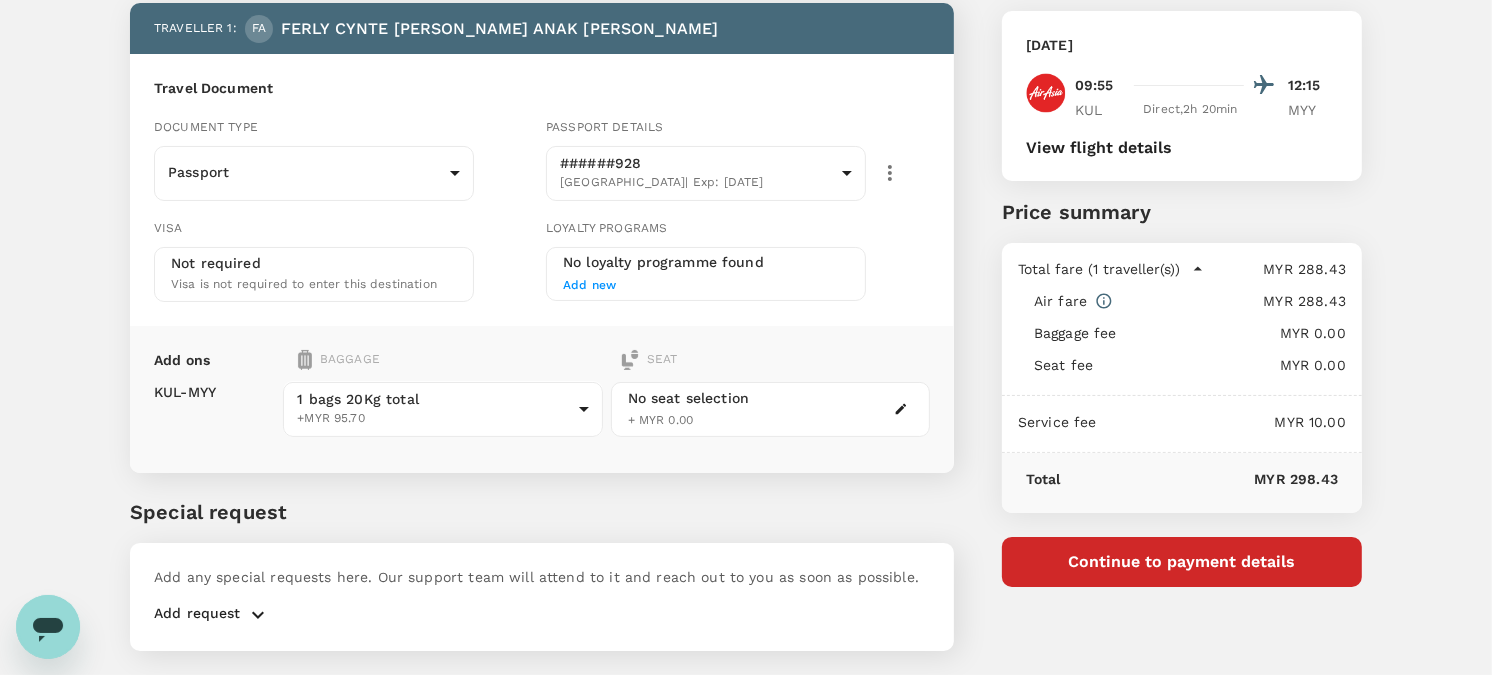 click 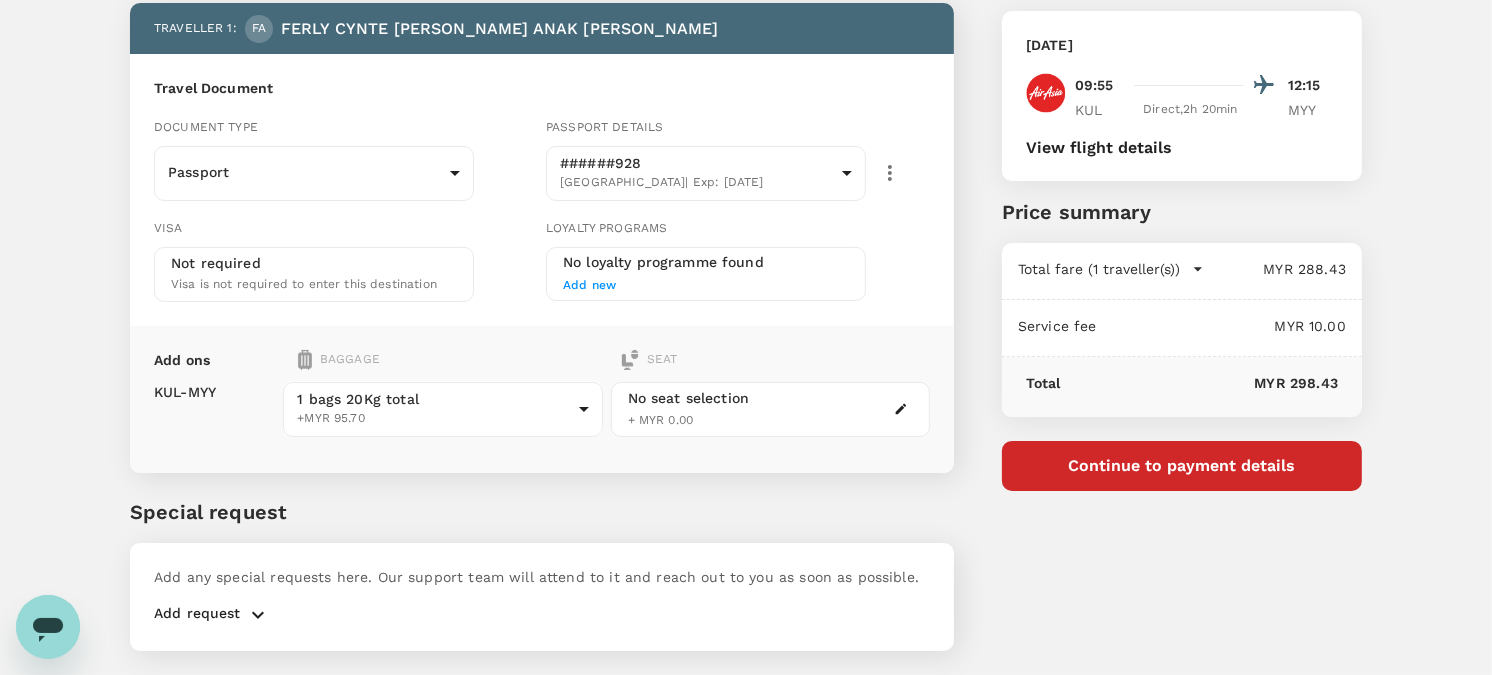 click on "Traveller(s) Traveller   1 : FA FERLY CYNTE [PERSON_NAME]   ANAK [PERSON_NAME] Travel Document Document type Passport Passport ​ Passport details ######928 [GEOGRAPHIC_DATA]  | Exp:   [DATE] 37174dc5-d1c6-42ea-bd45-0009148fe83e ​ Visa Not required Visa is not required to enter this destination Loyalty programs No loyalty programme found Add new Add ons Baggage Seat KUL  -  MYY 1 bags 20Kg total +MYR 95.70 2 - 95.7 ​ No seat selection + MYR 0.00 Special request Add any special requests here. Our support team will attend to it and reach out to you as soon as possible. Add request" at bounding box center [518, 296] 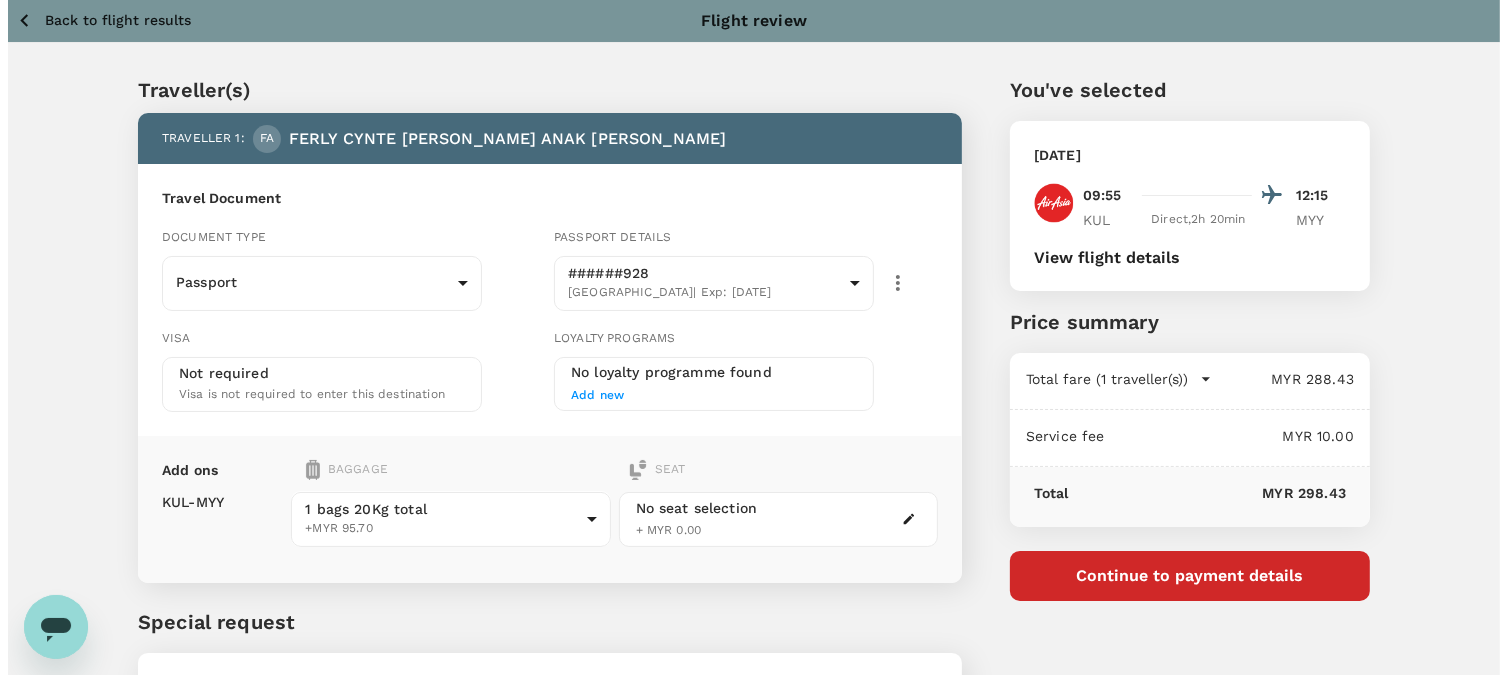 scroll, scrollTop: 0, scrollLeft: 0, axis: both 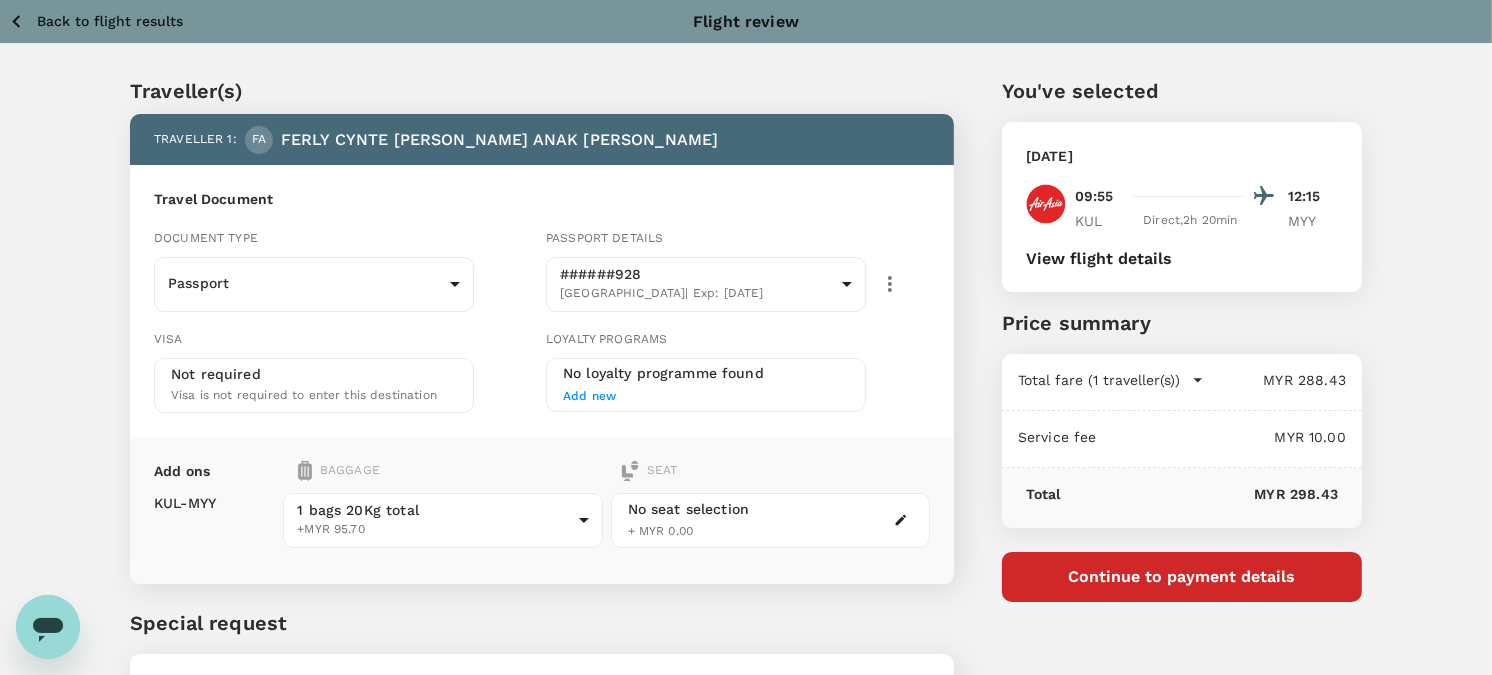 click on "View flight details" at bounding box center [1099, 259] 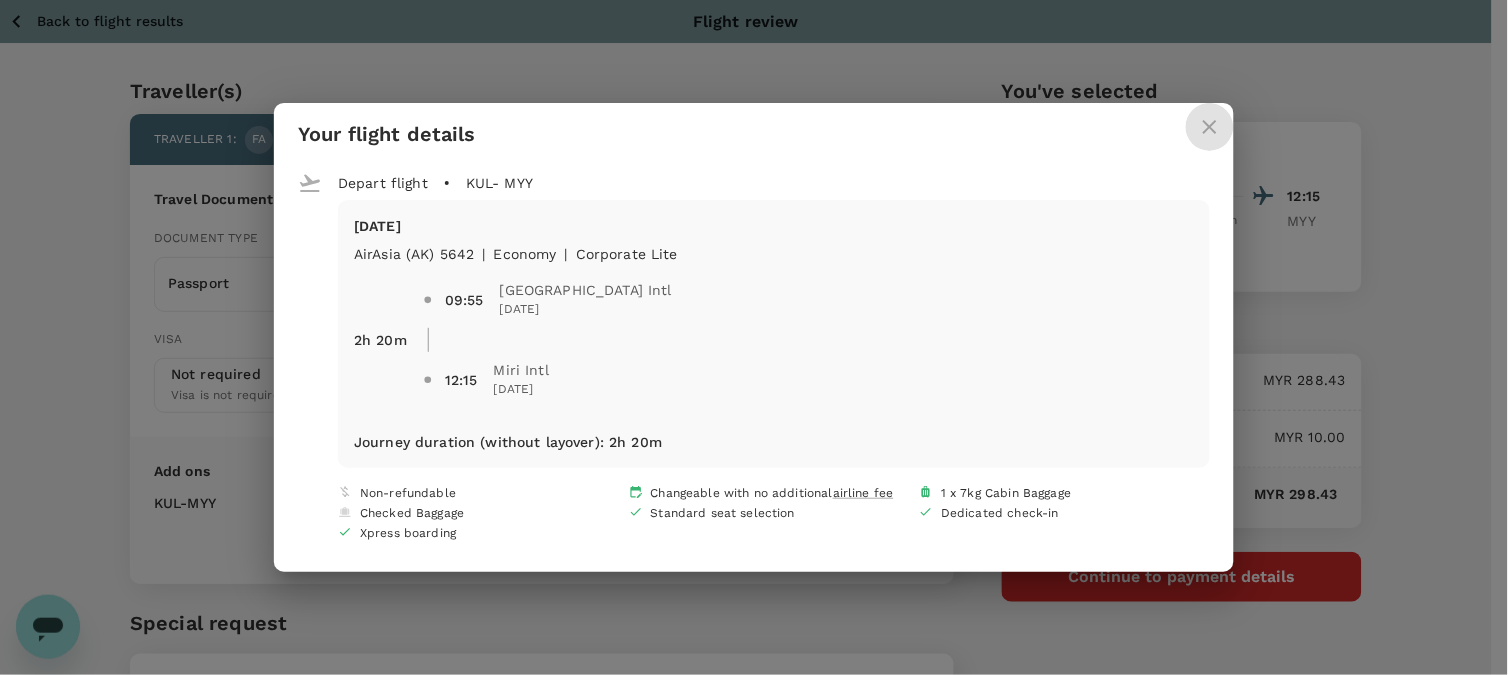 click 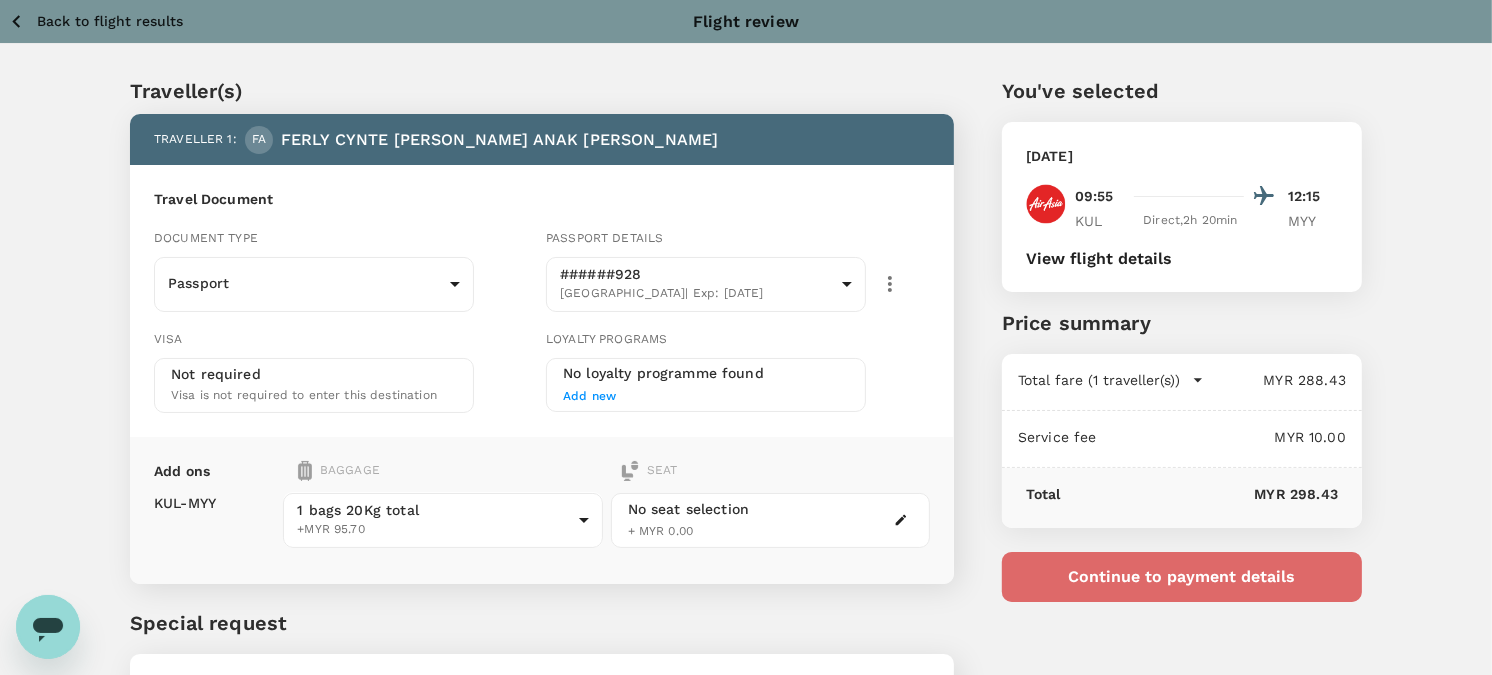 click on "Continue to payment details" at bounding box center [1182, 577] 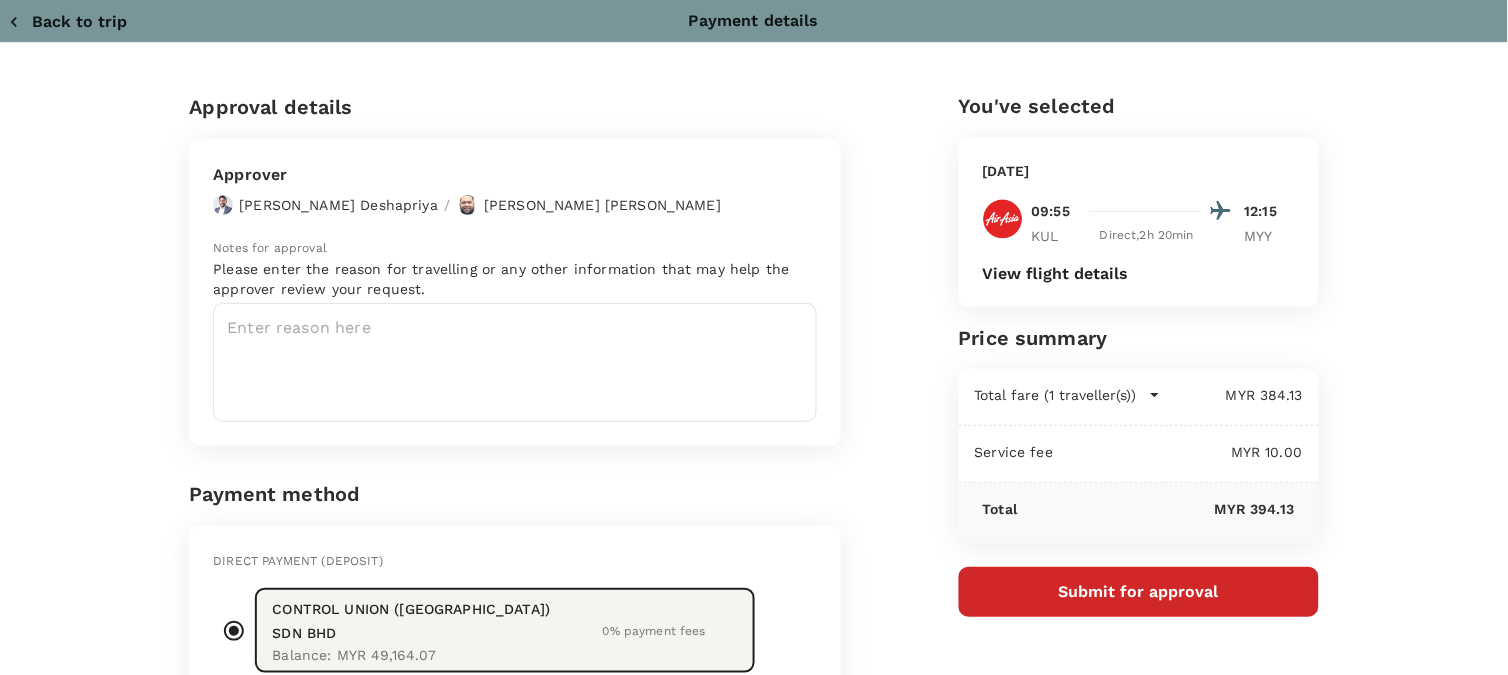 click 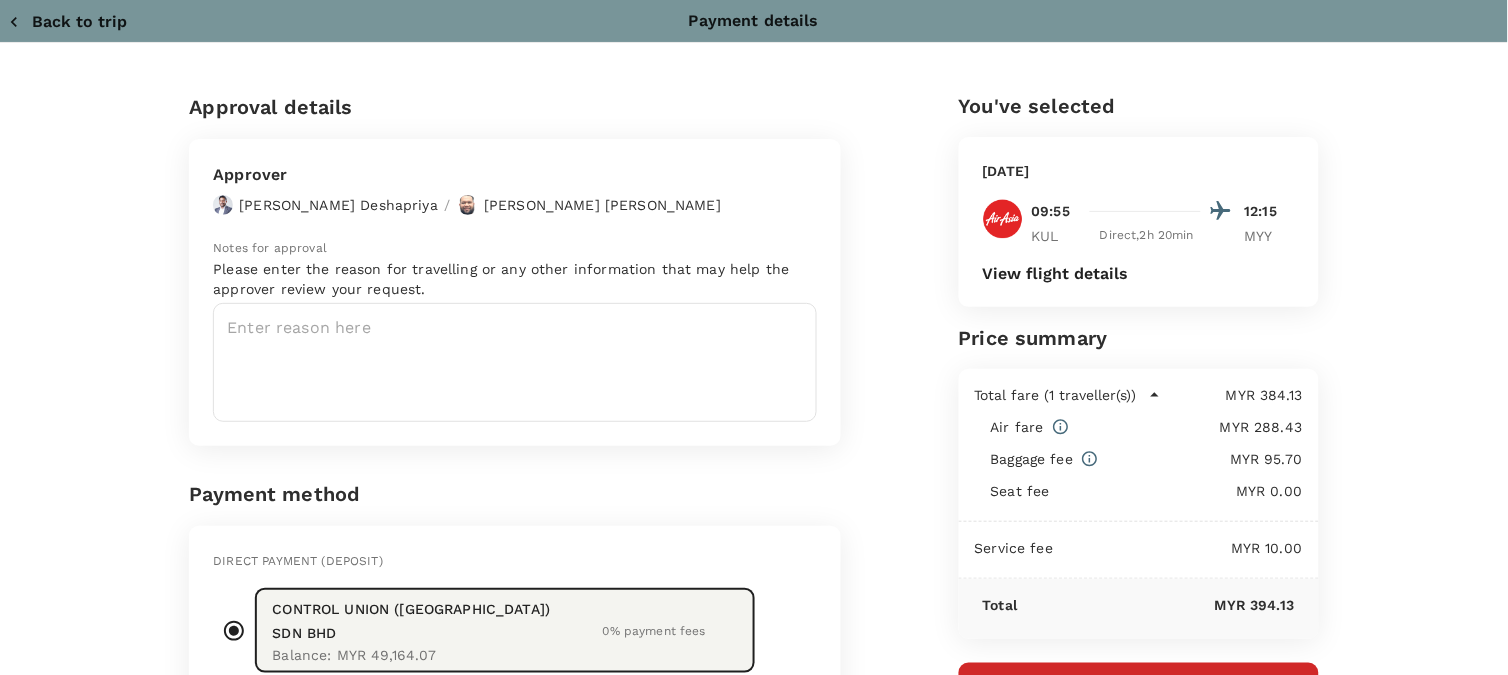 click 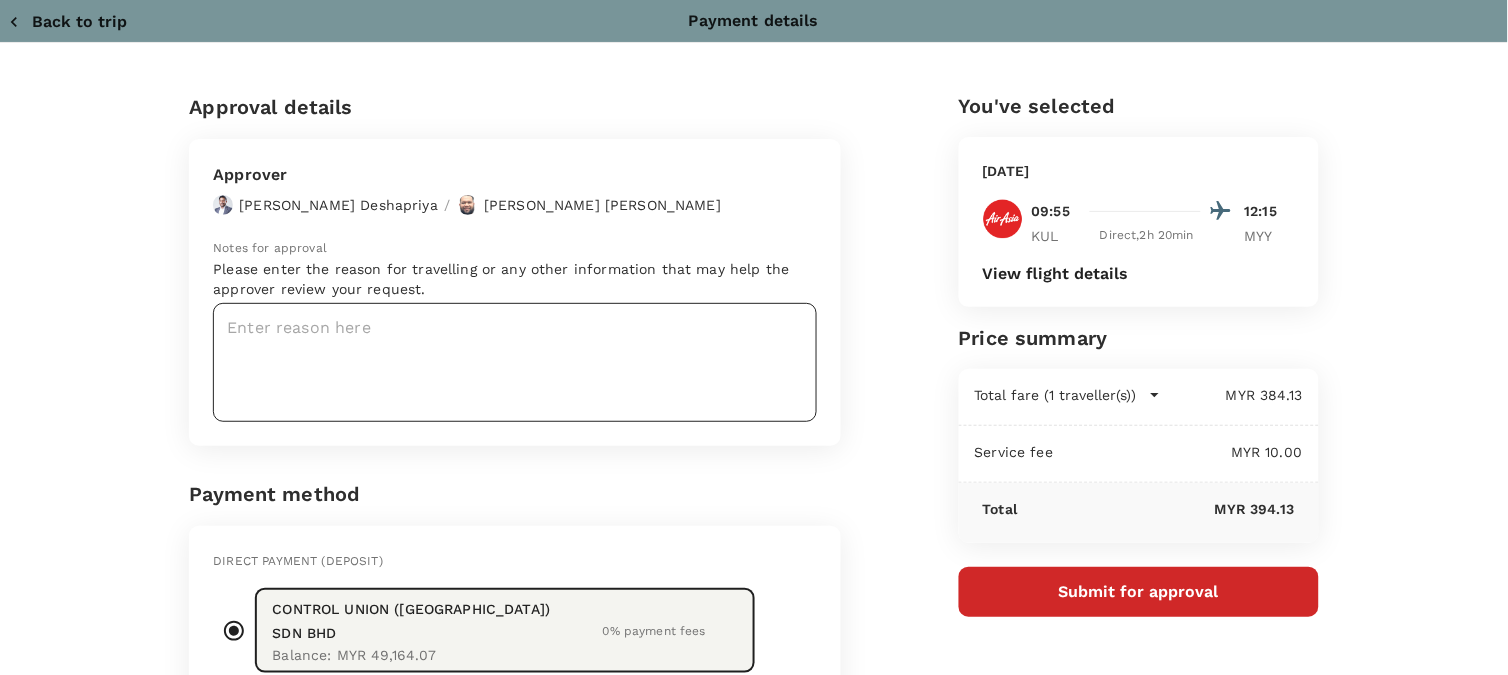 click at bounding box center (515, 362) 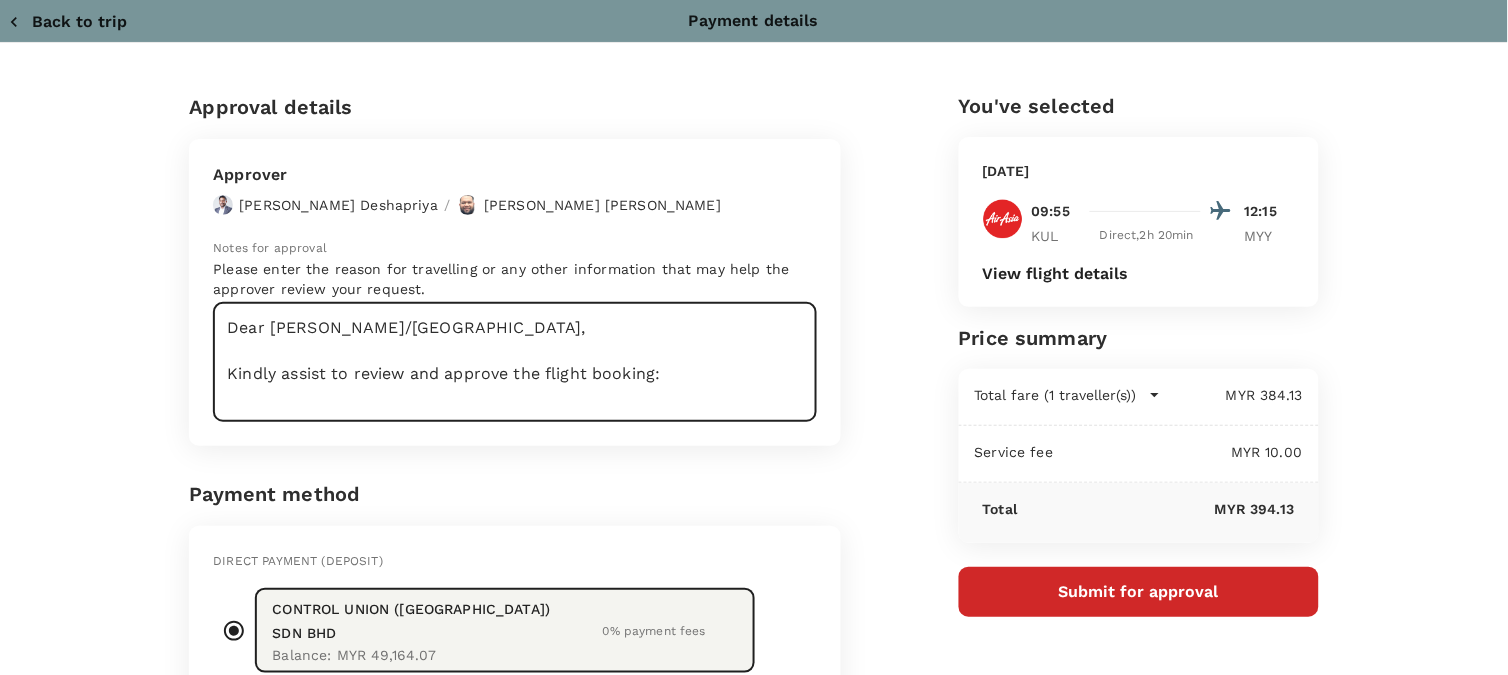 scroll, scrollTop: 6, scrollLeft: 0, axis: vertical 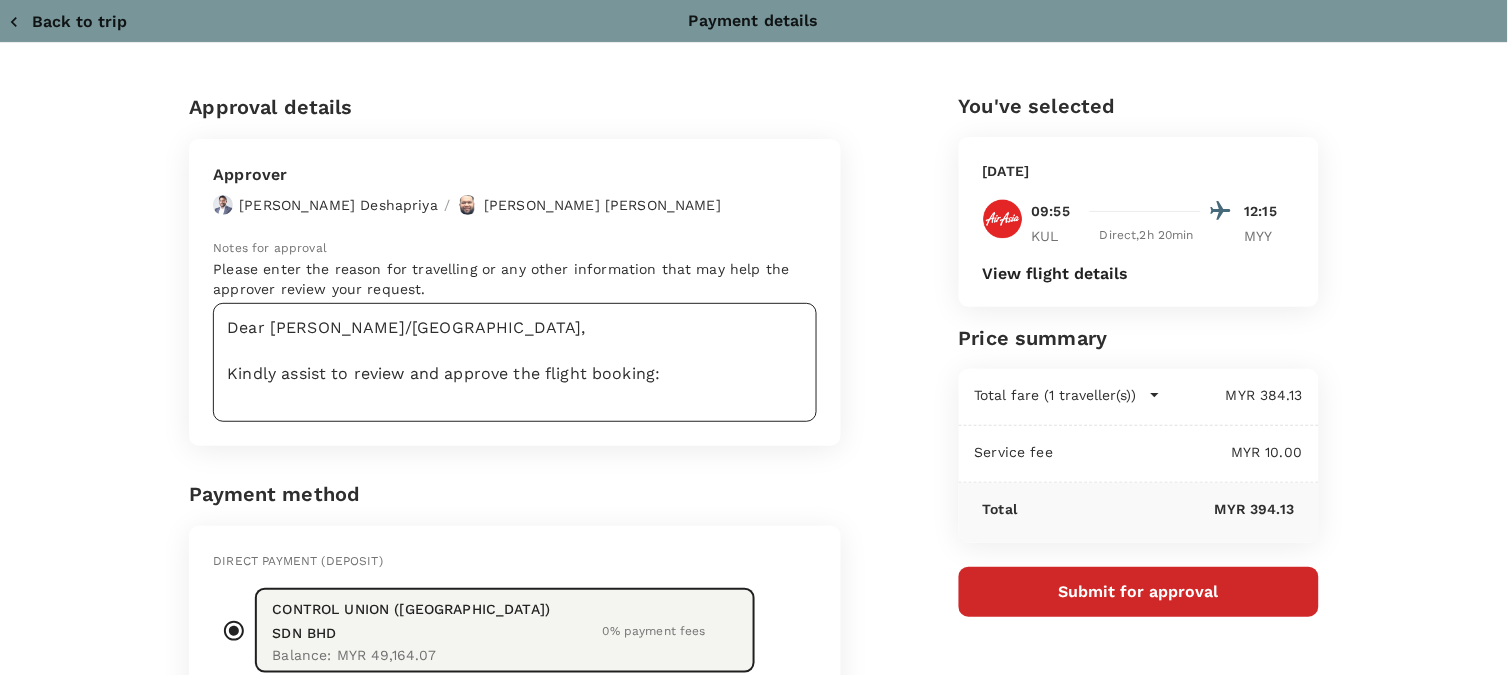 click on "Dear [PERSON_NAME]/[GEOGRAPHIC_DATA],
Kindly assist to review and approve the flight booking:" at bounding box center [515, 362] 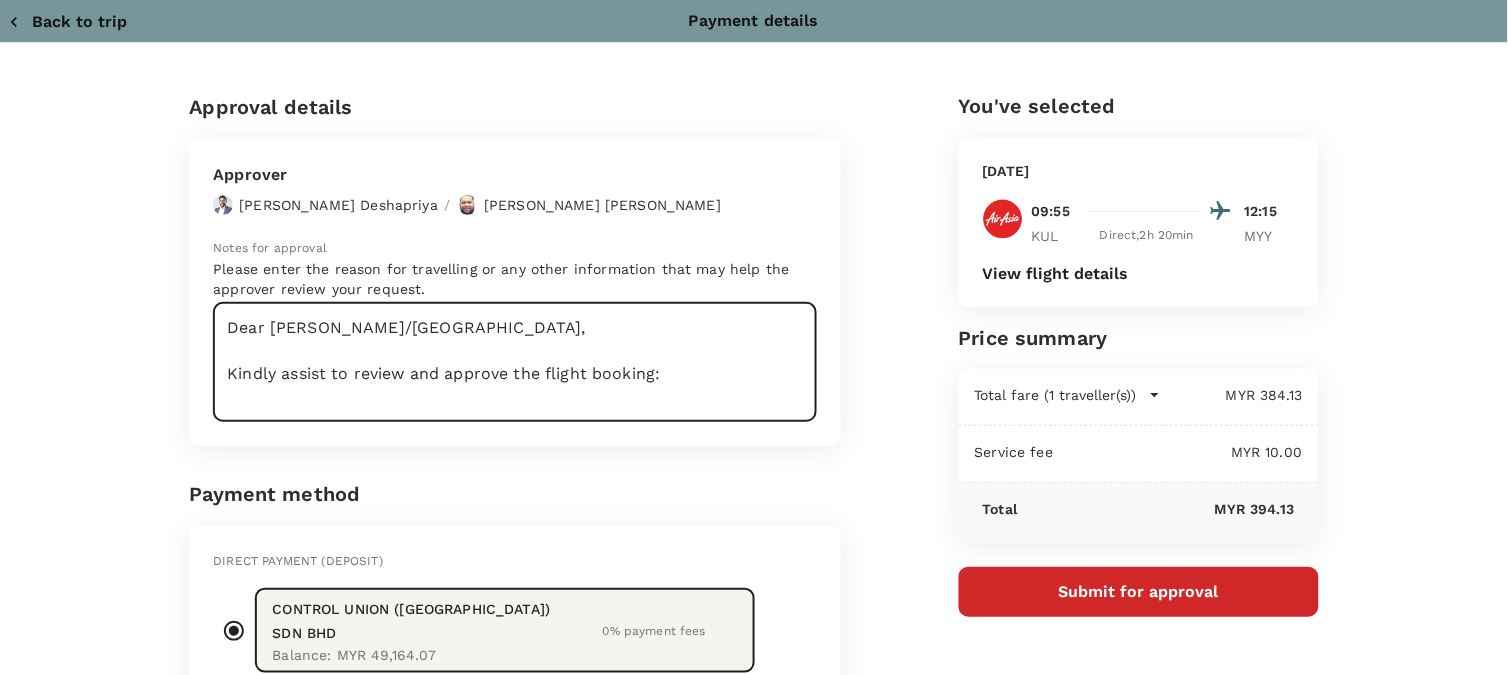 paste on "Dear [PERSON_NAME]/[PERSON_NAME], Kindly assist to review and approve the hotel booking: Auditor: Nur [PERSON_NAME] Program: FSC COC Client: 895970; Hexachase Label Sdn Bhd Audit date: [DATE] Check in: [DATE] Check out: [DATE] Charge to client Regards, Farah" 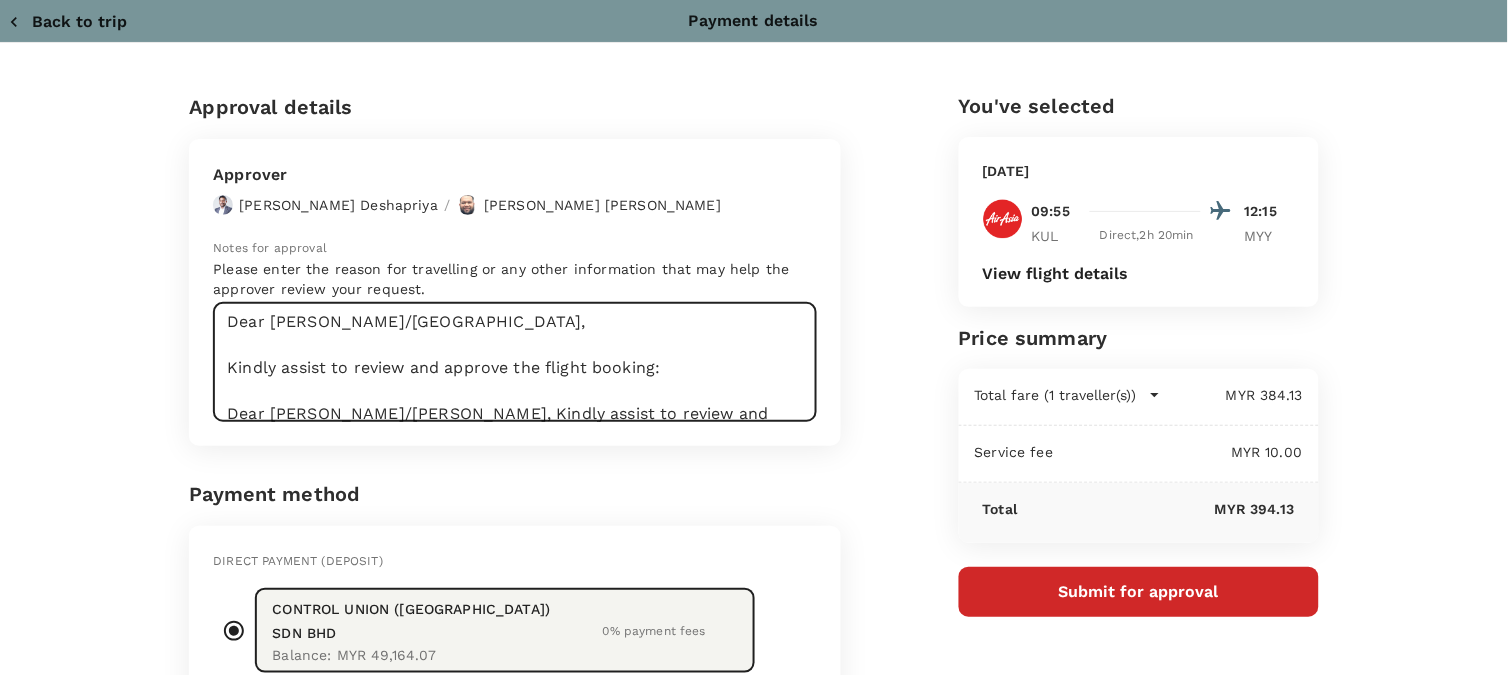 scroll, scrollTop: 75, scrollLeft: 0, axis: vertical 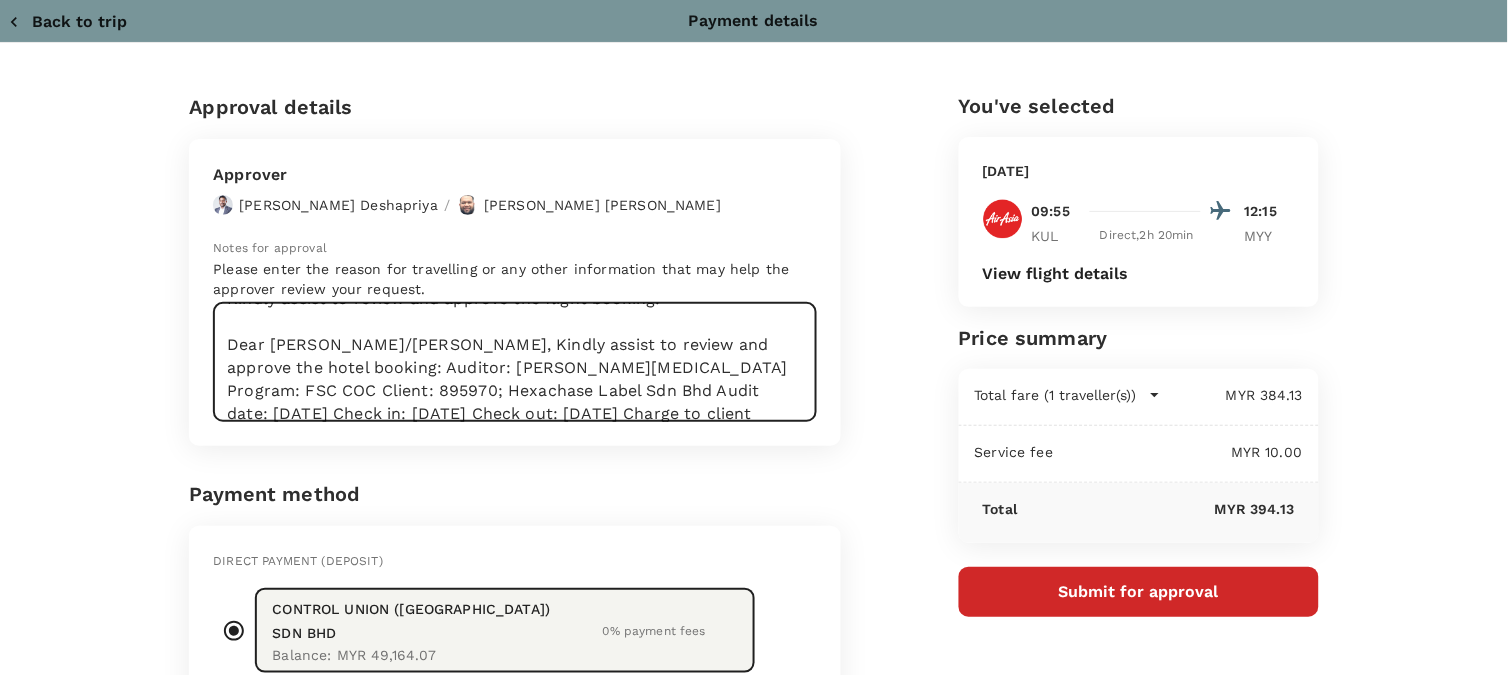 drag, startPoint x: 338, startPoint y: 367, endPoint x: 221, endPoint y: 343, distance: 119.43617 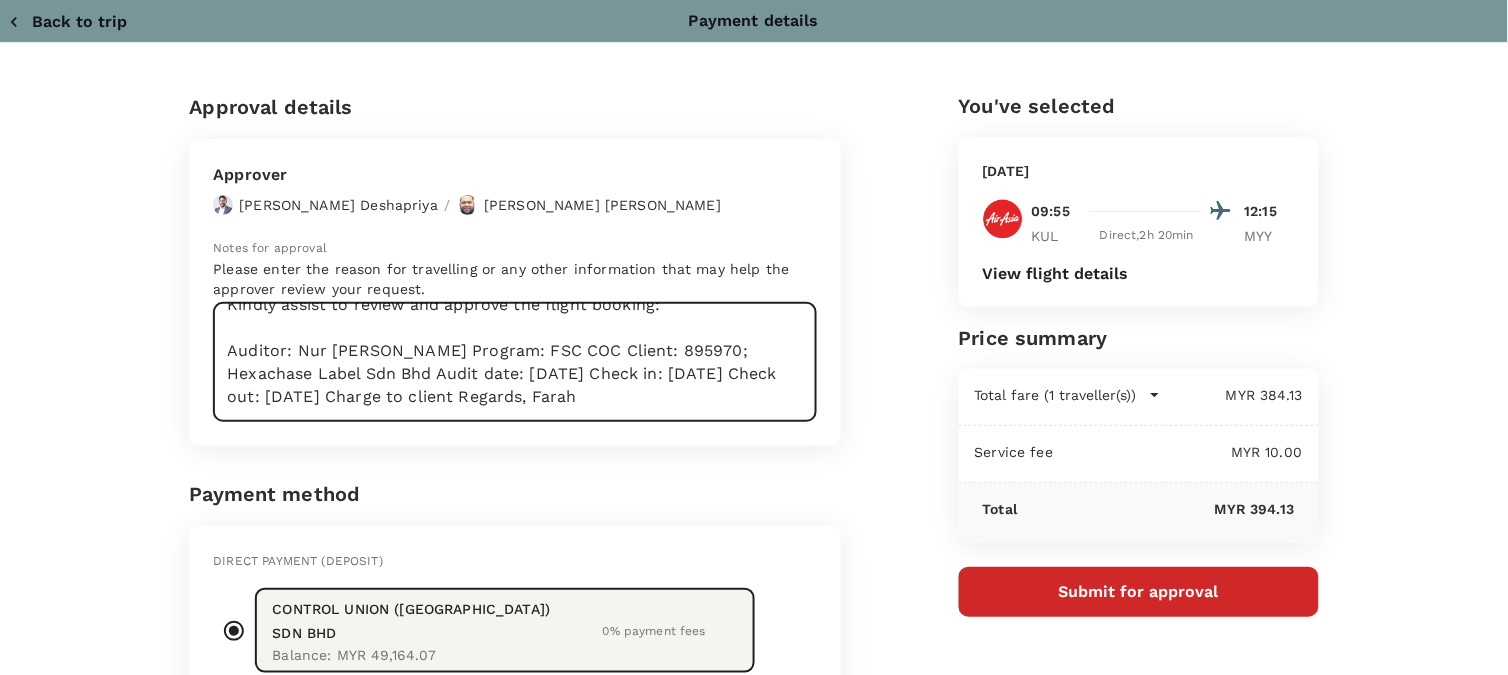scroll, scrollTop: 68, scrollLeft: 0, axis: vertical 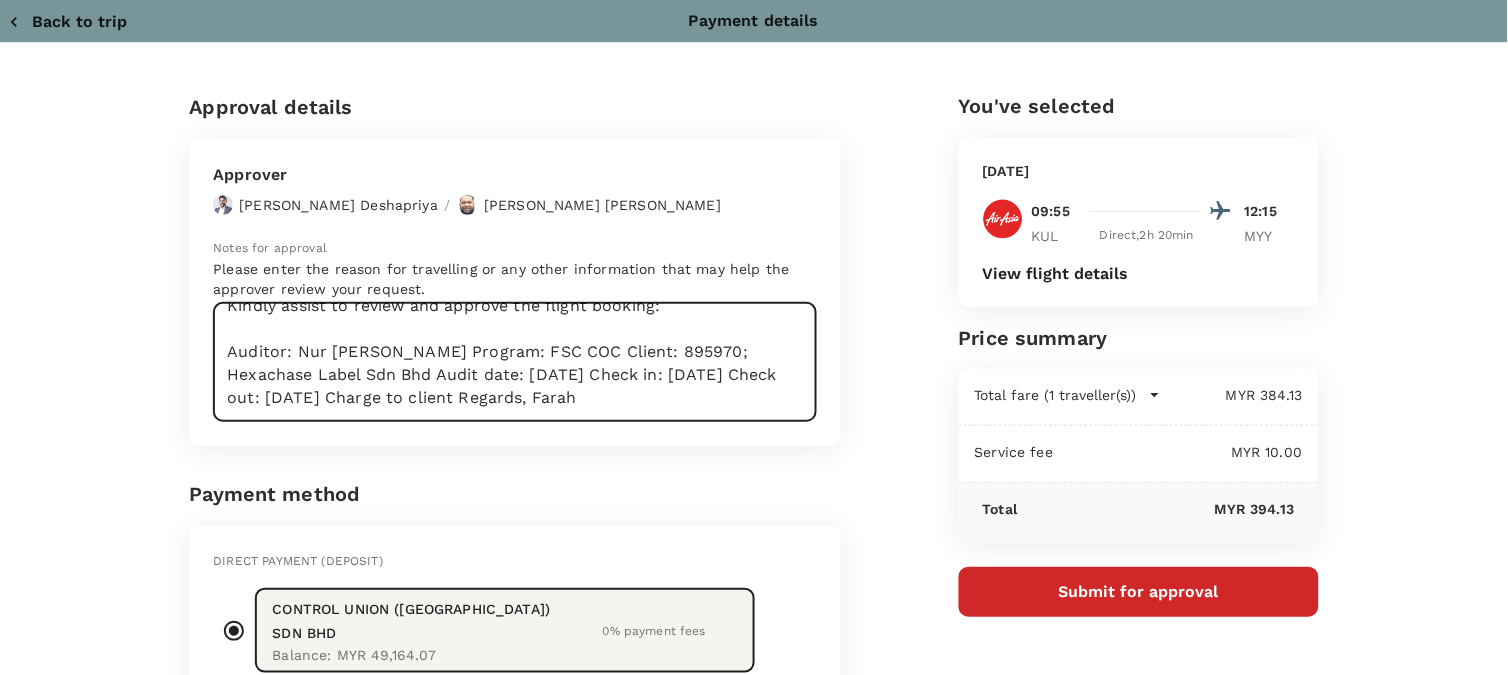 click on "Dear [PERSON_NAME]/[GEOGRAPHIC_DATA],
Kindly assist to review and approve the flight booking:
Auditor: Nur [PERSON_NAME] Program: FSC COC Client: 895970; Hexachase Label Sdn Bhd Audit date: [DATE] Check in: [DATE] Check out: [DATE] Charge to client Regards, Farah" at bounding box center [515, 362] 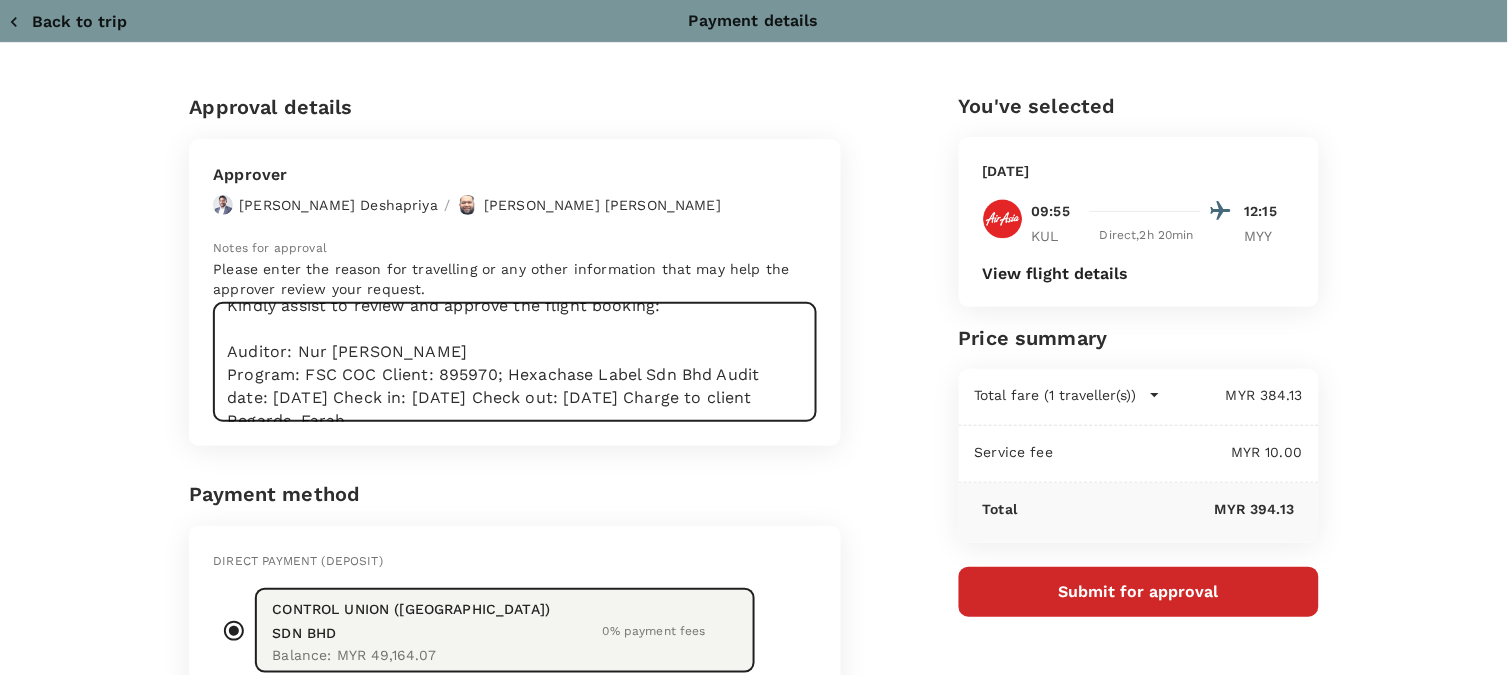 scroll, scrollTop: 75, scrollLeft: 0, axis: vertical 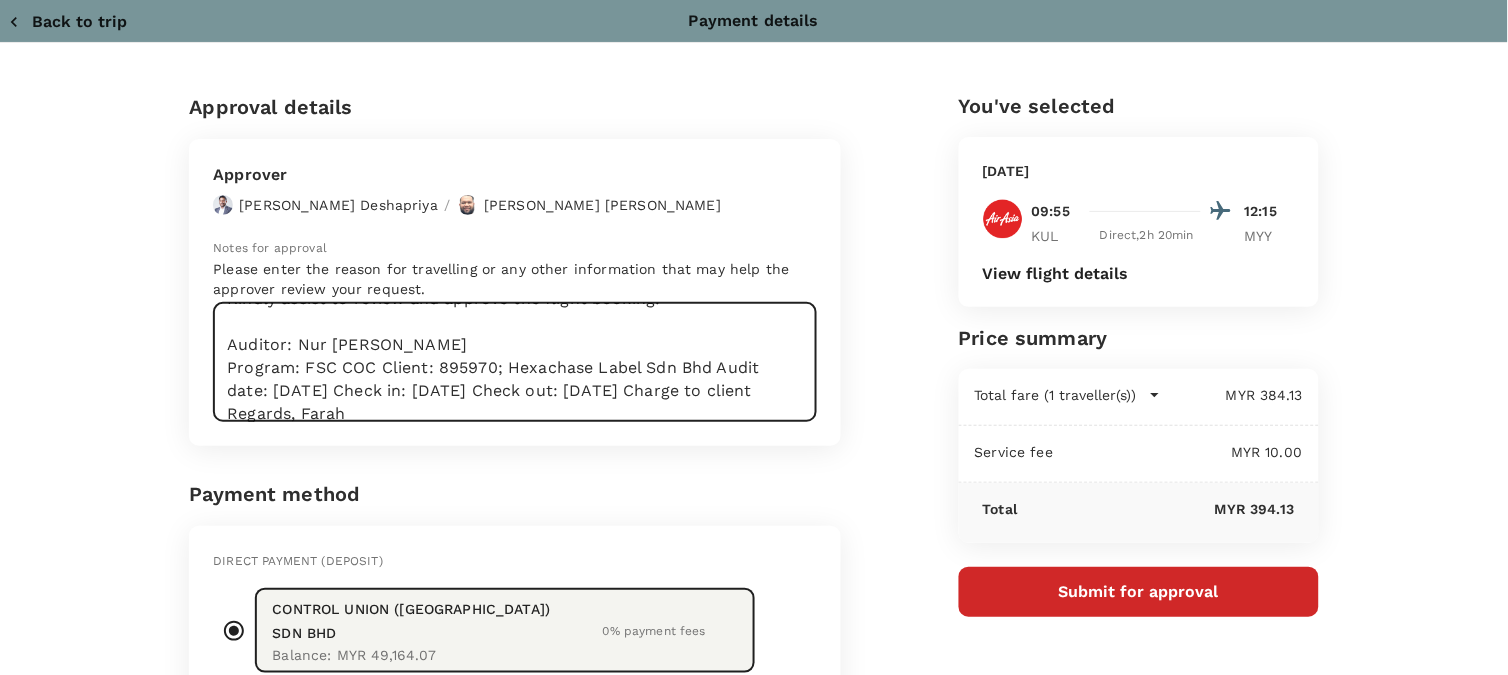 click on "Dear [PERSON_NAME]/[GEOGRAPHIC_DATA],
Kindly assist to review and approve the flight booking:
Auditor: Nur [PERSON_NAME]
Program: FSC COC Client: 895970; Hexachase Label Sdn Bhd Audit date: [DATE] Check in: [DATE] Check out: [DATE] Charge to client Regards, Farah" at bounding box center [515, 362] 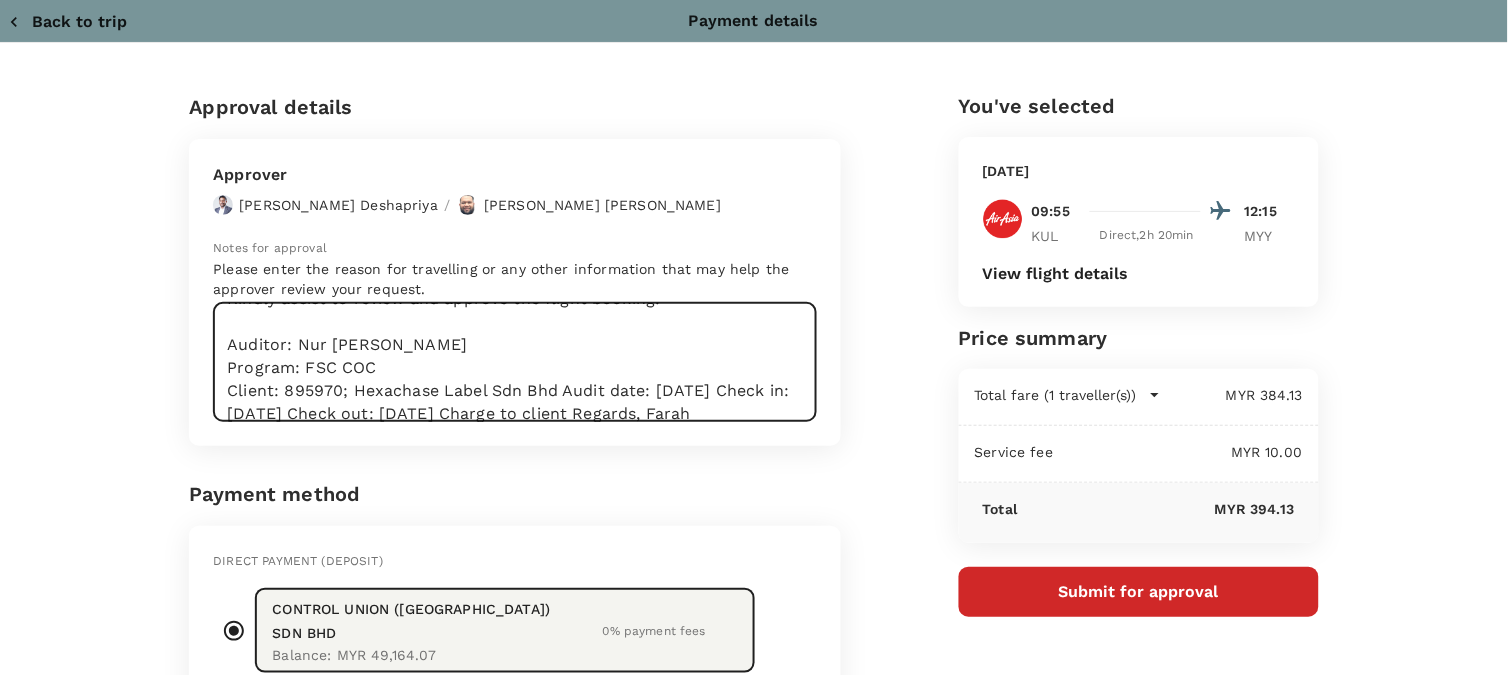 click on "Dear [PERSON_NAME]/[GEOGRAPHIC_DATA],
Kindly assist to review and approve the flight booking:
Auditor: Nur [PERSON_NAME]
Program: FSC COC
Client: 895970; Hexachase Label Sdn Bhd Audit date: [DATE] Check in: [DATE] Check out: [DATE] Charge to client Regards, Farah" at bounding box center [515, 362] 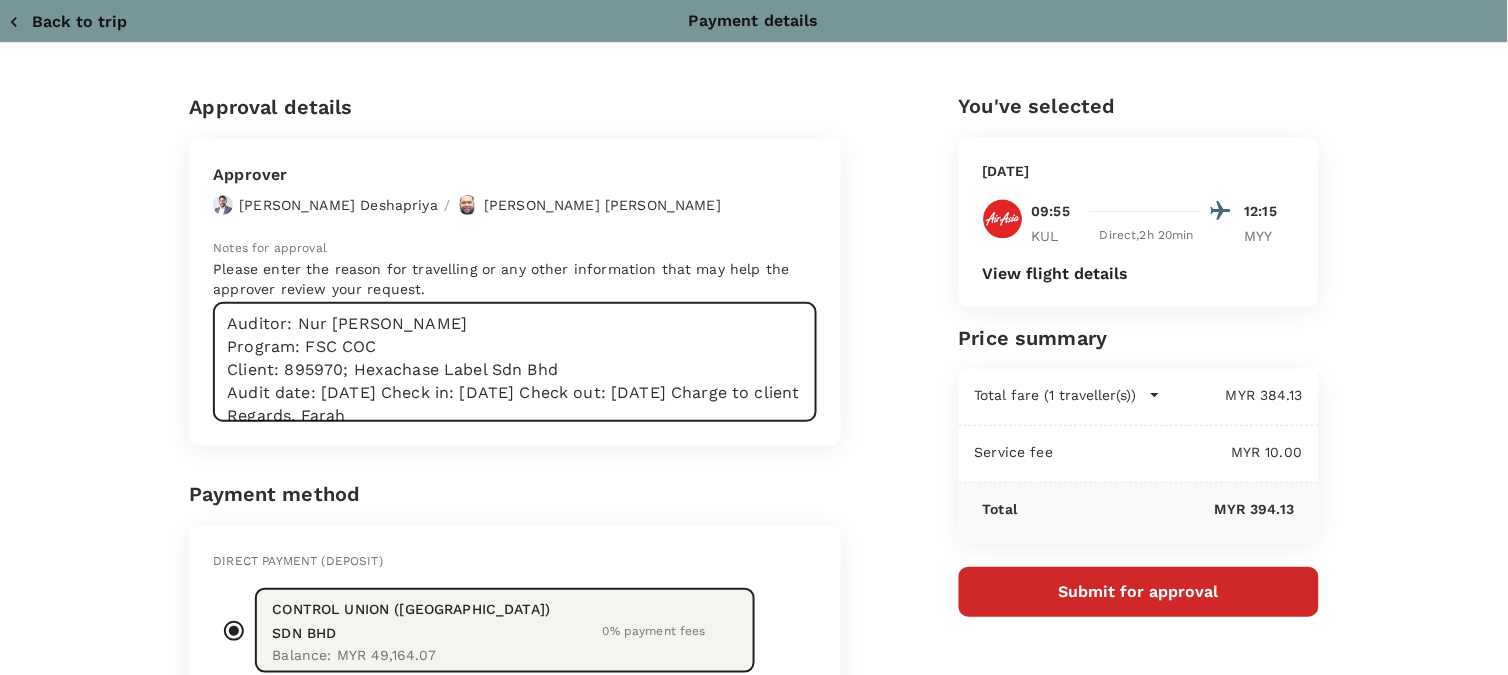 scroll, scrollTop: 114, scrollLeft: 0, axis: vertical 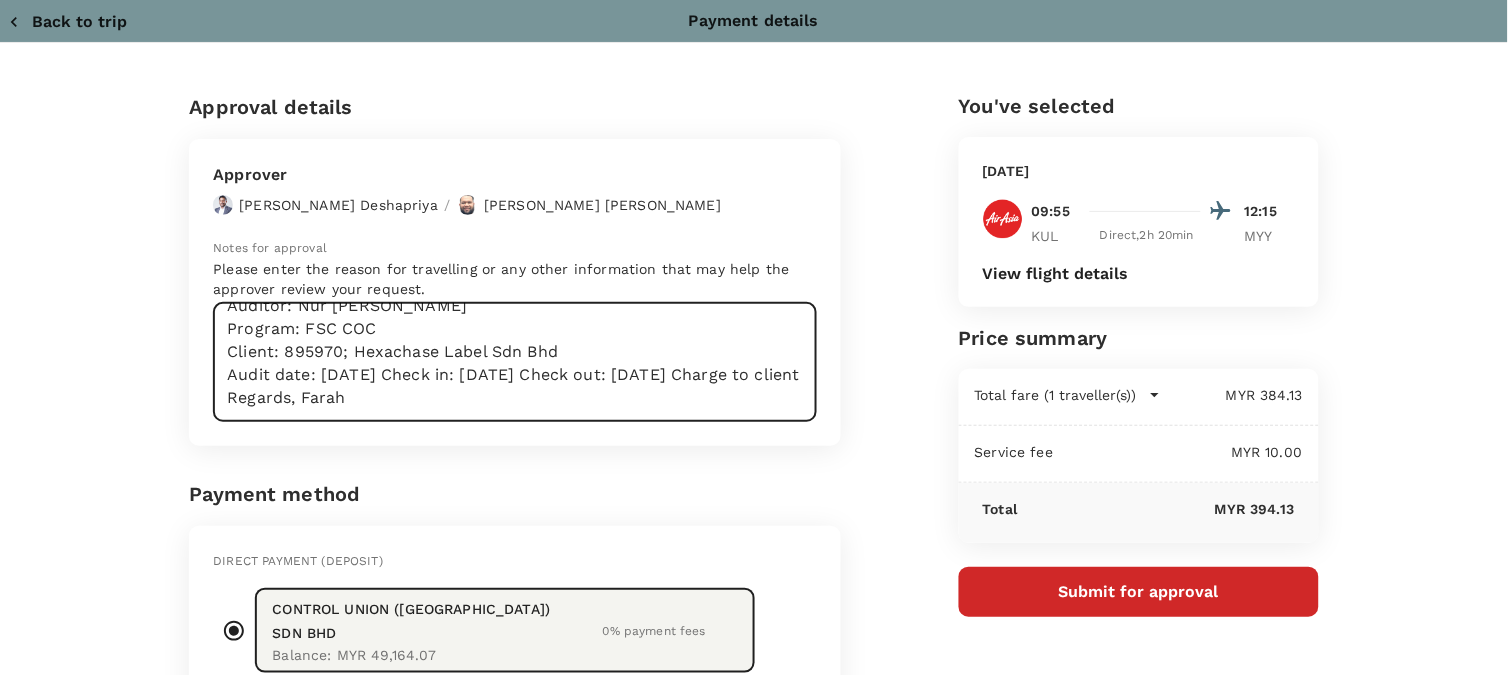 click on "Dear [PERSON_NAME]/[GEOGRAPHIC_DATA],
Kindly assist to review and approve the flight booking:
Auditor: Nur [PERSON_NAME]
Program: FSC COC
Client: 895970; Hexachase Label Sdn Bhd
Audit date: [DATE] Check in: [DATE] Check out: [DATE] Charge to client Regards, Farah" at bounding box center [515, 362] 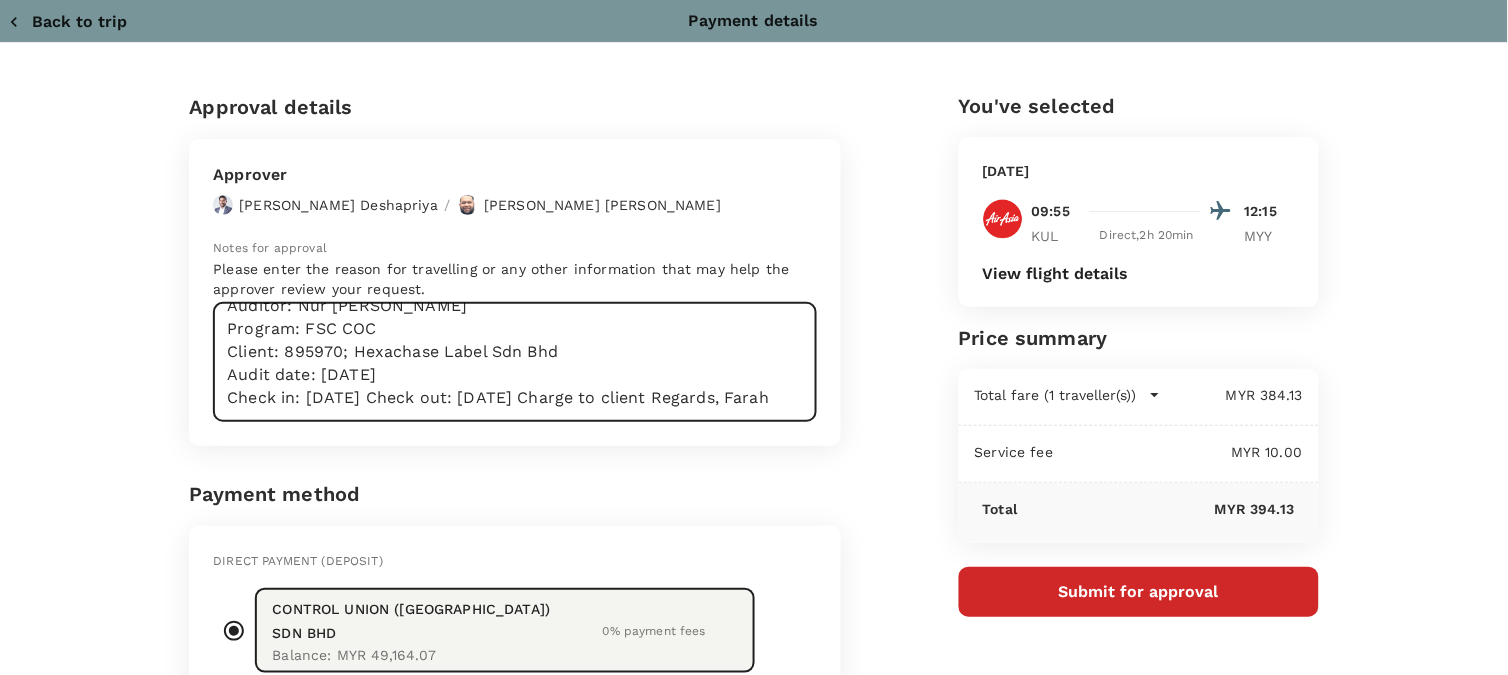 click on "Dear [PERSON_NAME]/[GEOGRAPHIC_DATA],
Kindly assist to review and approve the flight booking:
Auditor: Nur [PERSON_NAME]
Program: FSC COC
Client: 895970; Hexachase Label Sdn Bhd
Audit date: [DATE]
Check in: [DATE] Check out: [DATE] Charge to client Regards, Farah" at bounding box center (515, 362) 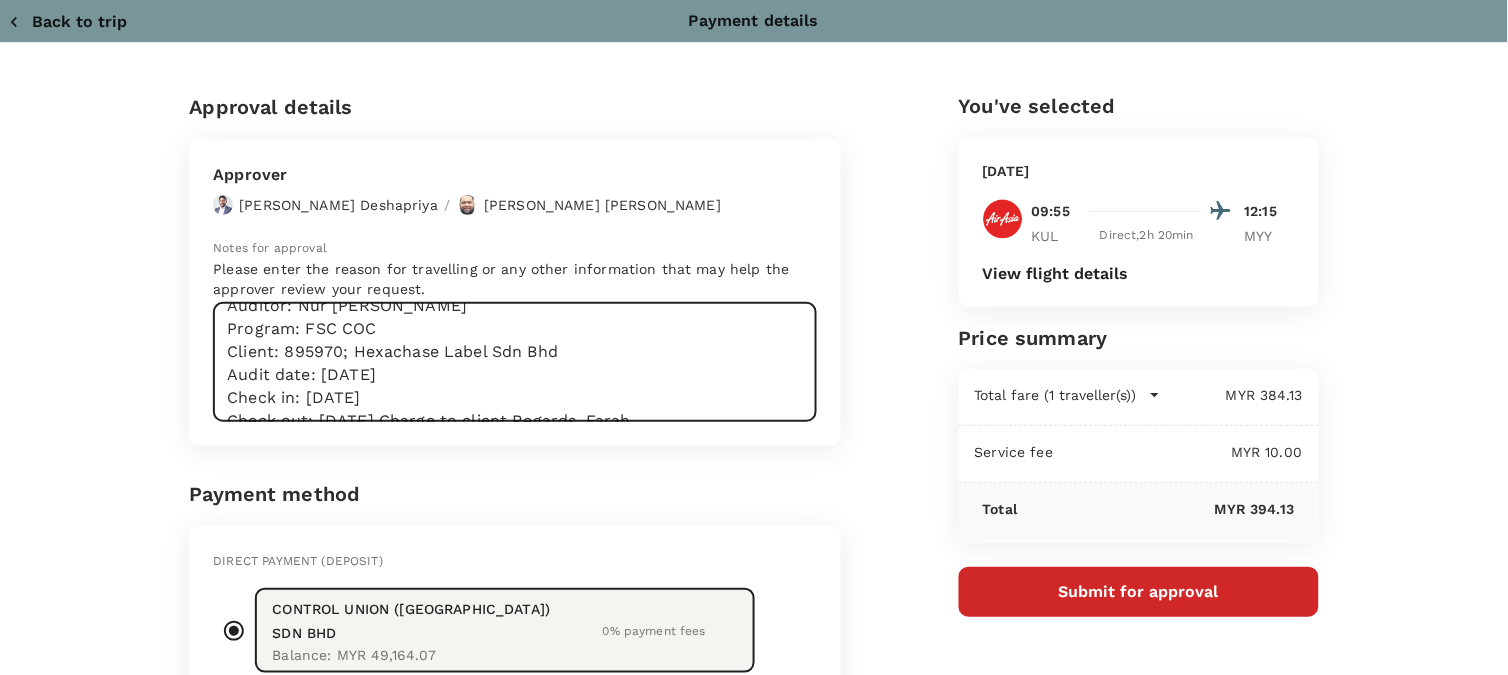 scroll, scrollTop: 122, scrollLeft: 0, axis: vertical 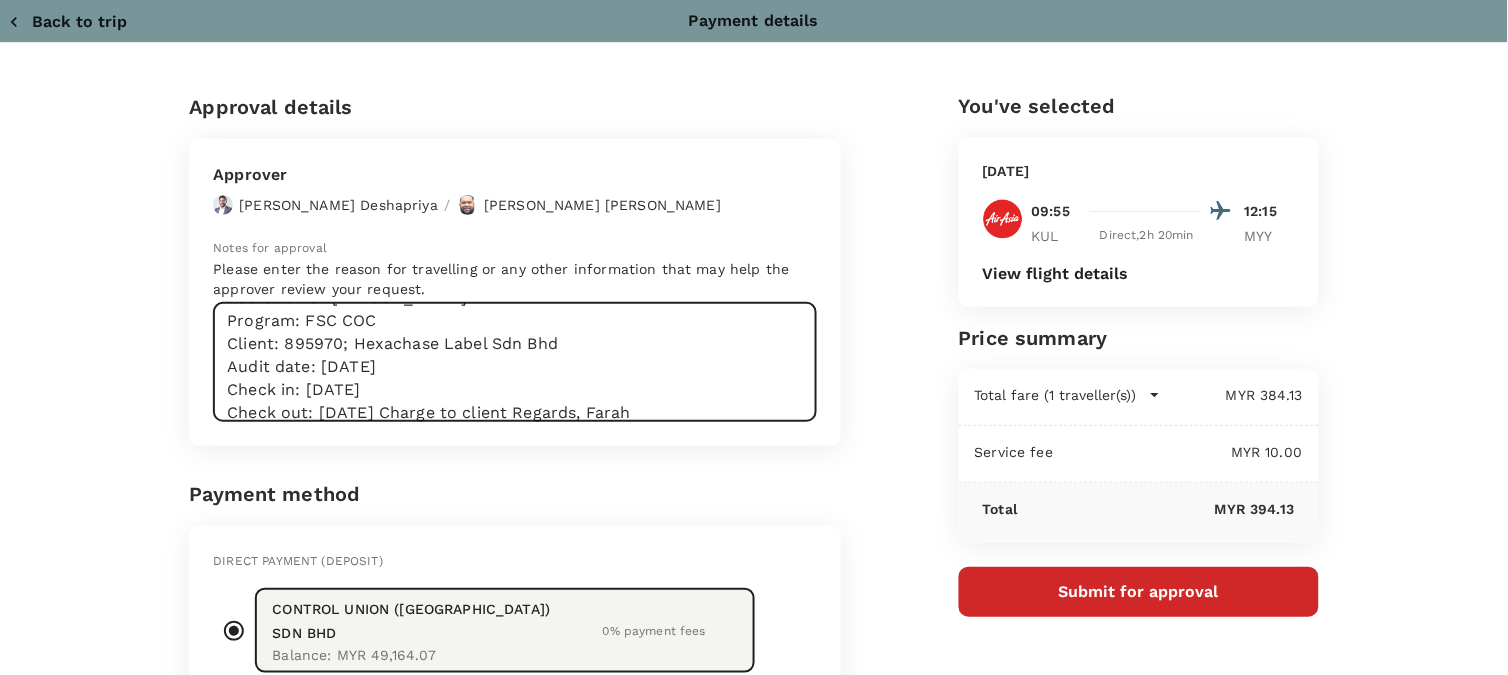 click on "Dear [PERSON_NAME]/[GEOGRAPHIC_DATA],
Kindly assist to review and approve the flight booking:
Auditor: Nur [PERSON_NAME]
Program: FSC COC
Client: 895970; Hexachase Label Sdn Bhd
Audit date: [DATE]
Check in: [DATE]
Check out: [DATE] Charge to client Regards, Farah" at bounding box center [515, 362] 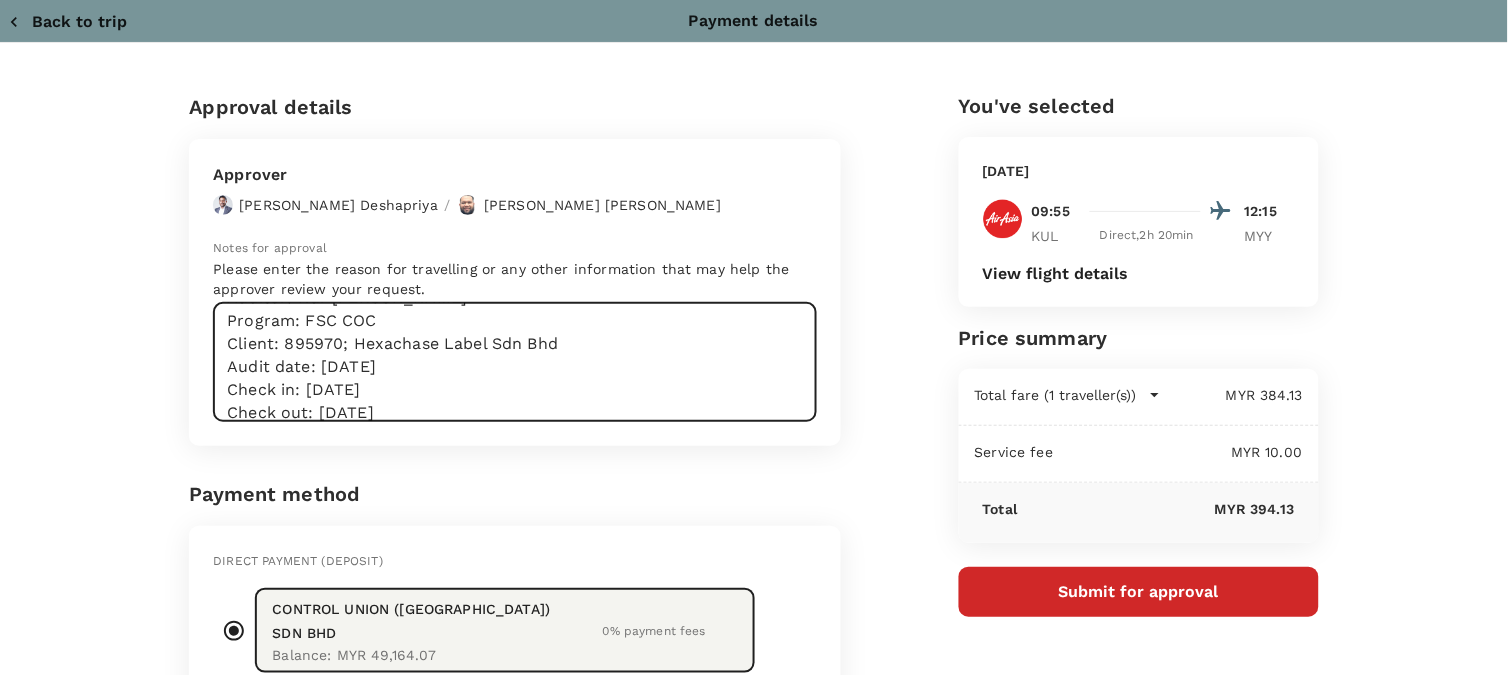 scroll, scrollTop: 144, scrollLeft: 0, axis: vertical 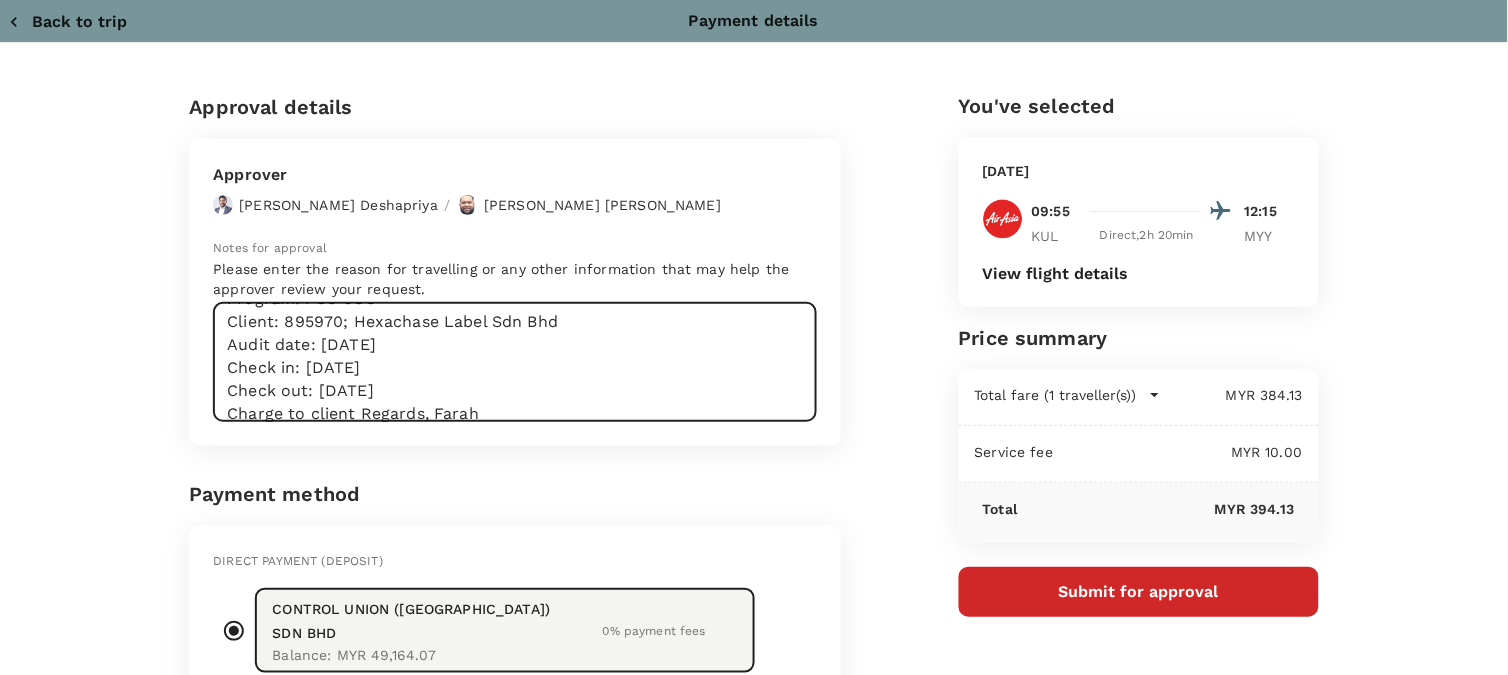 click on "Dear [PERSON_NAME]/[GEOGRAPHIC_DATA],
Kindly assist to review and approve the flight booking:
Auditor: Nur [PERSON_NAME]
Program: FSC COC
Client: 895970; Hexachase Label Sdn Bhd
Audit date: [DATE]
Check in: [DATE]
Check out: [DATE]
Charge to client Regards, Farah" at bounding box center (515, 362) 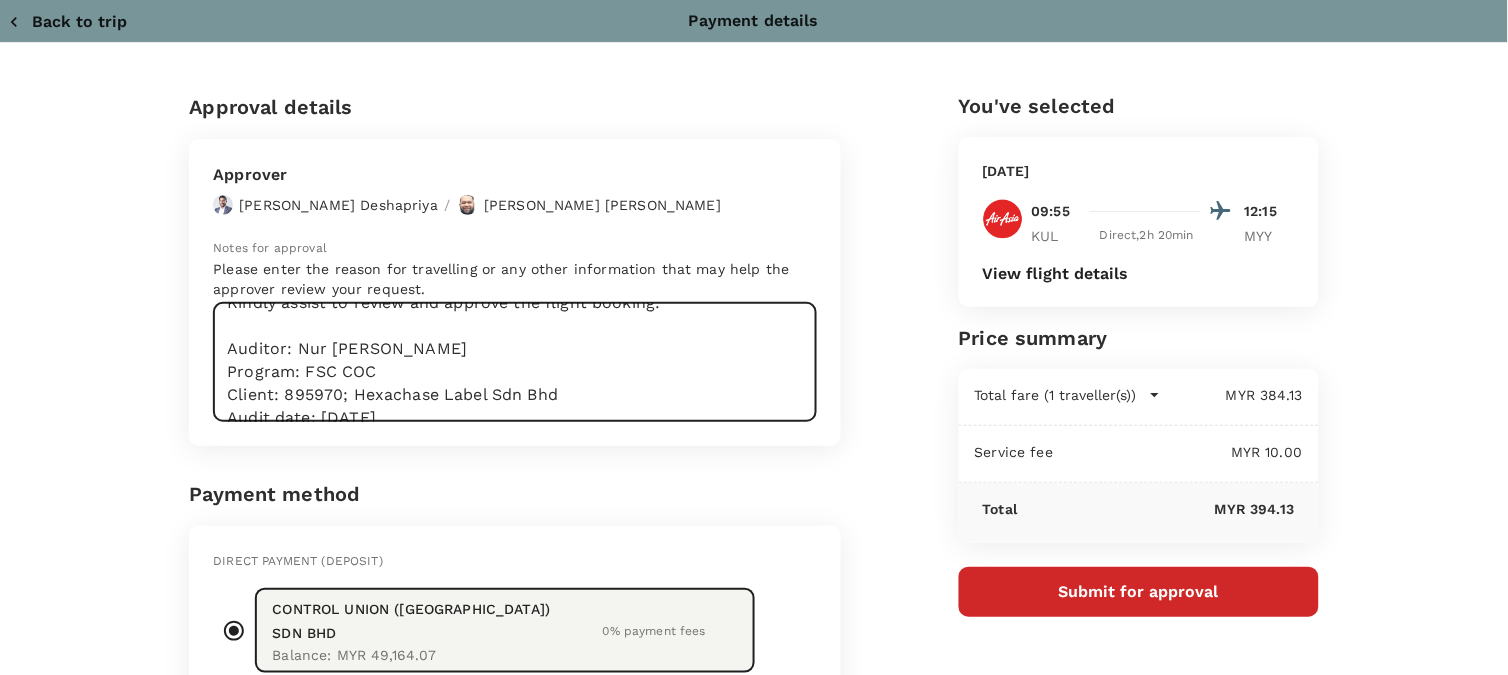 scroll, scrollTop: 111, scrollLeft: 0, axis: vertical 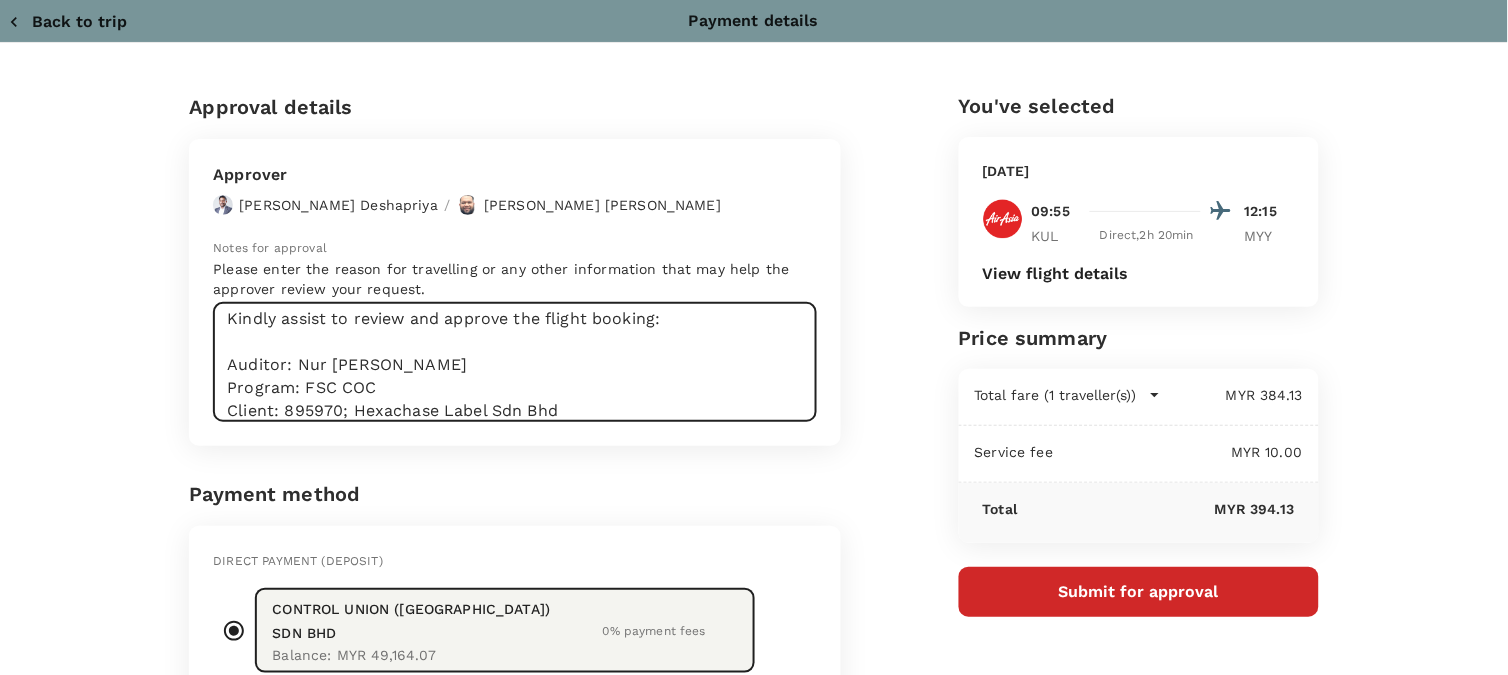 drag, startPoint x: 372, startPoint y: 311, endPoint x: 292, endPoint y: 373, distance: 101.21265 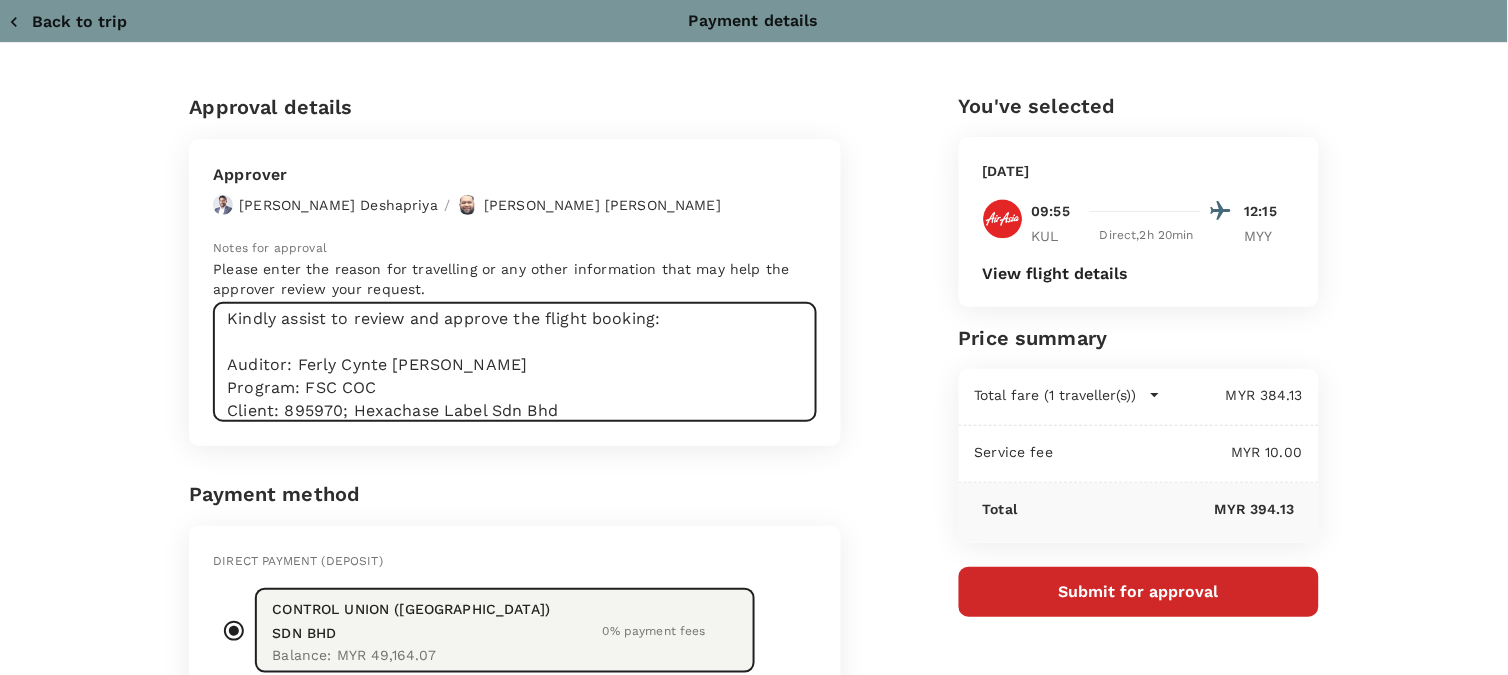 drag, startPoint x: 328, startPoint y: 371, endPoint x: 298, endPoint y: 394, distance: 37.802116 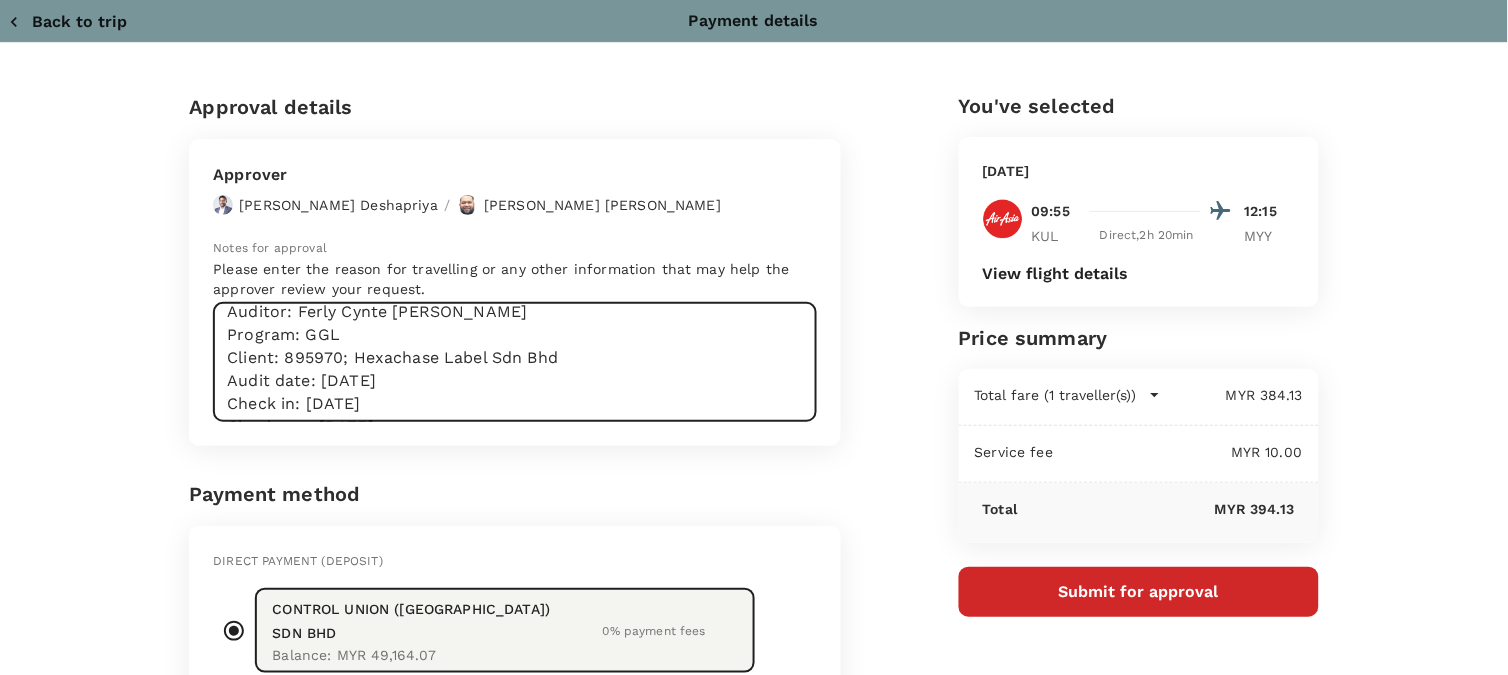 scroll, scrollTop: 116, scrollLeft: 0, axis: vertical 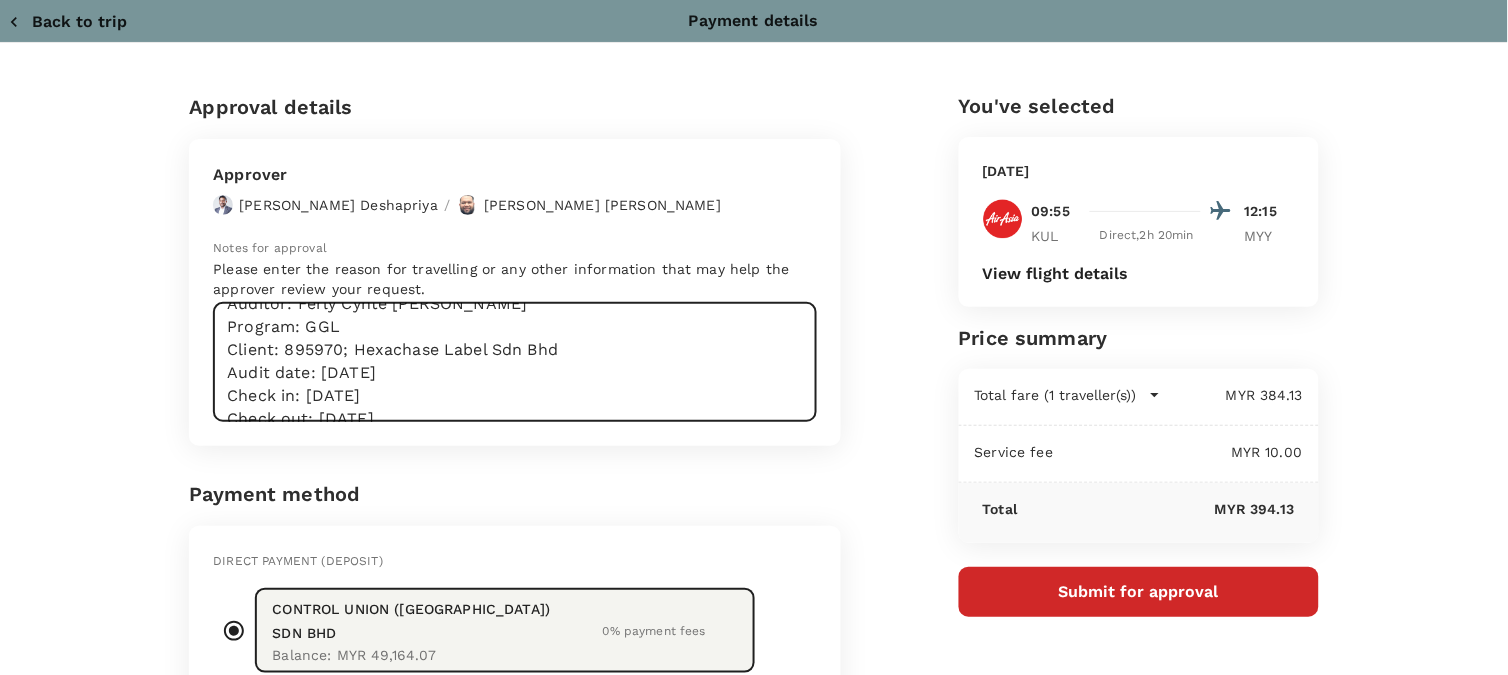 drag, startPoint x: 594, startPoint y: 414, endPoint x: 277, endPoint y: 355, distance: 322.4438 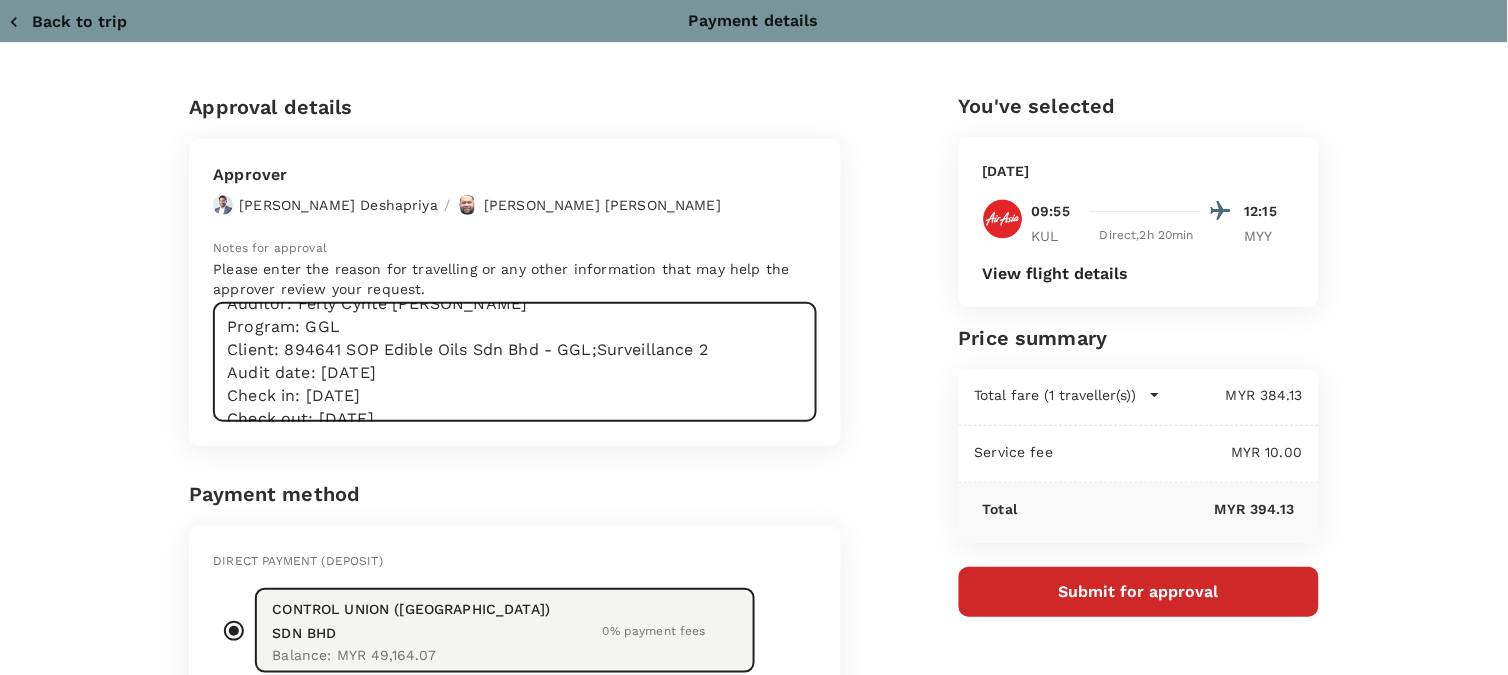 click on "Dear [PERSON_NAME]/[GEOGRAPHIC_DATA],
Kindly assist to review and approve the flight booking:
Auditor: Ferly Cynte [PERSON_NAME]
Program: GGL
Client: 894641 SOP Edible Oils Sdn Bhd - GGL;Surveillance 2
Audit date: [DATE]
Check in: [DATE]
Check out: [DATE]
Charge to client
Regards, Farah" at bounding box center [515, 362] 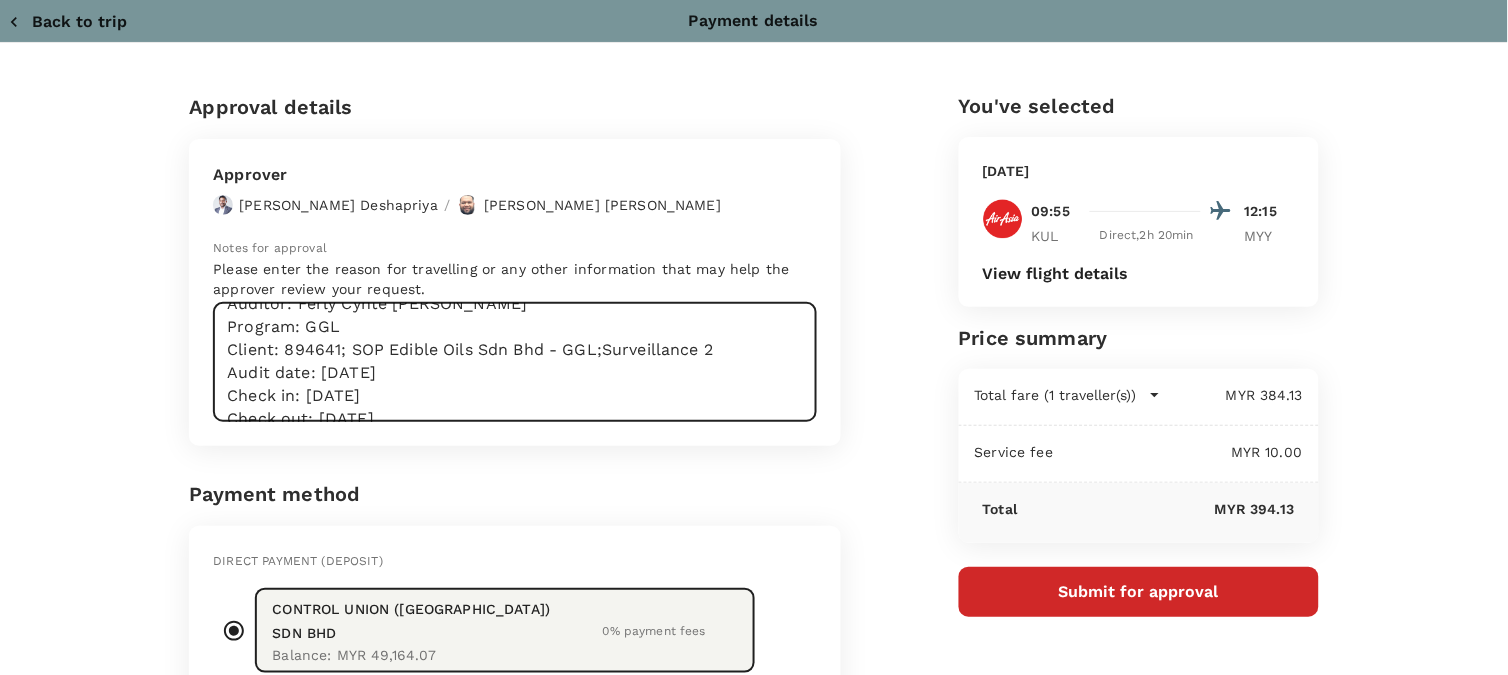 drag, startPoint x: 751, startPoint y: 351, endPoint x: 538, endPoint y: 356, distance: 213.05867 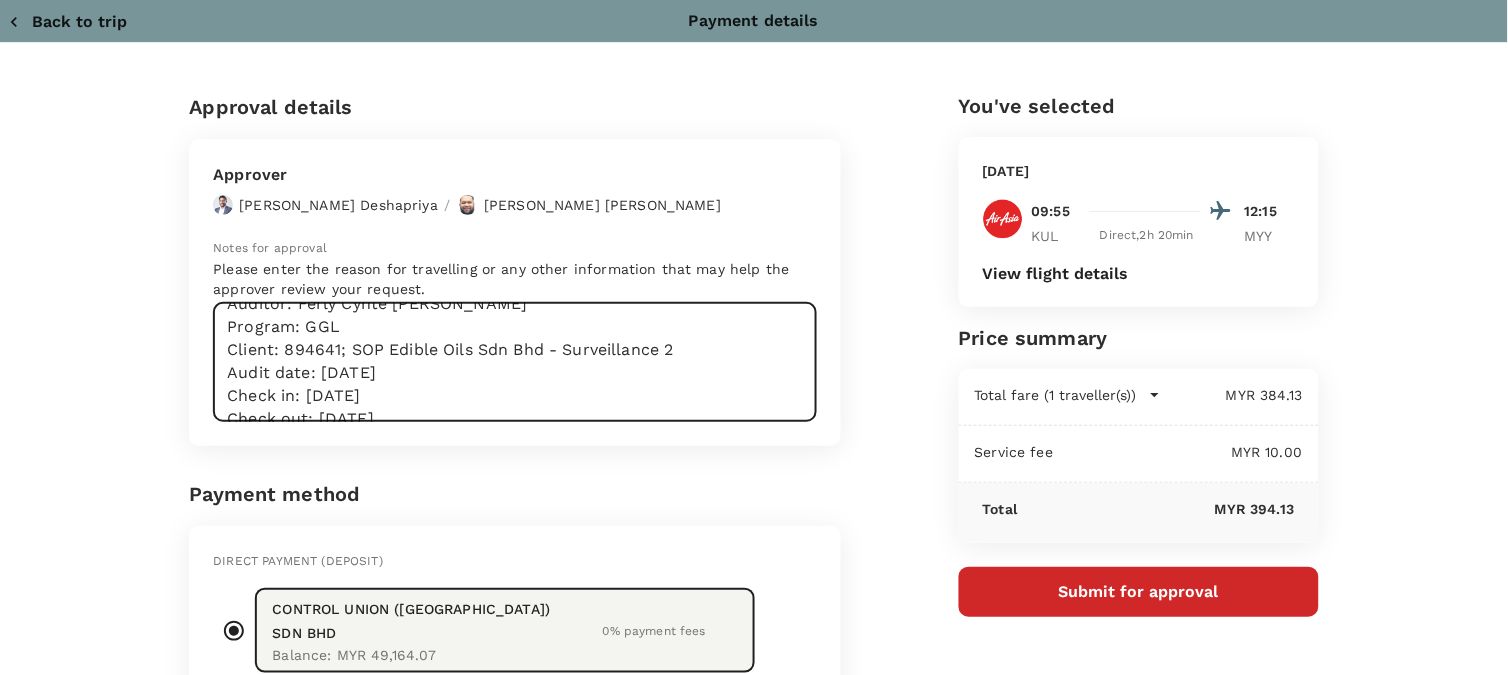 click on "Dear [PERSON_NAME]/[GEOGRAPHIC_DATA],
Kindly assist to review and approve the flight booking:
Auditor: Ferly Cynte [PERSON_NAME]
Program: GGL
Client: 894641; SOP Edible Oils Sdn Bhd - Surveillance 2
Audit date: [DATE]
Check in: [DATE]
Check out: [DATE]
Charge to client
Regards, Farah" at bounding box center (515, 362) 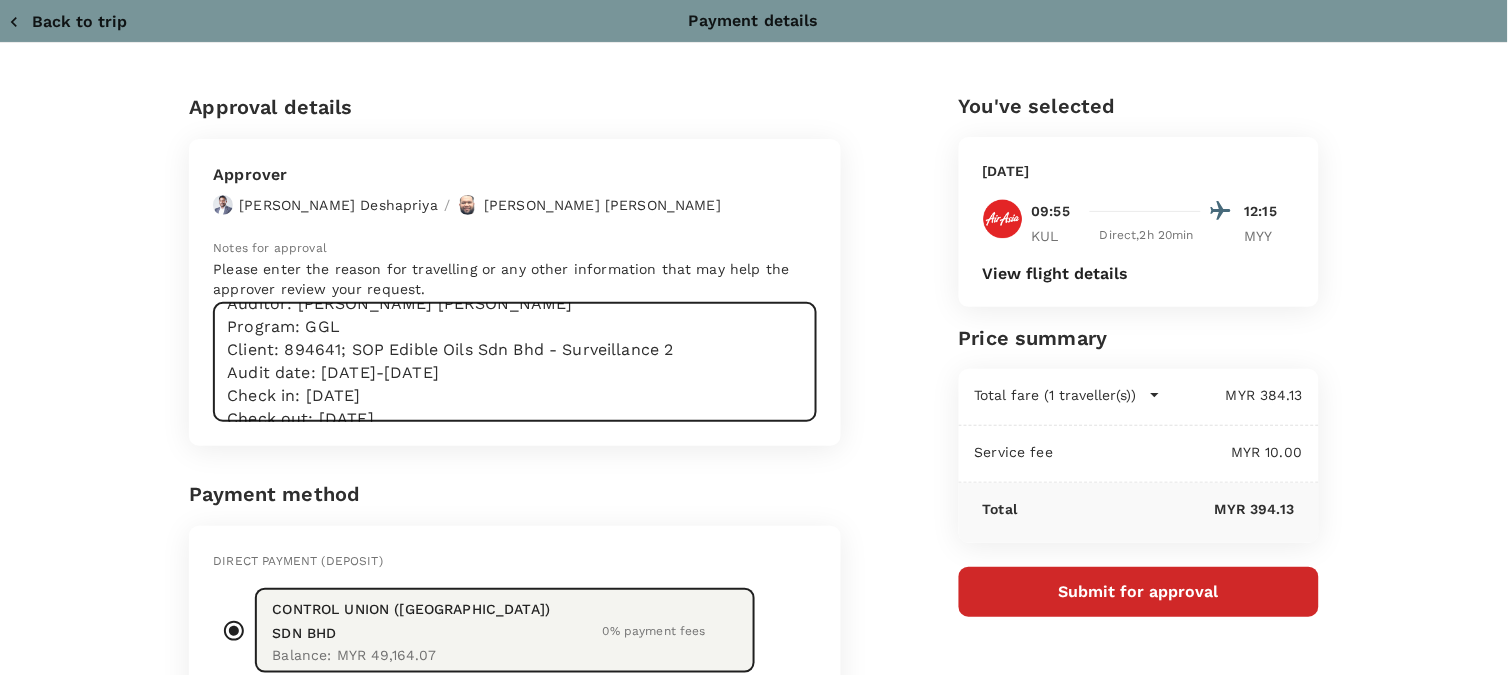 click on "Dear [PERSON_NAME]/[GEOGRAPHIC_DATA],
Kindly assist to review and approve the flight booking:
Auditor: [PERSON_NAME] [PERSON_NAME]
Program: GGL
Client: 894641; SOP Edible Oils Sdn Bhd - Surveillance 2
Audit date: [DATE]-[DATE]
Check in: [DATE]
Check out: [DATE]
Charge to client
Regards, Farah" at bounding box center (515, 362) 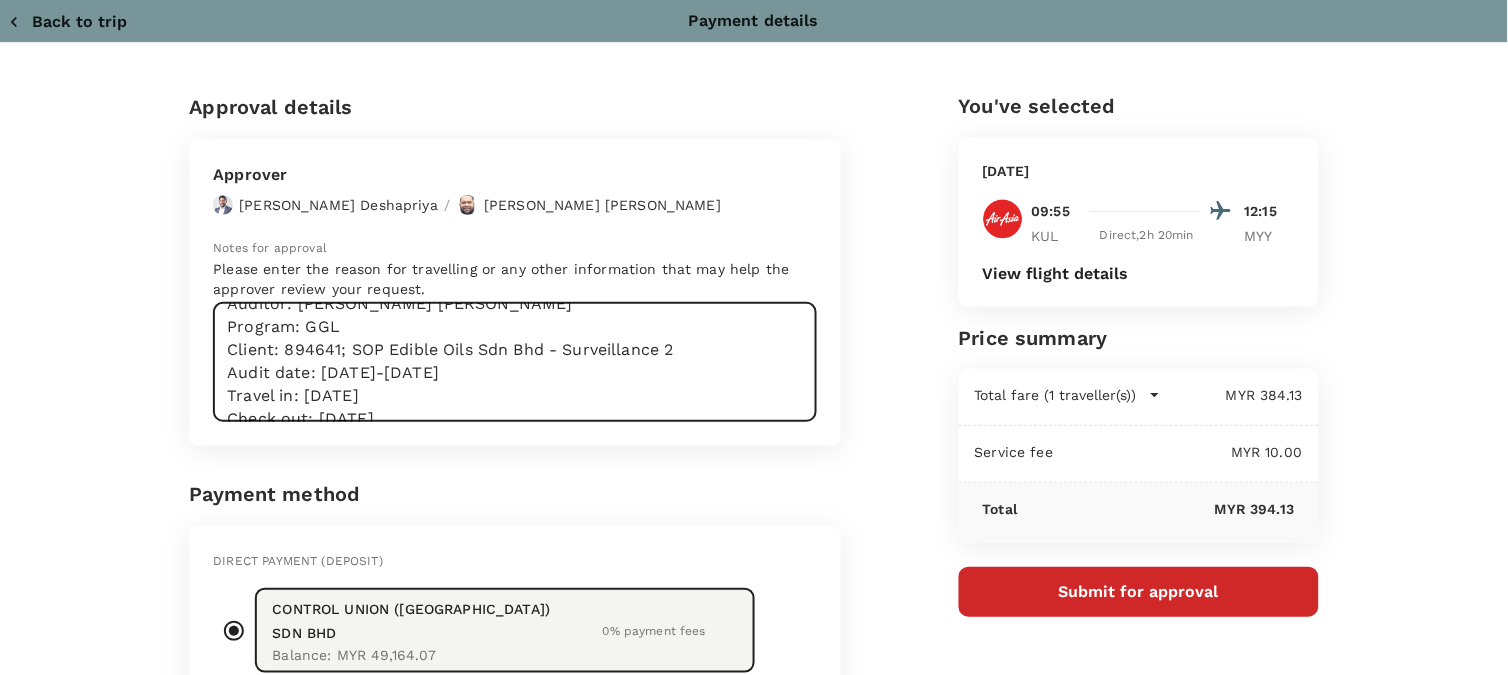 drag, startPoint x: 294, startPoint y: 393, endPoint x: 308, endPoint y: 392, distance: 14.035668 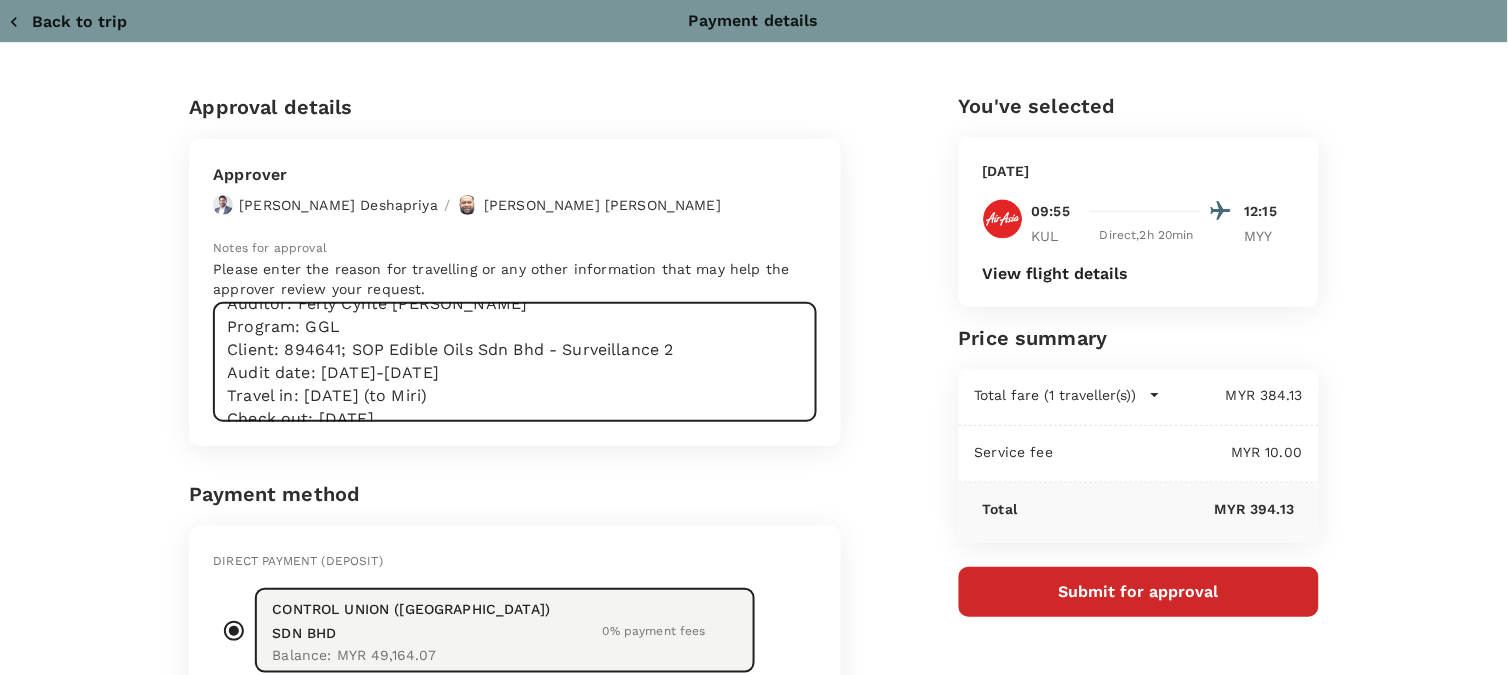 click on "Dear [PERSON_NAME]/[GEOGRAPHIC_DATA],
Kindly assist to review and approve the flight booking:
Auditor: Ferly Cynte [PERSON_NAME]
Program: GGL
Client: 894641; SOP Edible Oils Sdn Bhd - Surveillance 2
Audit date: [DATE]-[DATE]
Travel in: [DATE] (to Miri)
Check out: [DATE]
Charge to client
Regards, Farah" at bounding box center (515, 362) 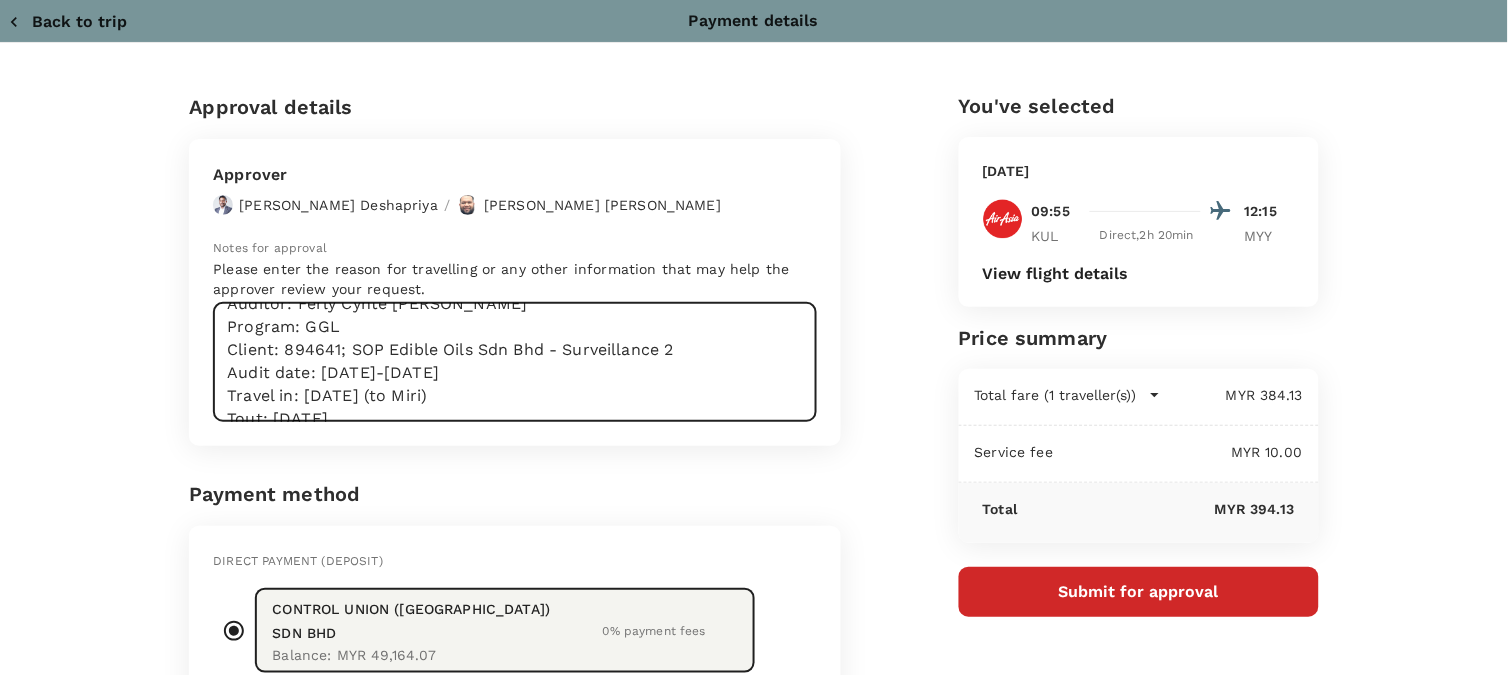 scroll, scrollTop: 122, scrollLeft: 0, axis: vertical 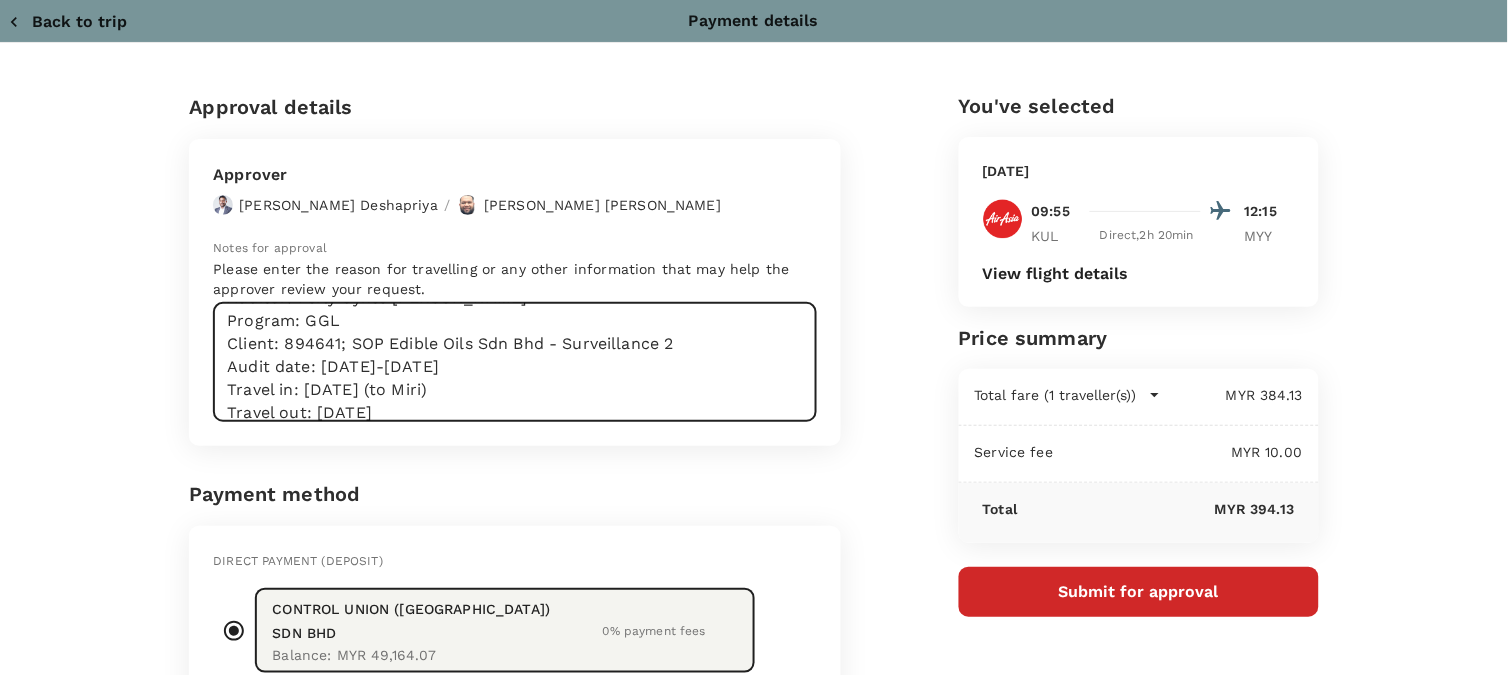 click on "Dear [PERSON_NAME]/[GEOGRAPHIC_DATA],
Kindly assist to review and approve the flight booking:
Auditor: Ferly Cynte [PERSON_NAME]
Program: GGL
Client: 894641; SOP Edible Oils Sdn Bhd - Surveillance 2
Audit date: [DATE]-[DATE]
Travel in: [DATE] (to Miri)
Travel out: [DATE]
Charge to client
Regards, Farah" at bounding box center (515, 362) 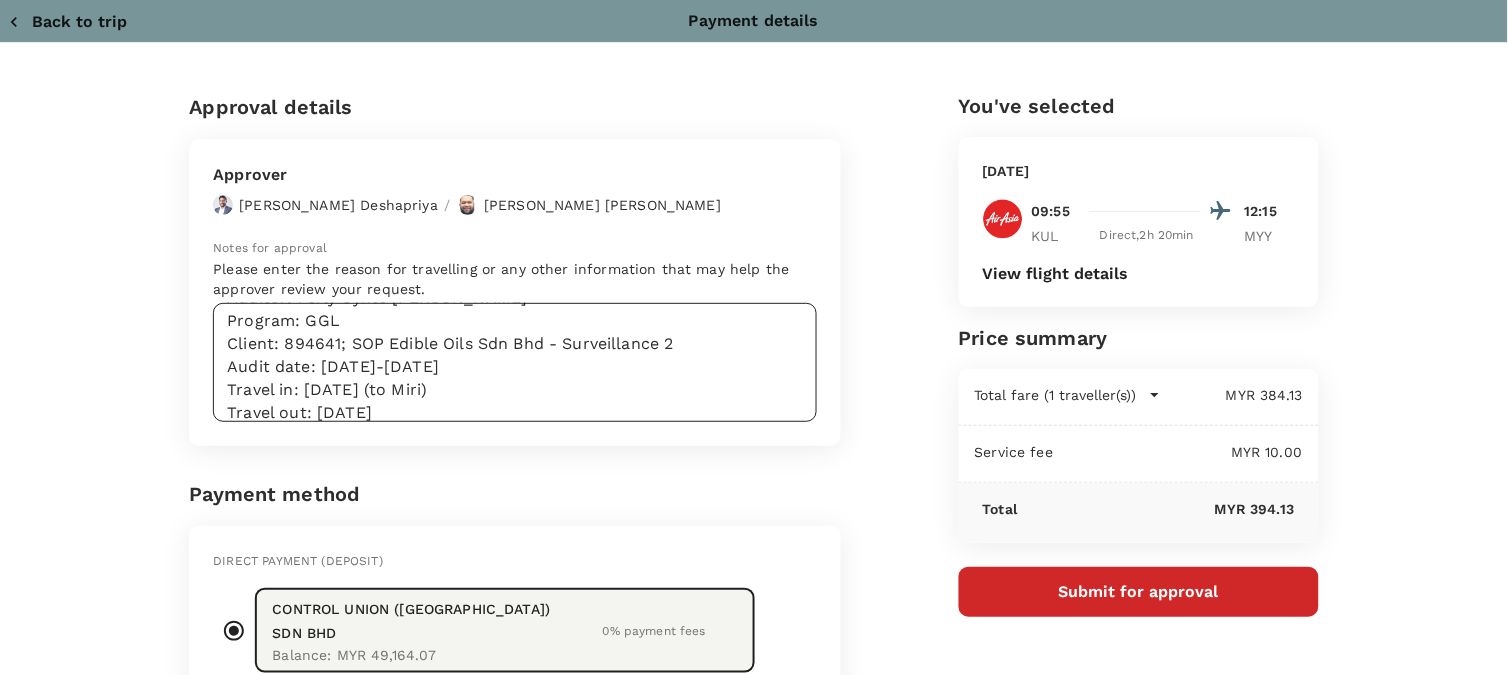 click on "Dear [PERSON_NAME]/[GEOGRAPHIC_DATA],
Kindly assist to review and approve the flight booking:
Auditor: Ferly Cynte [PERSON_NAME]
Program: GGL
Client: 894641; SOP Edible Oils Sdn Bhd - Surveillance 2
Audit date: [DATE]-[DATE]
Travel in: [DATE] (to Miri)
Travel out: [DATE]
Charge to client
Regards, Farah" at bounding box center (515, 362) 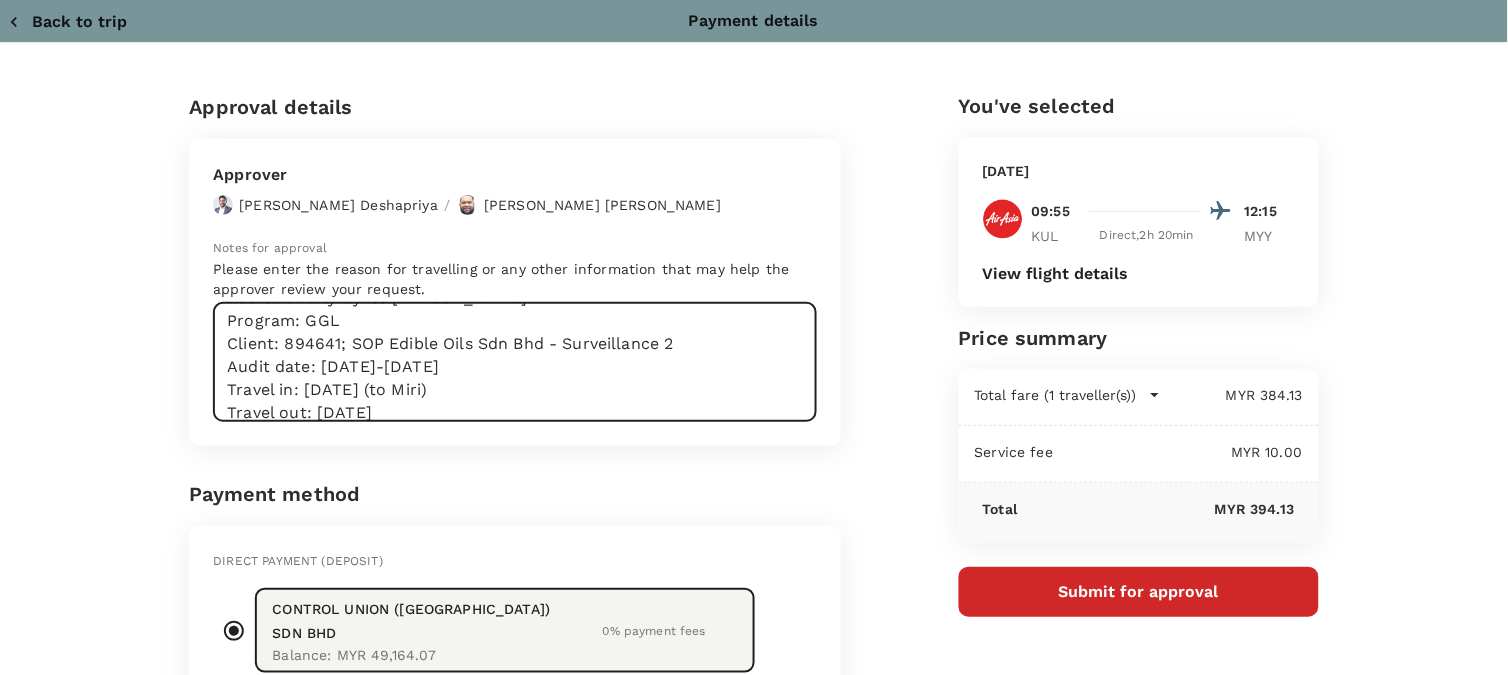 click on "Dear [PERSON_NAME]/[GEOGRAPHIC_DATA],
Kindly assist to review and approve the flight booking:
Auditor: Ferly Cynte [PERSON_NAME]
Program: GGL
Client: 894641; SOP Edible Oils Sdn Bhd - Surveillance 2
Audit date: [DATE]-[DATE]
Travel in: [DATE] (to Miri)
Travel out: [DATE]
Charge to client
Regards, Farah" at bounding box center (515, 362) 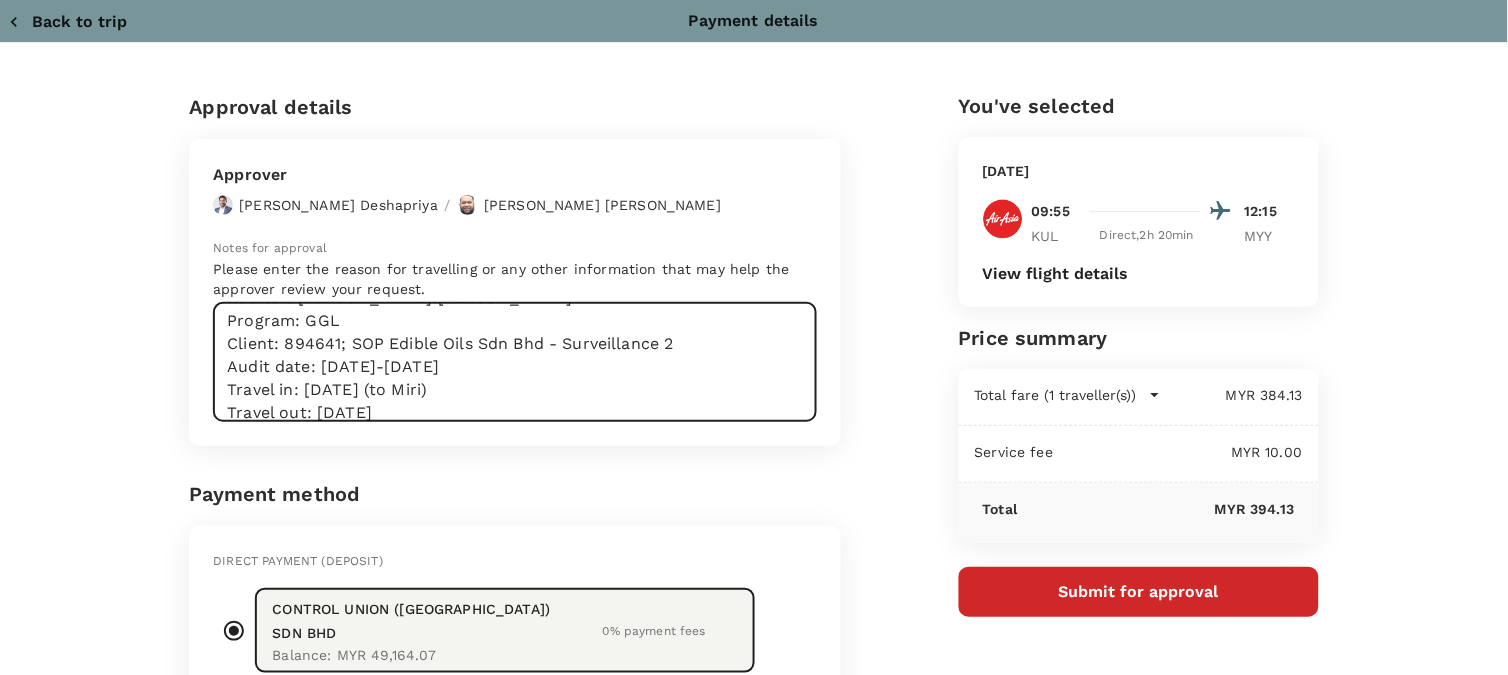 click on "Dear [PERSON_NAME]/[GEOGRAPHIC_DATA],
Kindly assist to review and approve the flight booking:
Auditor: [PERSON_NAME] [PERSON_NAME]
Program: GGL
Client: 894641; SOP Edible Oils Sdn Bhd - Surveillance 2
Audit date: [DATE]-[DATE]
Travel in: [DATE] (to Miri)
Travel out: [DATE]
Charge to client
Regards, Farah" at bounding box center [515, 362] 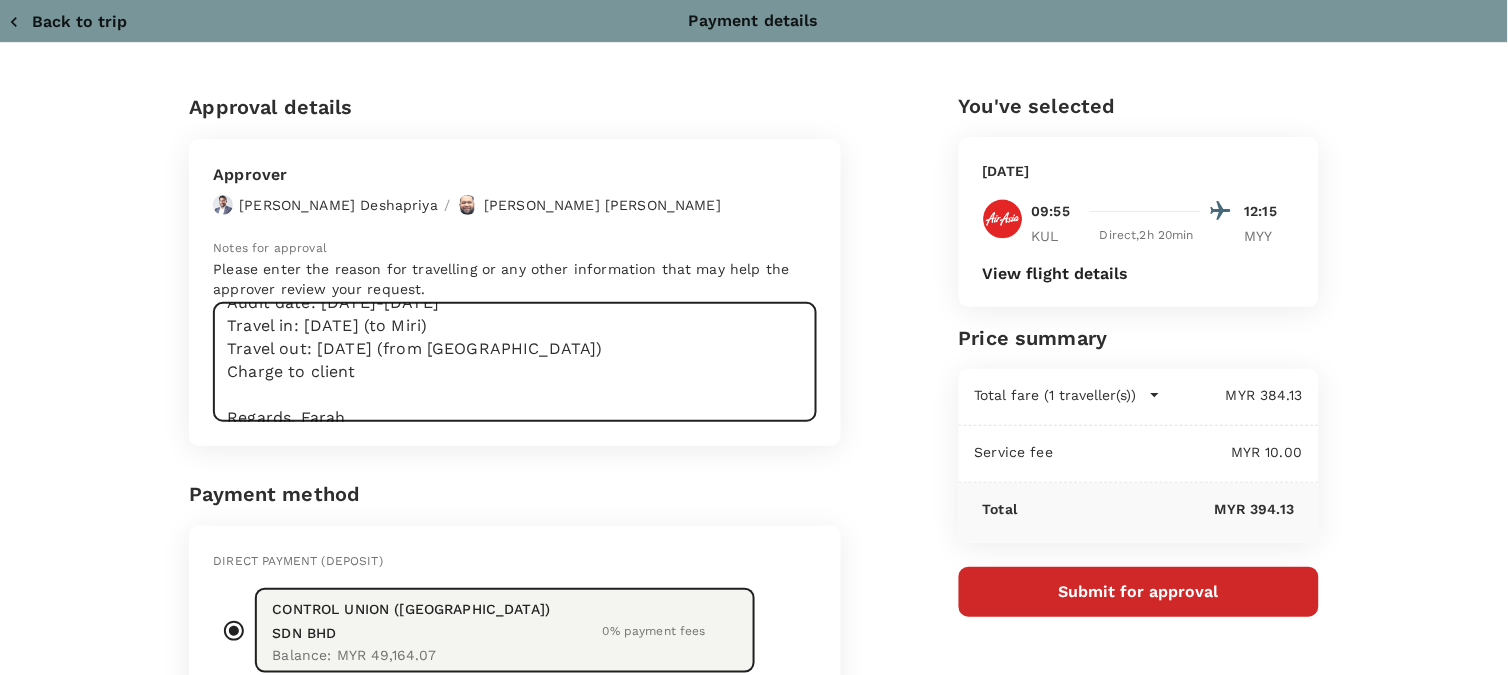 scroll, scrollTop: 206, scrollLeft: 0, axis: vertical 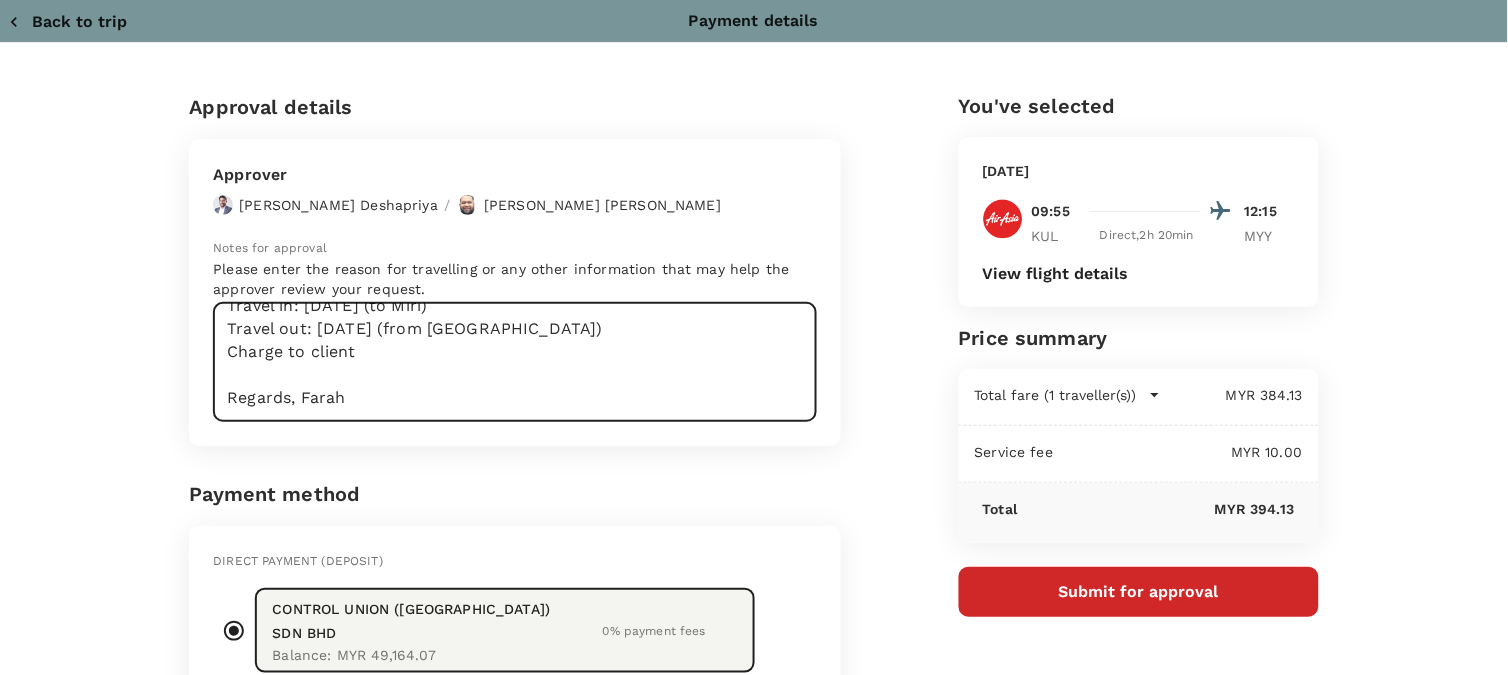 click on "Dear [PERSON_NAME]/[GEOGRAPHIC_DATA],
Kindly assist to review and approve the flight booking:
Auditor: [PERSON_NAME] [PERSON_NAME]
Program: GGL
Client: 894641; SOP Edible Oils Sdn Bhd - Surveillance 2
Audit date: [DATE]-[DATE]
Travel in: [DATE] (to Miri)
Travel out: [DATE] (from [GEOGRAPHIC_DATA])
Charge to client
Regards, Farah" at bounding box center [515, 362] 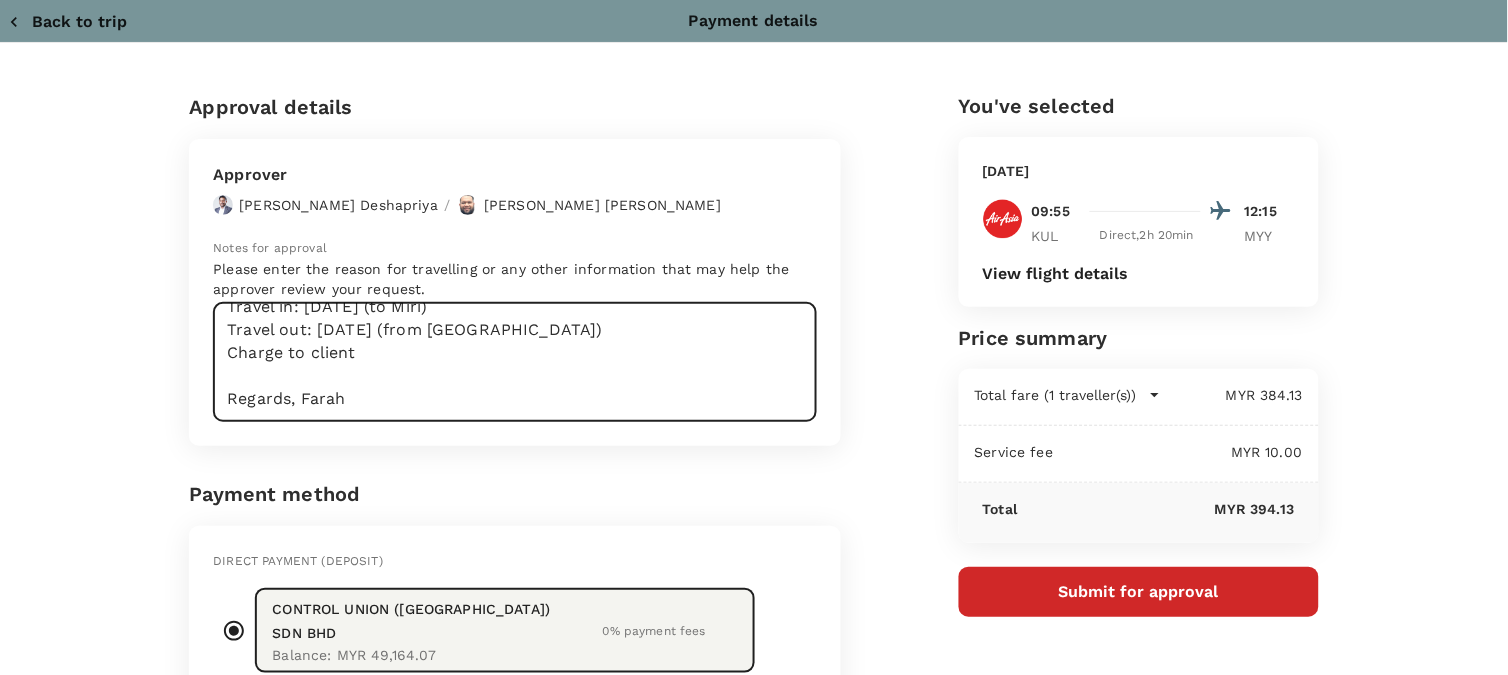 scroll, scrollTop: 206, scrollLeft: 0, axis: vertical 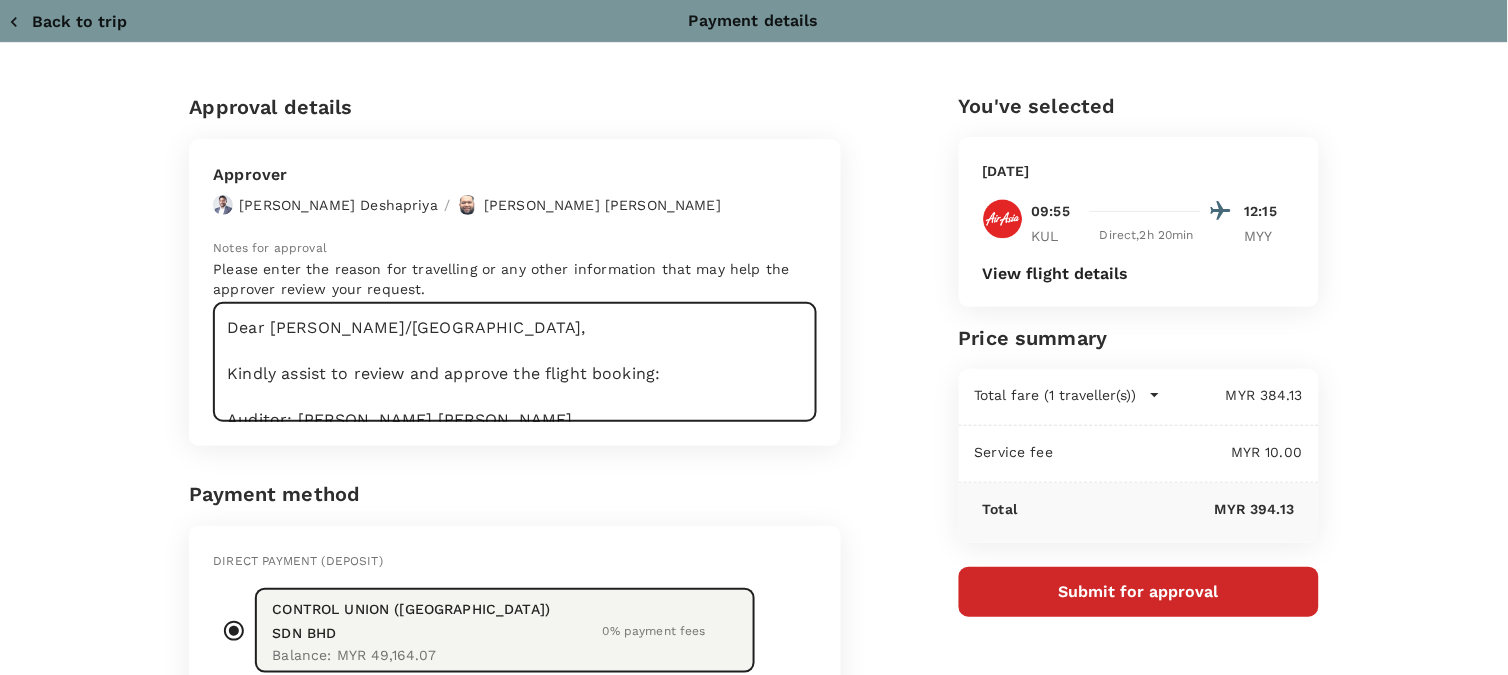 drag, startPoint x: 345, startPoint y: 395, endPoint x: 188, endPoint y: 276, distance: 197.00253 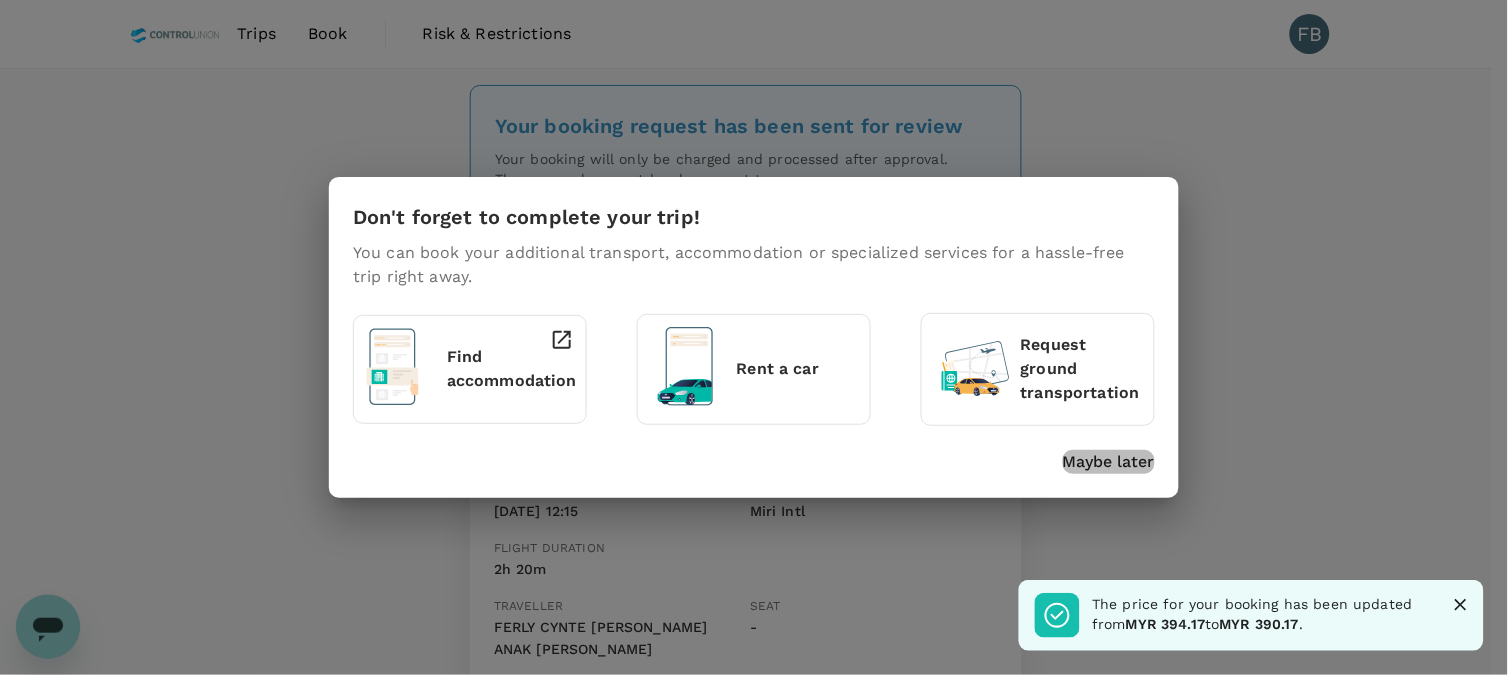click on "Maybe later" at bounding box center [1109, 462] 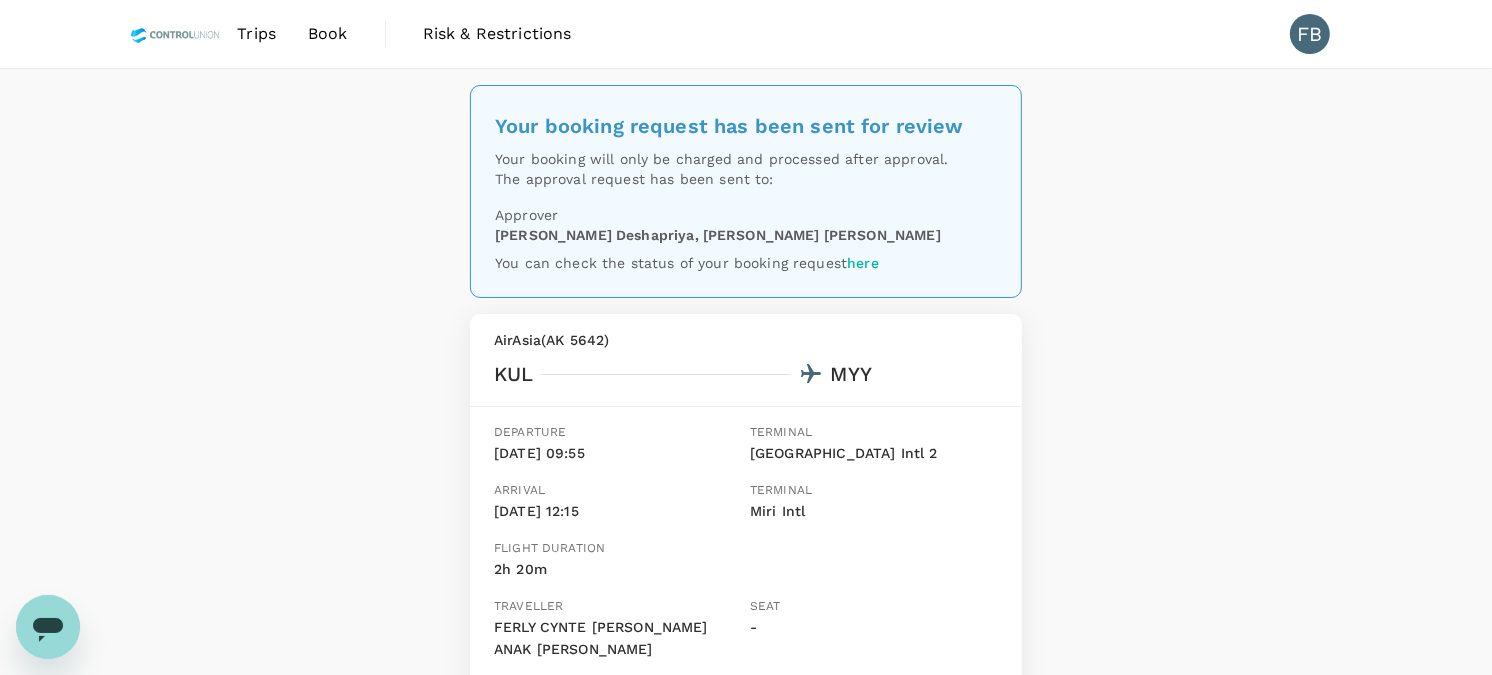 click on "Trips" at bounding box center [256, 34] 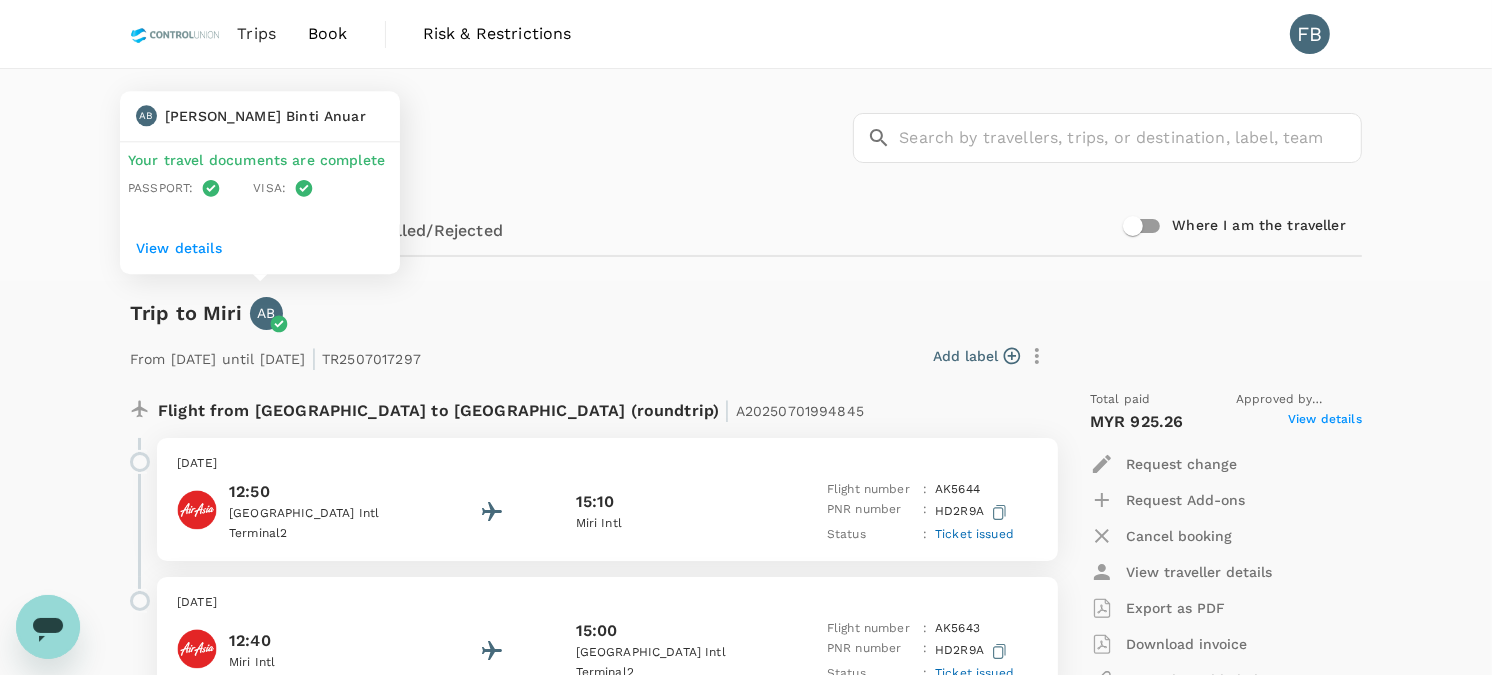 click on "AB" at bounding box center [266, 313] 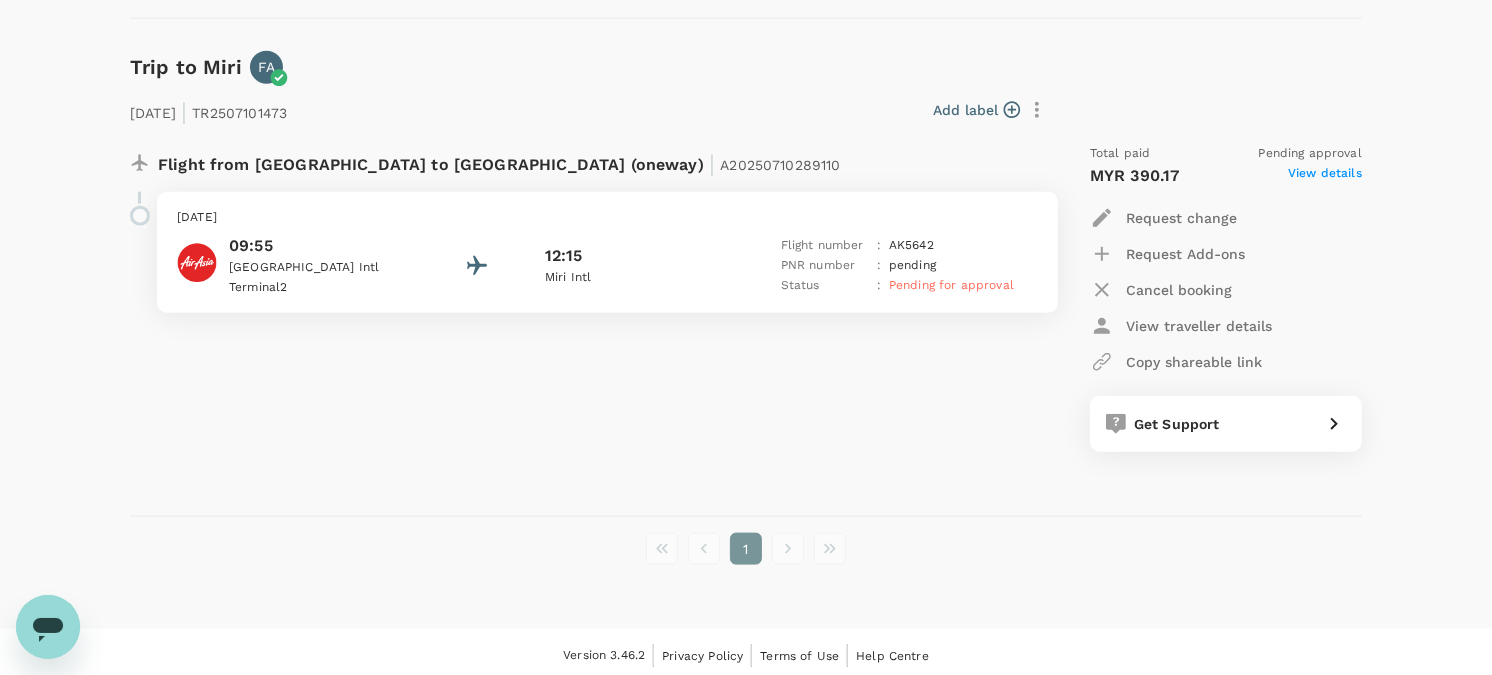 scroll, scrollTop: 2063, scrollLeft: 0, axis: vertical 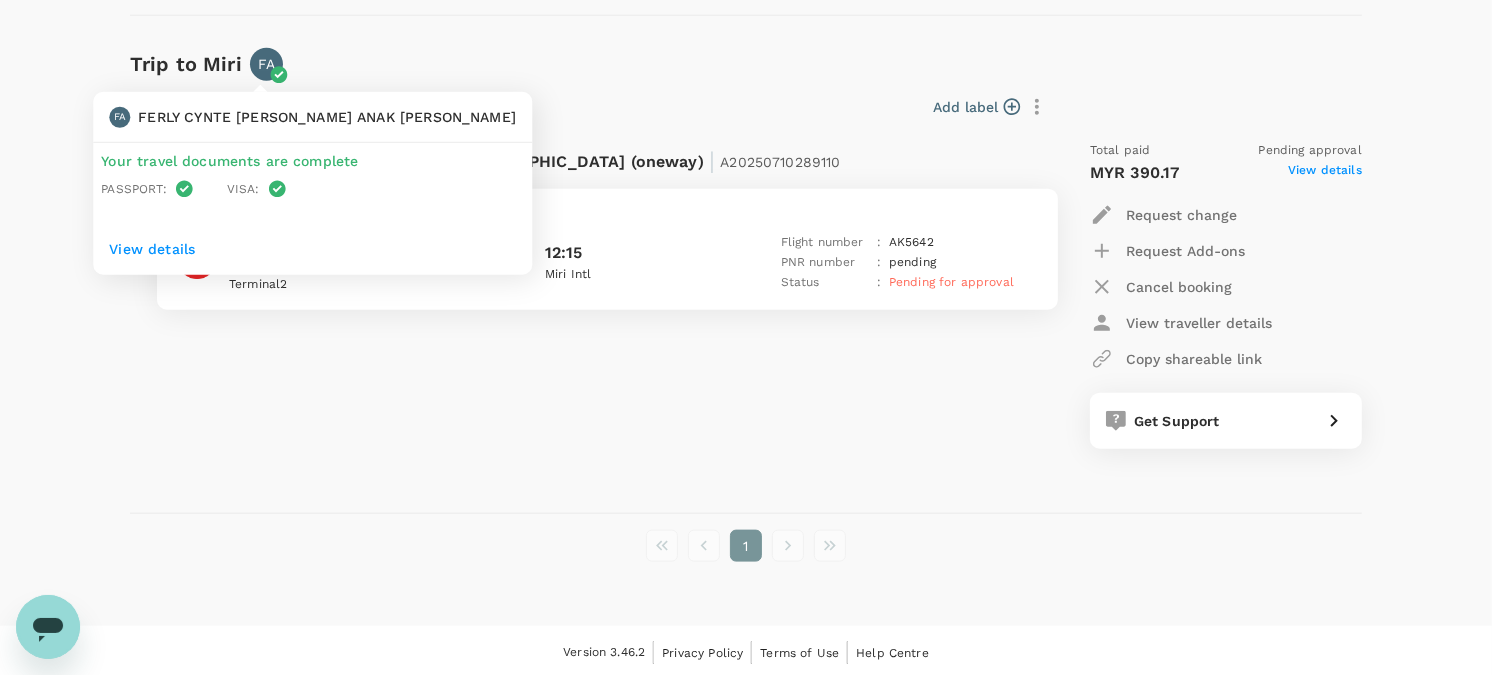 click on "FA" at bounding box center (266, 64) 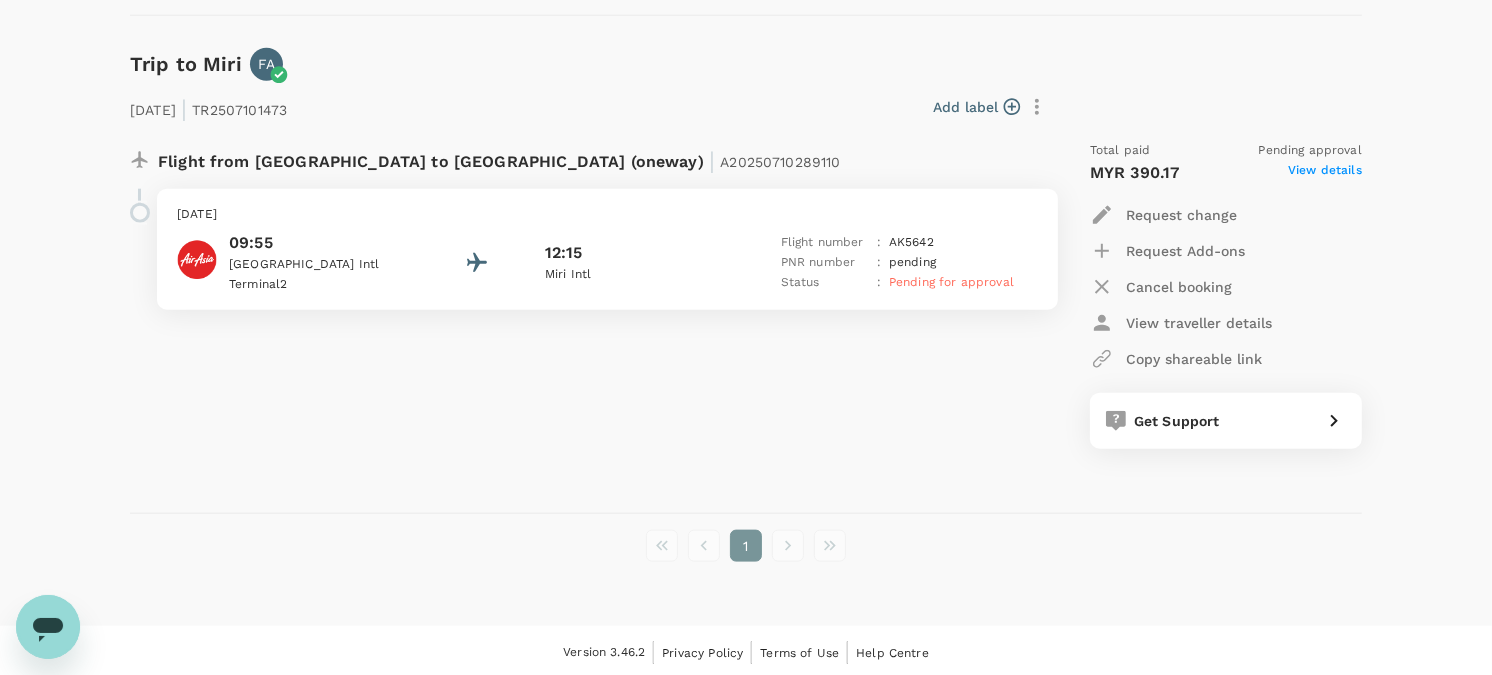 click on "[DATE]     |   TR2507101473 Add label Flight from [GEOGRAPHIC_DATA] to [GEOGRAPHIC_DATA] (oneway)   |   A20250710289110 [DATE]   09:55 [GEOGRAPHIC_DATA]  2 12:15 Miri Intl Flight number : AK 5642 PNR number : pending   Status : Pending for approval Total paid Pending approval MYR 390.17 View details Request change Request Add-ons Cancel booking View traveller details Copy shareable link Get Support" at bounding box center [730, 265] 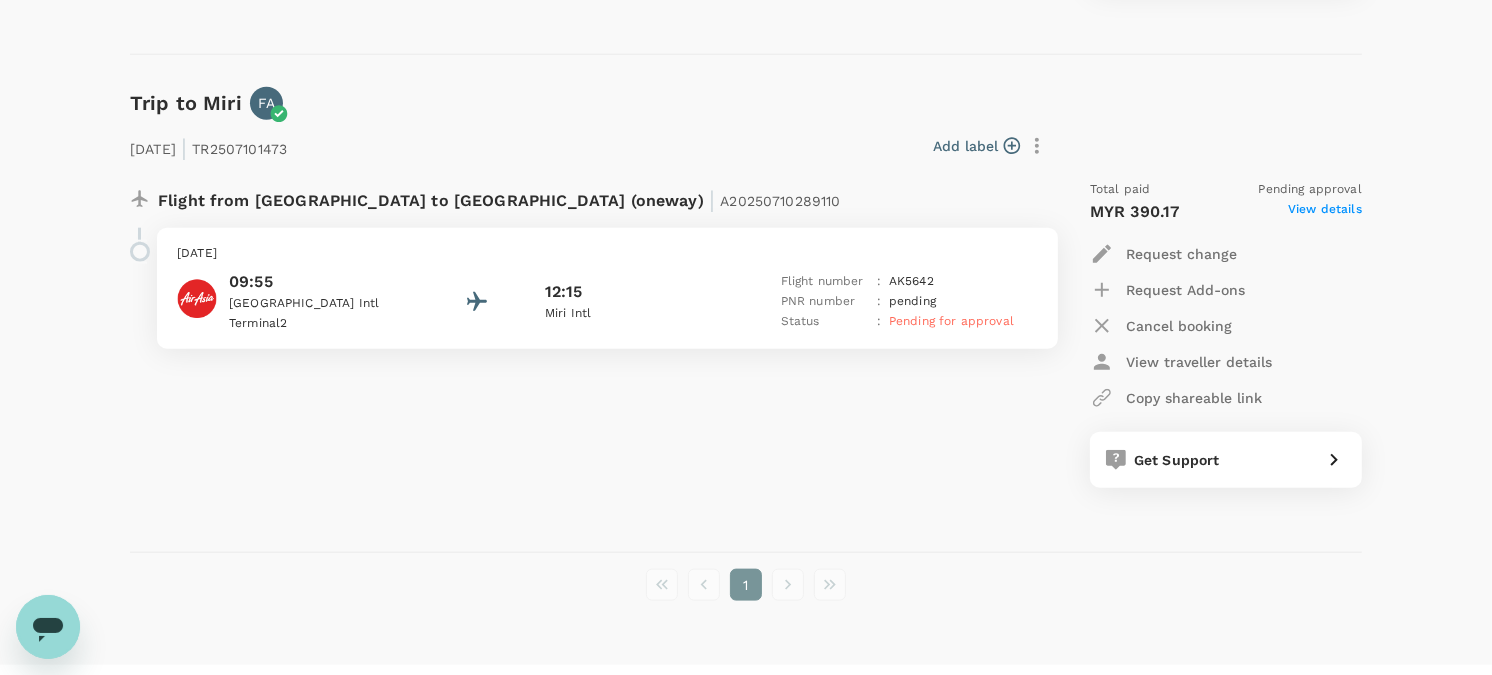 scroll, scrollTop: 2063, scrollLeft: 0, axis: vertical 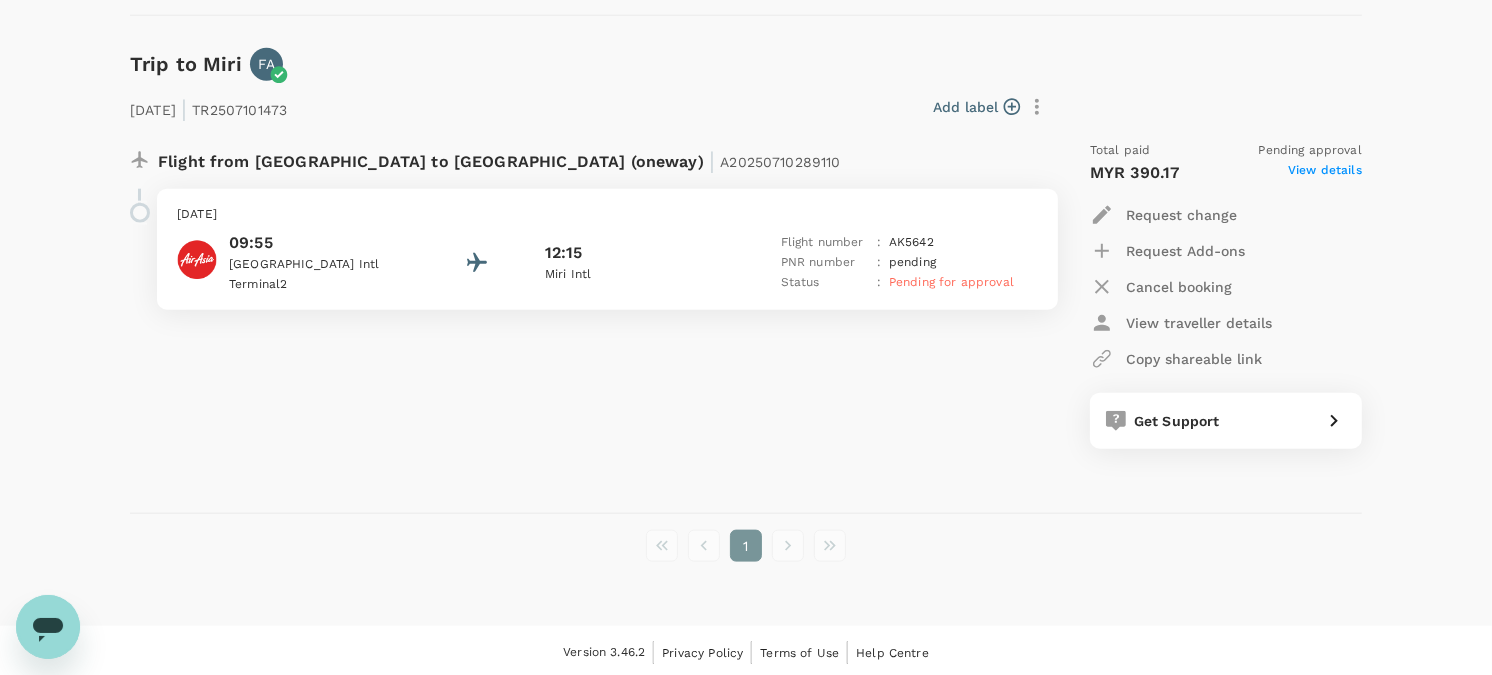 click on "Add label" at bounding box center (674, 107) 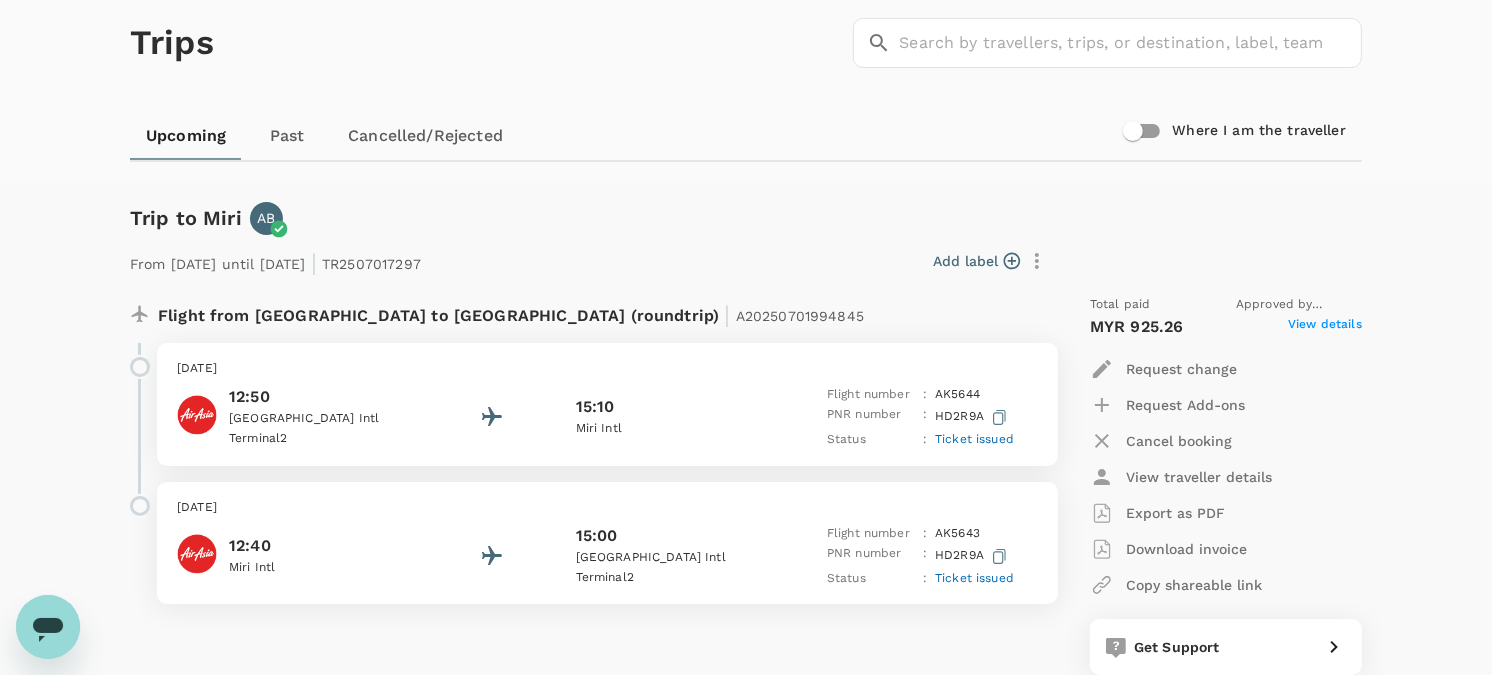 scroll, scrollTop: 0, scrollLeft: 0, axis: both 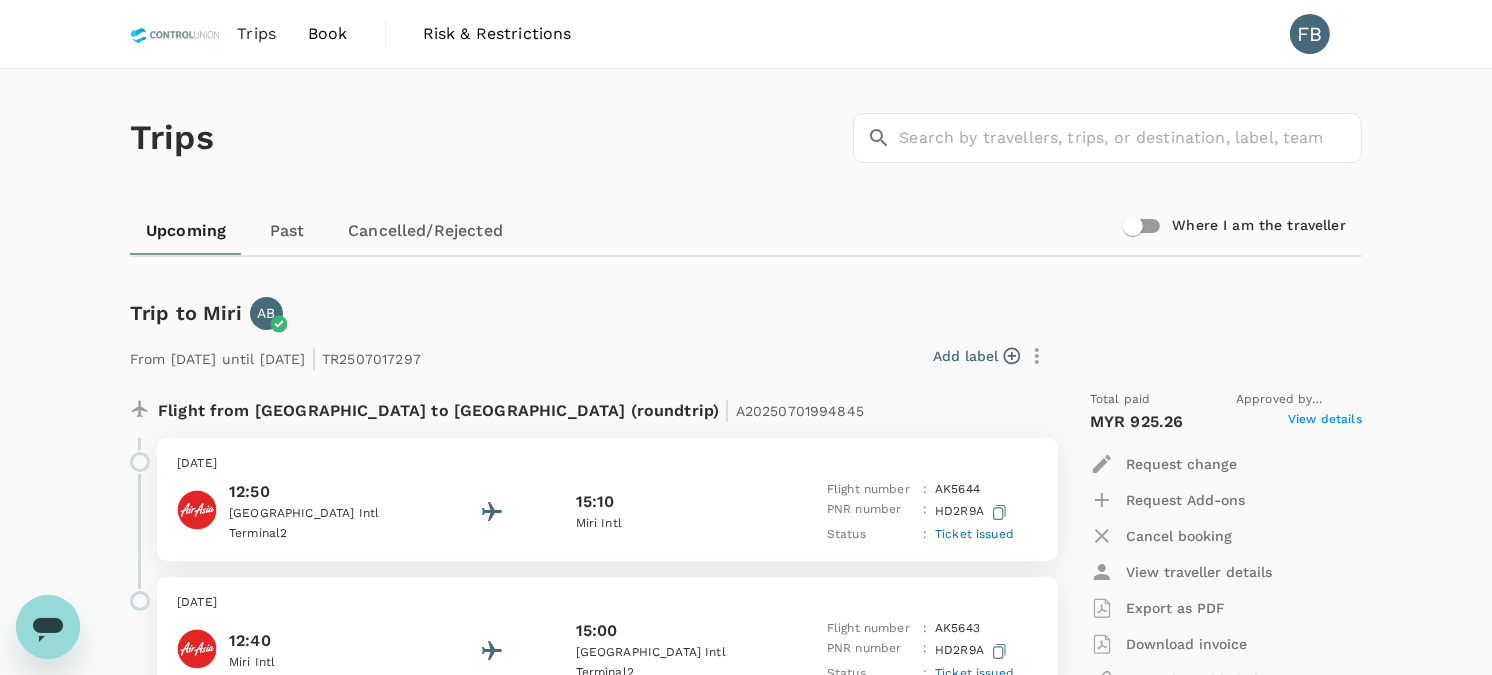 click on "Trips" at bounding box center [256, 34] 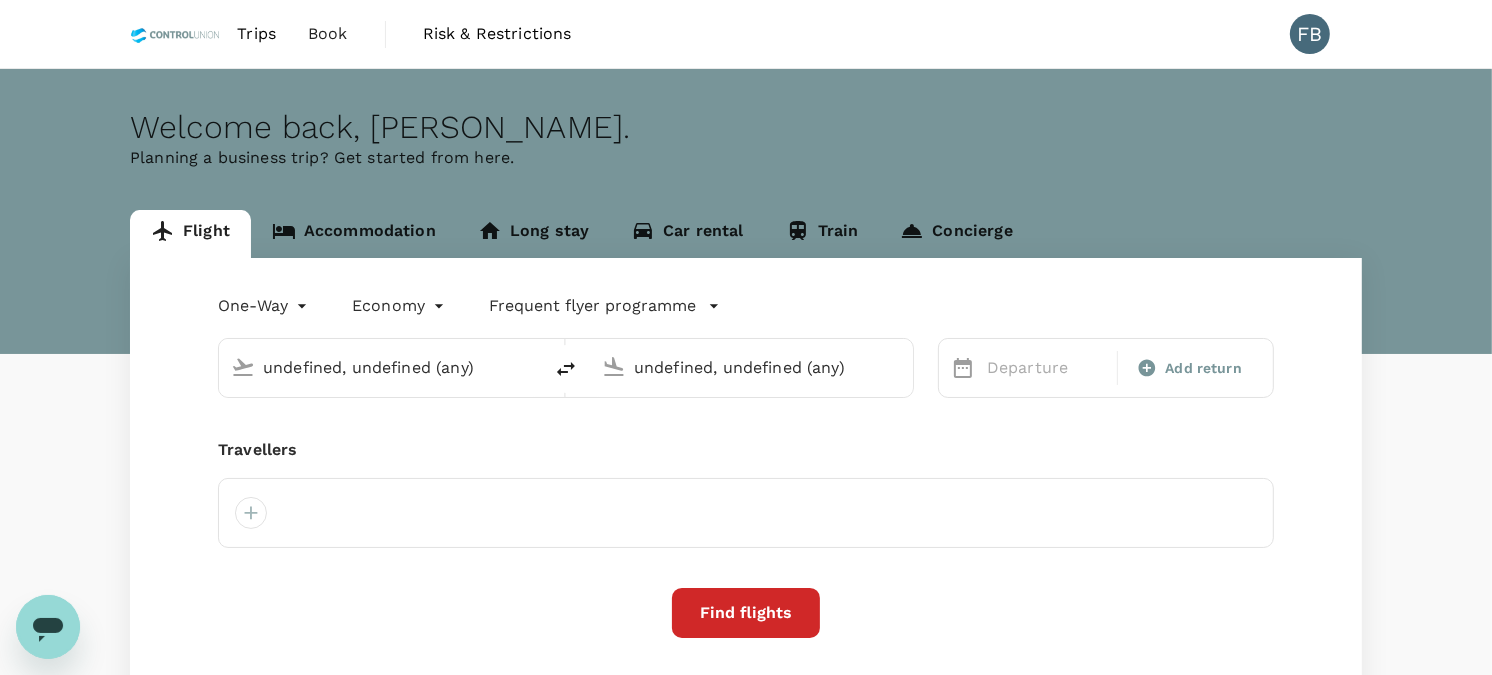 type 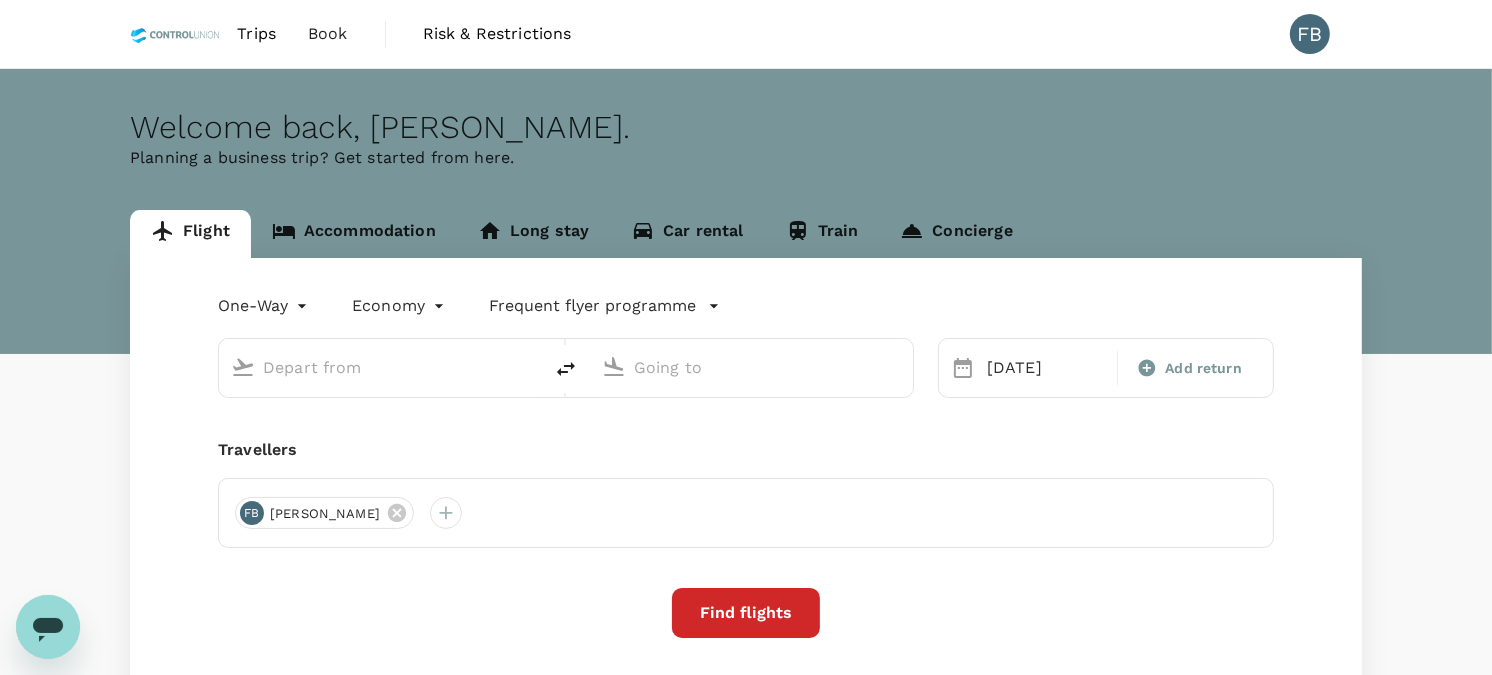 type on "Kuala Lumpur Intl ([GEOGRAPHIC_DATA])" 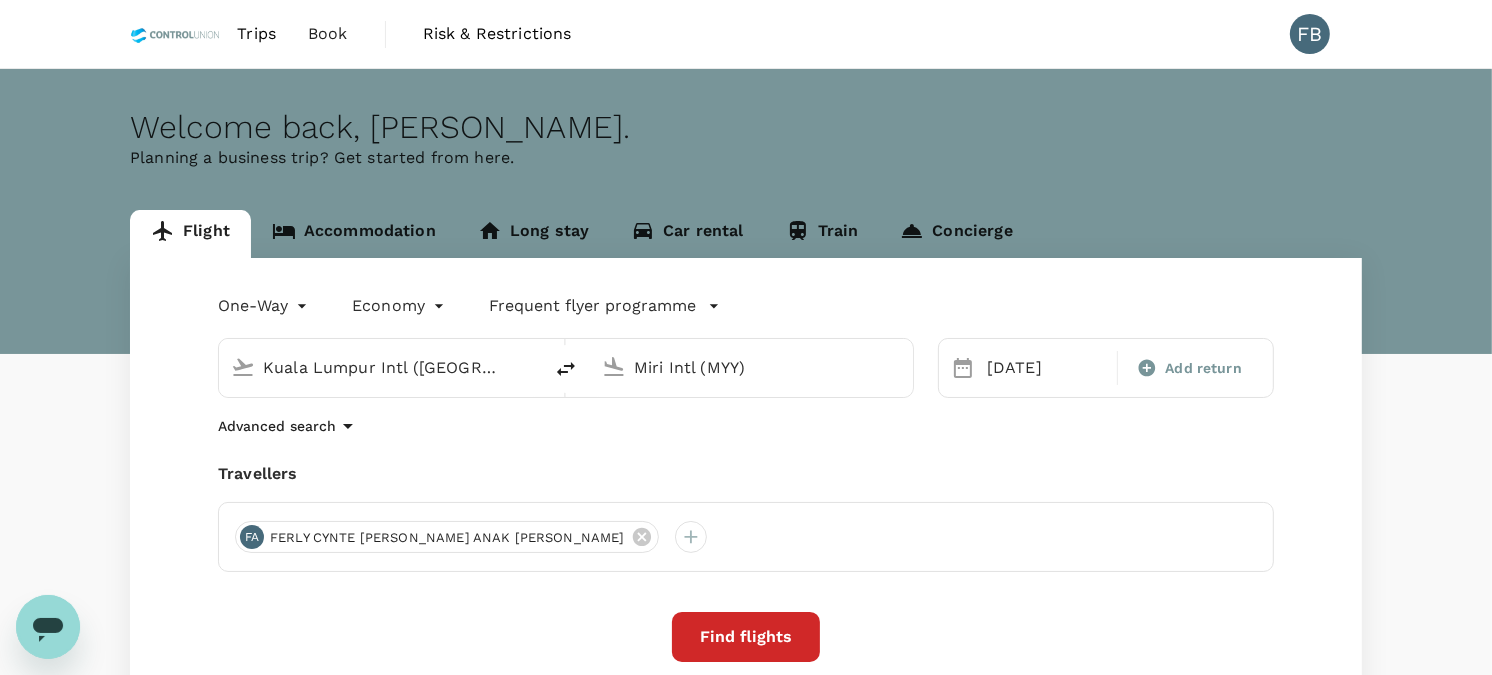 type 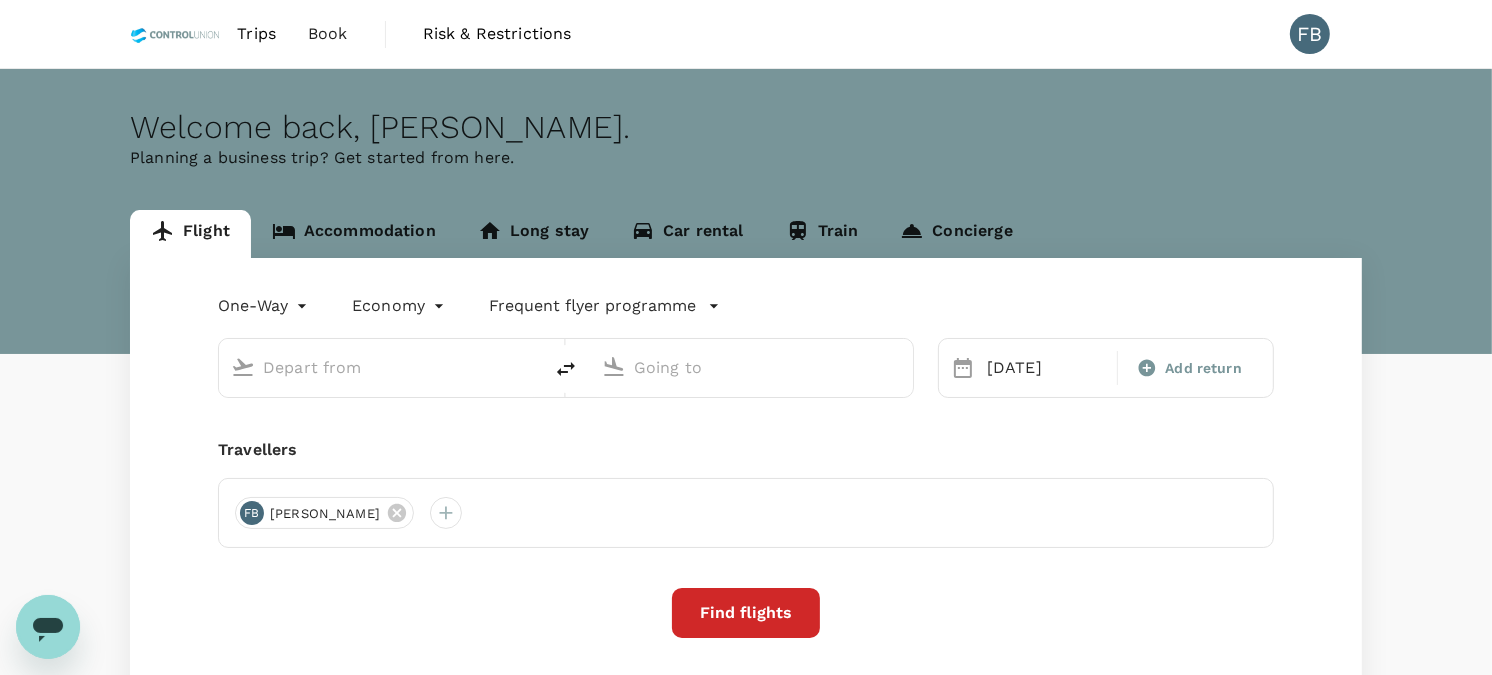 type on "Kuala Lumpur Intl ([GEOGRAPHIC_DATA])" 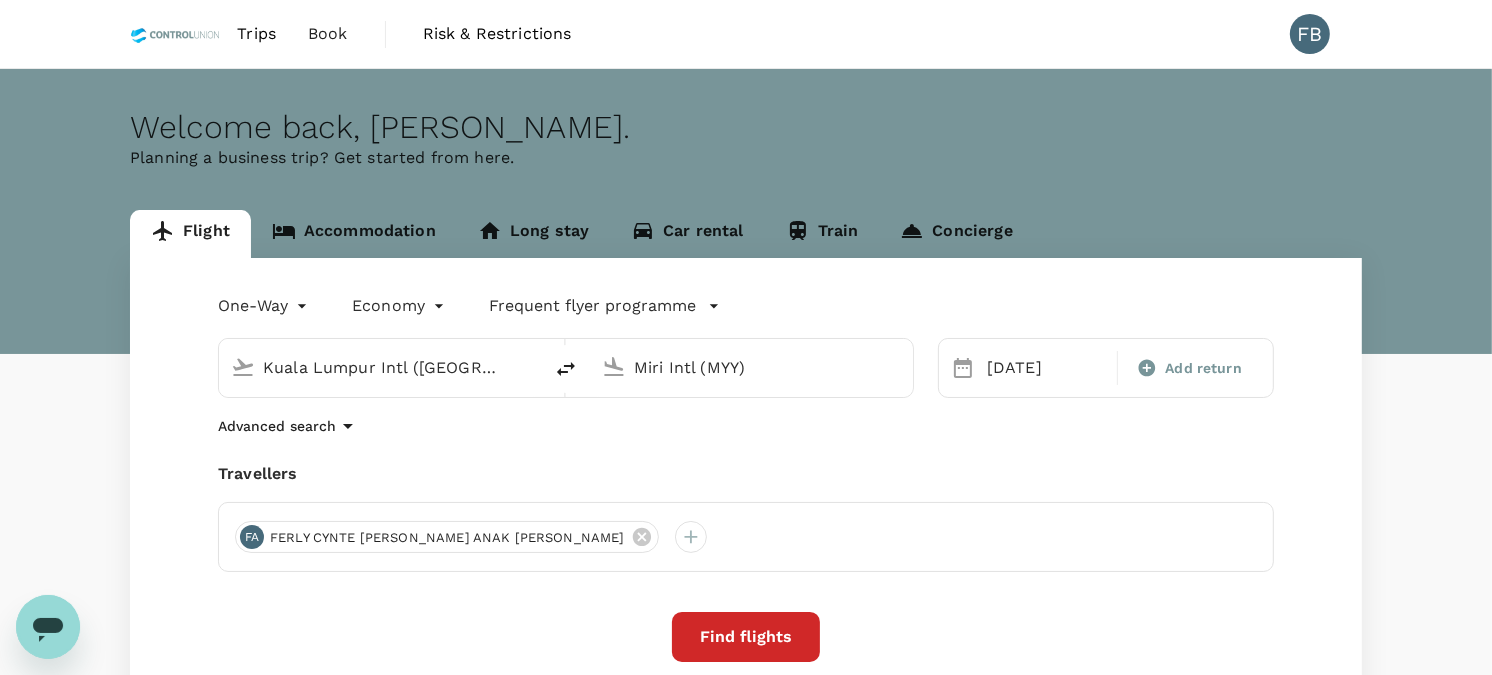 click on "Kuala Lumpur Intl ([GEOGRAPHIC_DATA])" at bounding box center [381, 367] 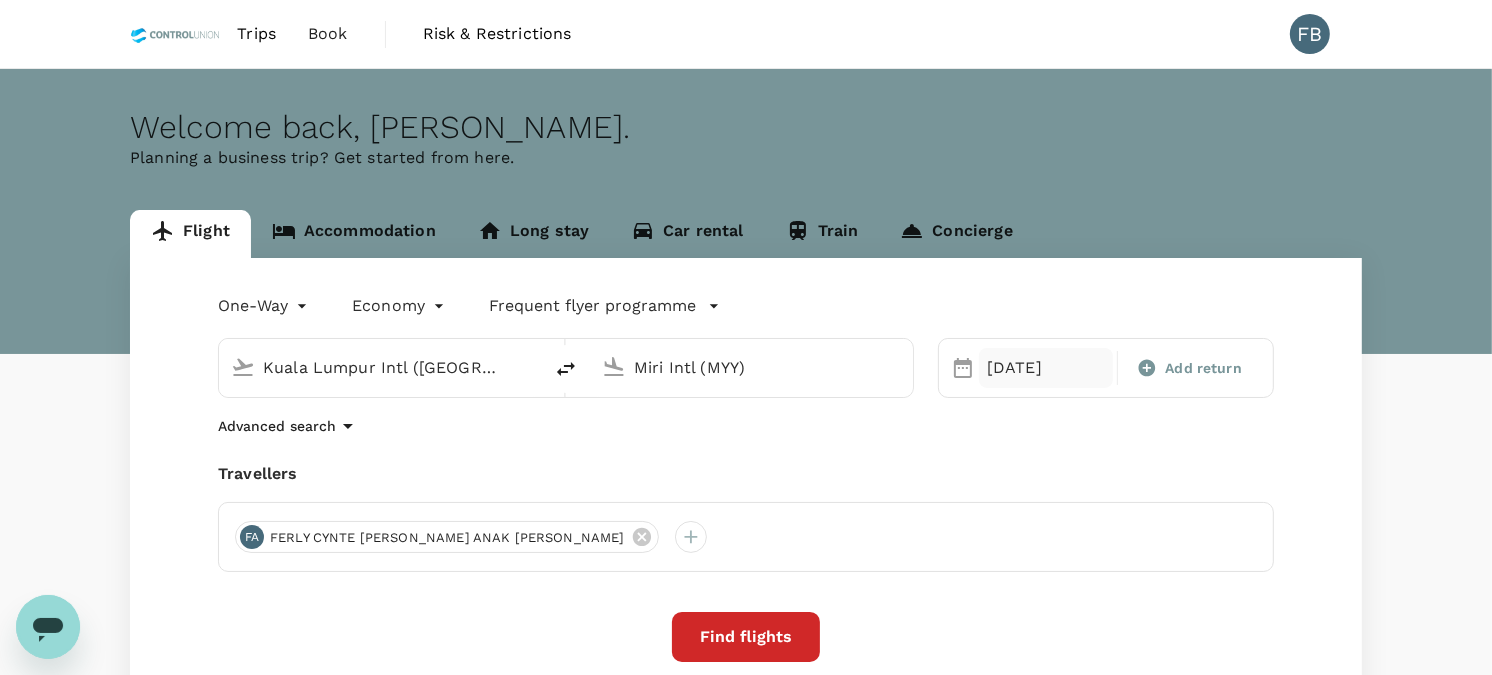click on "[DATE]" at bounding box center (1046, 368) 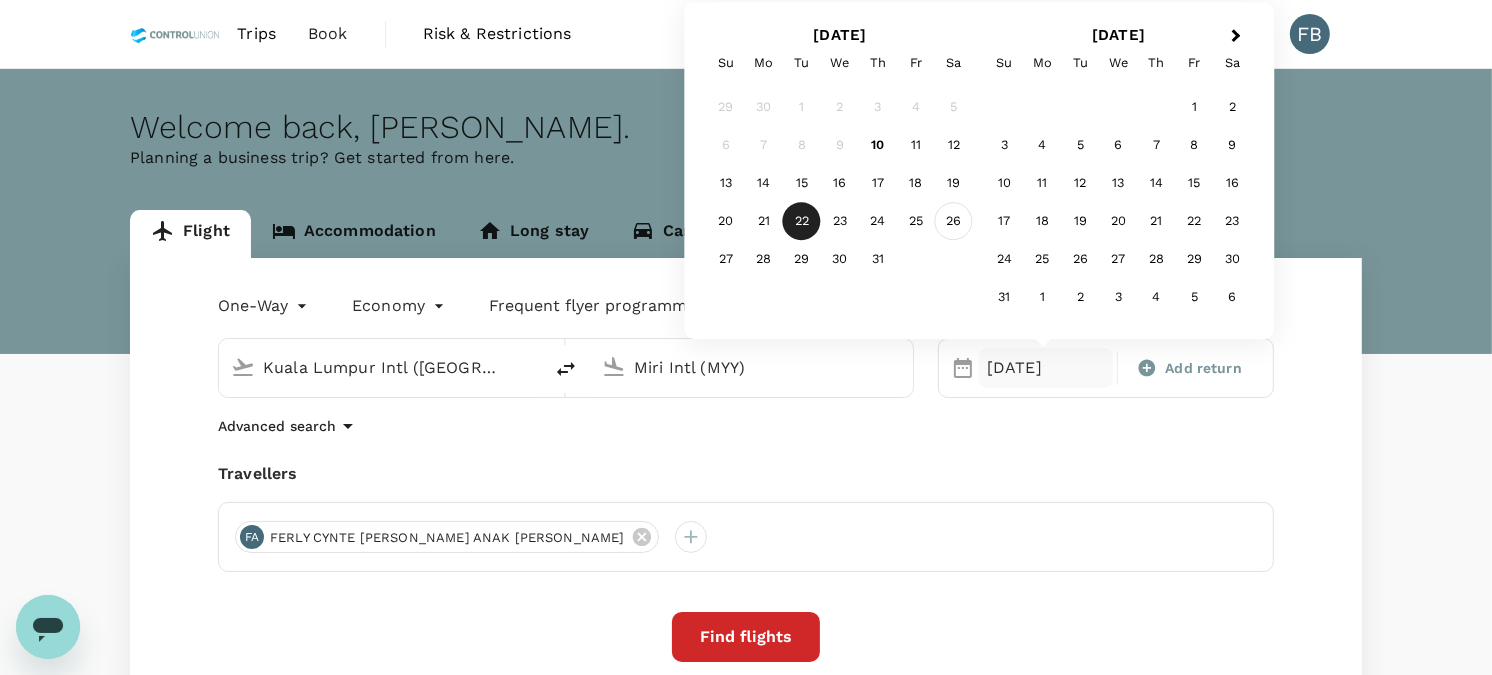 click on "26" at bounding box center (954, 222) 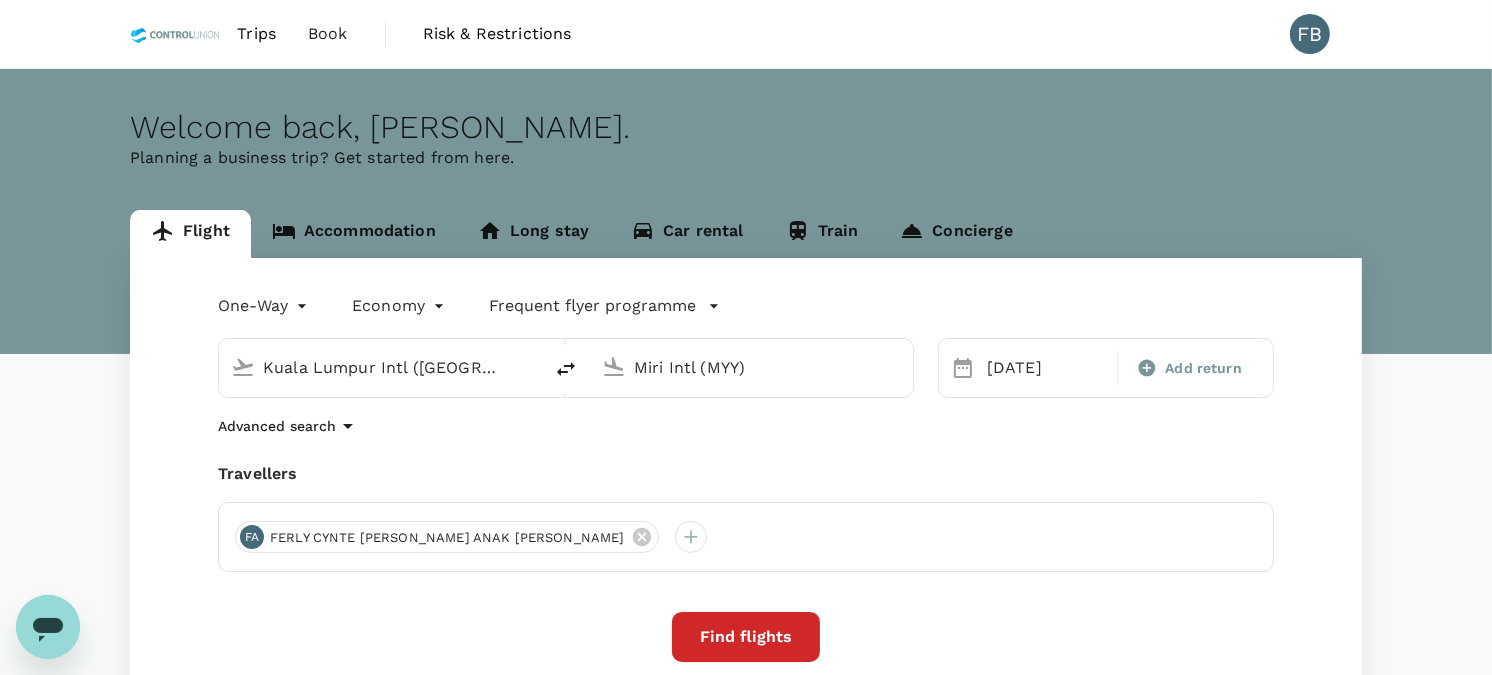 click on "Kuala Lumpur Intl ([GEOGRAPHIC_DATA])" at bounding box center (381, 367) 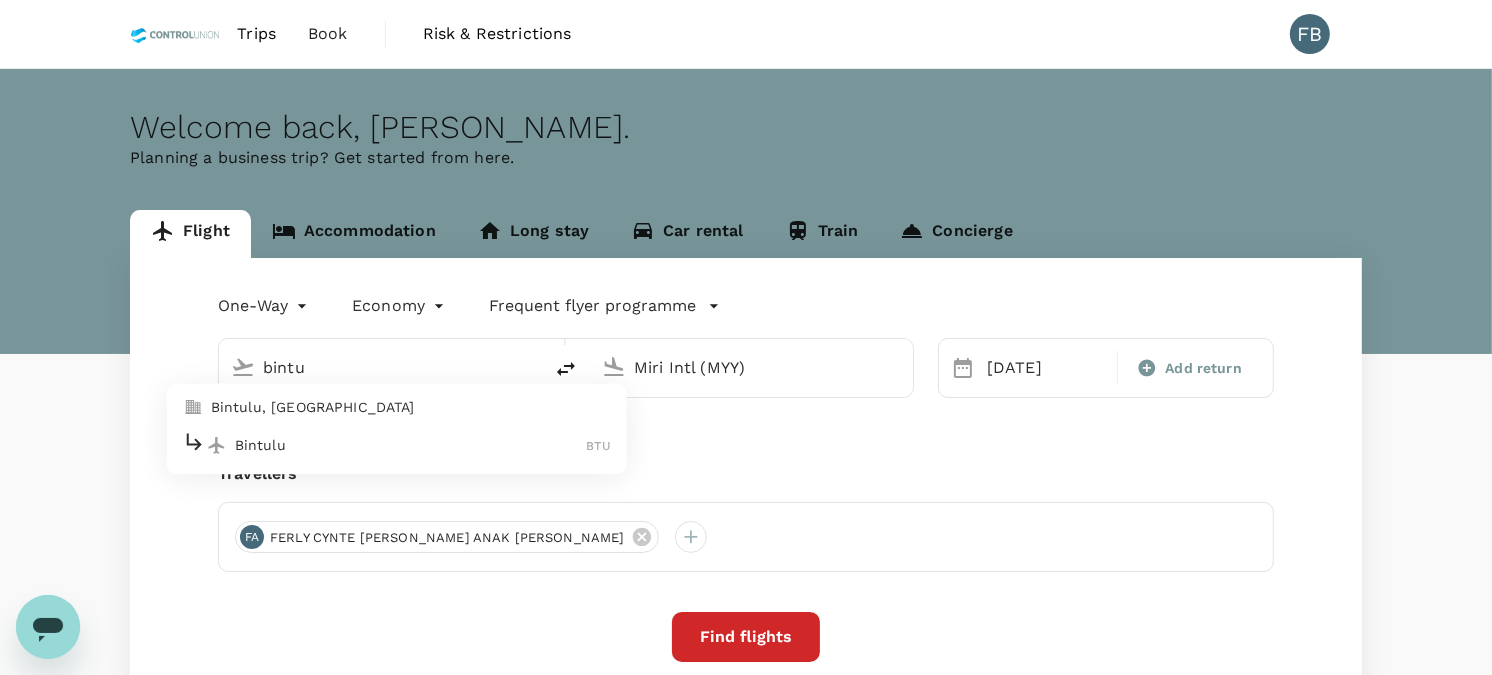 click on "Bintulu BTU" at bounding box center (397, 445) 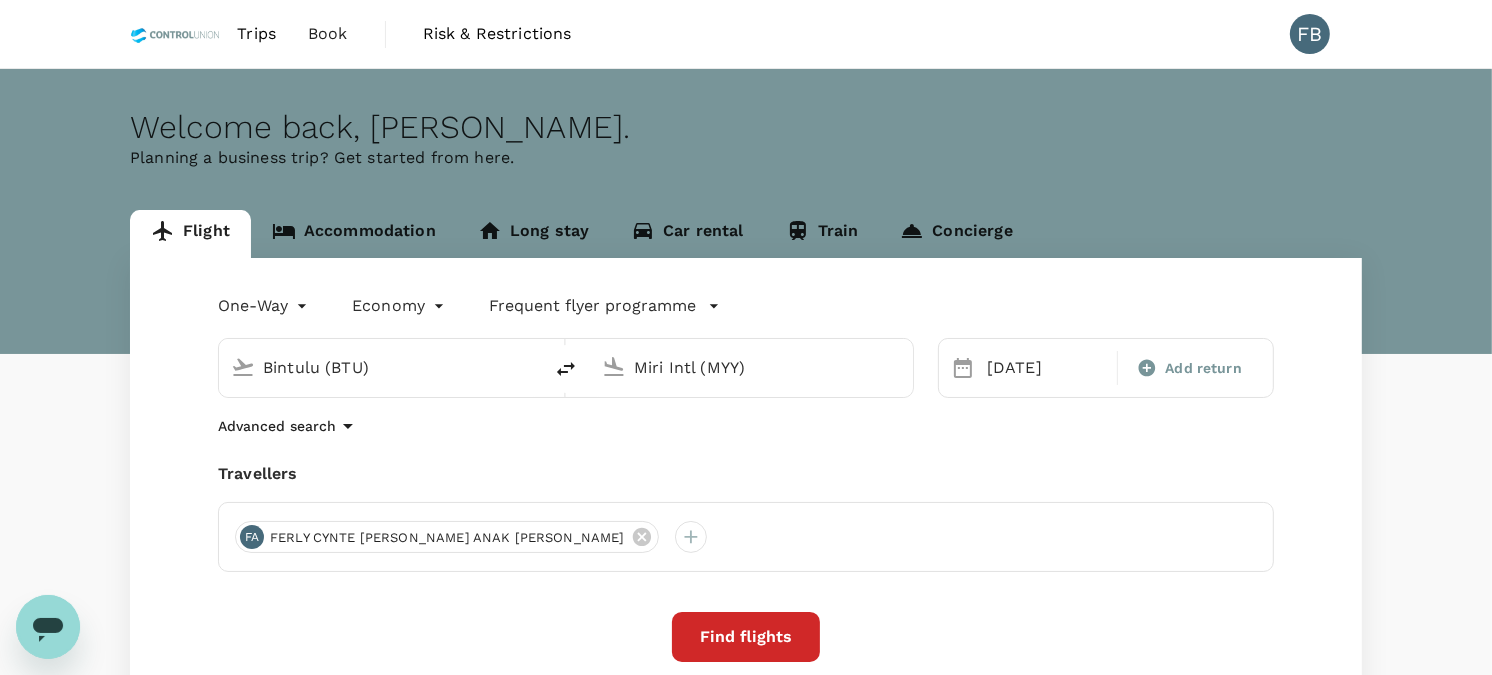 click on "Miri Intl (MYY)" at bounding box center [752, 367] 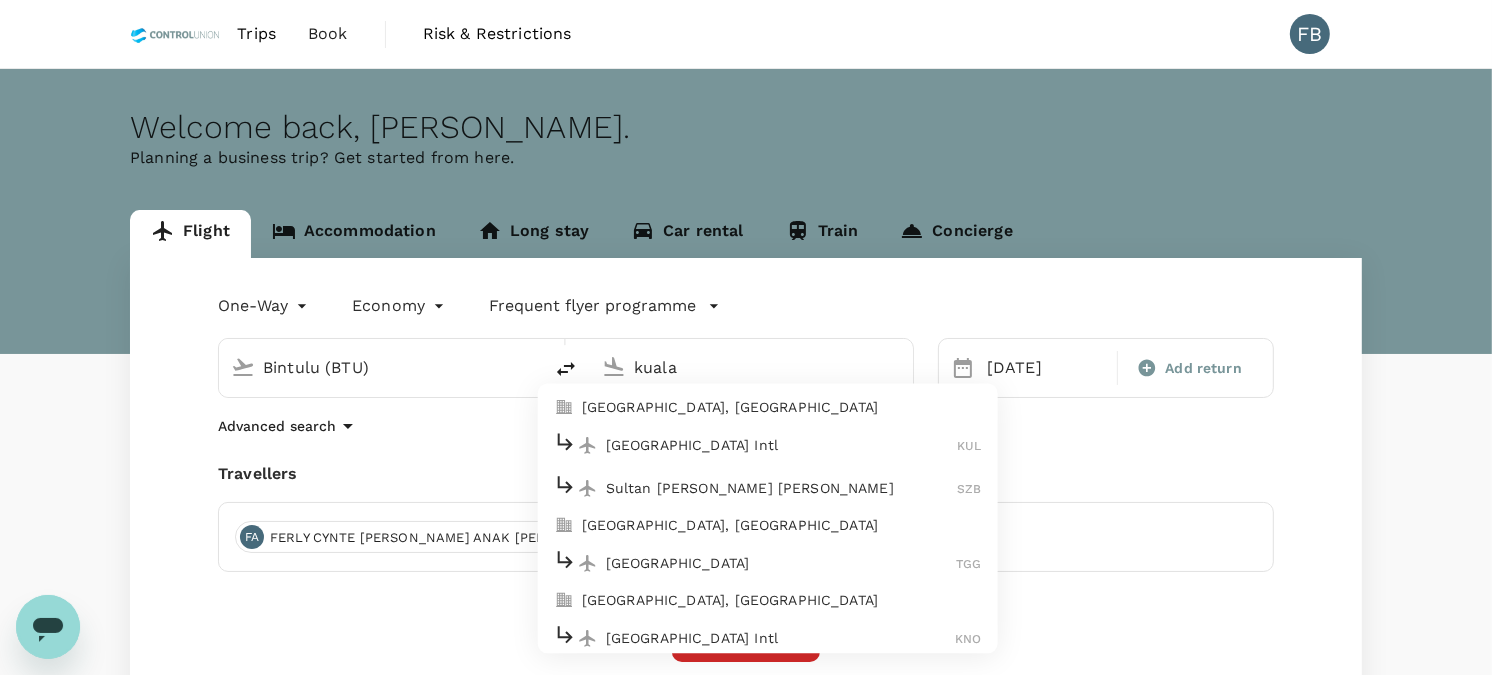 click on "[GEOGRAPHIC_DATA] Intl KUL" at bounding box center [768, 445] 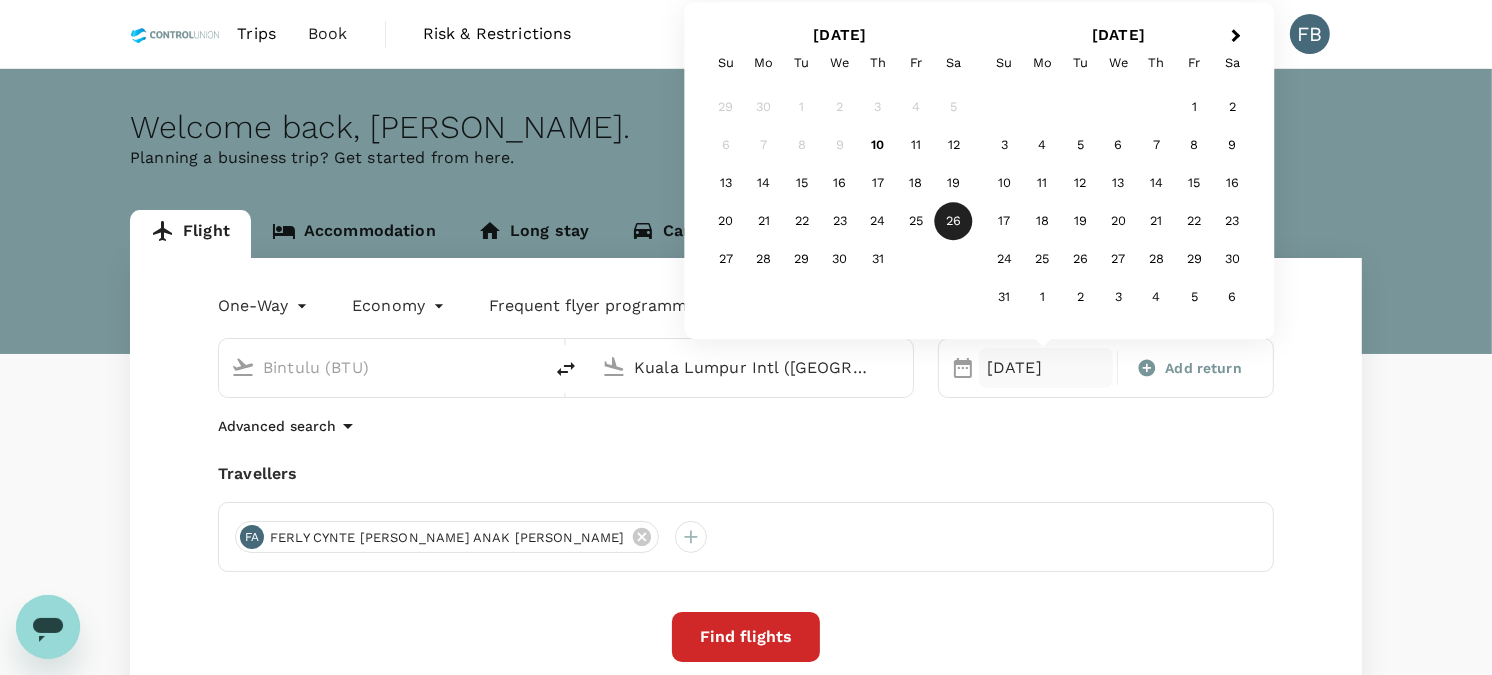 type on "Kuala Lumpur Intl ([GEOGRAPHIC_DATA])" 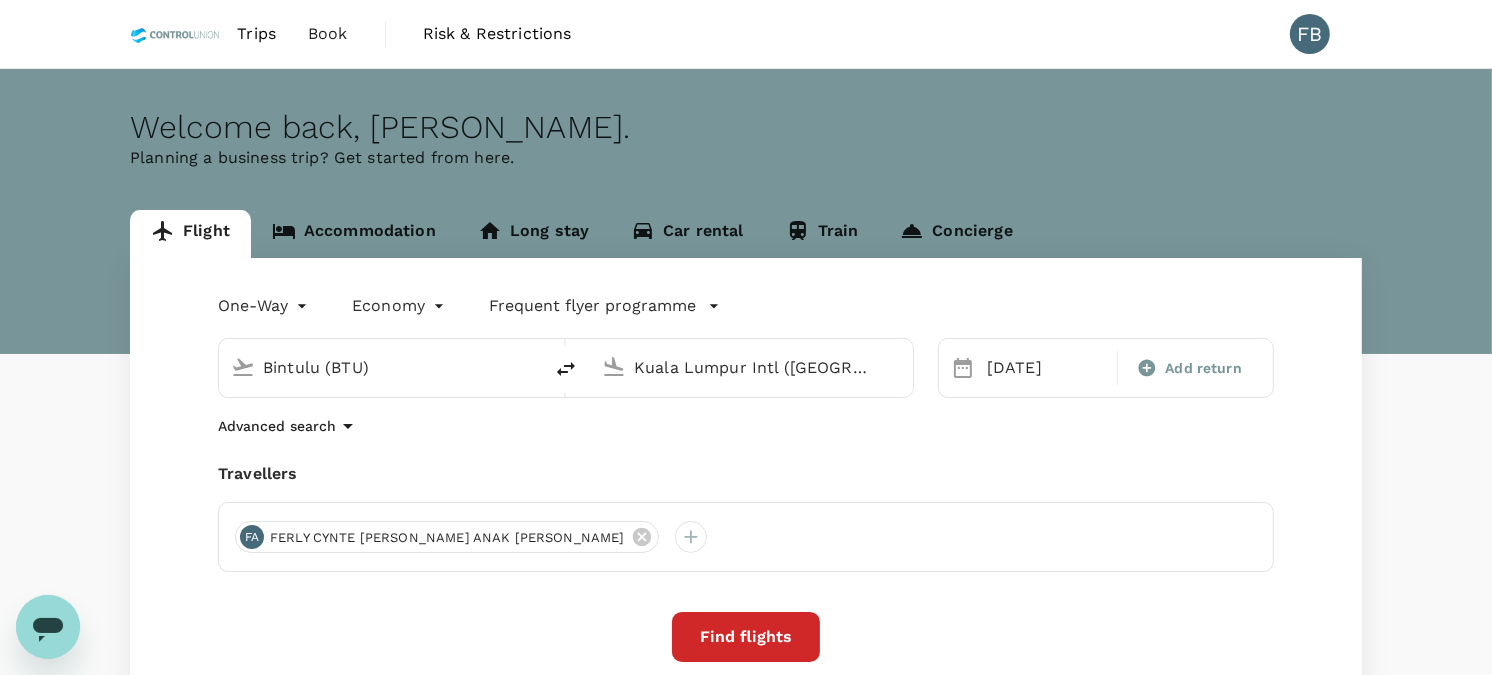 click on "One-Way oneway Economy economy Frequent flyer programme Bintulu (BTU) [GEOGRAPHIC_DATA] Intl ([GEOGRAPHIC_DATA]) Selected date: [DATE] [DATE] Add return Advanced search Travellers   FA FERLY CYNTE [PERSON_NAME] ANAK [PERSON_NAME] Find flights Your recent search Flight to [GEOGRAPHIC_DATA] [GEOGRAPHIC_DATA] - [GEOGRAPHIC_DATA] [DATE] - [DATE] · 2 Travellers Flight to [GEOGRAPHIC_DATA] BKI - SGN [DATE] - [DATE] · 2 Travellers Flight to [GEOGRAPHIC_DATA] [GEOGRAPHIC_DATA] - [GEOGRAPHIC_DATA] [DATE] · 1 Traveller" at bounding box center [746, 549] 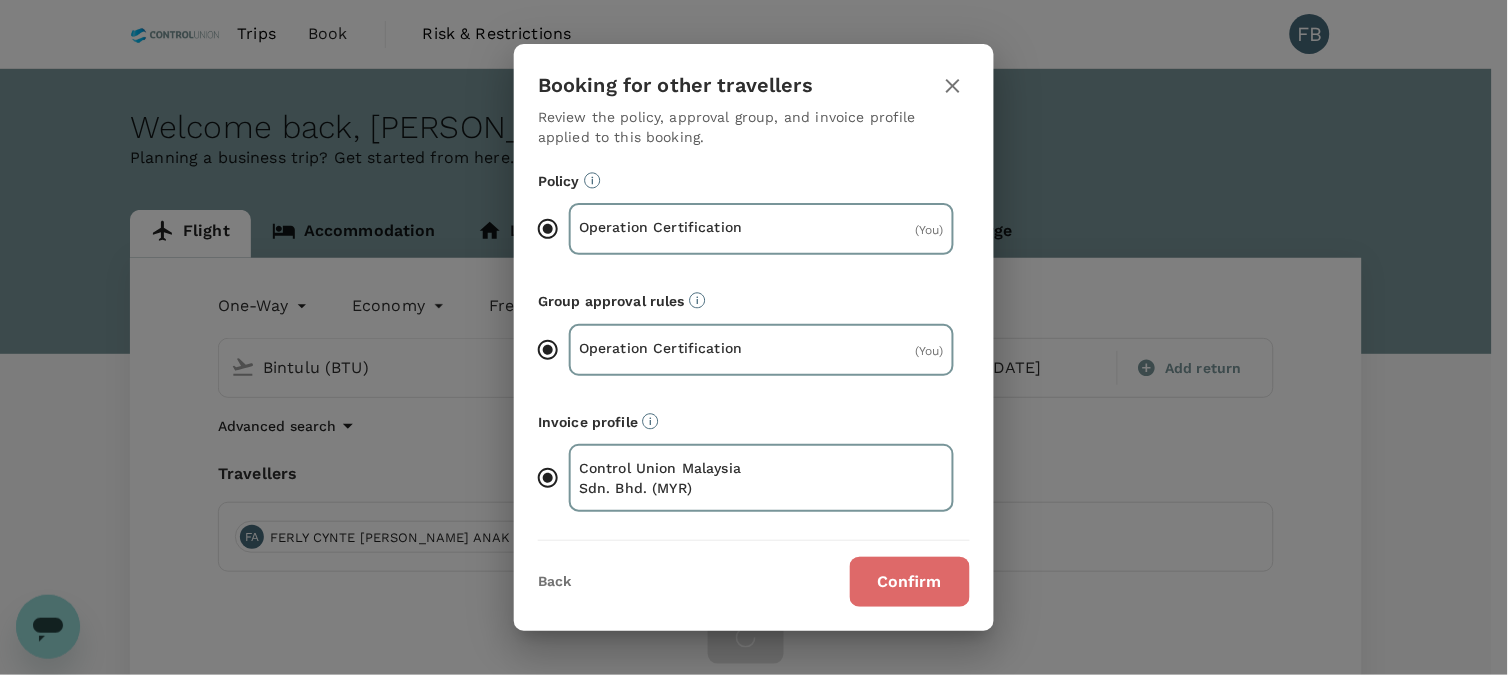 click on "Confirm" at bounding box center (910, 582) 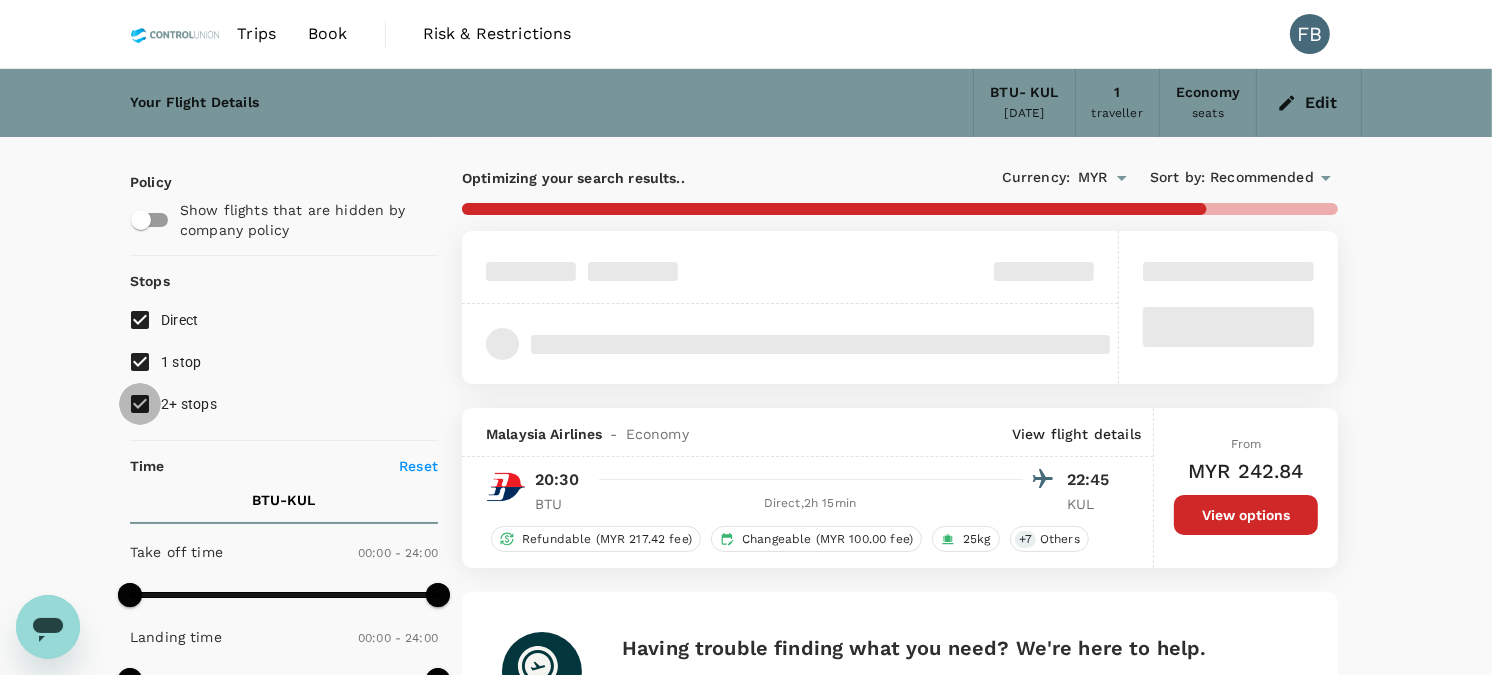 click on "2+ stops" at bounding box center [140, 404] 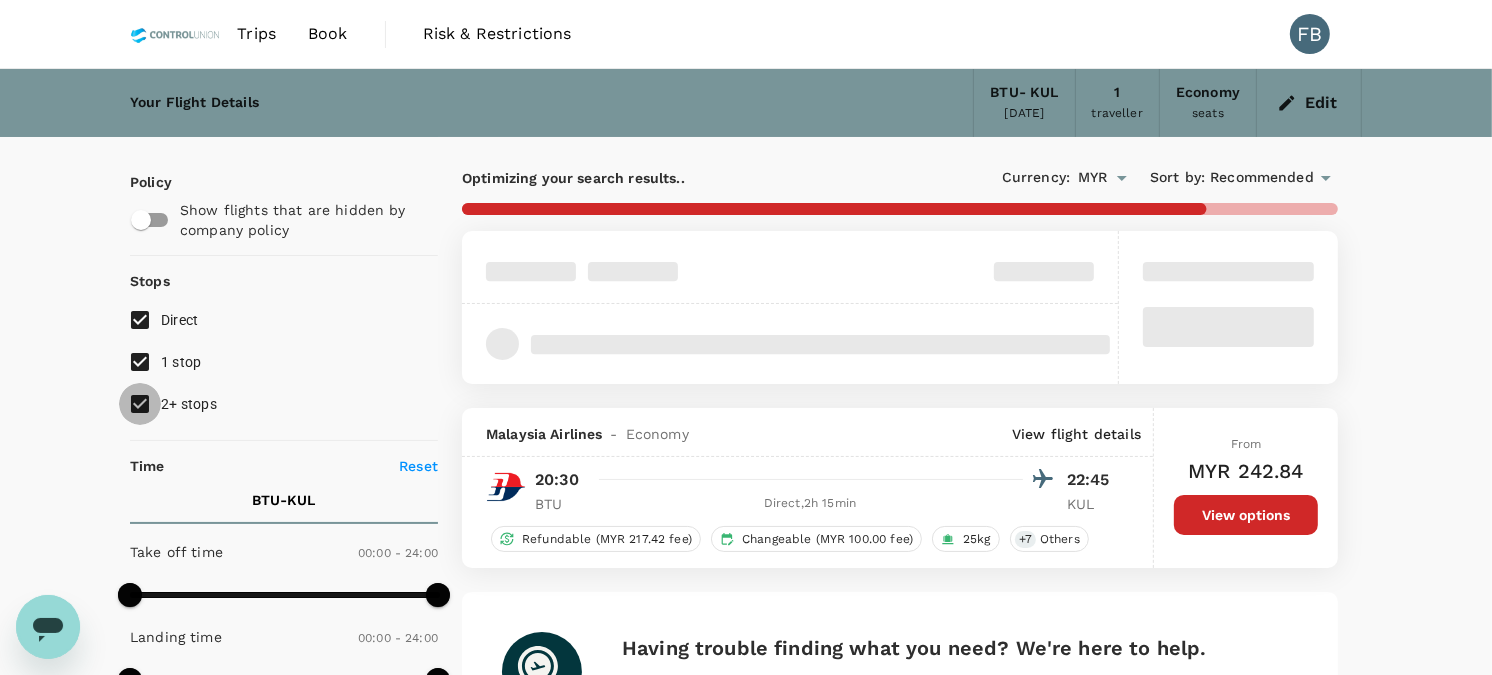 checkbox on "false" 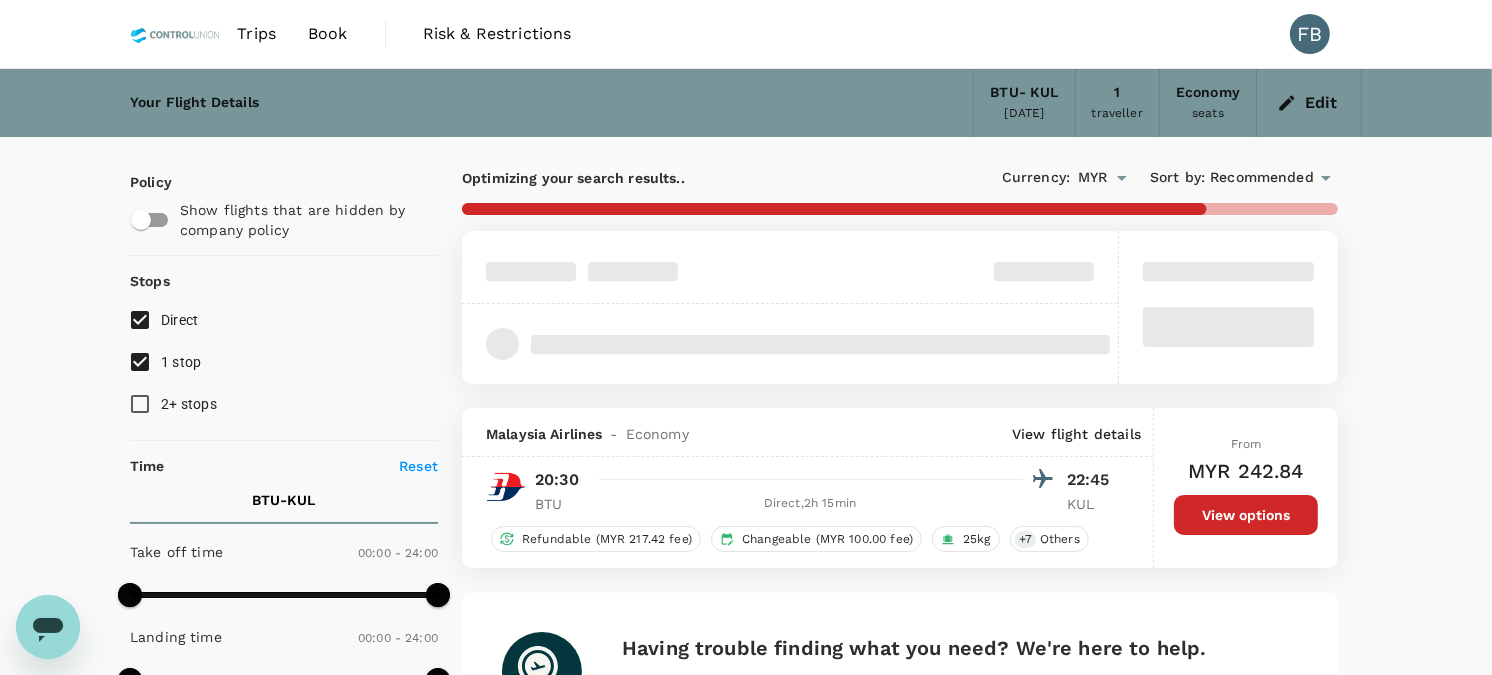 click on "1 stop" at bounding box center [140, 362] 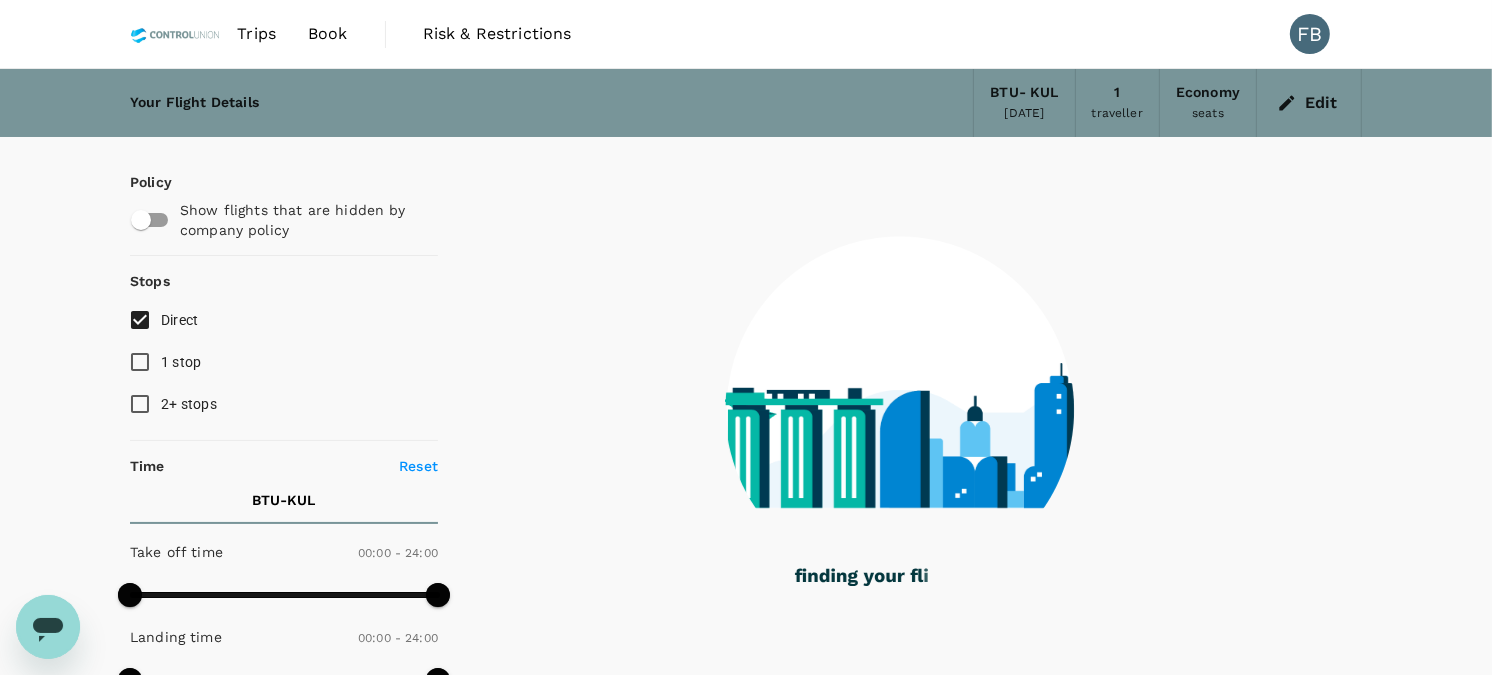 type on "1530" 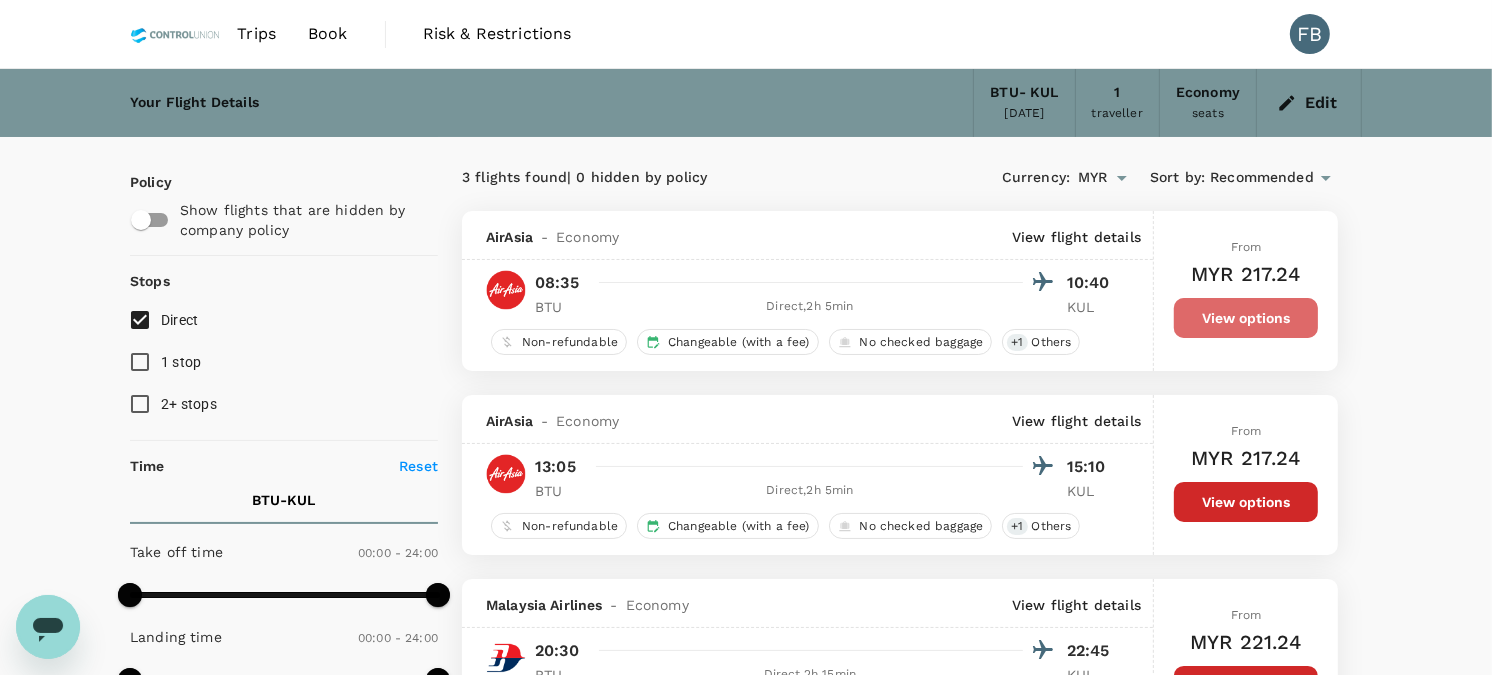 click on "View options" at bounding box center (1246, 318) 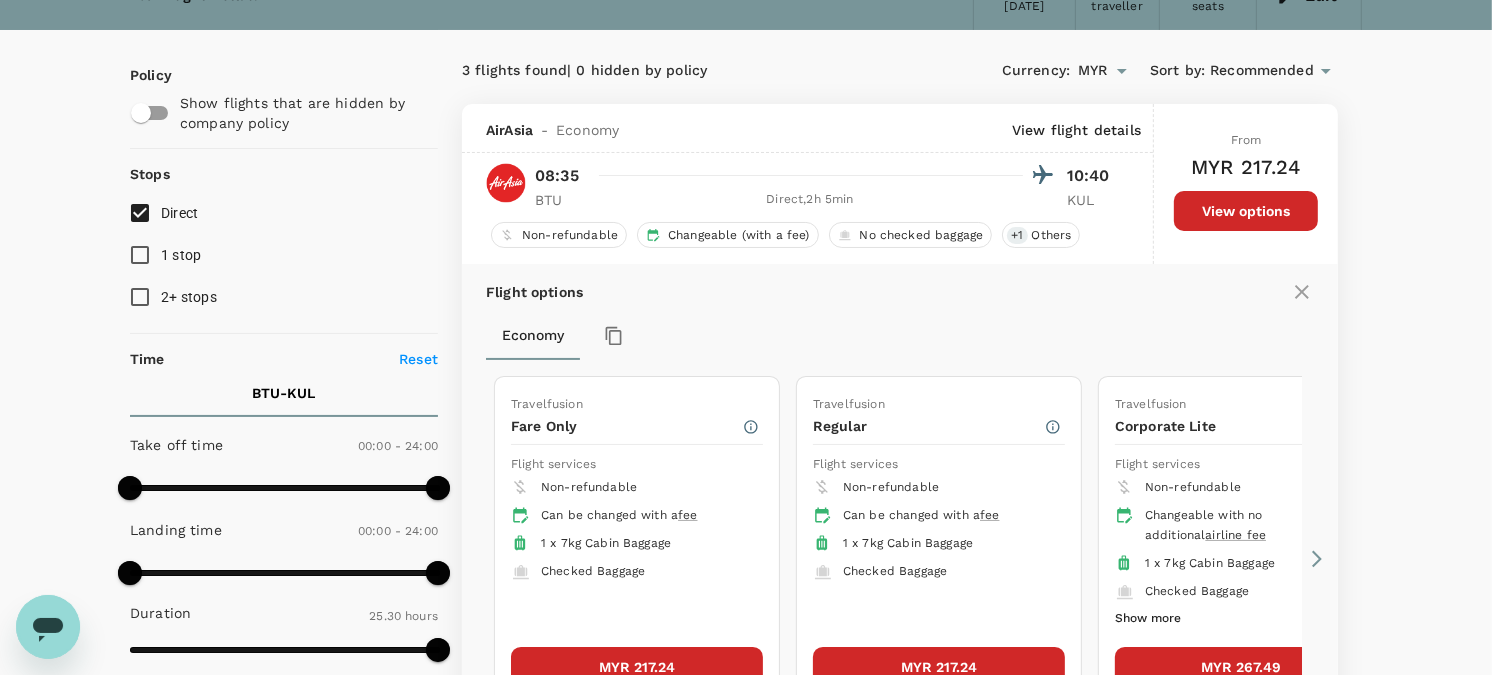 scroll, scrollTop: 211, scrollLeft: 0, axis: vertical 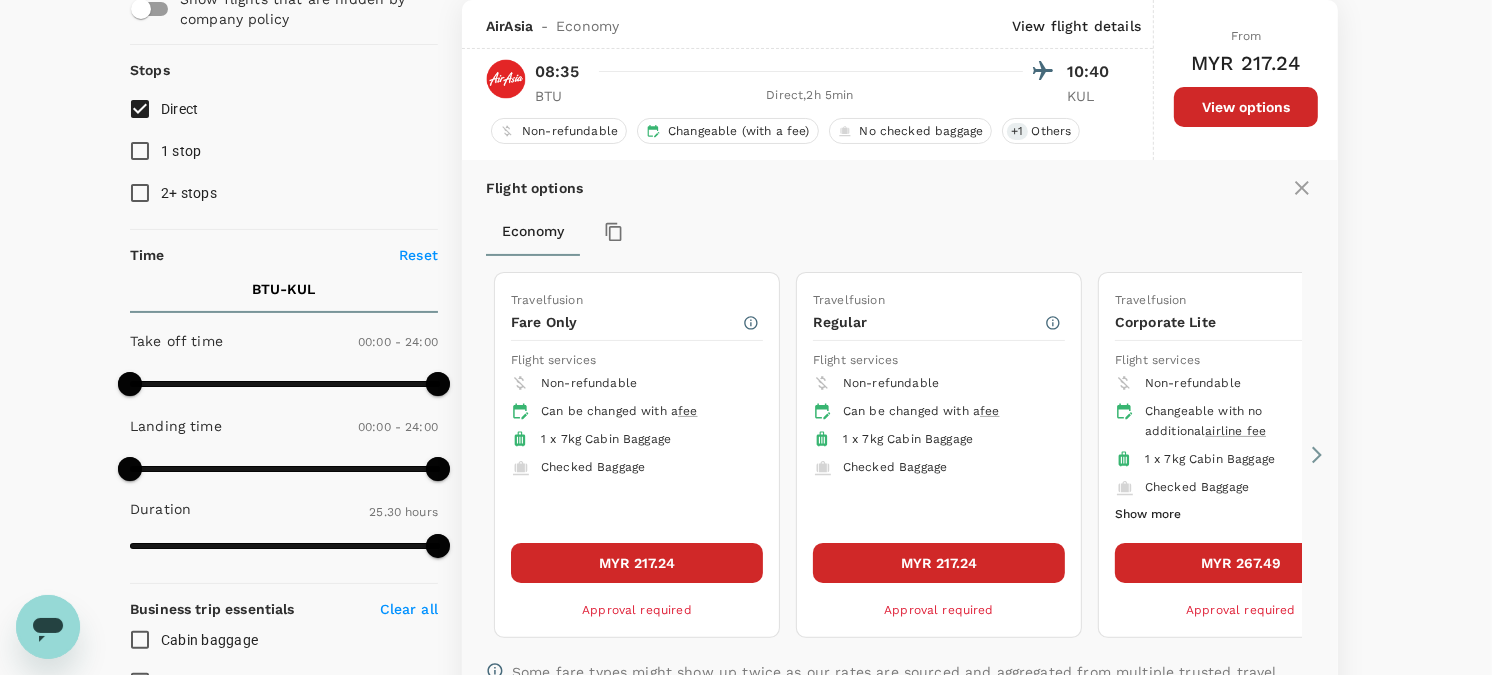click 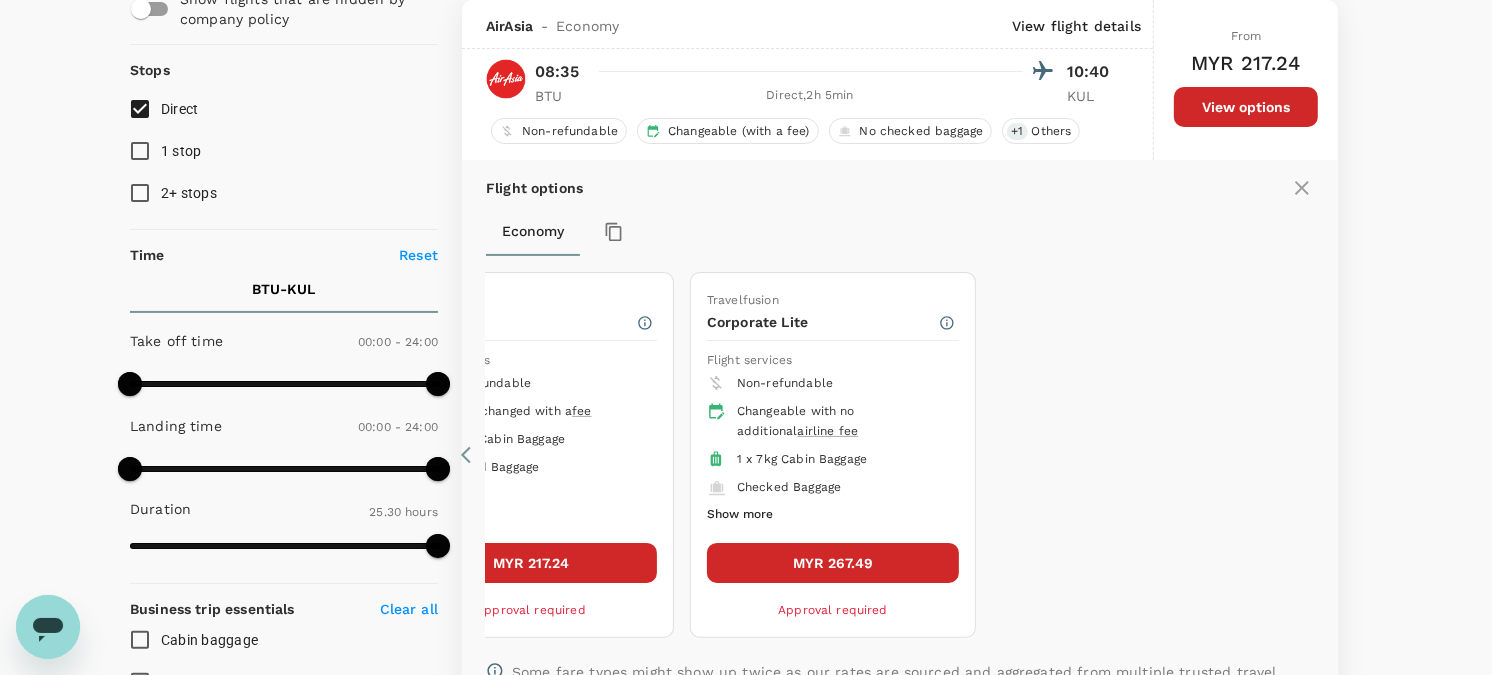 click on "MYR 267.49" at bounding box center (833, 563) 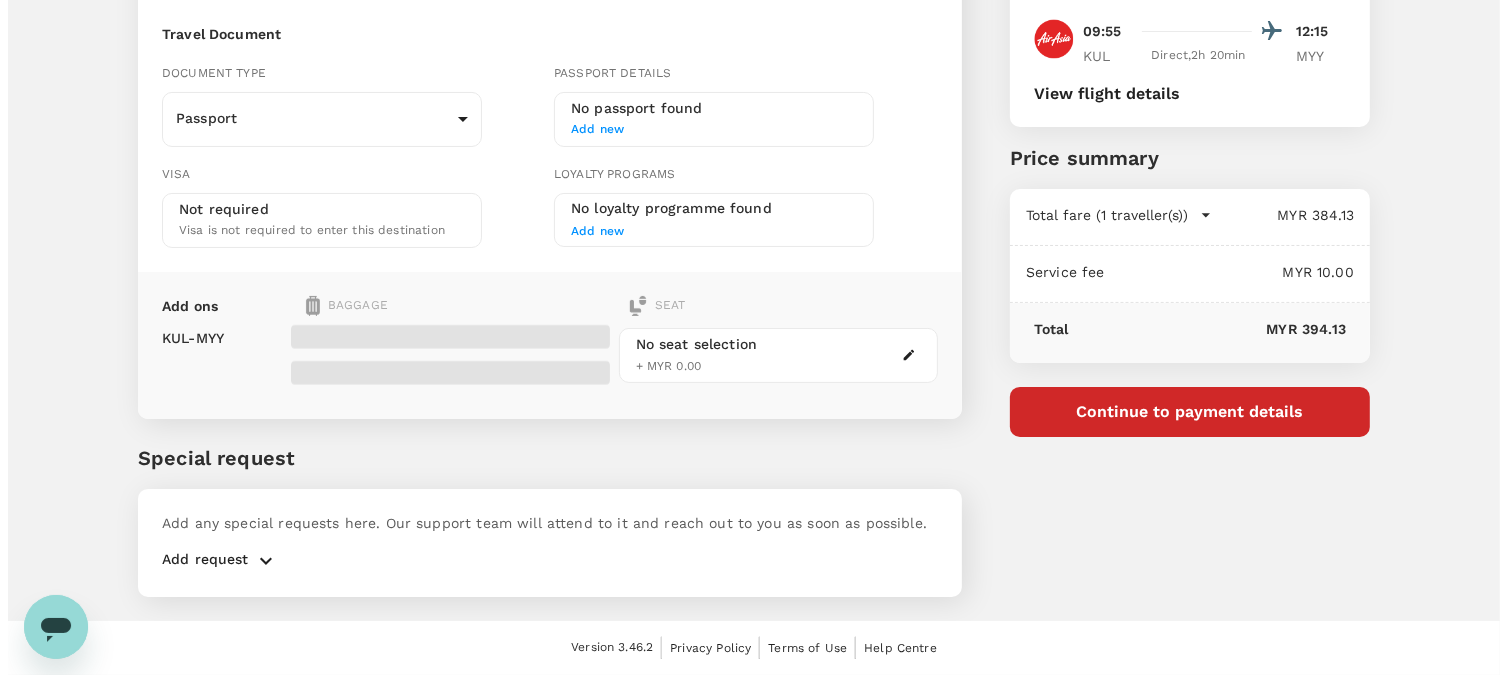 scroll, scrollTop: 0, scrollLeft: 0, axis: both 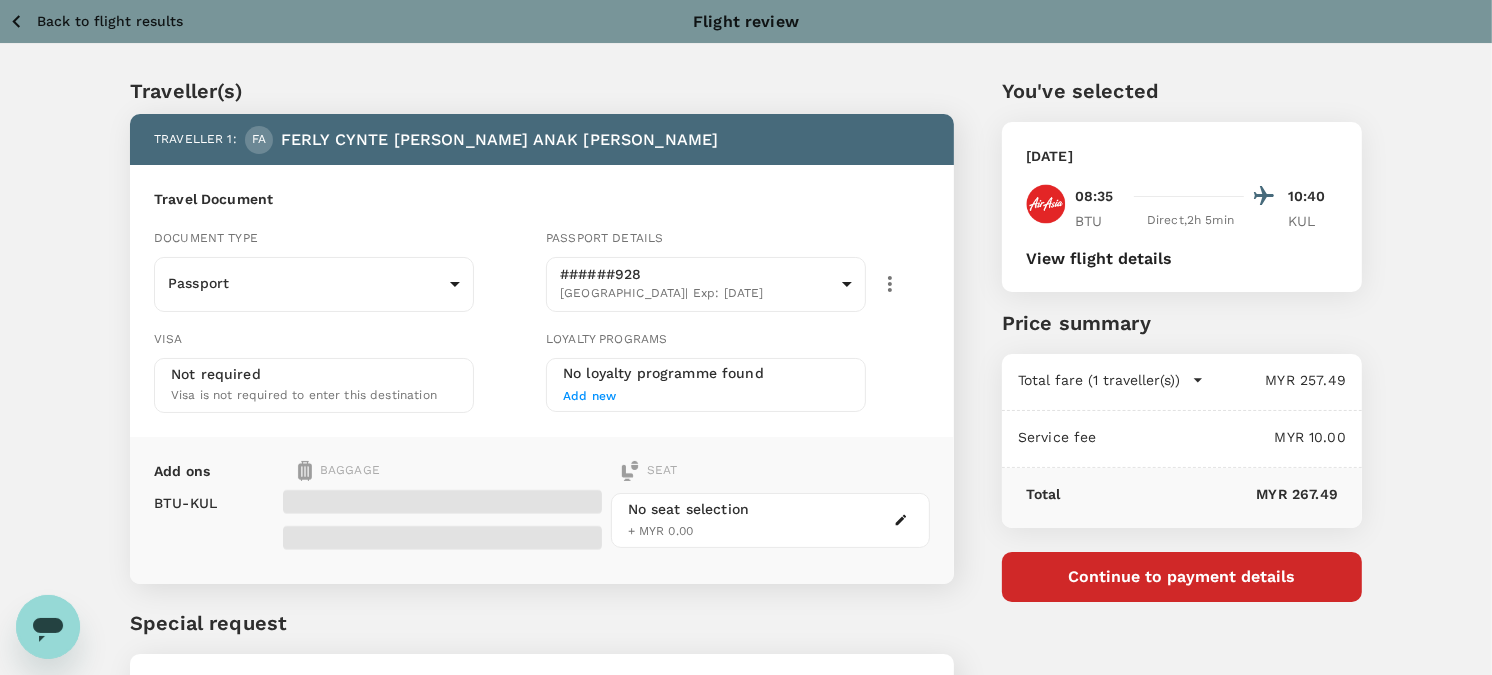 click on "View flight details" at bounding box center (1099, 259) 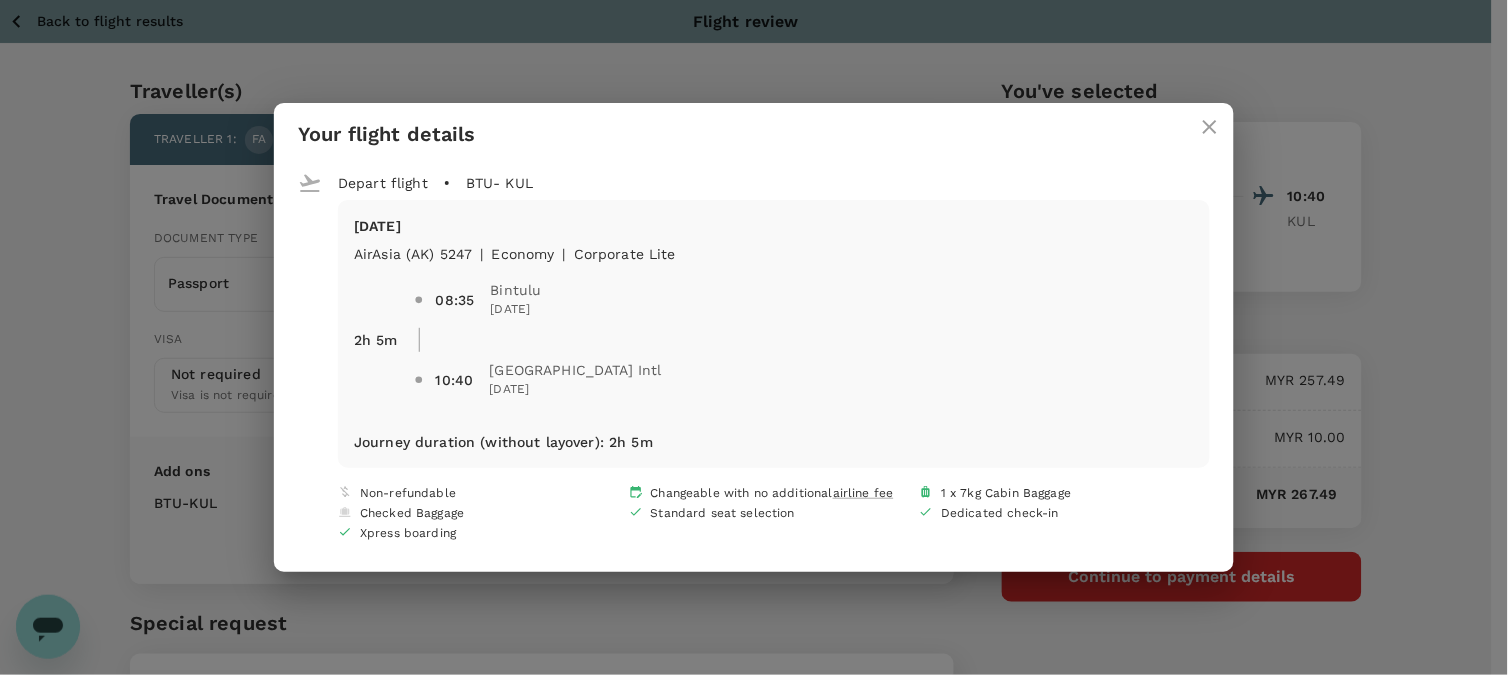 click 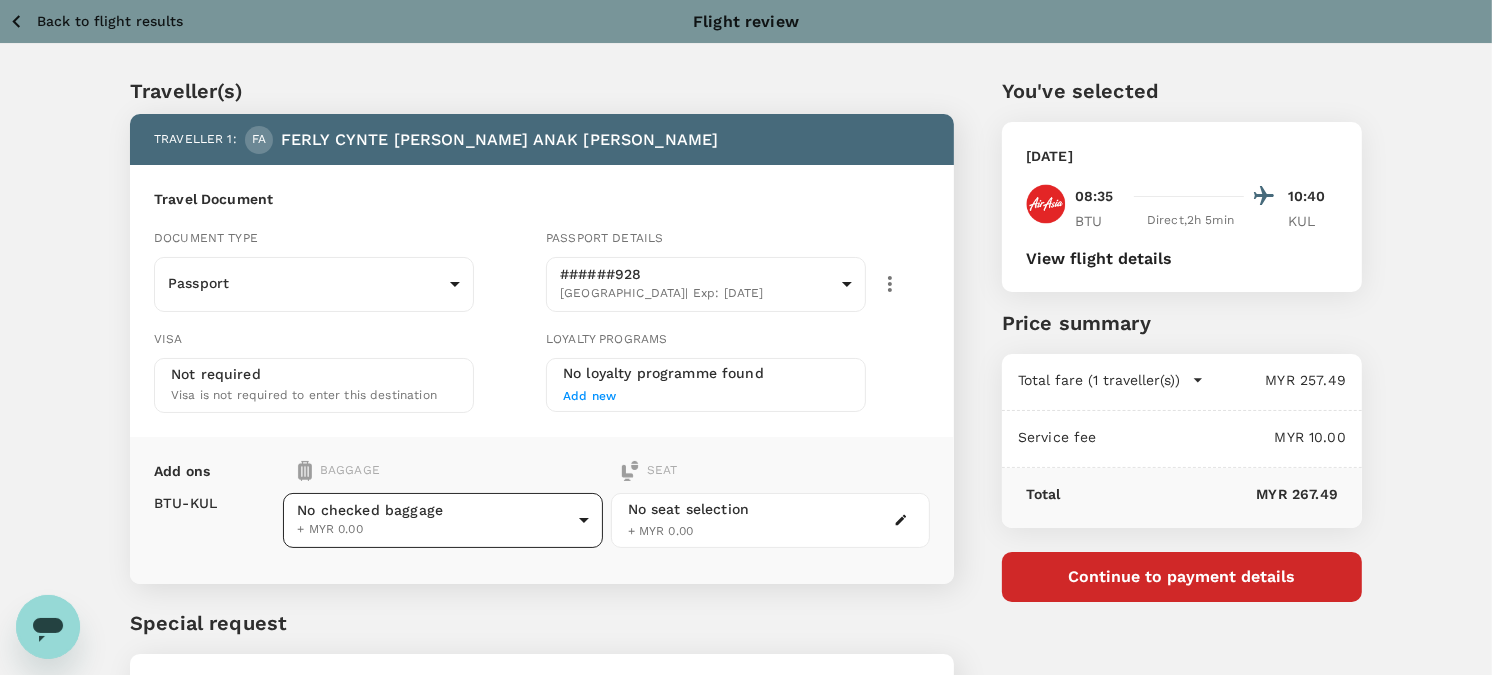 click on "Back to flight results Flight review Traveller(s) Traveller   1 : FA FERLY CYNTE [PERSON_NAME]   ANAK [PERSON_NAME] Travel Document Document type Passport Passport ​ Passport details ######928 [GEOGRAPHIC_DATA]  | Exp:   [DATE] 37174dc5-d1c6-42ea-bd45-0009148fe83e ​ Visa Not required Visa is not required to enter this destination Loyalty programs No loyalty programme found Add new Add ons Baggage Seat BTU  -  KUL No checked baggage + MYR 0.00 ​ No seat selection + MYR 0.00 Special request Add any special requests here. Our support team will attend to it and reach out to you as soon as possible. Add request You've selected [DATE] 08:35 10:40 BTU Direct ,  2h 5min KUL View flight details Price summary Total fare (1 traveller(s)) MYR 257.49 Air fare MYR 257.49 Baggage fee MYR 0.00 Seat fee MYR 0.00 Service fee MYR 10.00 Total MYR 267.49 Continue to payment details Version 3.46.2 Privacy Policy Terms of Use Help Centre View details Edit Add new" at bounding box center [746, 420] 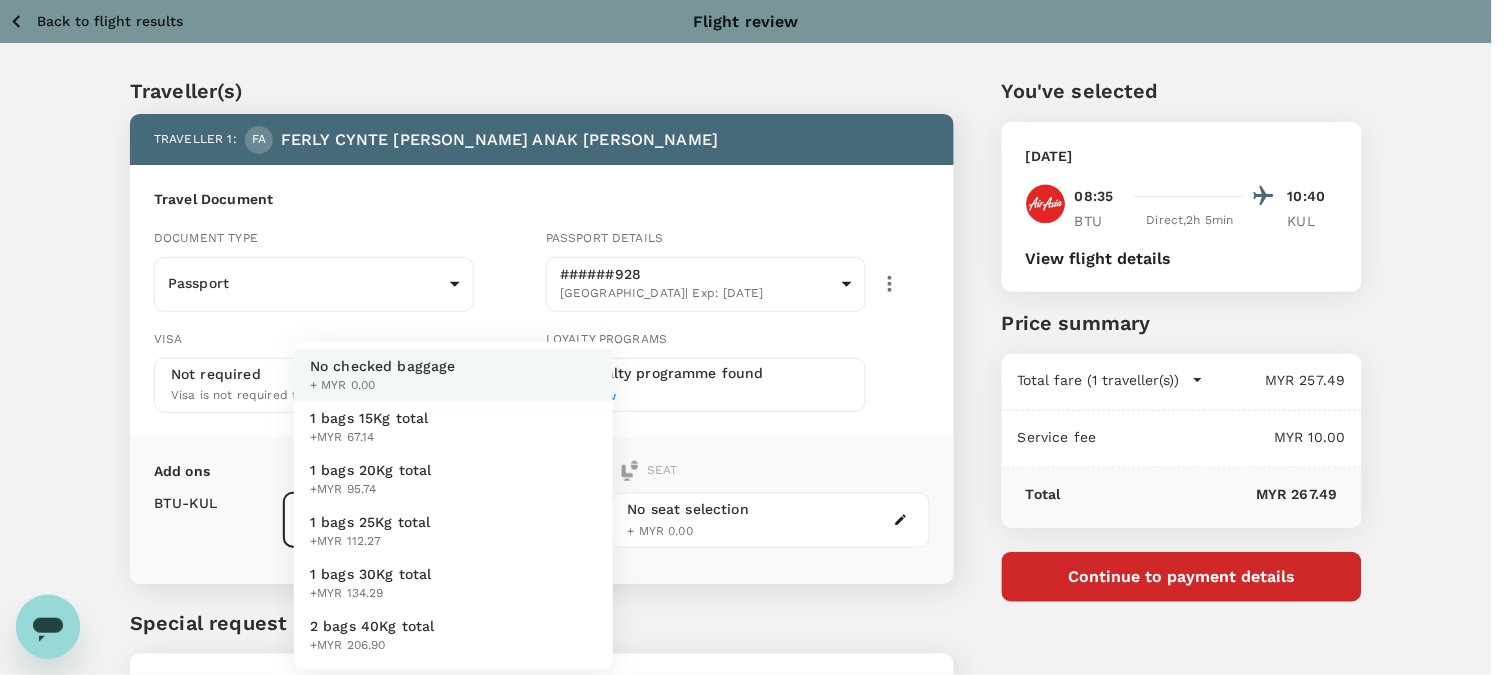 click on "1 bags 20Kg total" at bounding box center (371, 470) 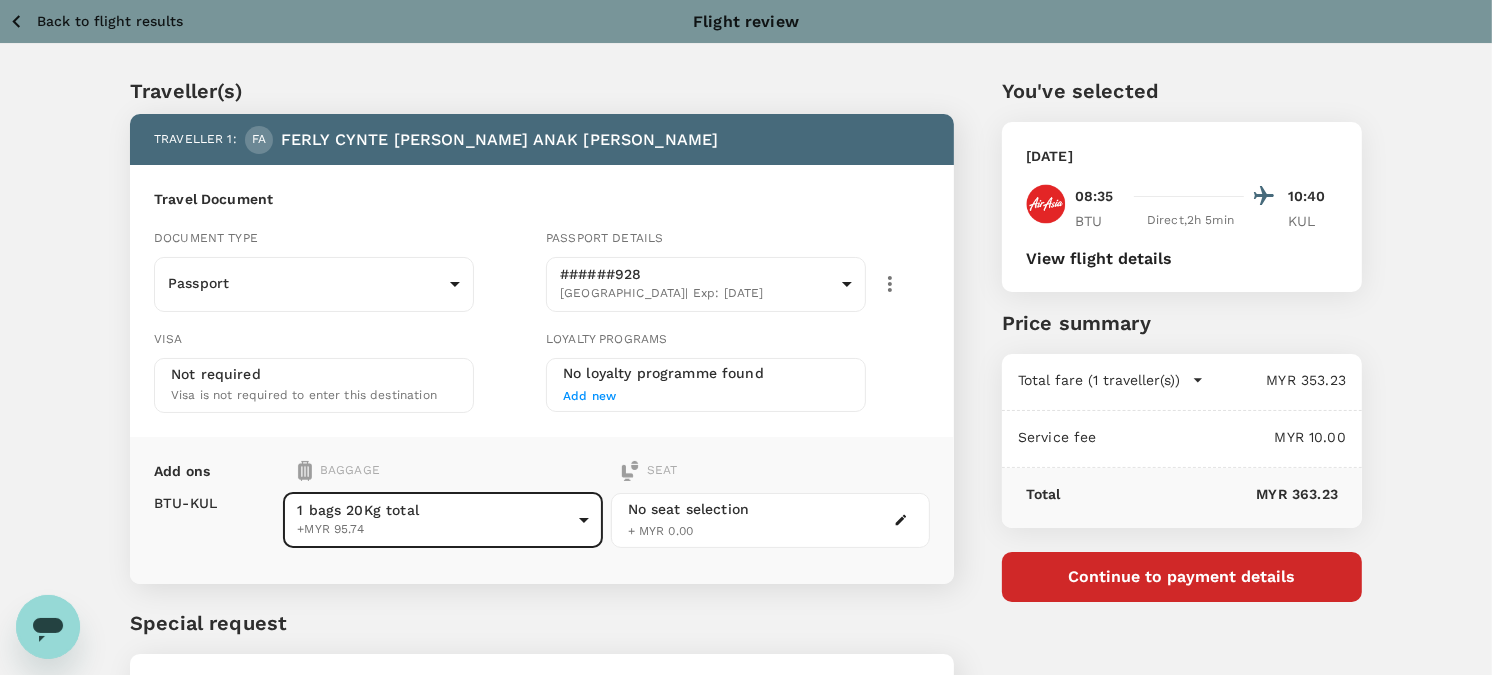 click on "Travel Document Document type Passport Passport ​ Passport details ######928 [GEOGRAPHIC_DATA]  | Exp:   [DATE] 37174dc5-d1c6-42ea-bd45-0009148fe83e ​ Visa Not required Visa is not required to enter this destination Loyalty programs No loyalty programme found Add new" at bounding box center (542, 301) 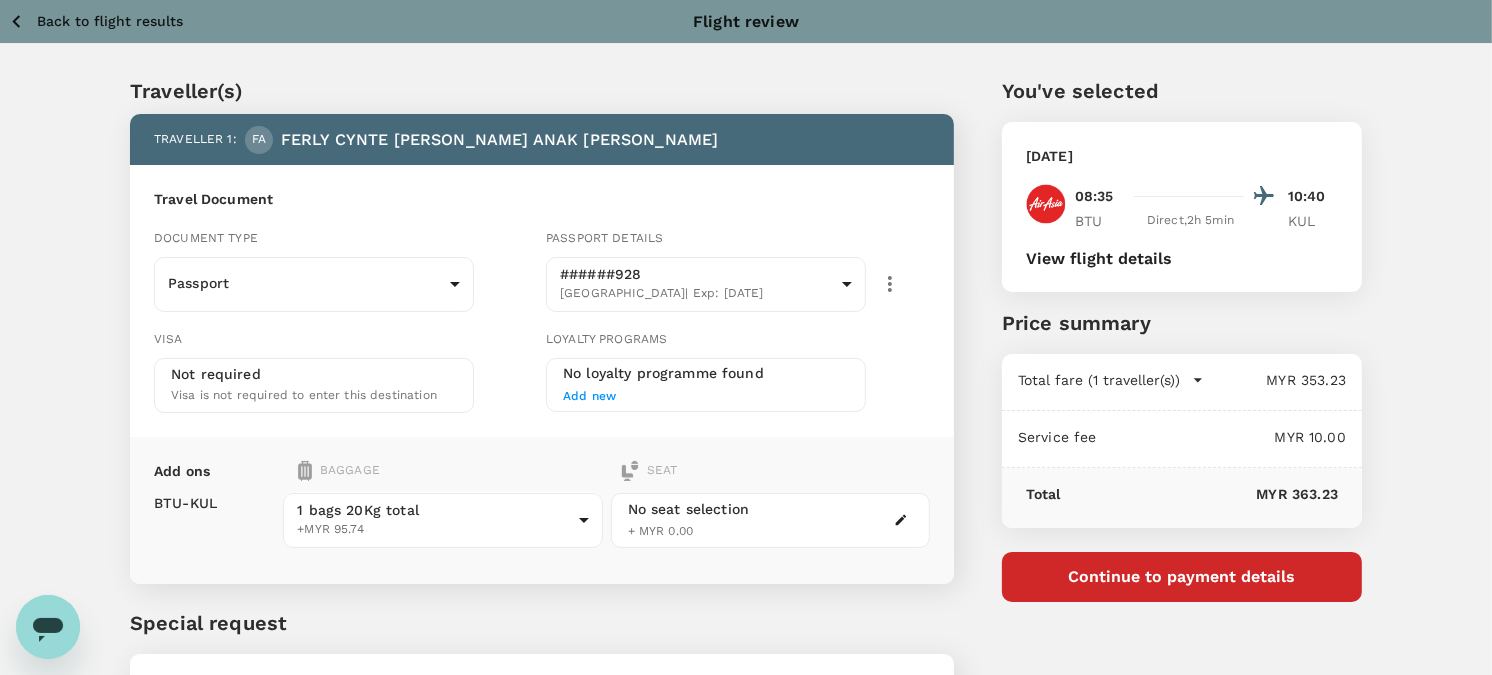 click 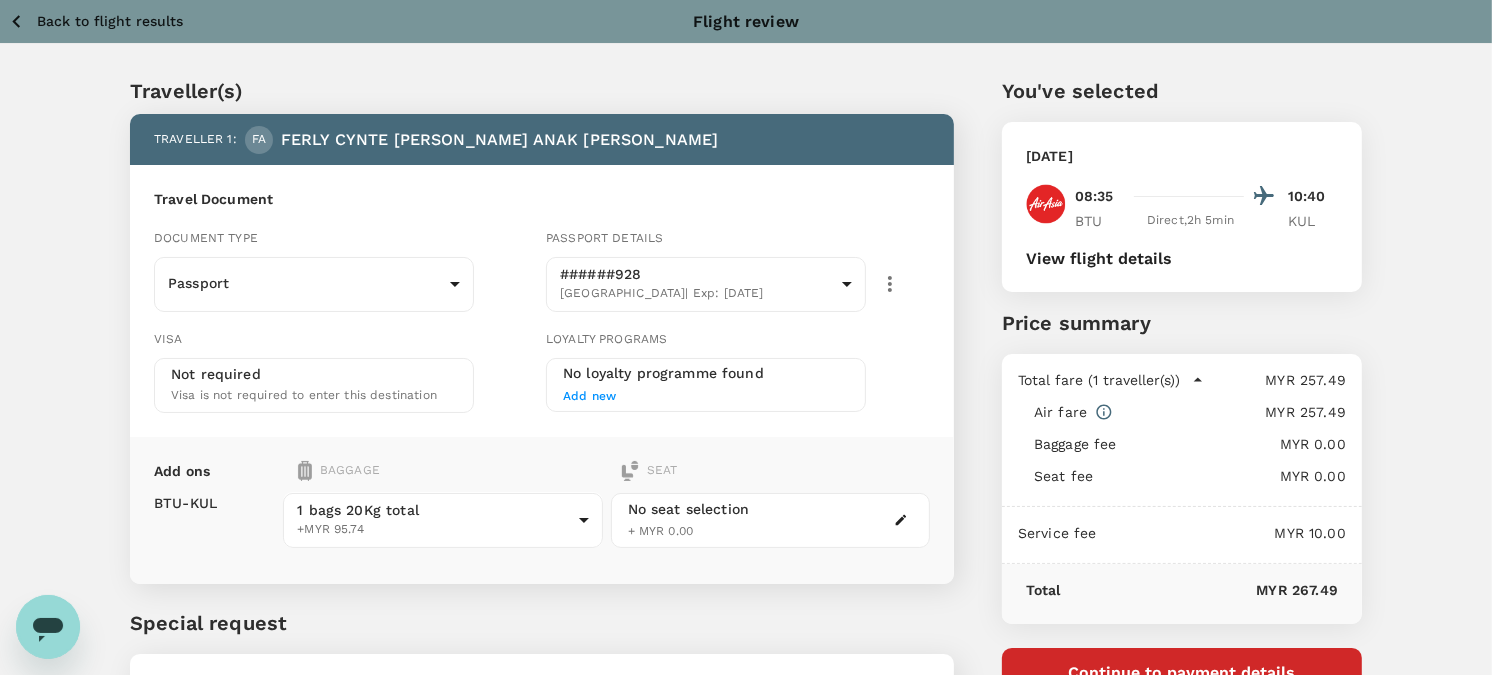 click on "Total fare (1 traveller(s))" at bounding box center (1099, 380) 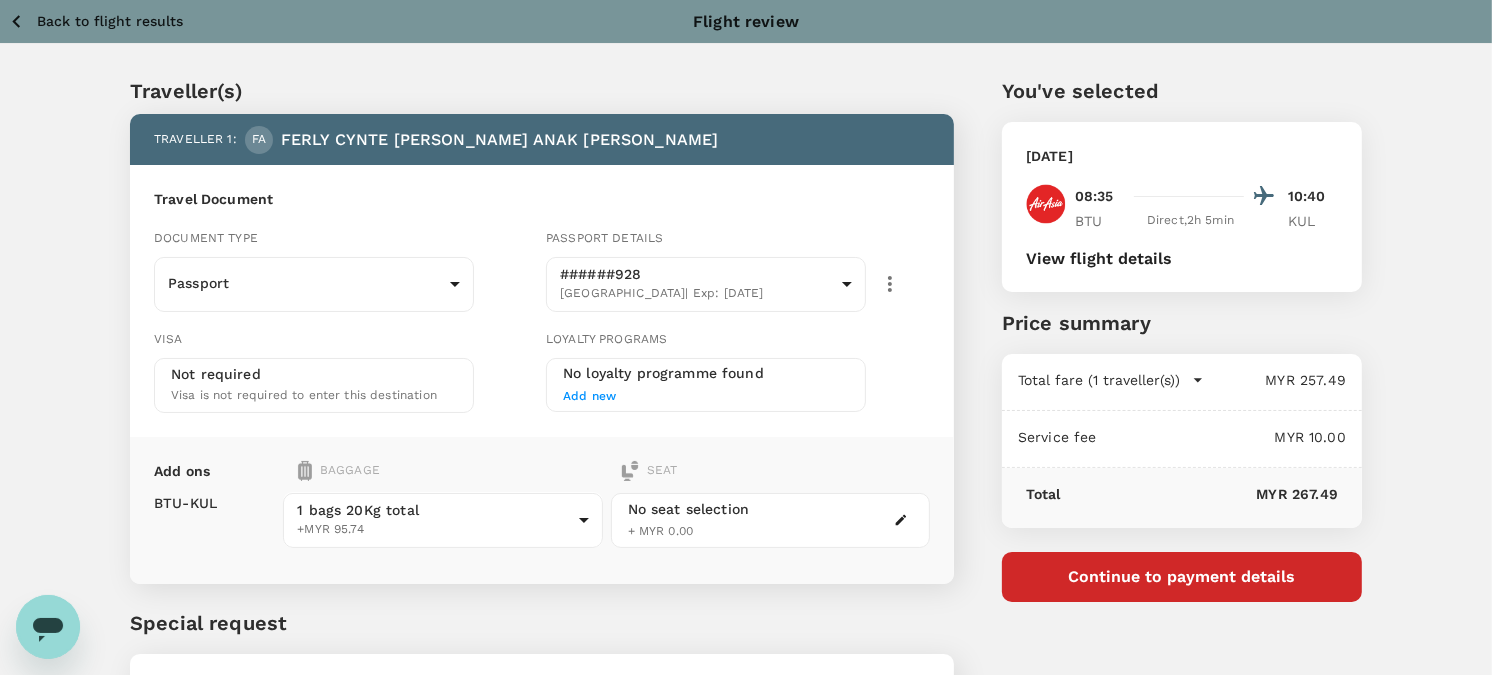 click on "Continue to payment details" at bounding box center (1182, 577) 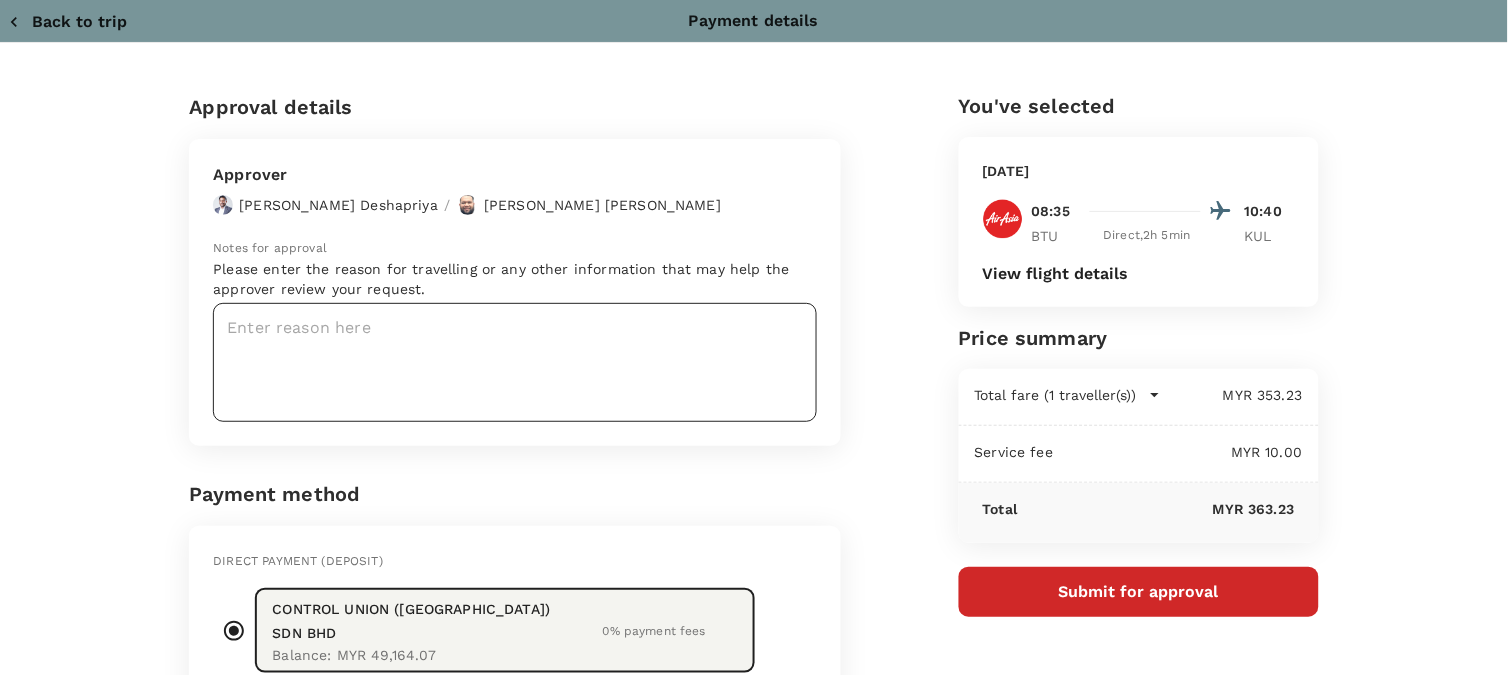 click at bounding box center (515, 362) 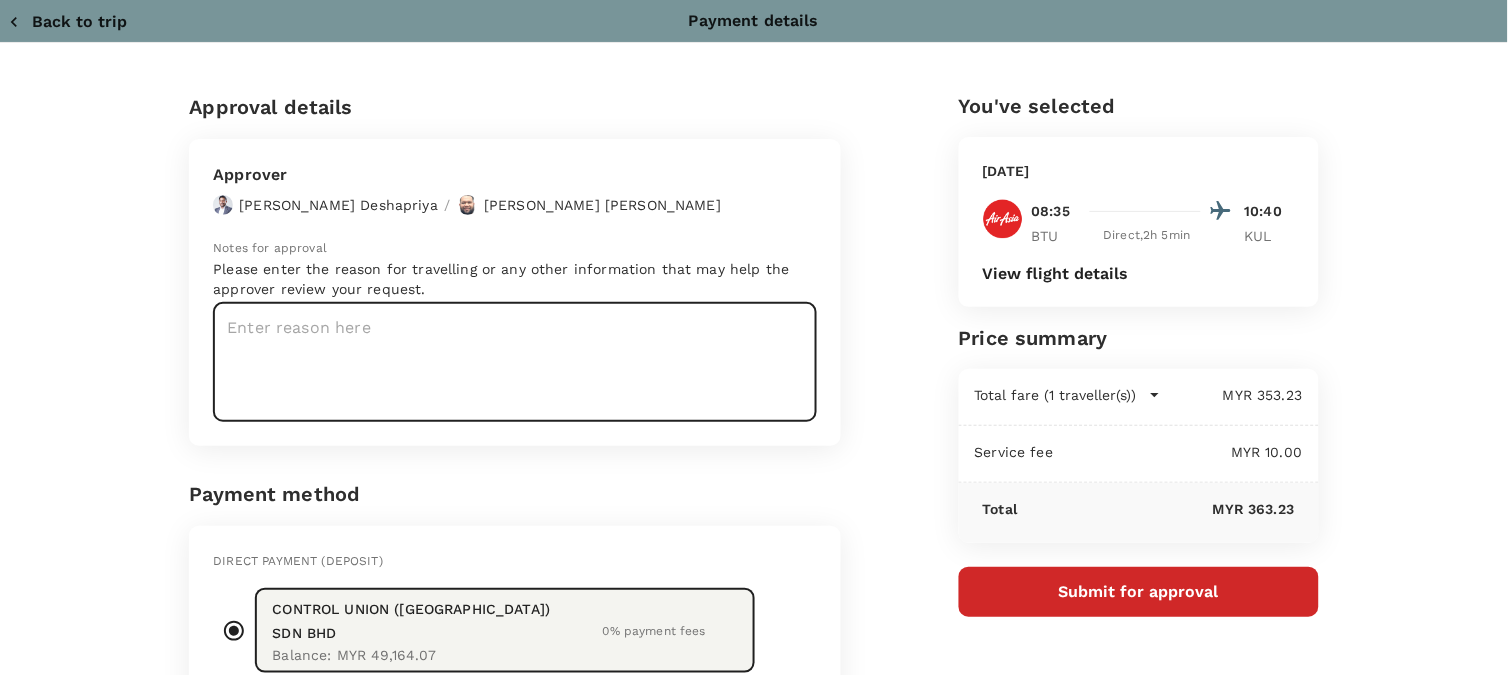 paste on "Dear [PERSON_NAME]/[GEOGRAPHIC_DATA],
Kindly assist to review and approve the flight booking:
Auditor: [PERSON_NAME] [PERSON_NAME]
Program: GGL
Client: 894641; SOP Edible Oils Sdn Bhd - Surveillance 2
Audit date: [DATE]-[DATE]
Travel in: [DATE] (to Miri)
Travel out: [DATE] (from [GEOGRAPHIC_DATA])
Charge to client
Regards, Farah" 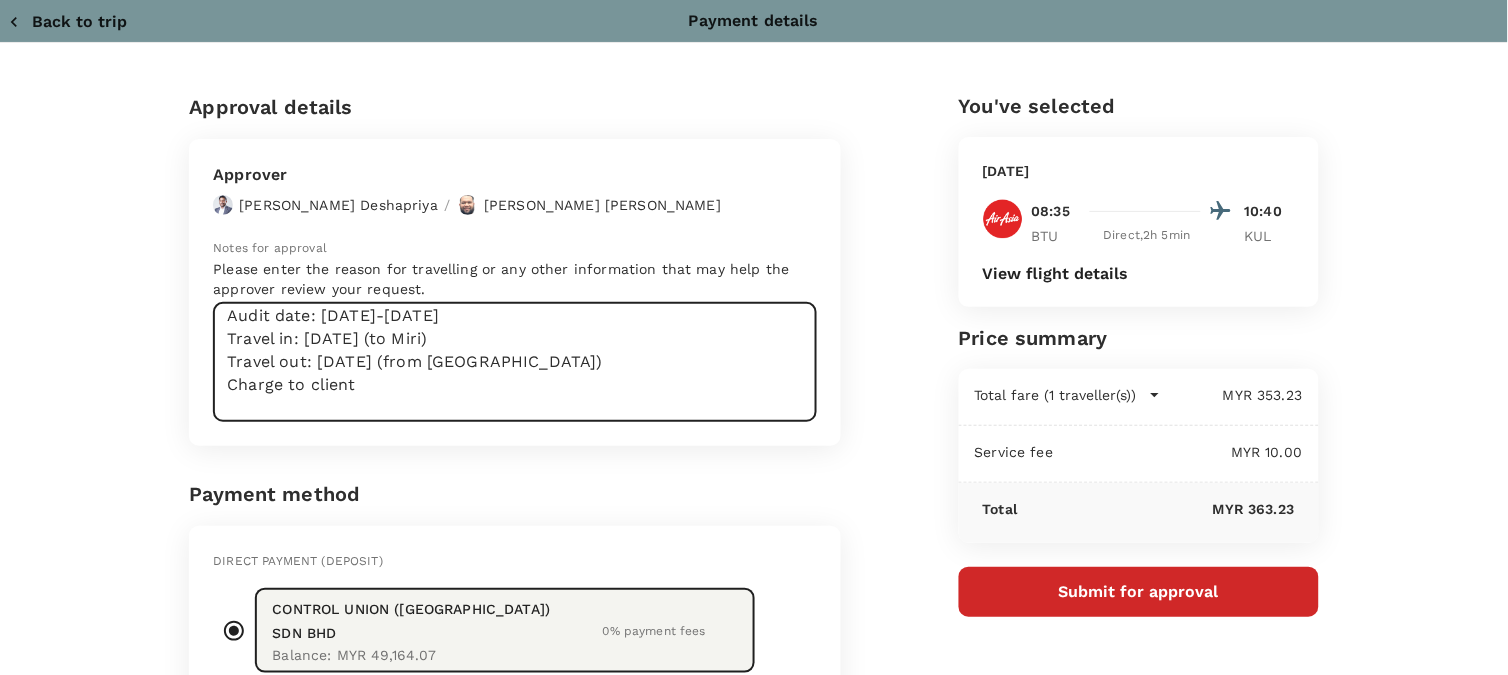 scroll, scrollTop: 206, scrollLeft: 0, axis: vertical 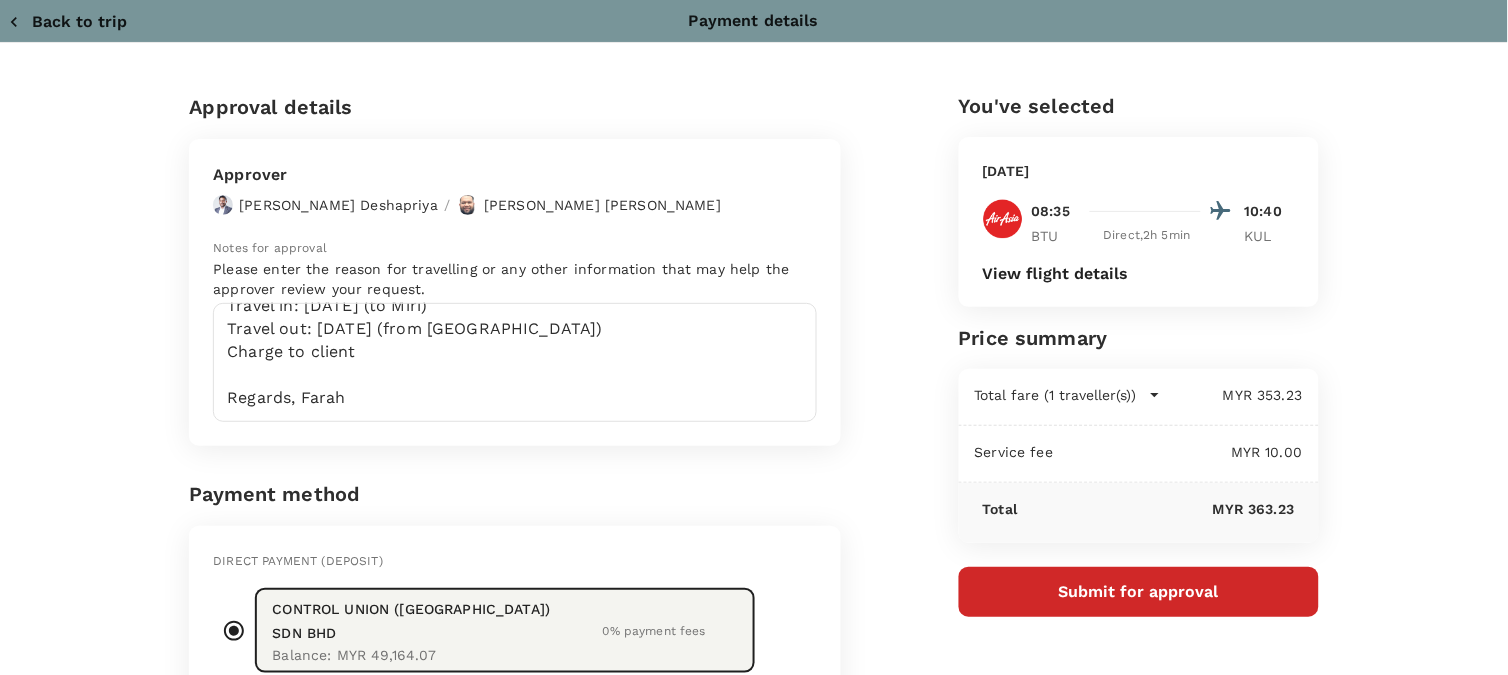 click on "View flight details" at bounding box center [1056, 274] 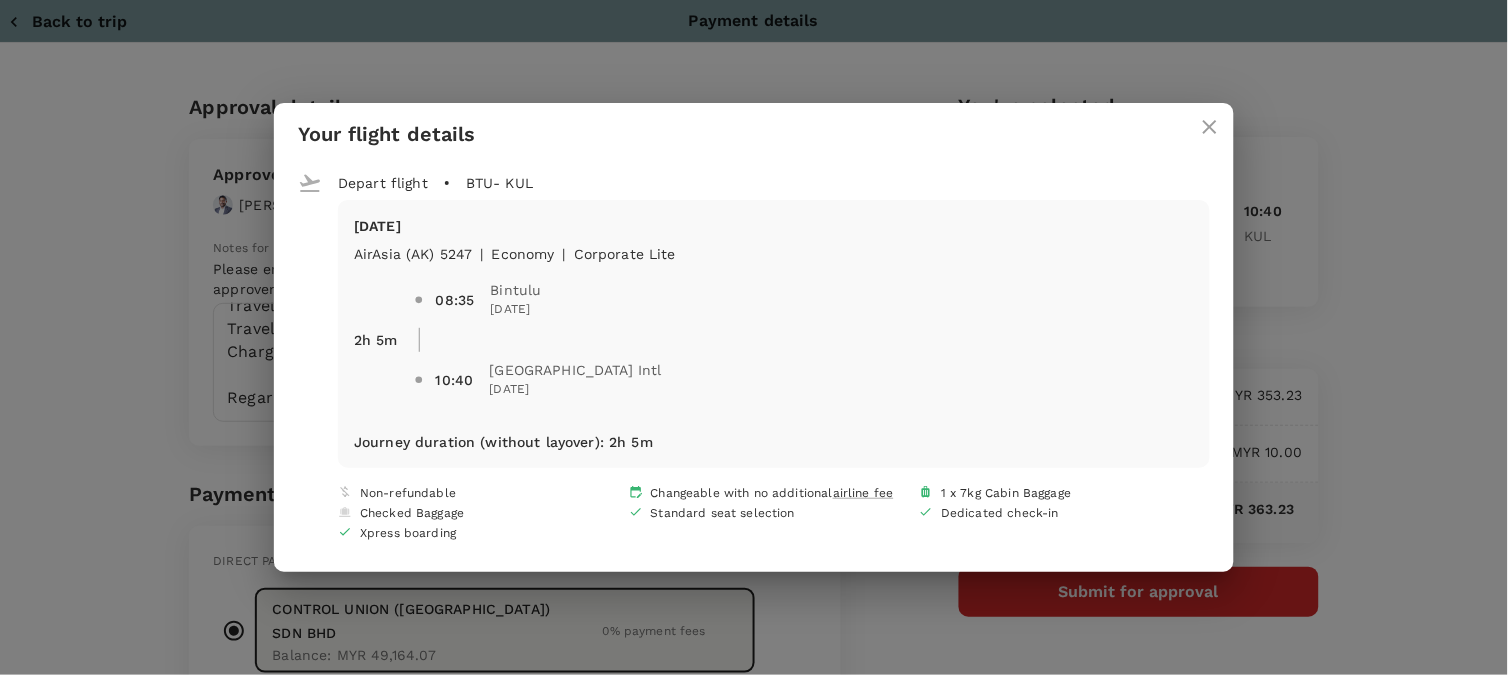 click 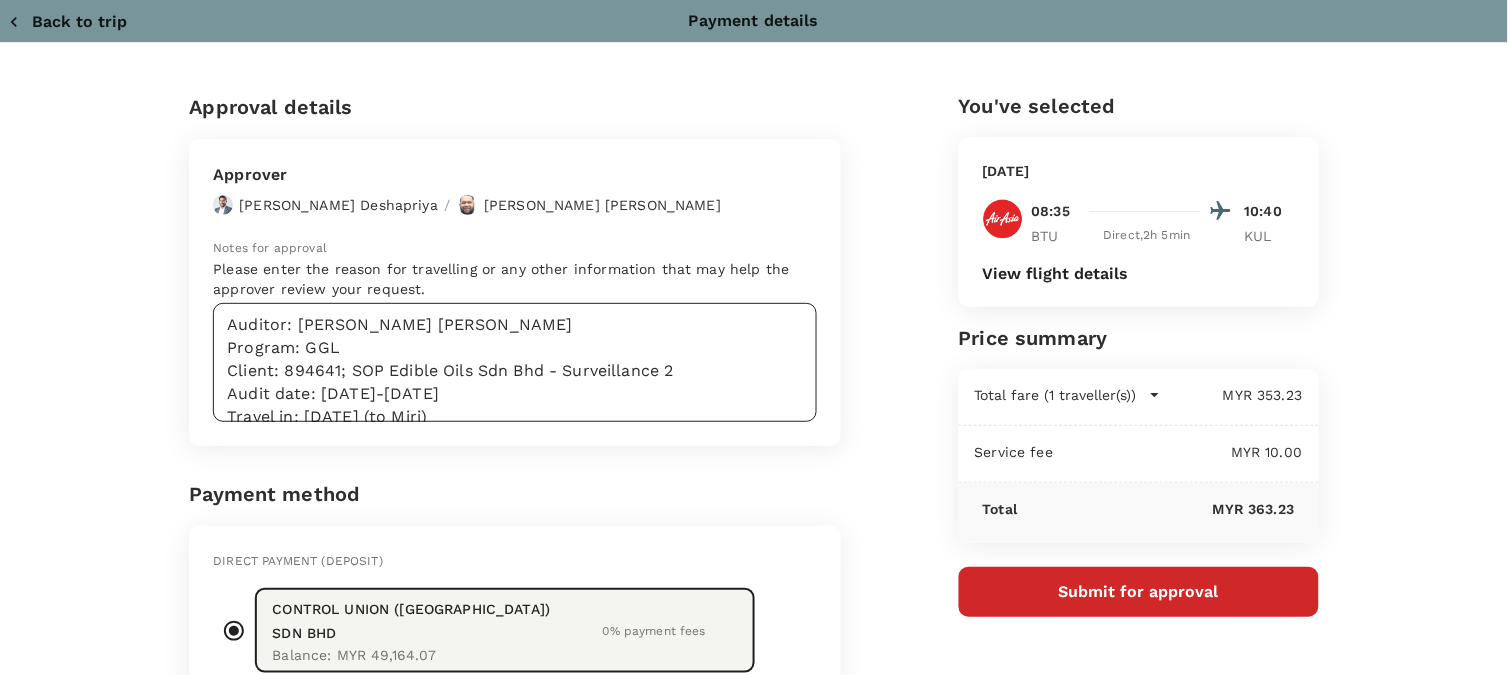 scroll, scrollTop: 206, scrollLeft: 0, axis: vertical 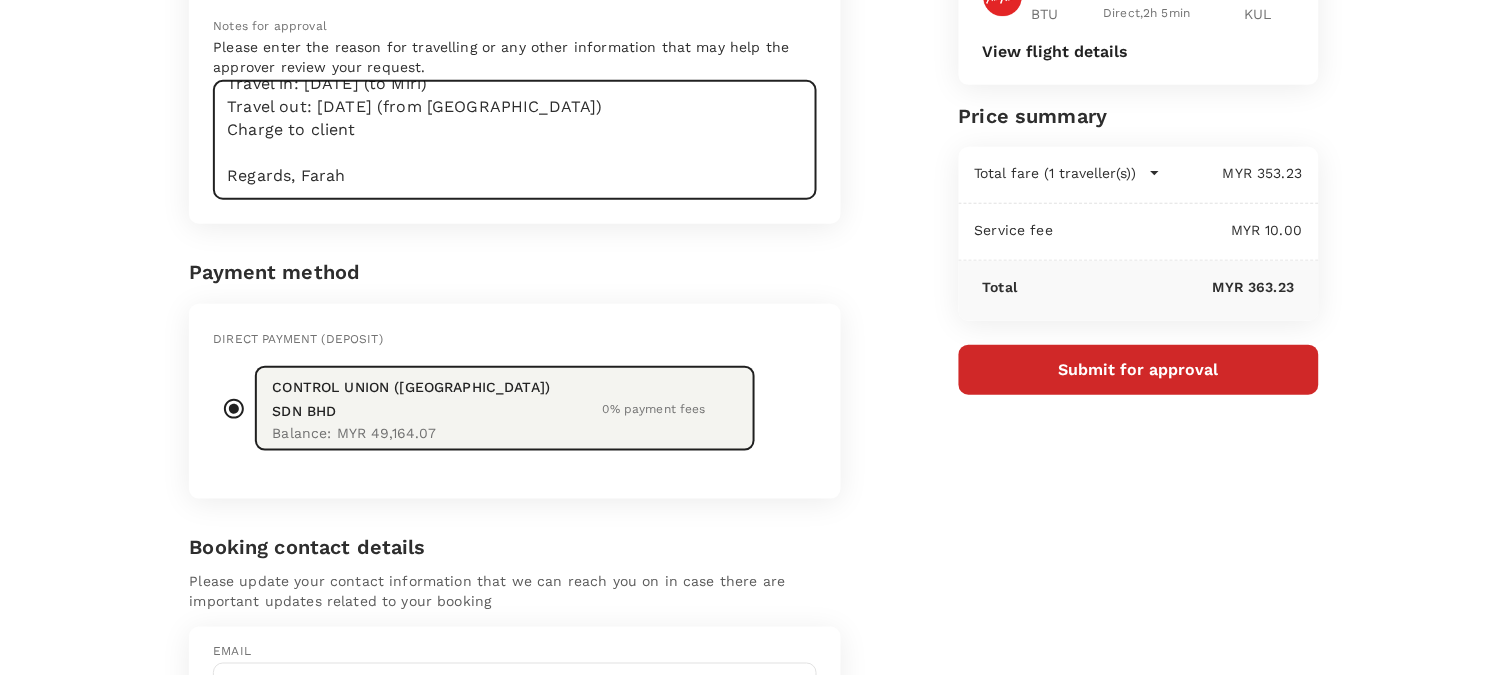 click on "Dear [PERSON_NAME]/[GEOGRAPHIC_DATA],
Kindly assist to review and approve the flight booking:
Auditor: [PERSON_NAME] [PERSON_NAME]
Program: GGL
Client: 894641; SOP Edible Oils Sdn Bhd - Surveillance 2
Audit date: [DATE]-[DATE]
Travel in: [DATE] (to Miri)
Travel out: [DATE] (from [GEOGRAPHIC_DATA])
Charge to client
Regards, Farah" at bounding box center (515, 140) 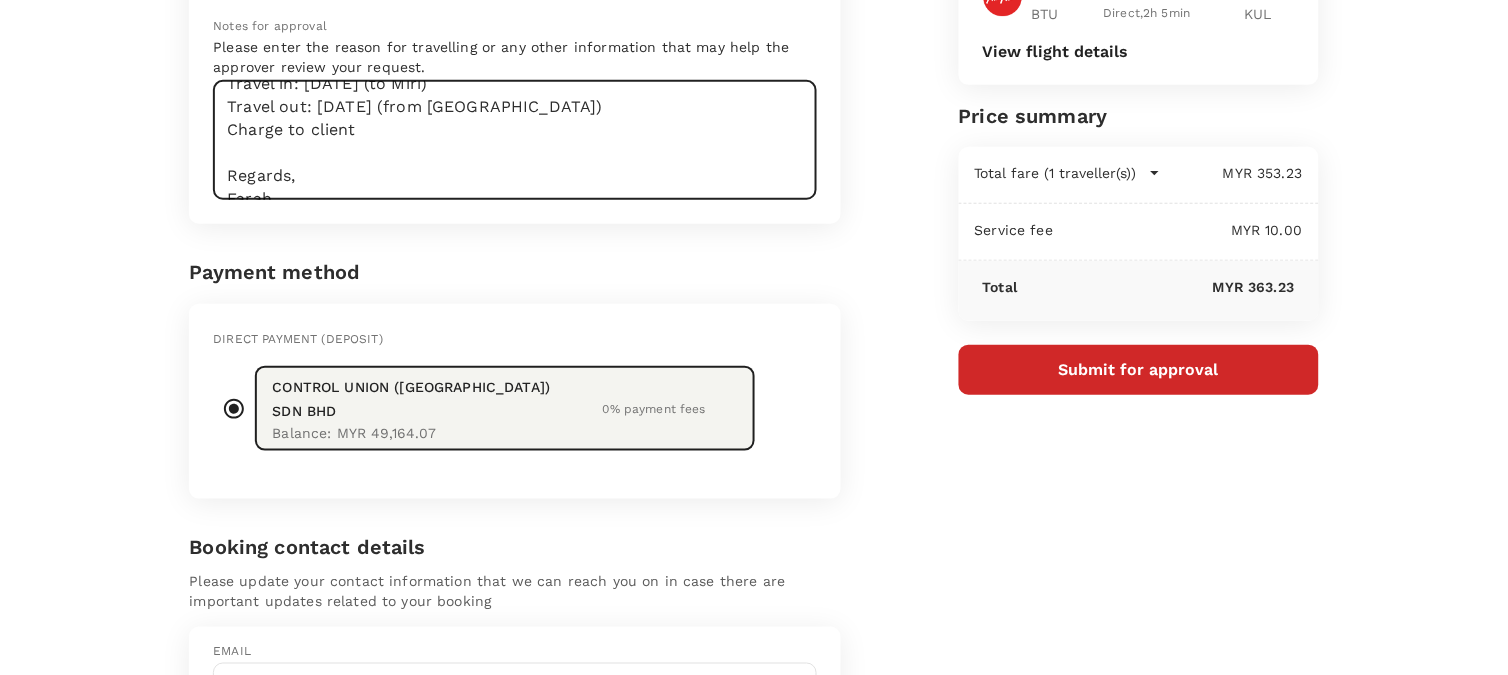 scroll, scrollTop: 213, scrollLeft: 0, axis: vertical 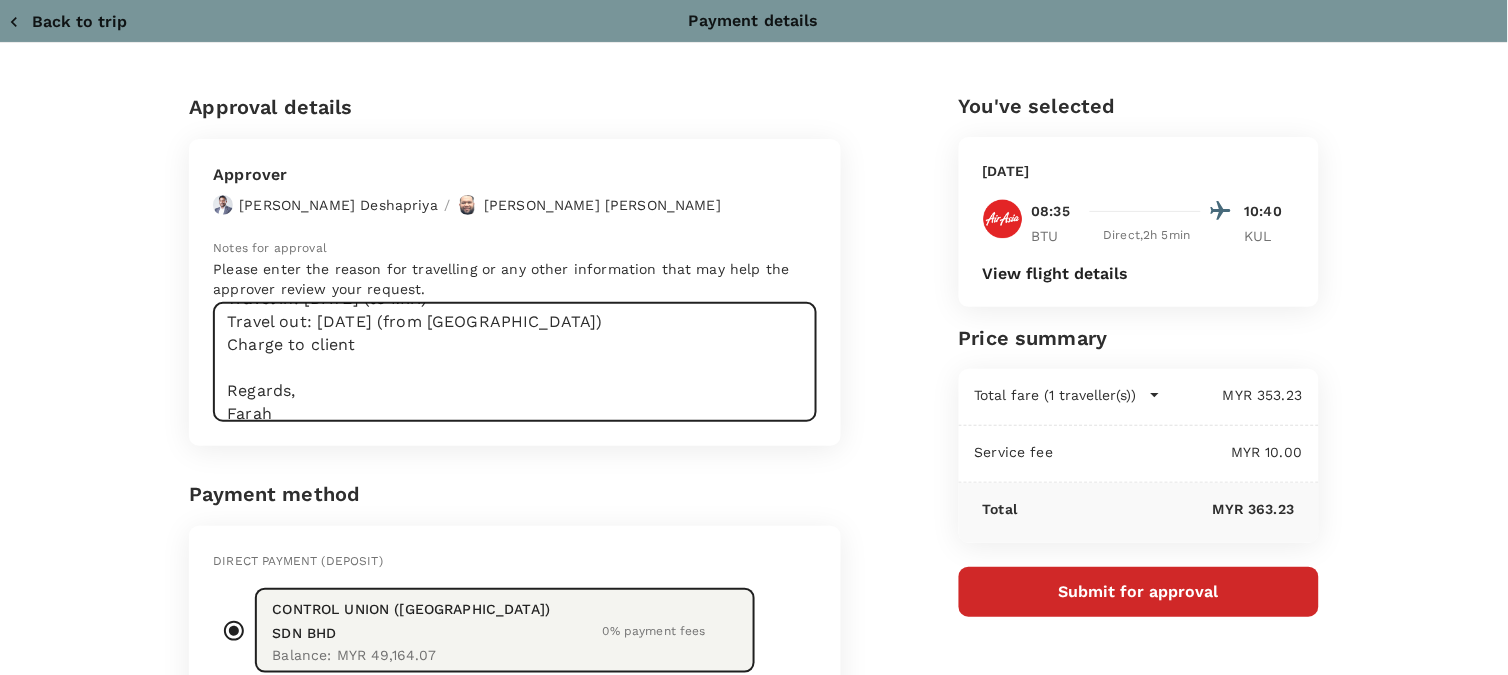 type on "Dear [PERSON_NAME]/[GEOGRAPHIC_DATA],
Kindly assist to review and approve the flight booking:
Auditor: [PERSON_NAME] [PERSON_NAME]
Program: GGL
Client: 894641; SOP Edible Oils Sdn Bhd - Surveillance 2
Audit date: [DATE]-[DATE]
Travel in: [DATE] (to Miri)
Travel out: [DATE] (from [GEOGRAPHIC_DATA])
Charge to client
Regards,
Farah" 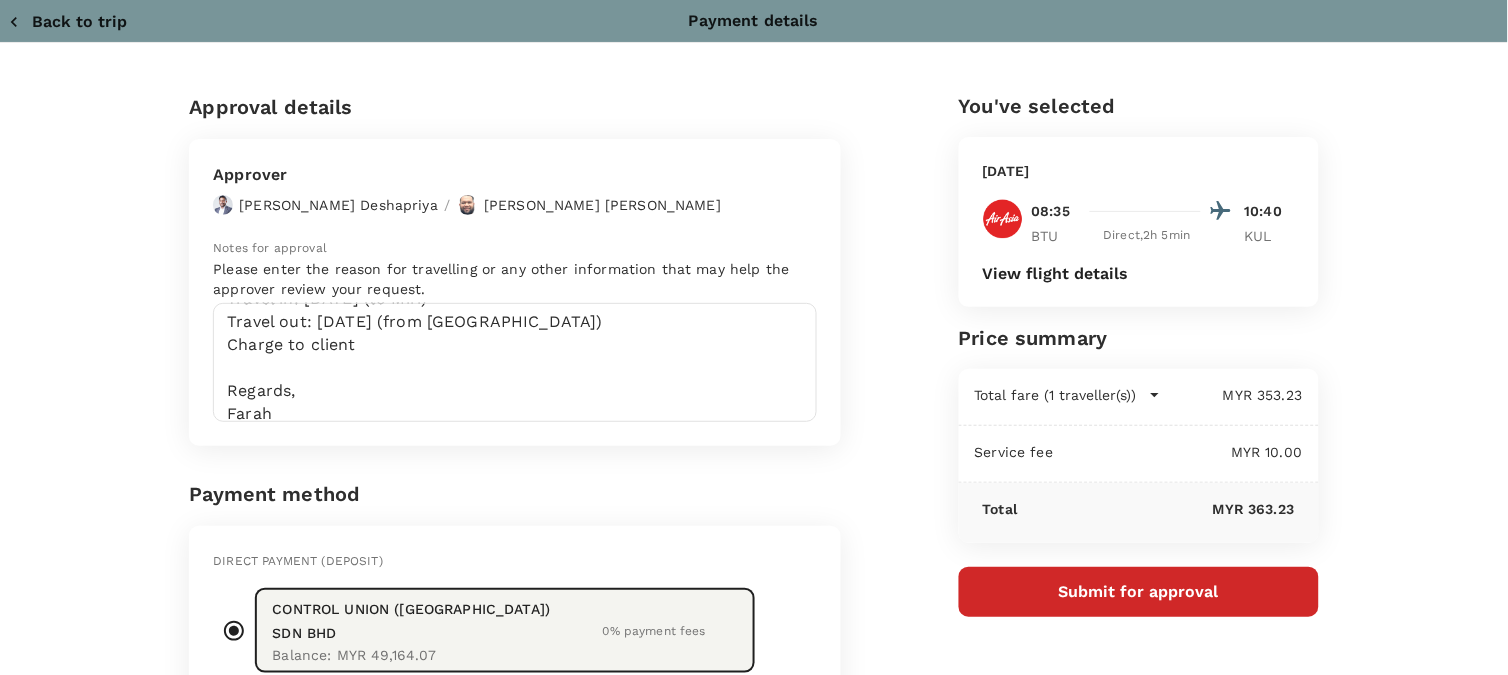 click on "Submit for approval" at bounding box center [1139, 592] 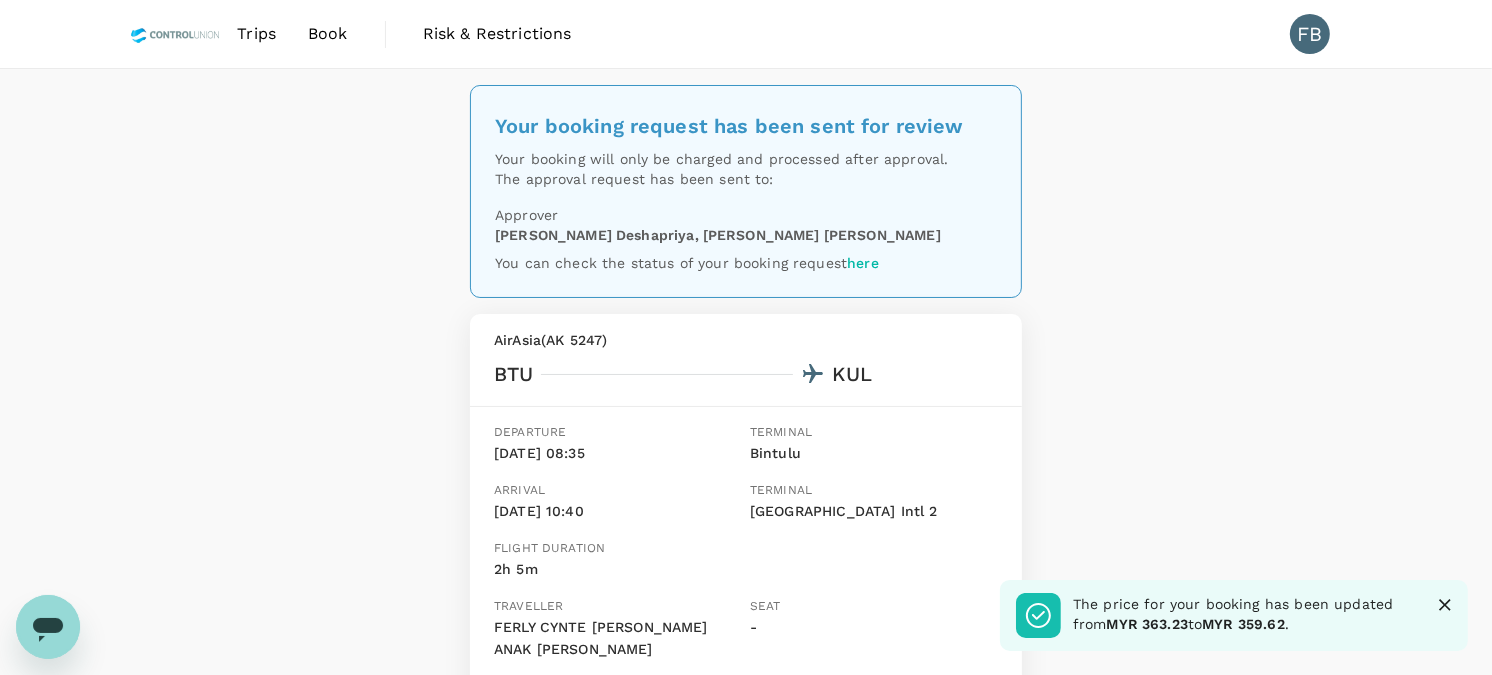 click 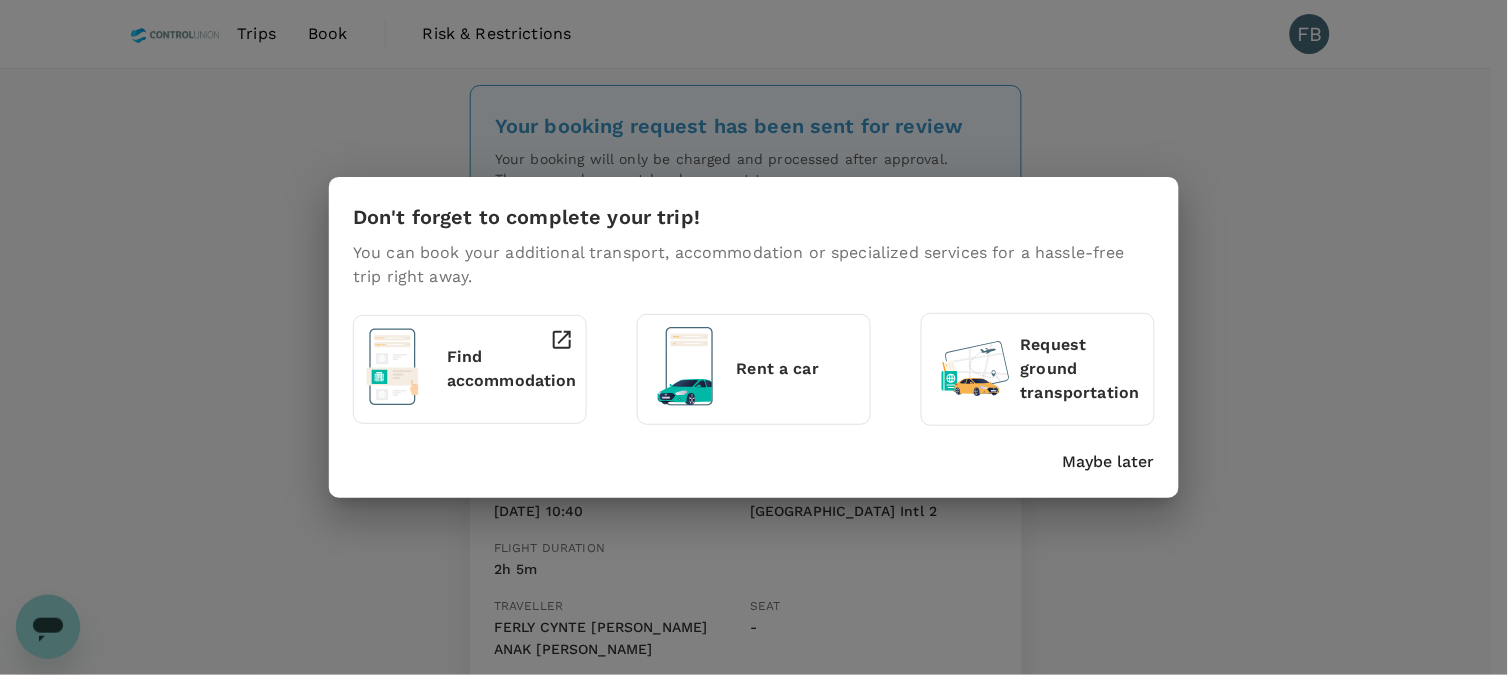 click on "Maybe later" at bounding box center [1109, 462] 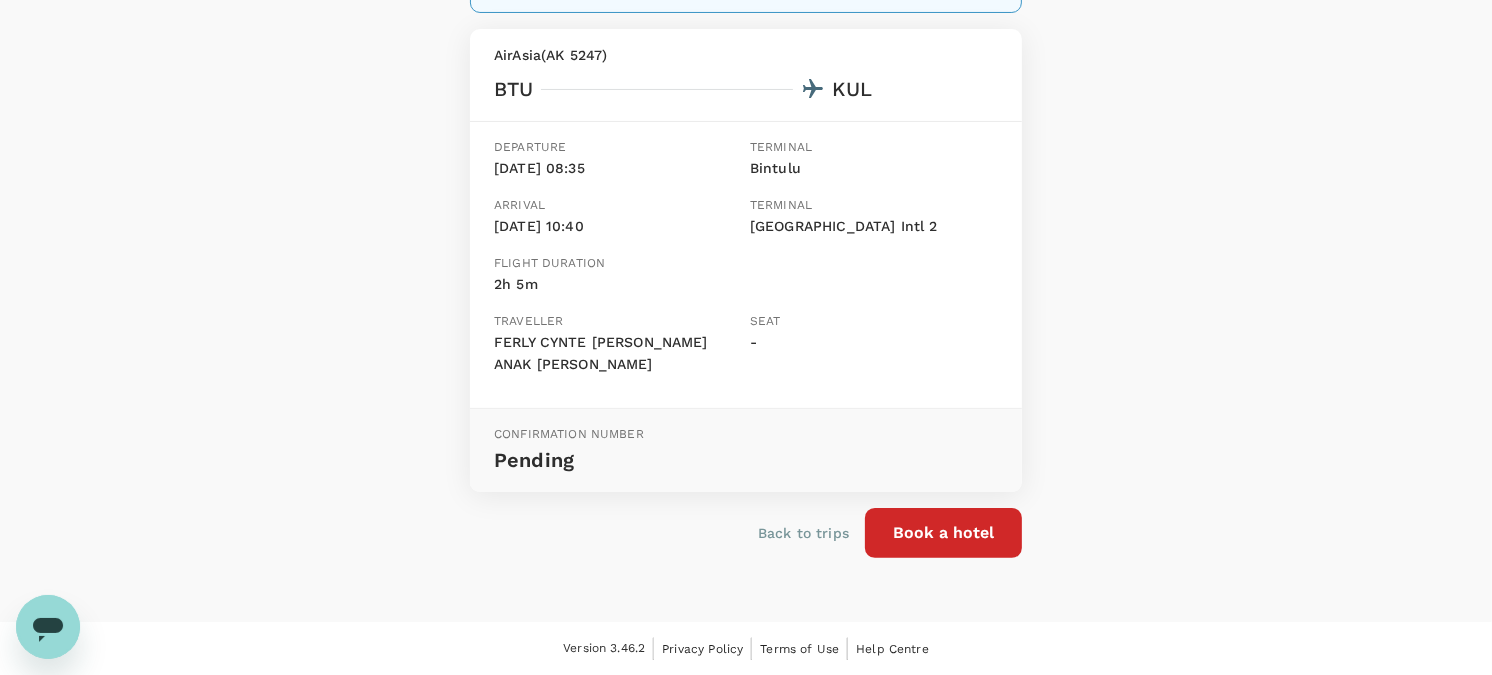 scroll, scrollTop: 0, scrollLeft: 0, axis: both 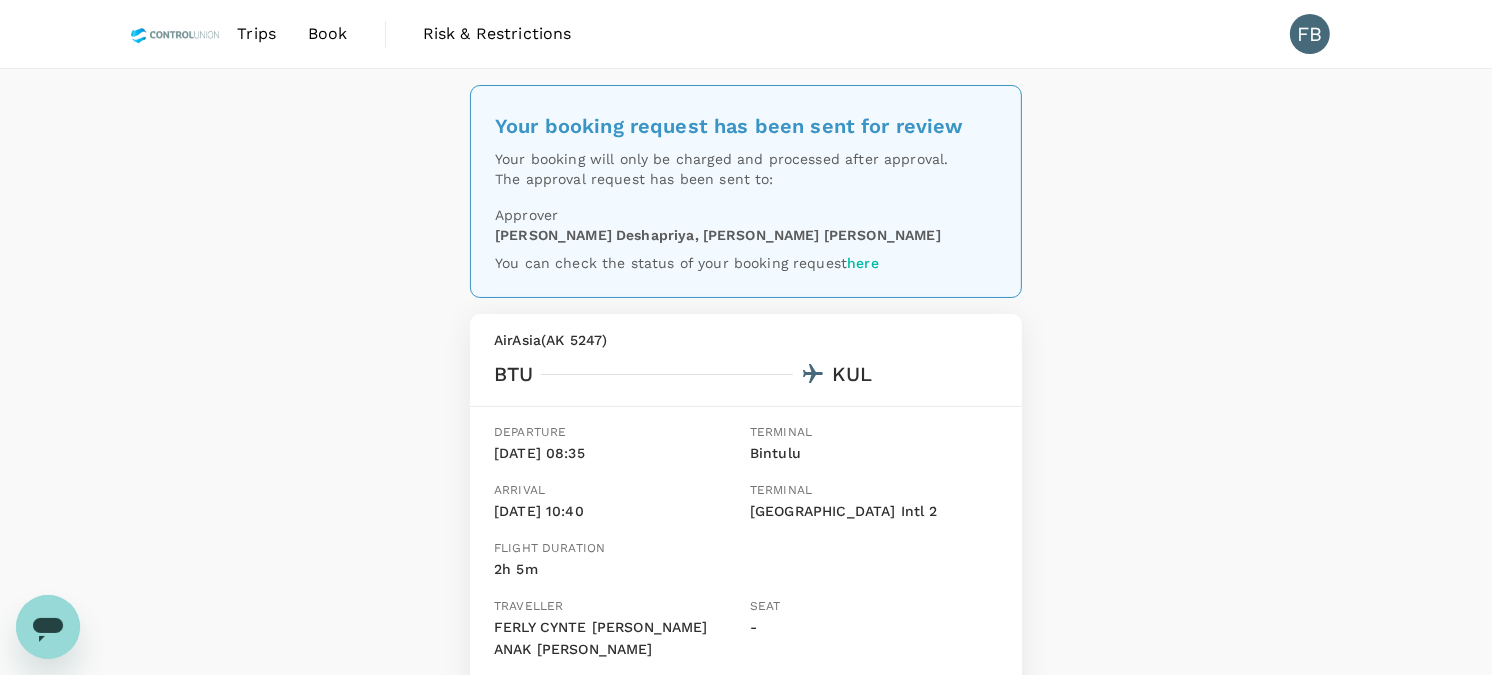 click at bounding box center [175, 34] 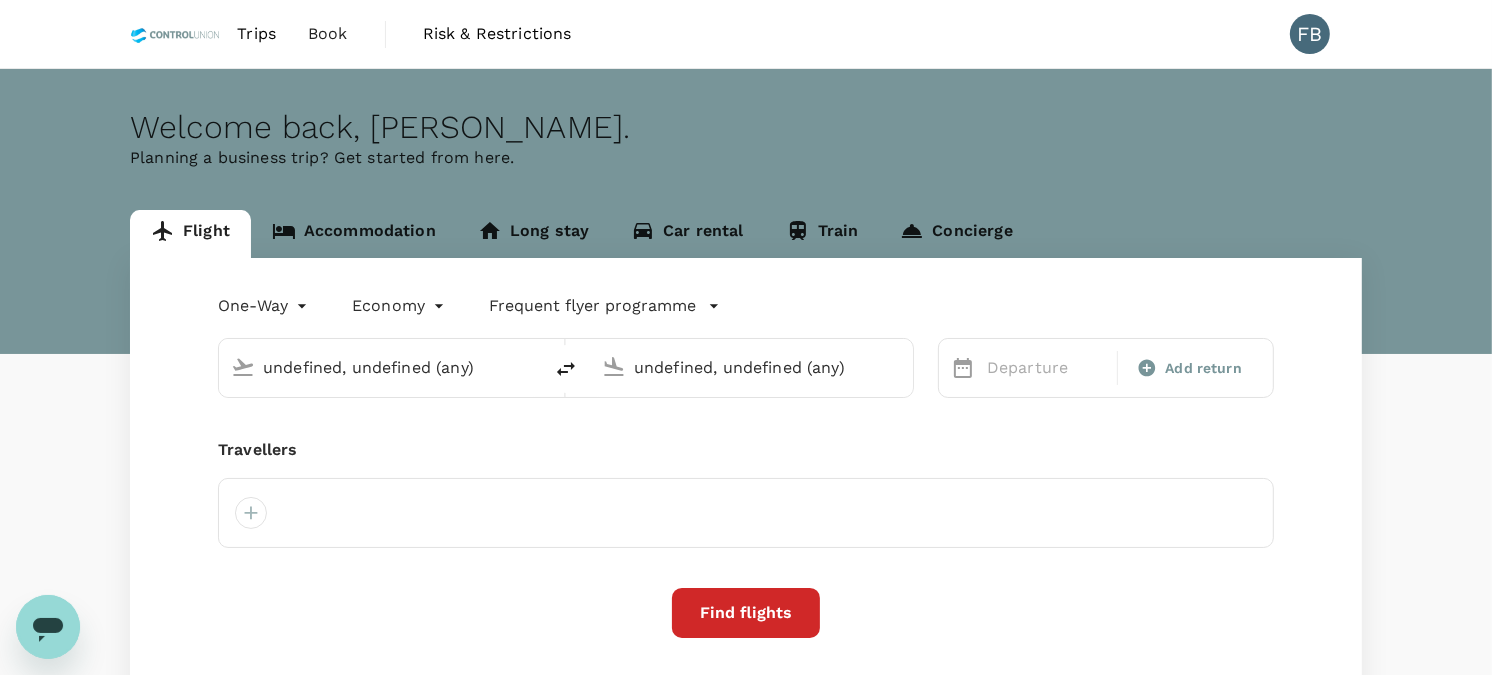 type 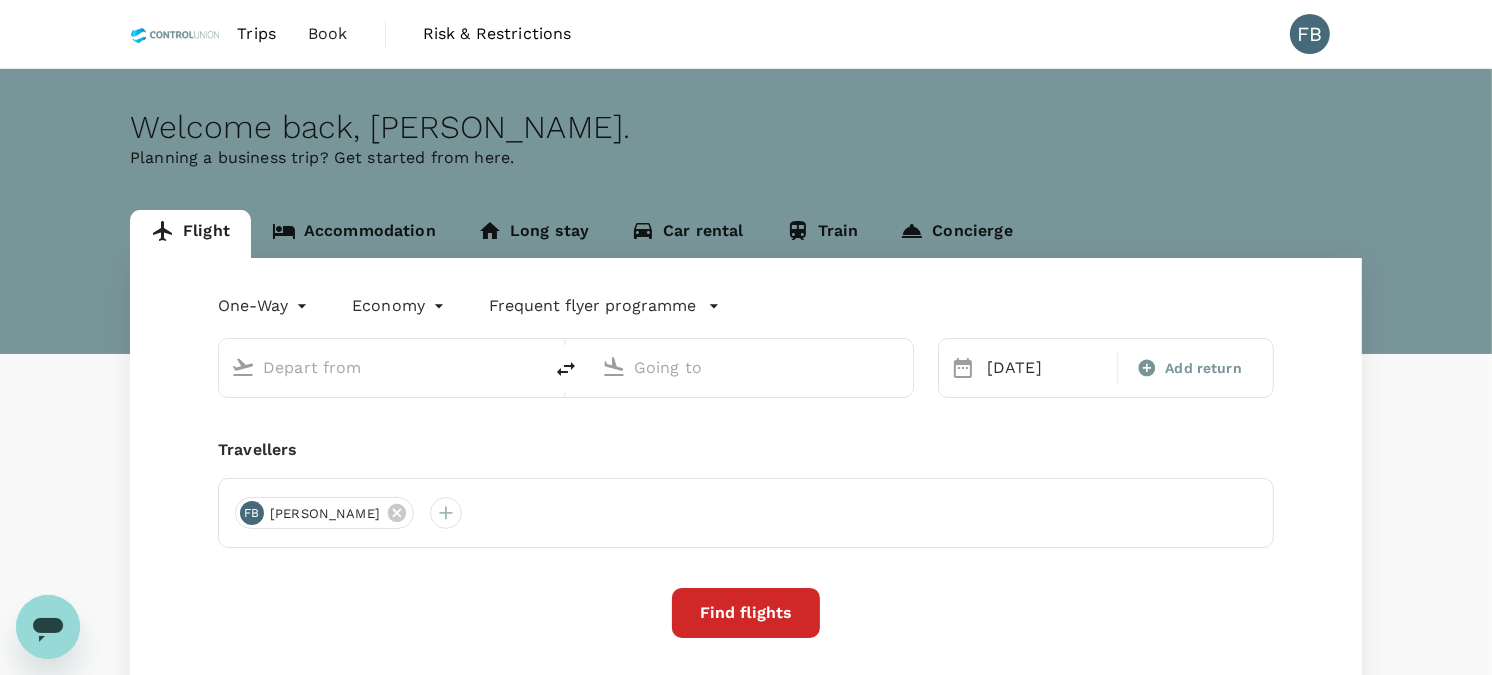 type on "Bintulu (BTU)" 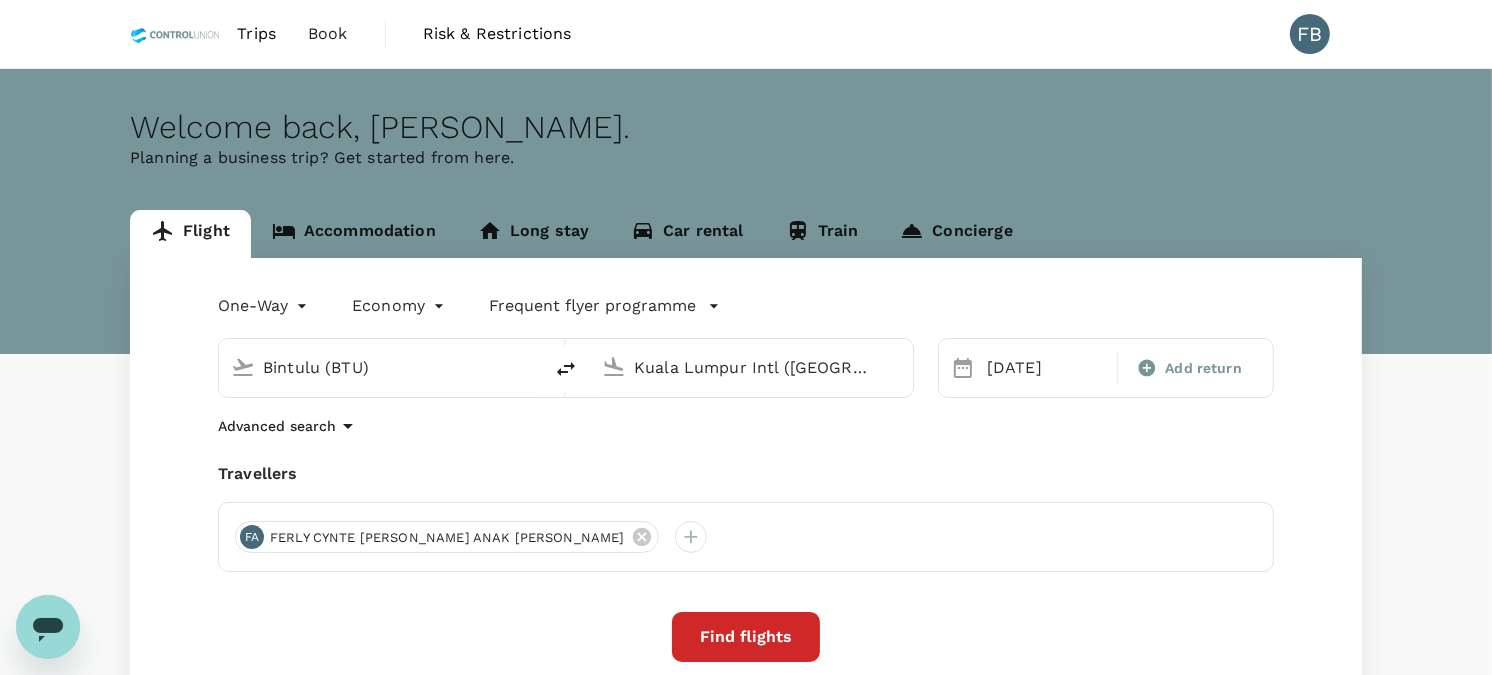 type 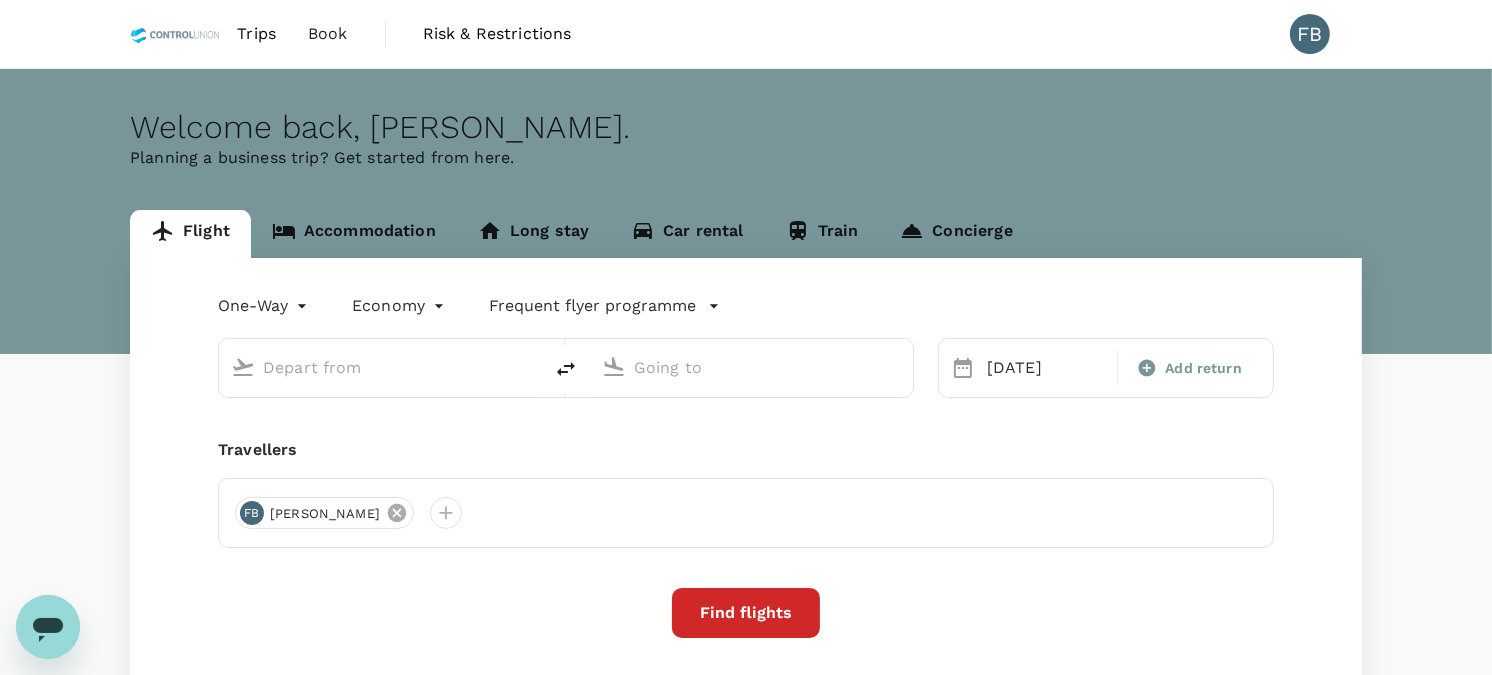 type on "Bintulu (BTU)" 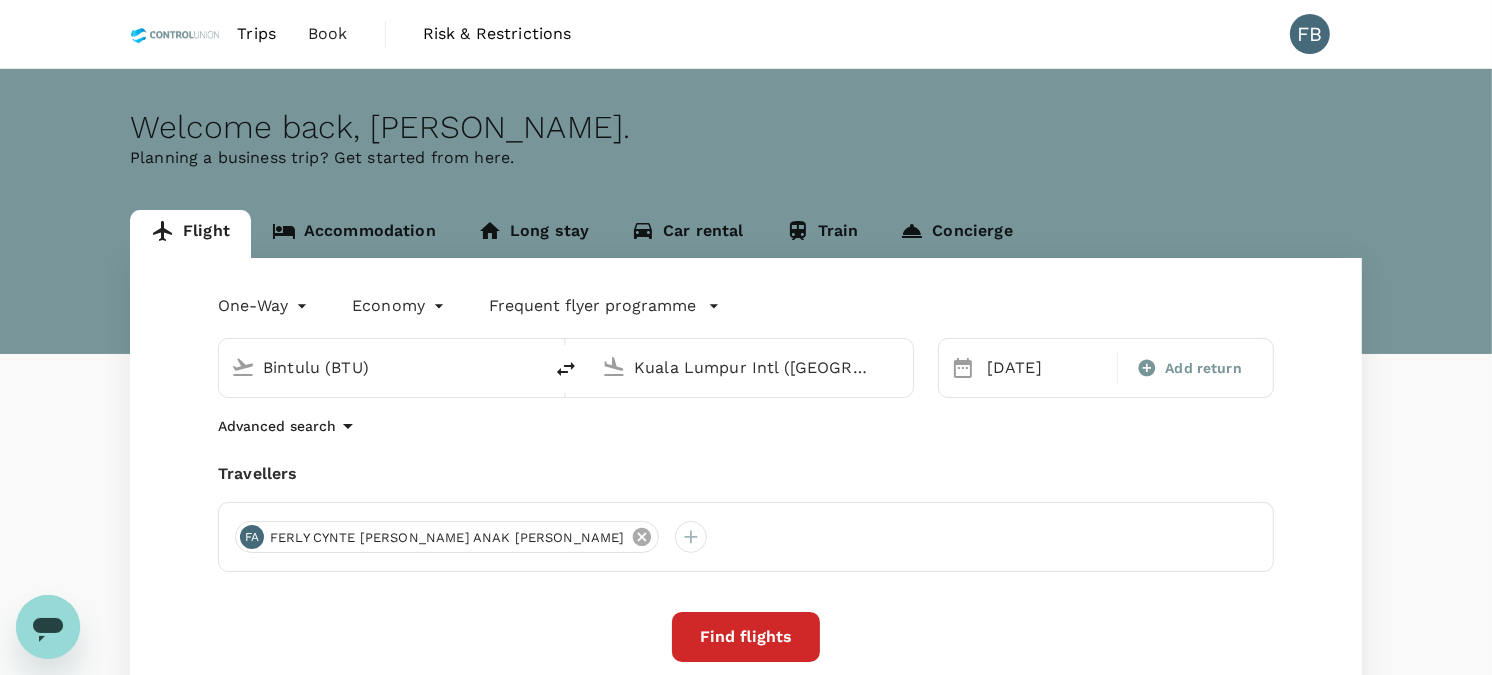 click 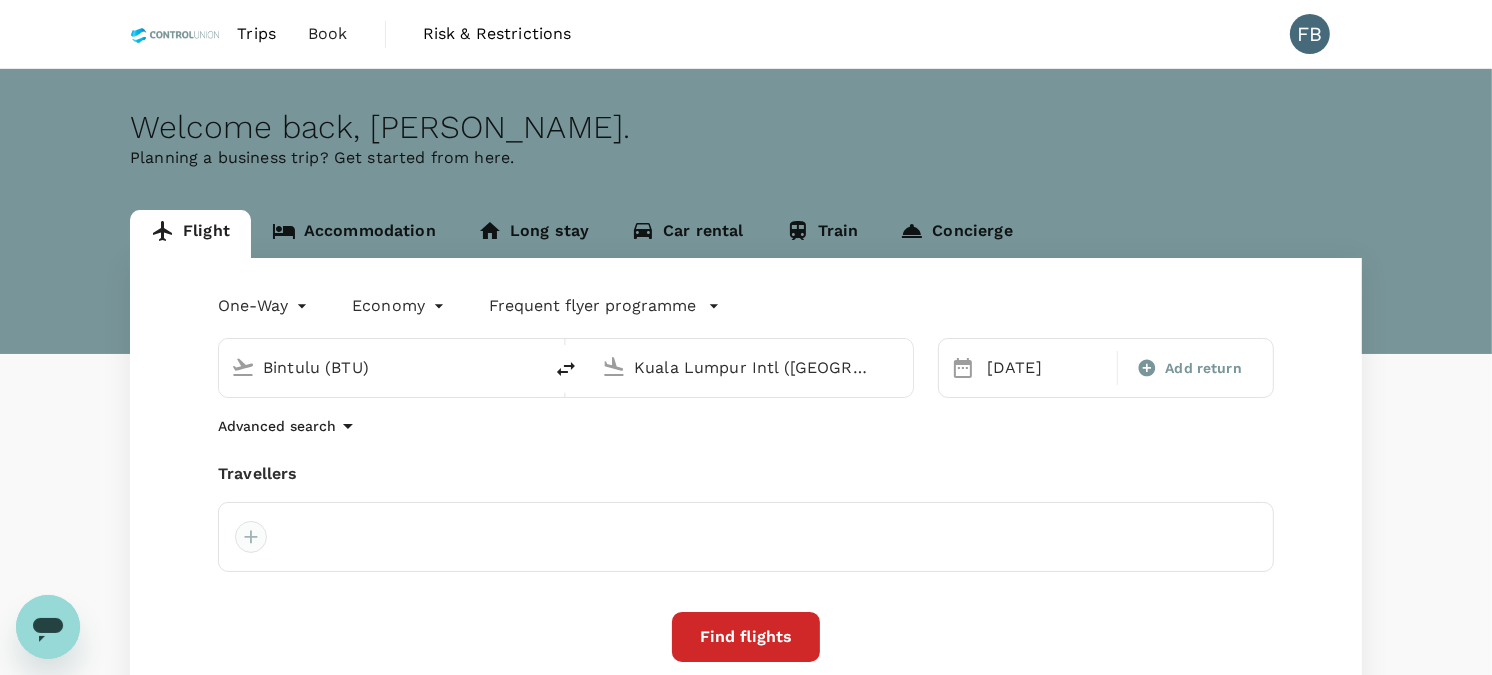 click at bounding box center (251, 537) 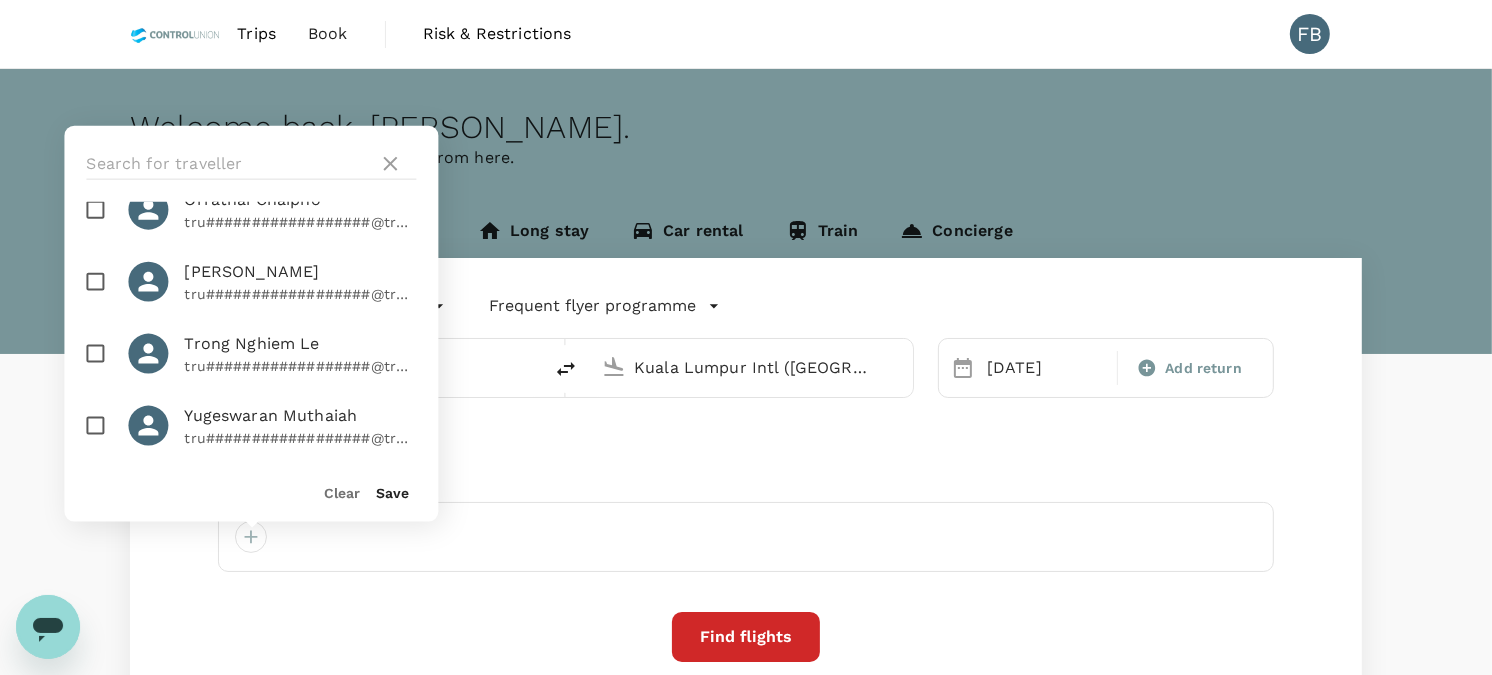 scroll, scrollTop: 811, scrollLeft: 0, axis: vertical 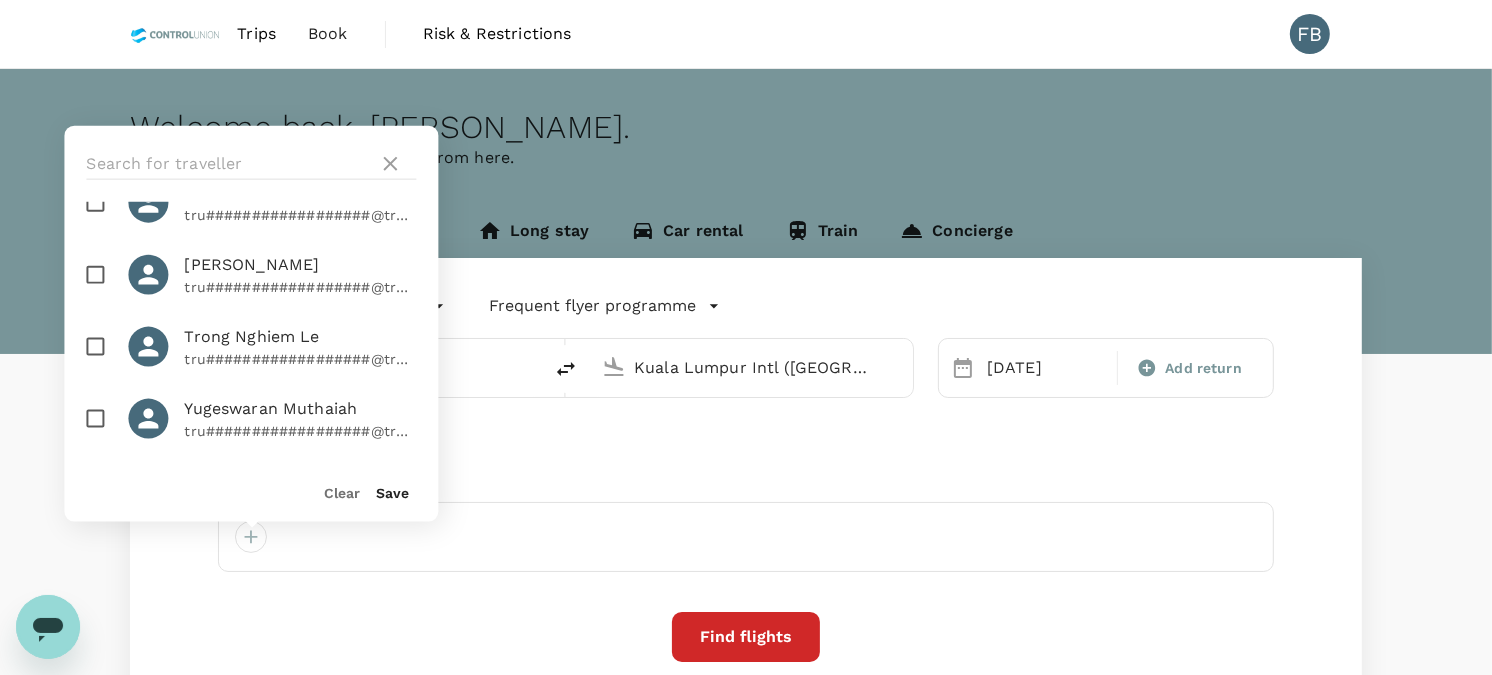 click at bounding box center [95, 275] 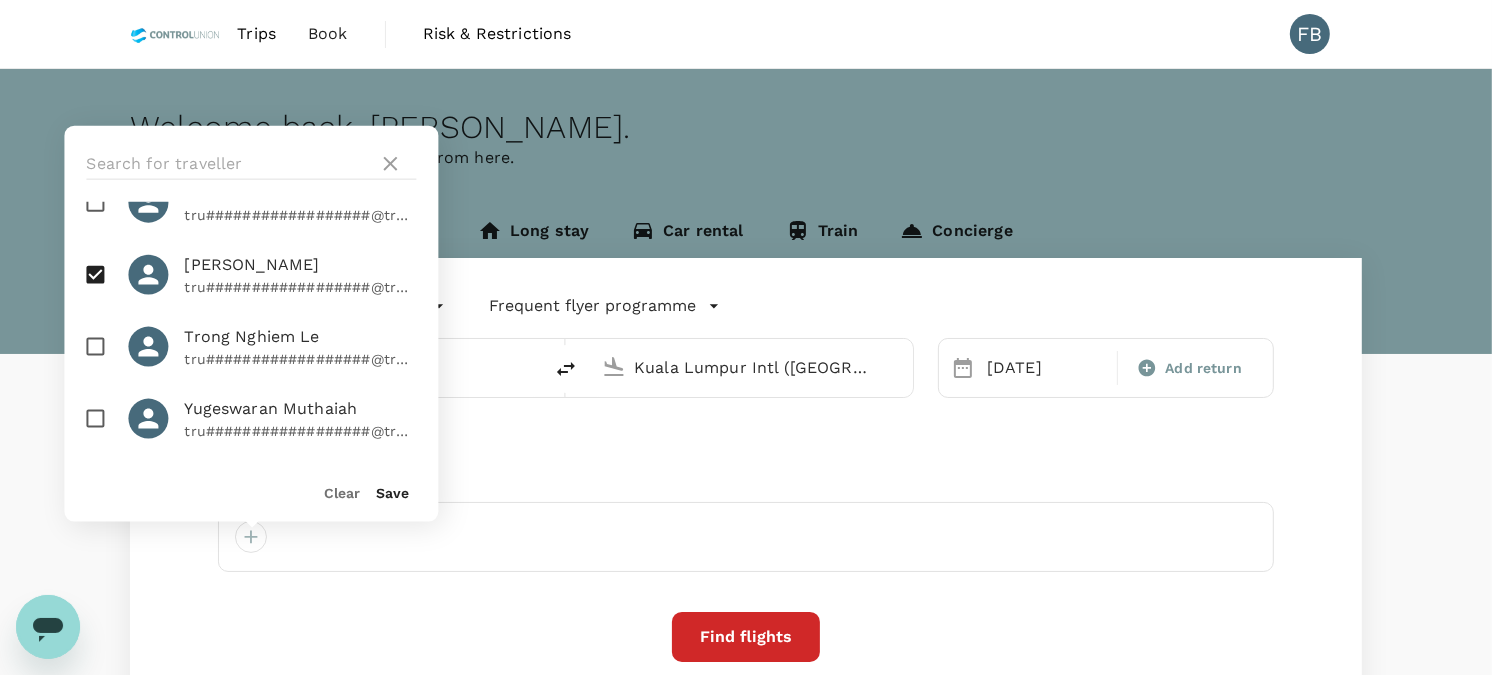 click on "Clear Save" at bounding box center [243, 484] 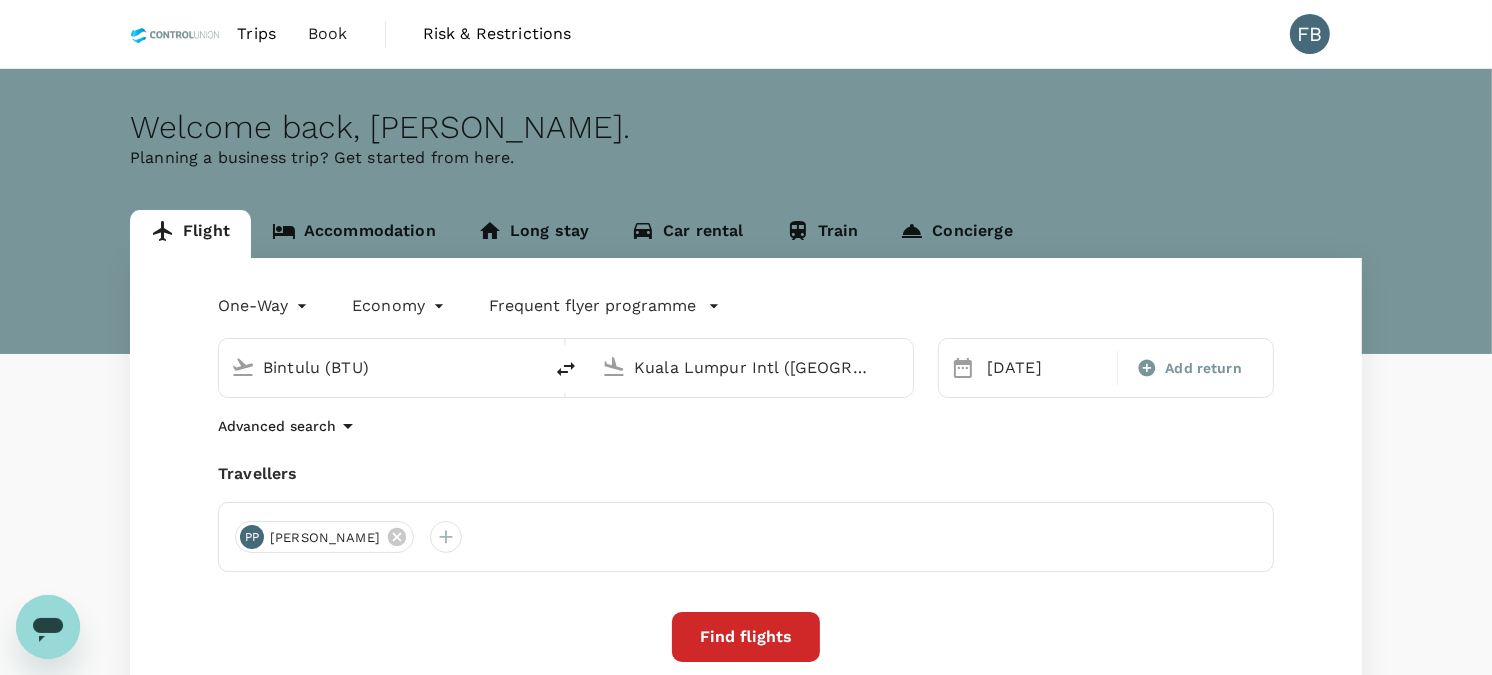 click on "Bintulu (BTU)" at bounding box center [381, 367] 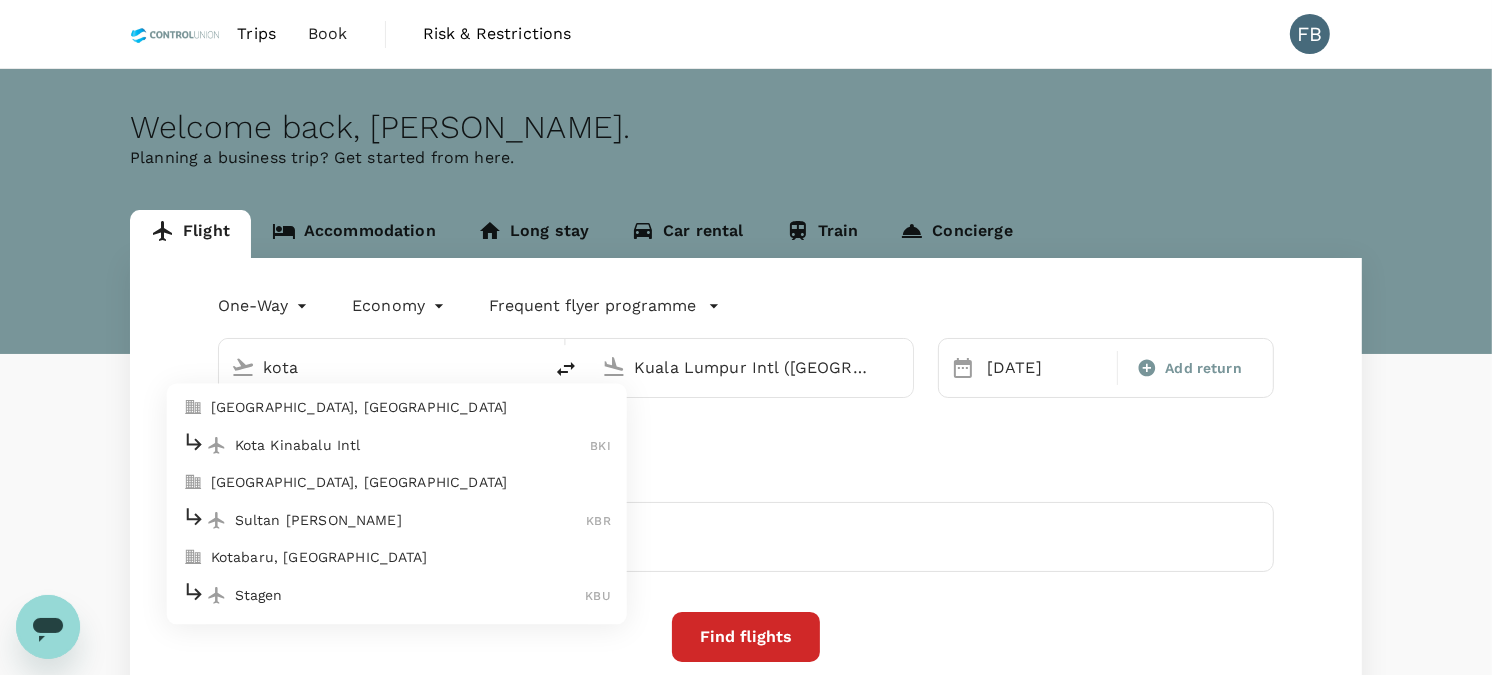 click on "Kota Kinabalu Intl" at bounding box center (413, 445) 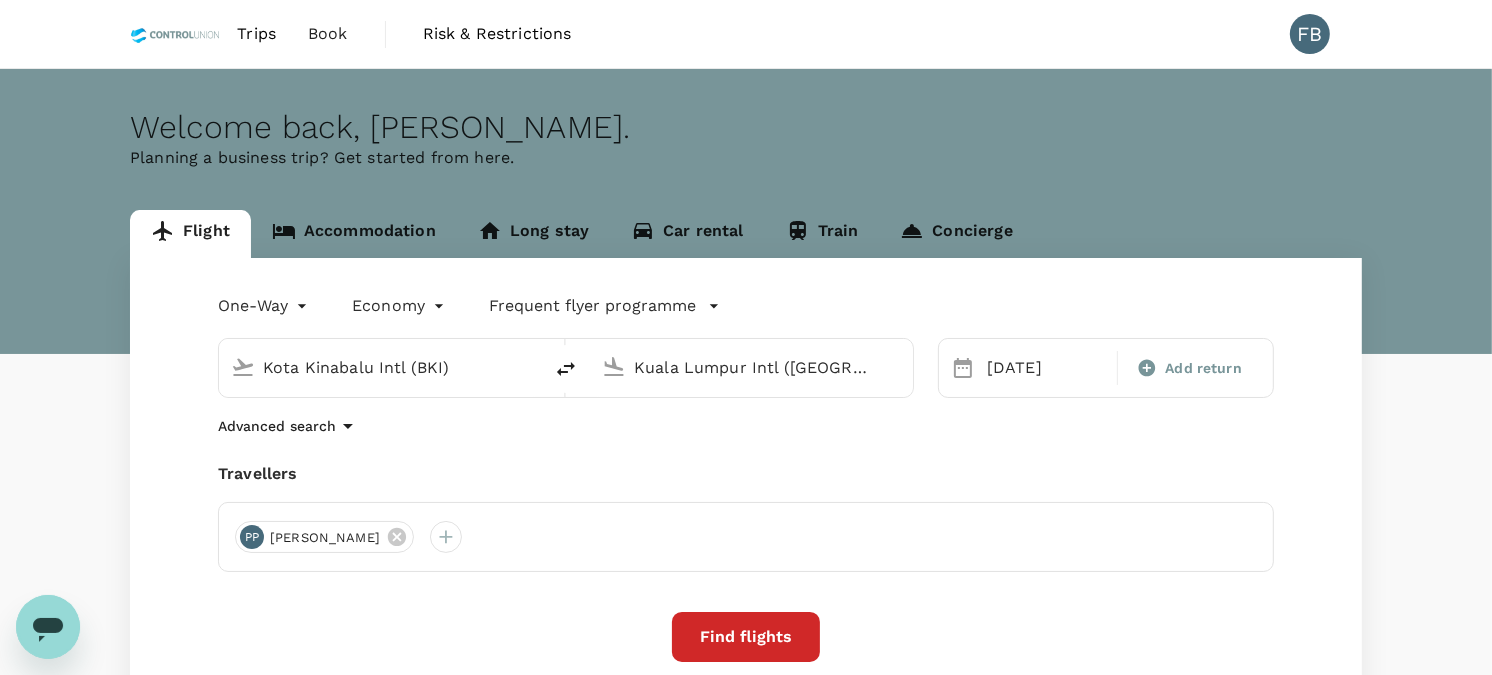 click on "Kuala Lumpur Intl ([GEOGRAPHIC_DATA])" at bounding box center (752, 367) 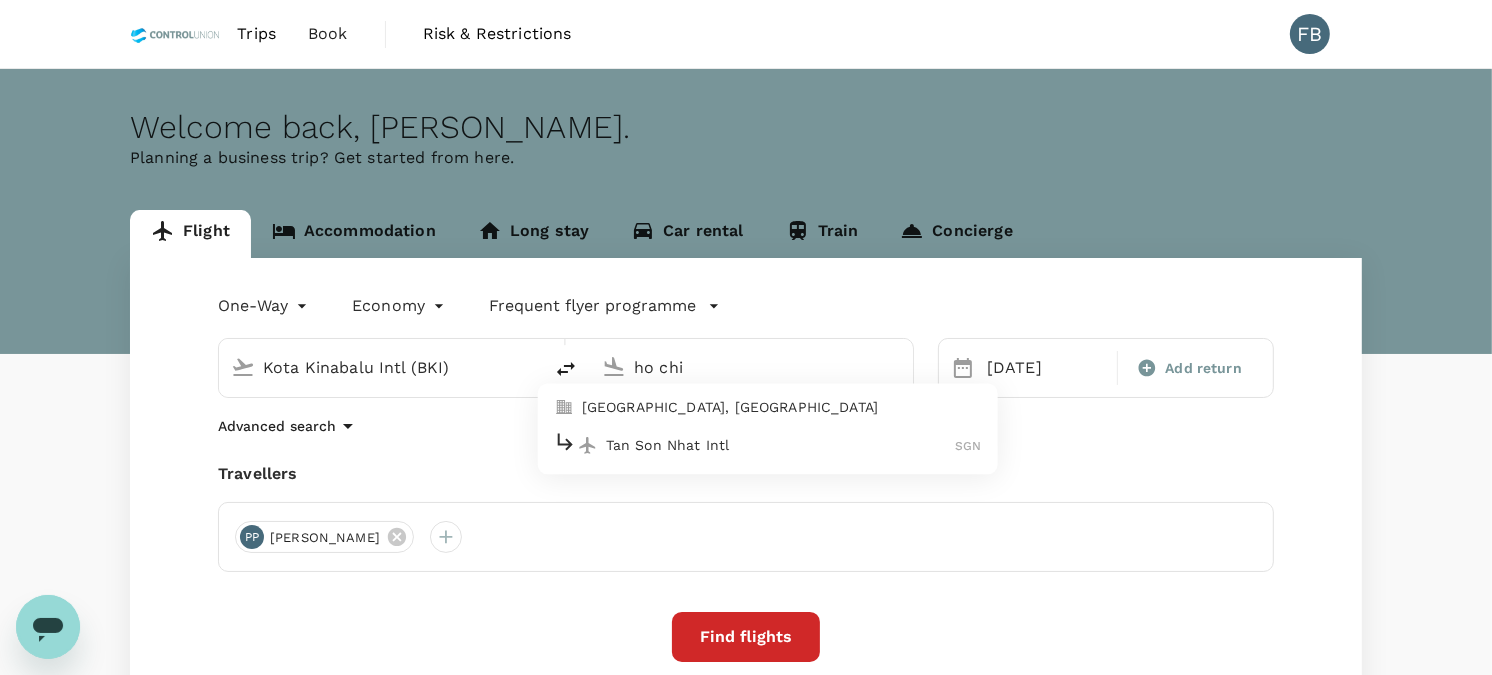 click on "Tan Son Nhat Intl" at bounding box center [781, 445] 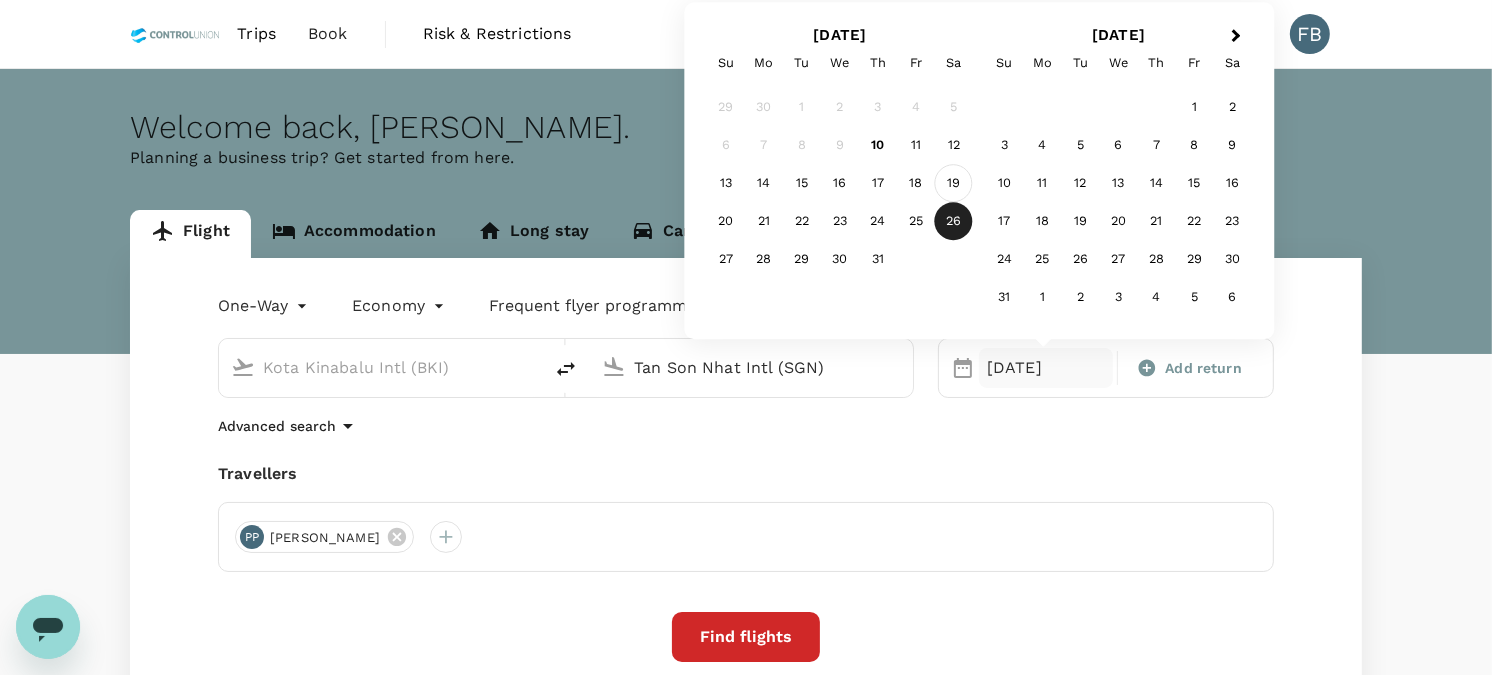 type on "Tan Son Nhat Intl (SGN)" 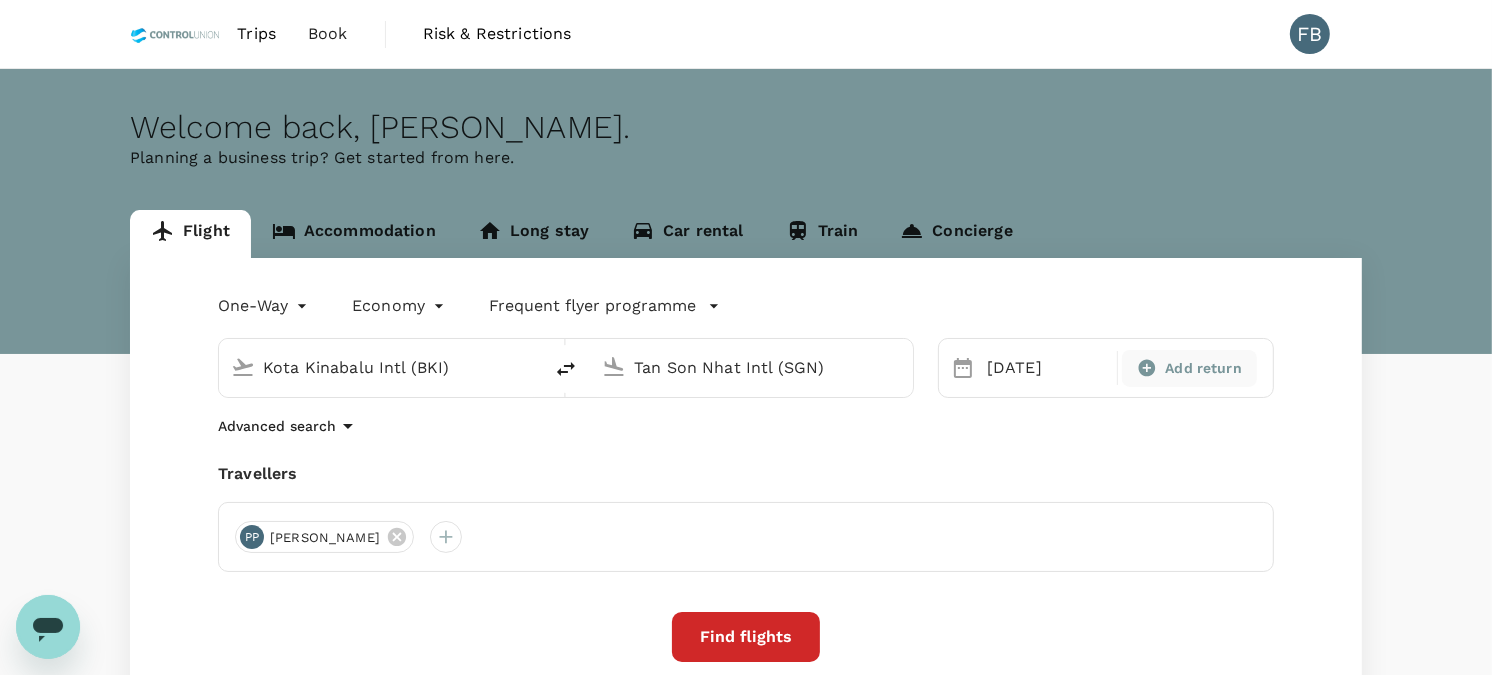 click 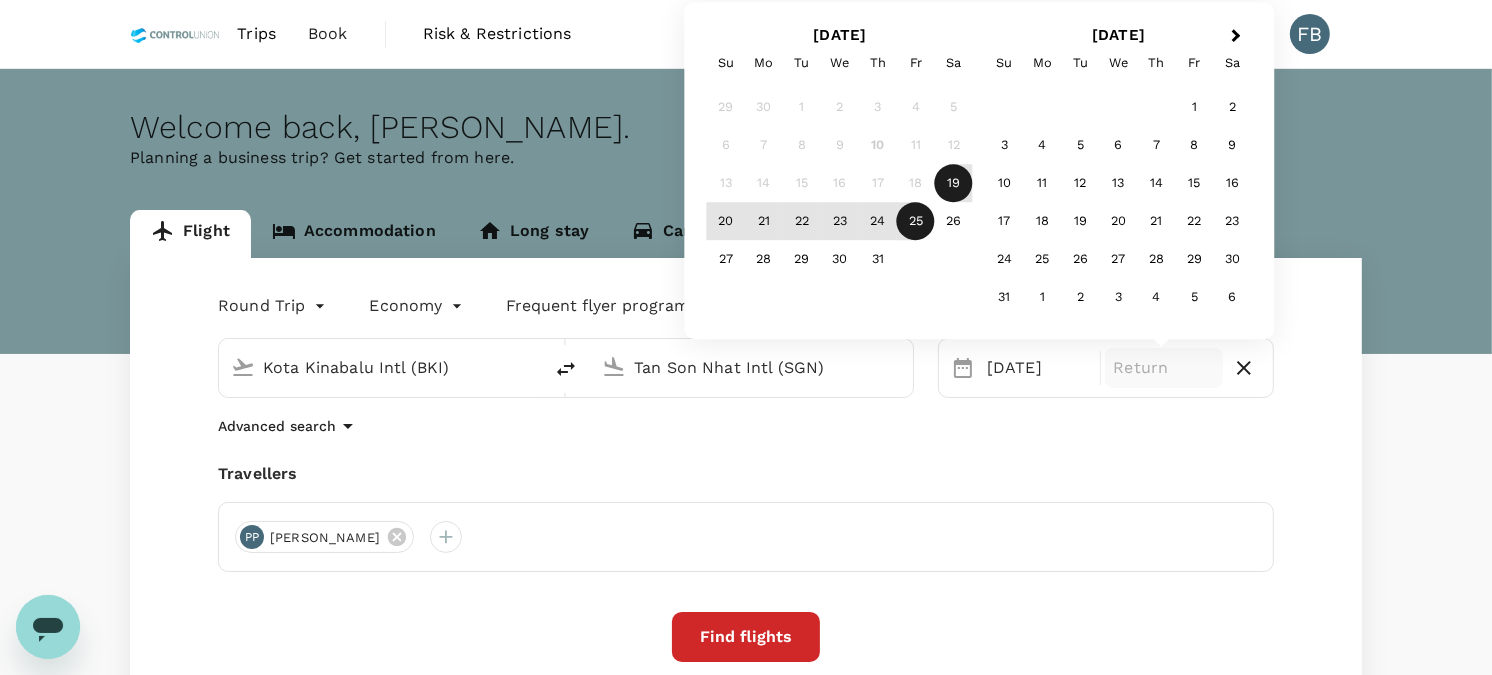 click on "25" at bounding box center [916, 222] 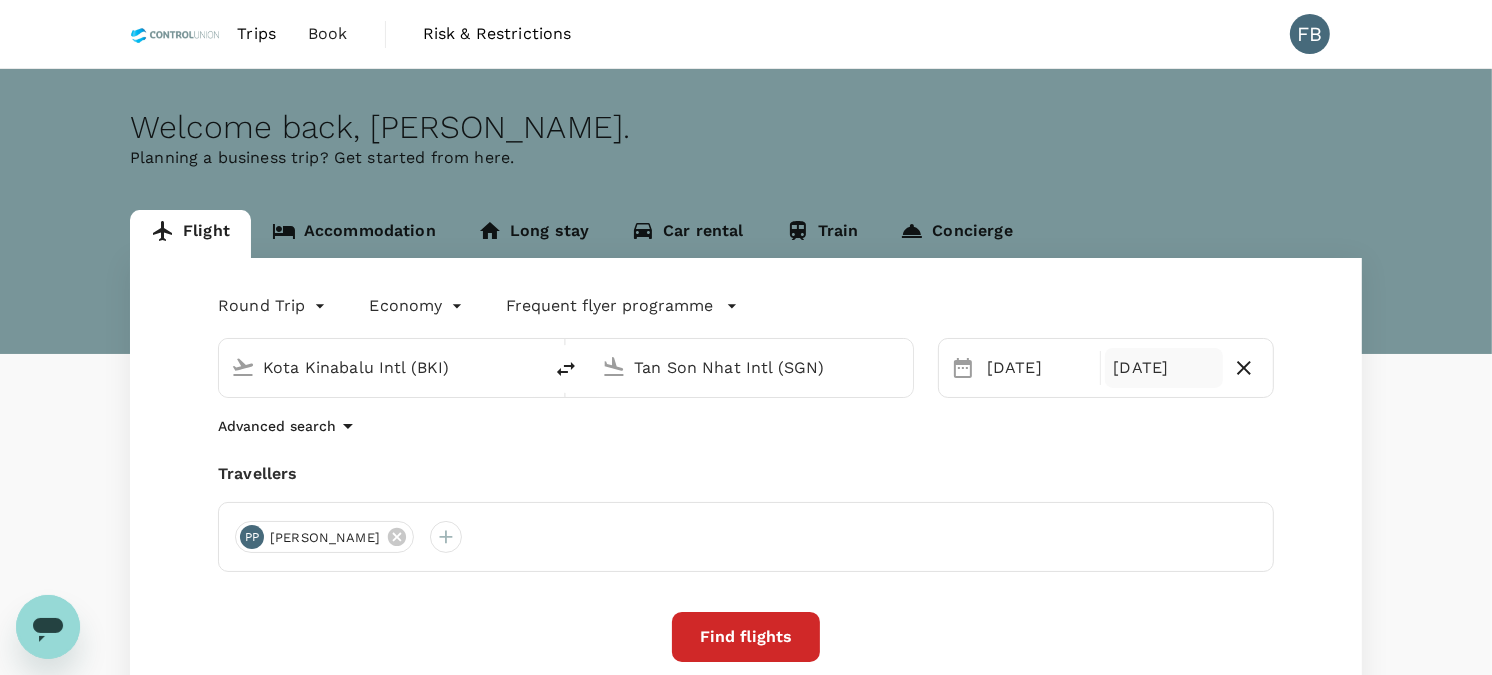 click on "Find flights" at bounding box center [746, 637] 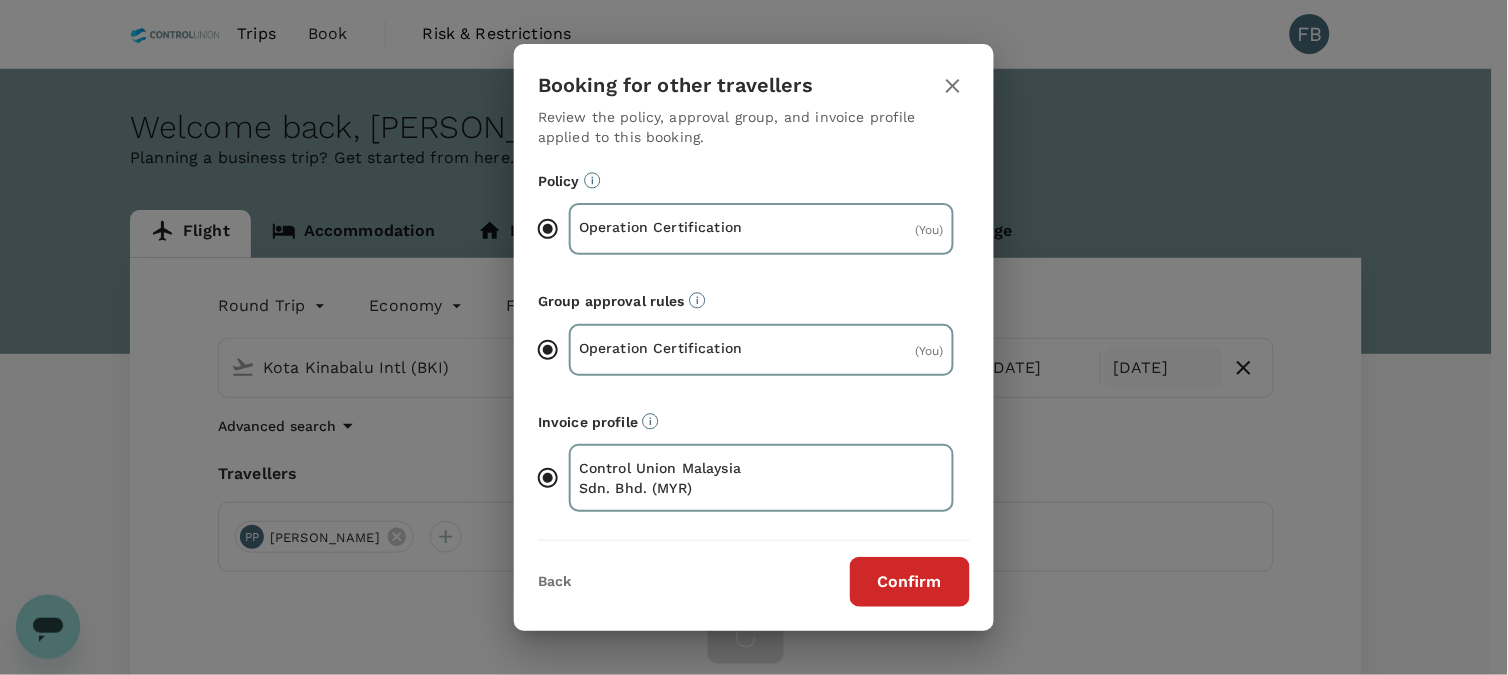 click on "Confirm" at bounding box center [910, 582] 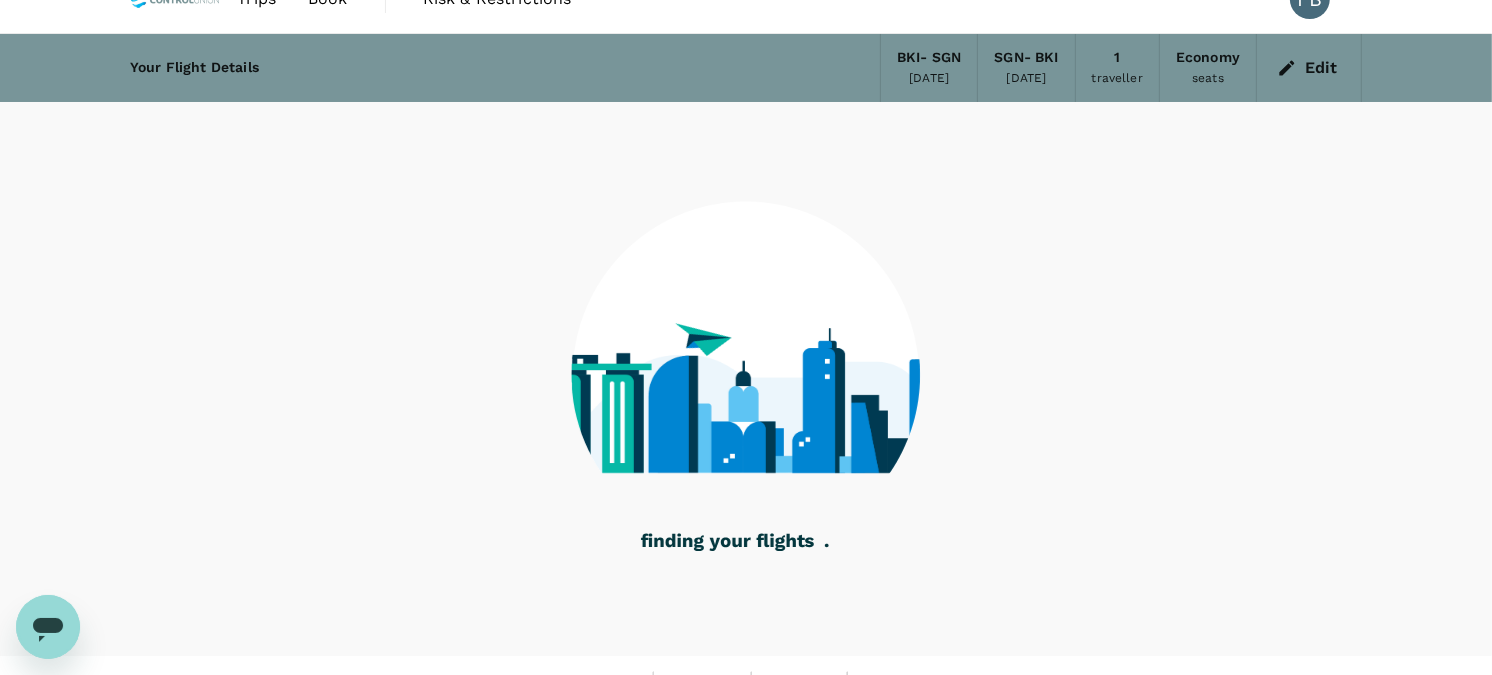 scroll, scrollTop: 68, scrollLeft: 0, axis: vertical 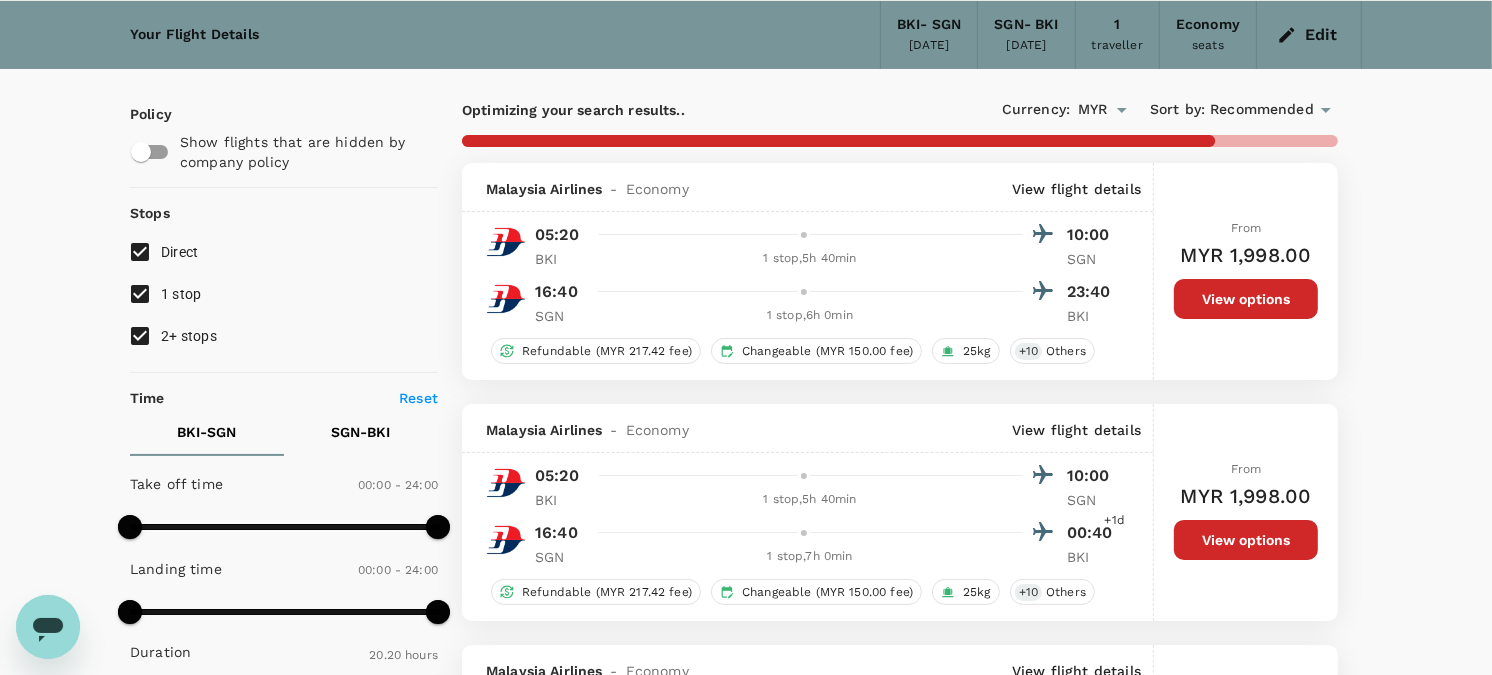 type on "1695" 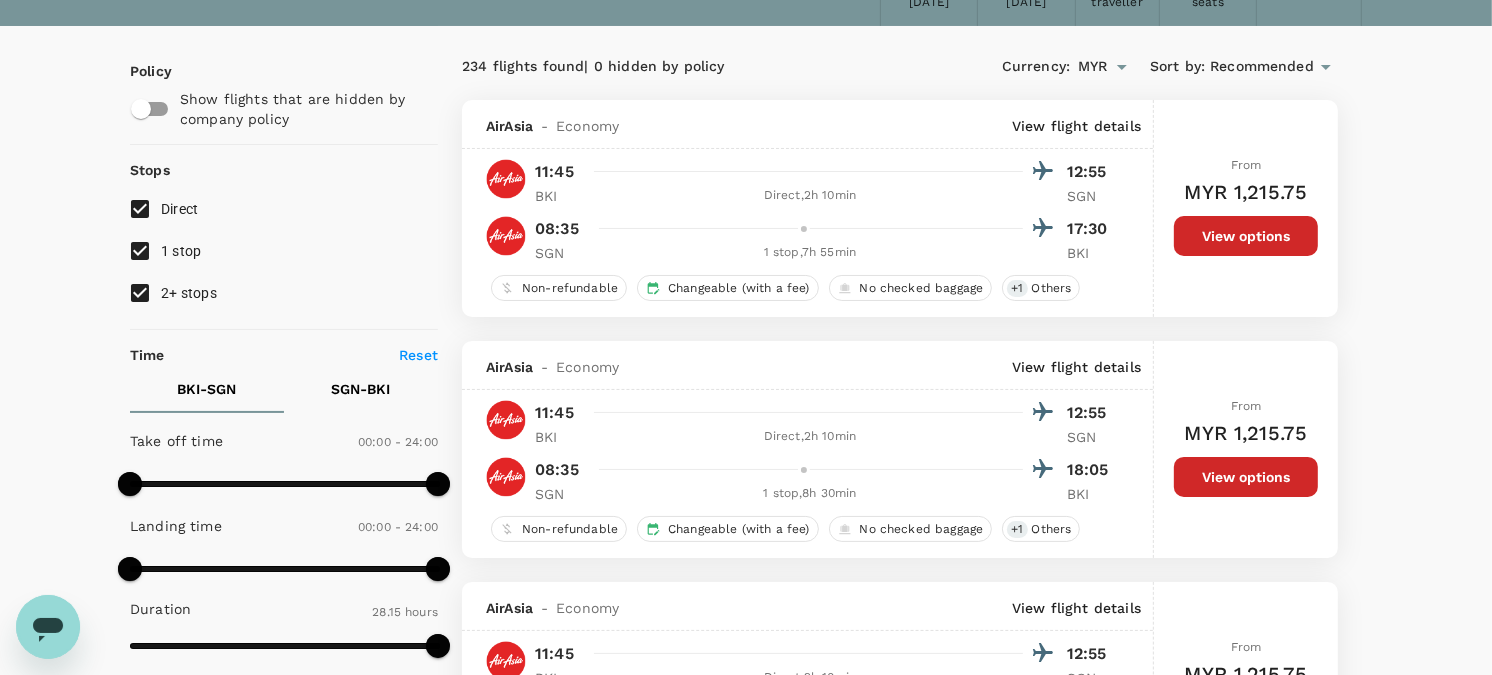 scroll, scrollTop: 0, scrollLeft: 0, axis: both 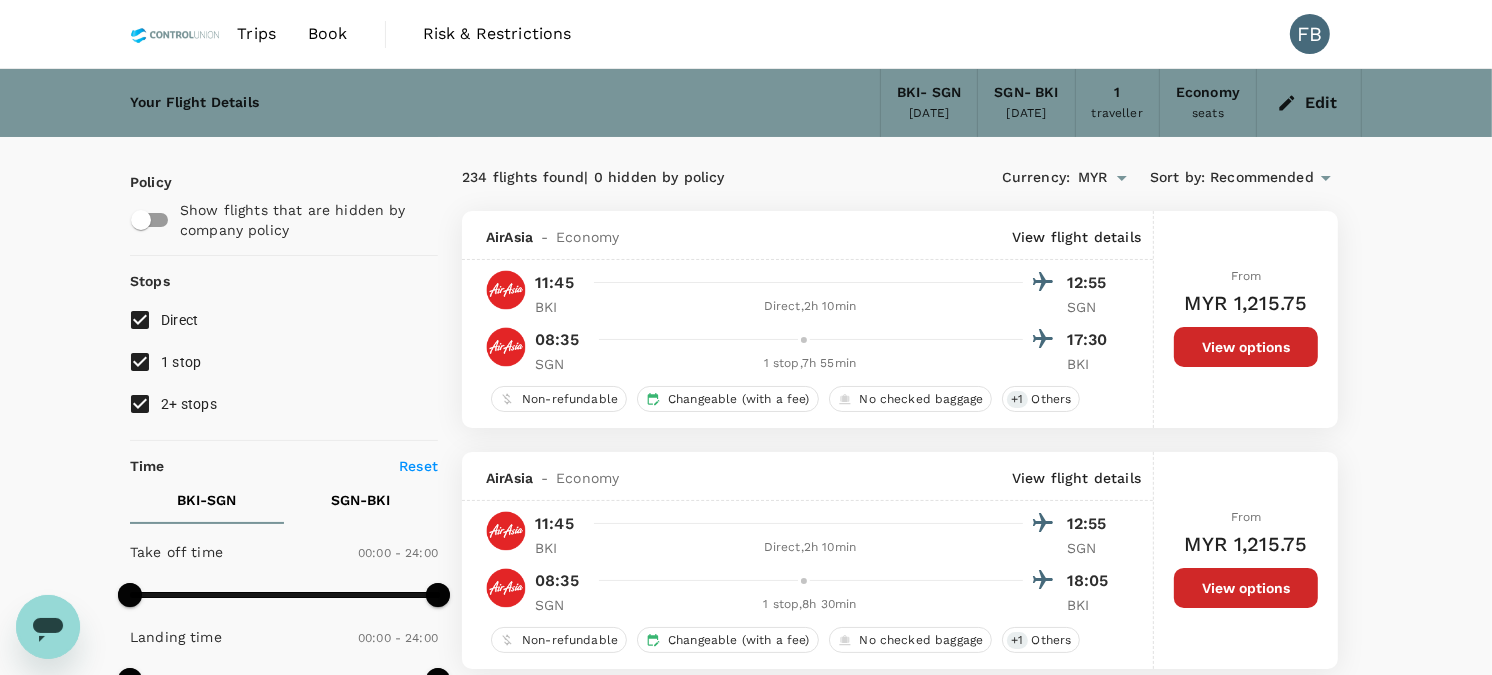 click on "Edit" at bounding box center (1309, 103) 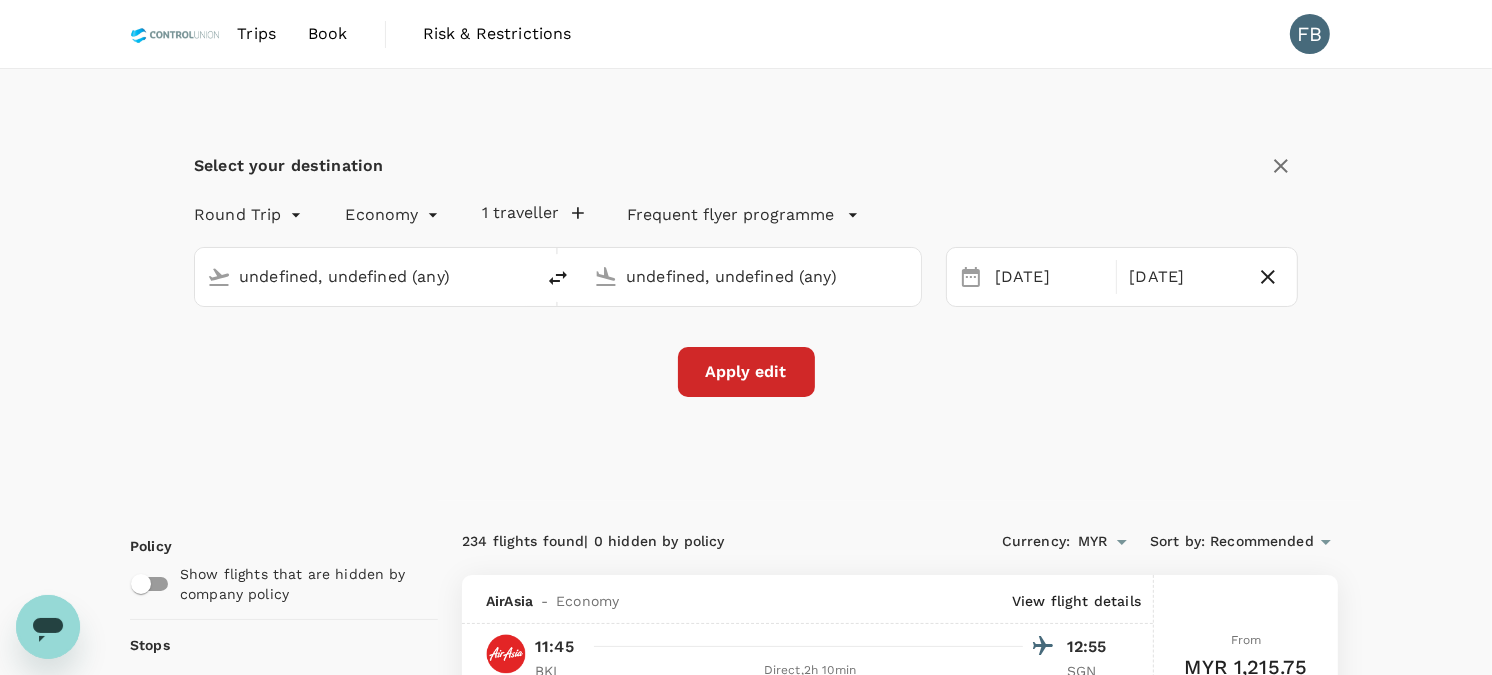 type 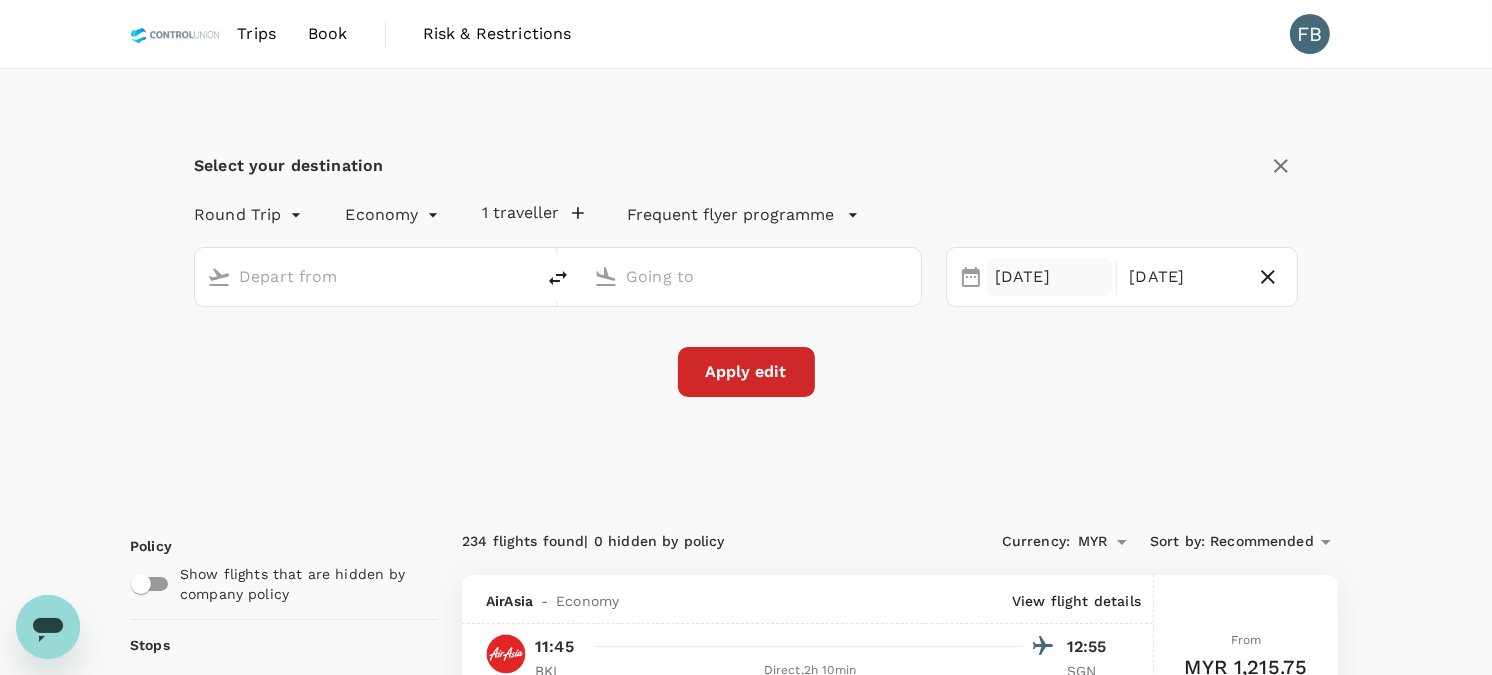 type on "Kota Kinabalu Intl (BKI)" 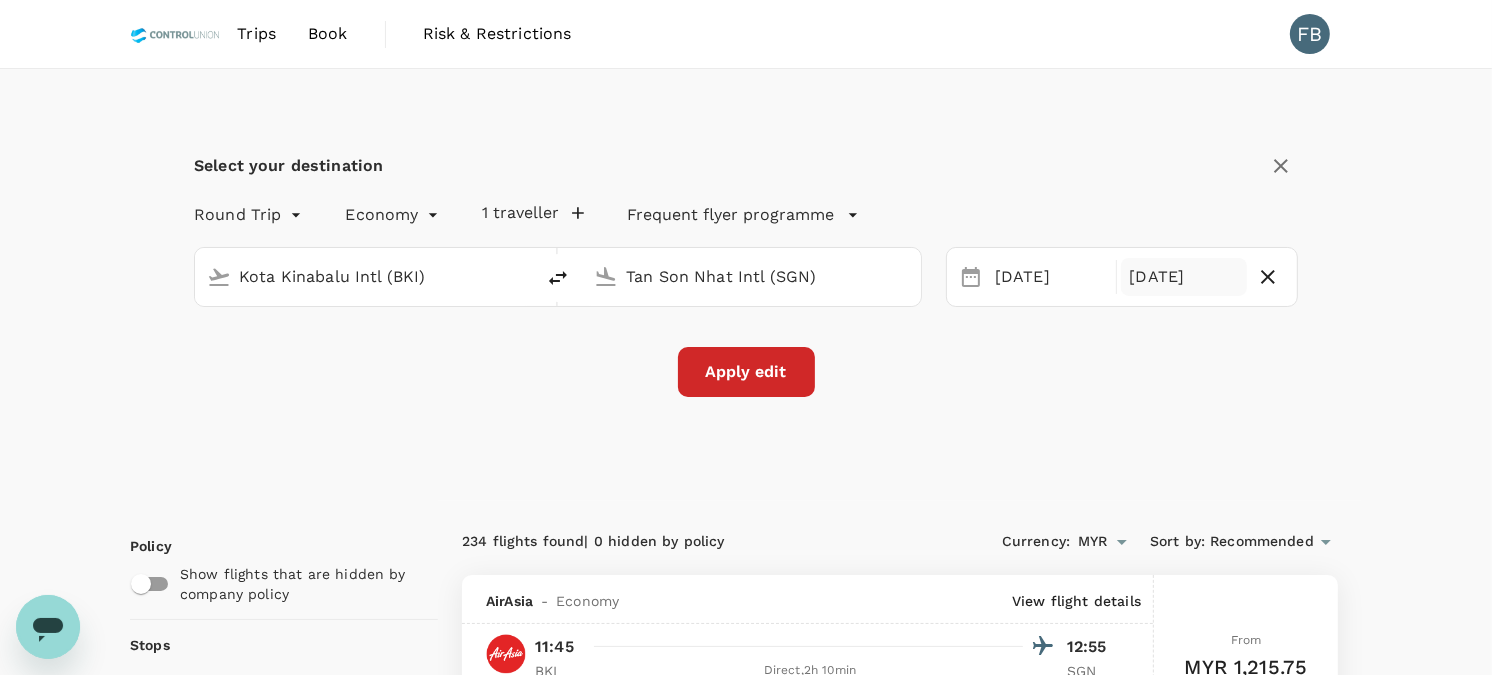 click on "[DATE]" at bounding box center [1183, 277] 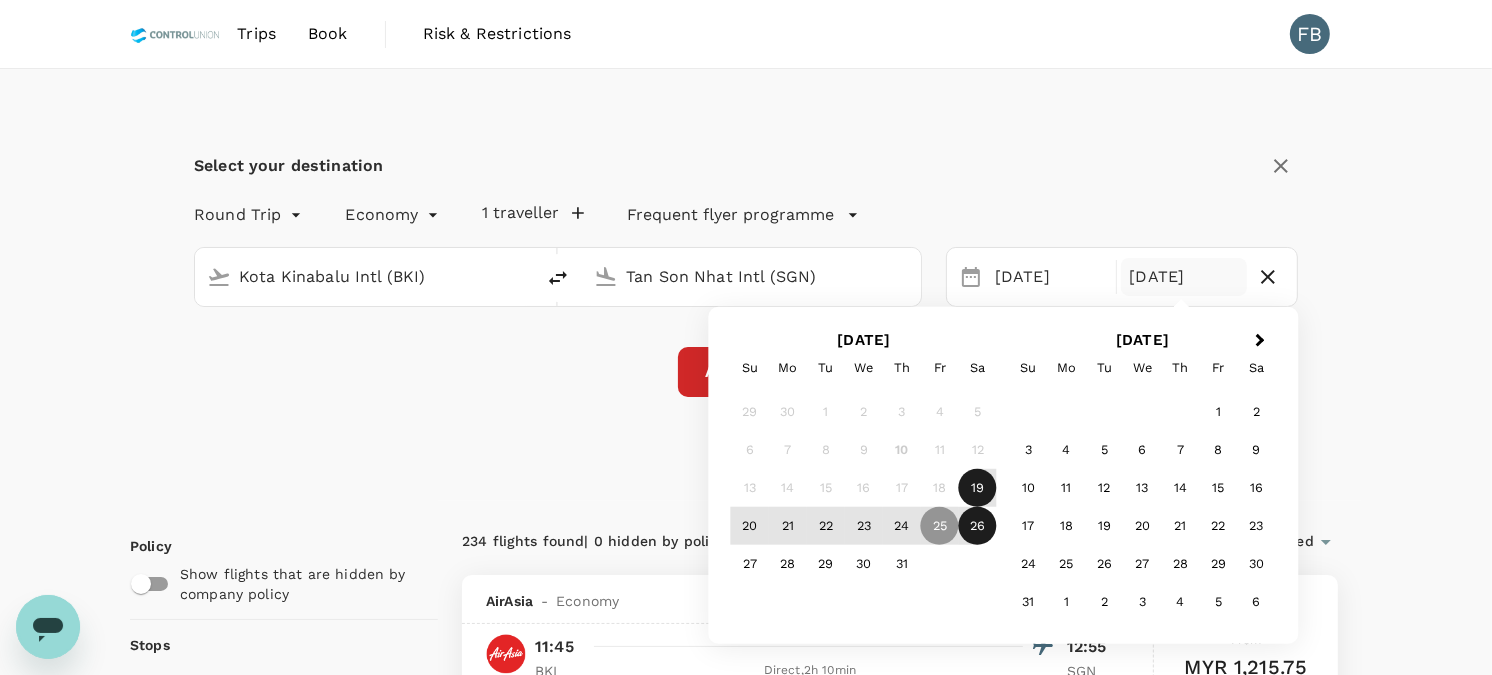 click on "26" at bounding box center (978, 526) 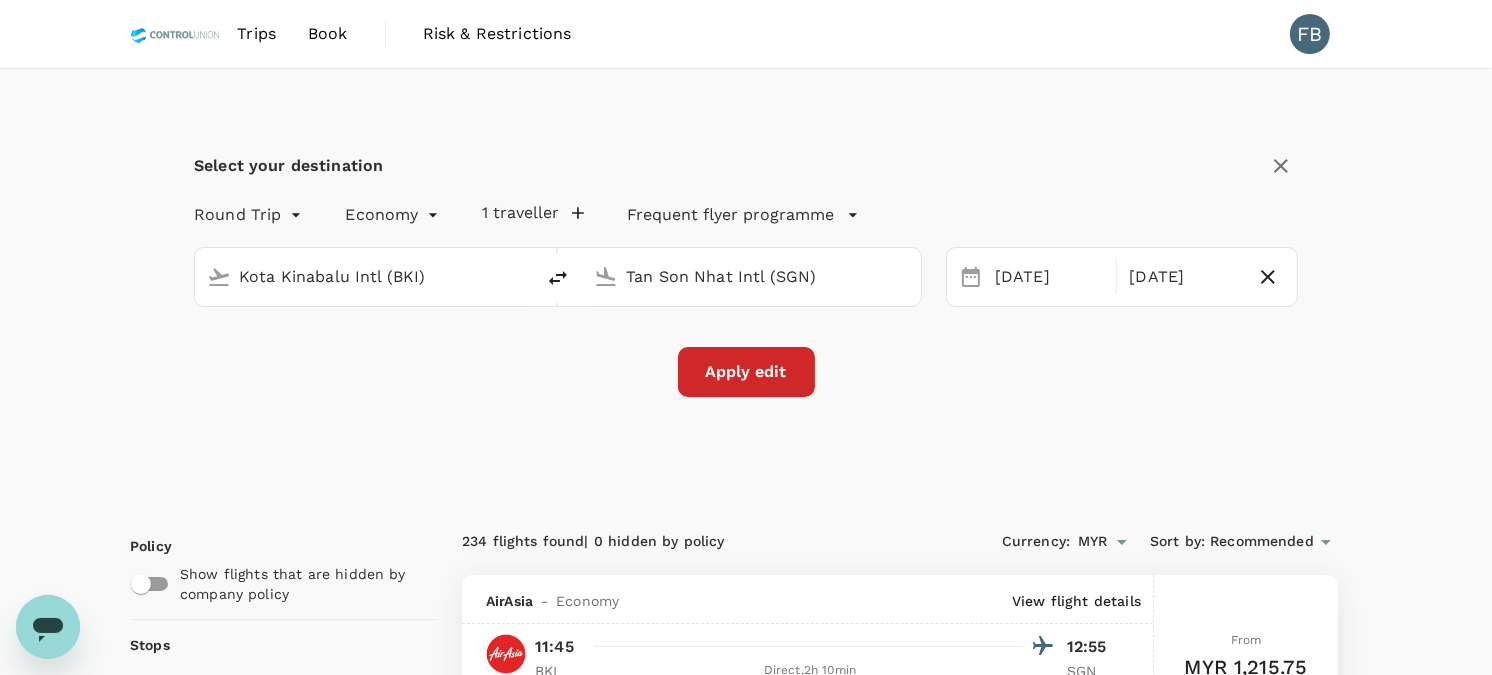 click on "Apply edit" at bounding box center [746, 372] 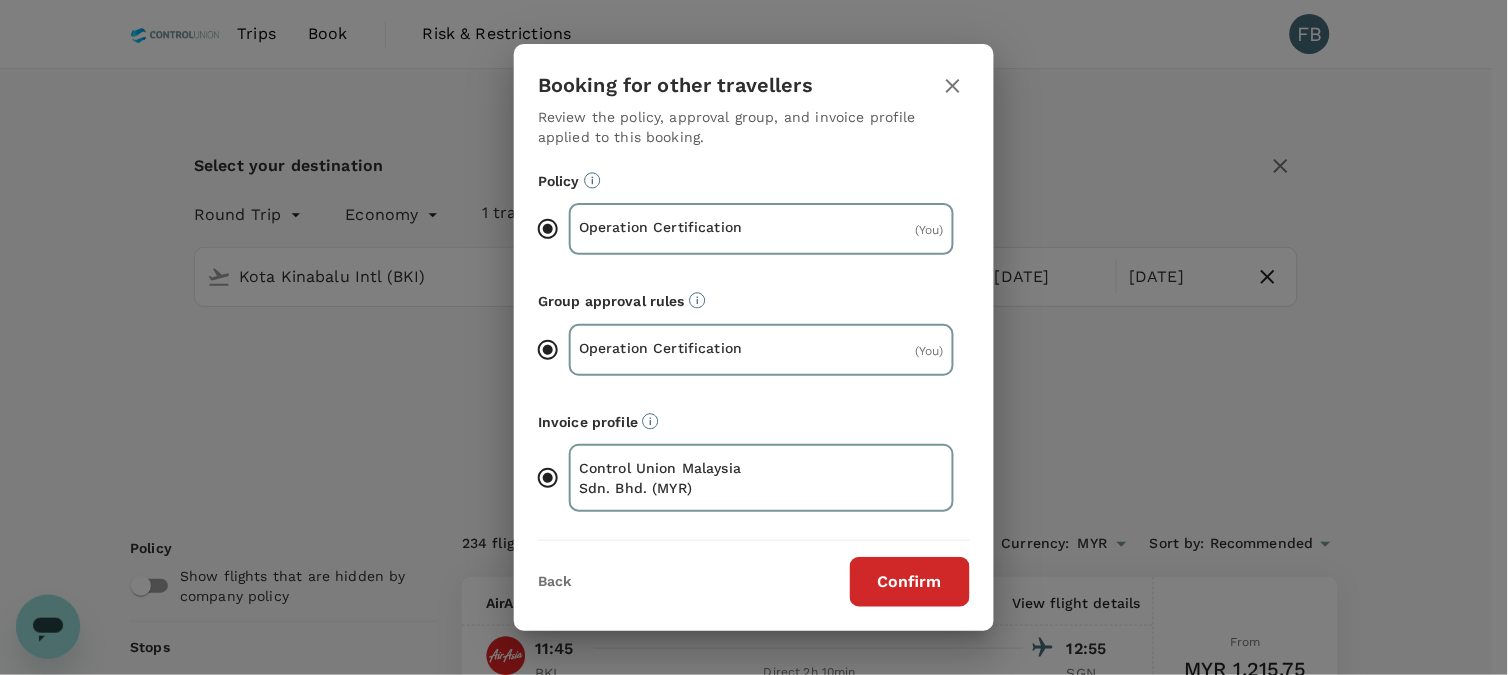 click on "Confirm" at bounding box center (910, 582) 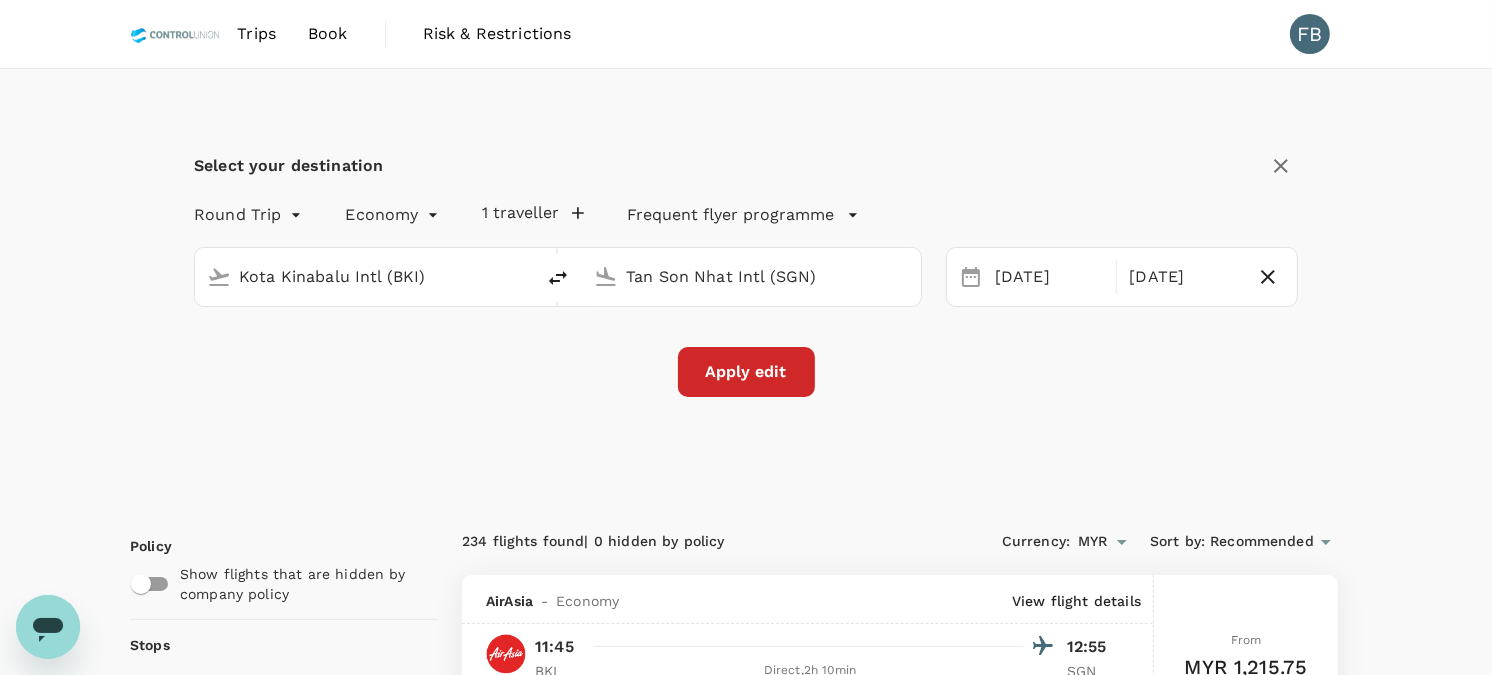checkbox on "false" 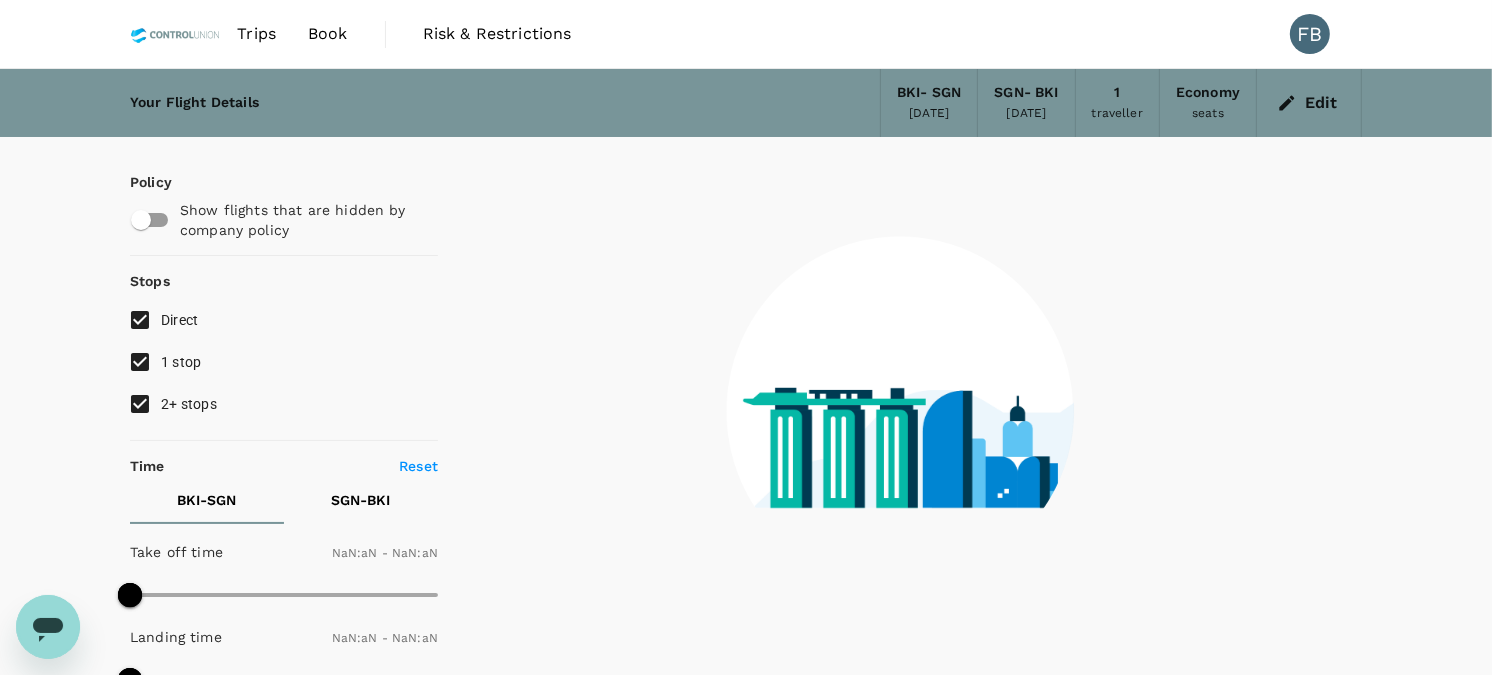 type on "1440" 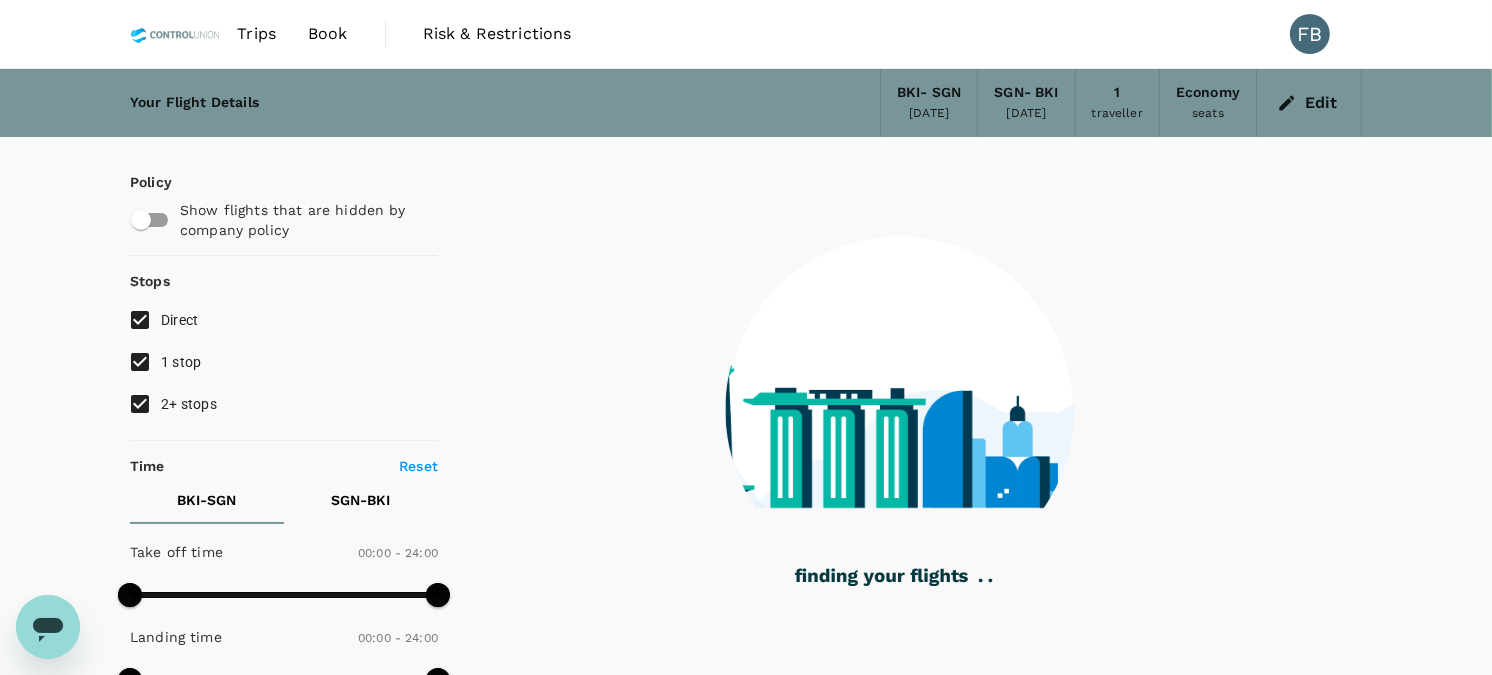 type on "1035" 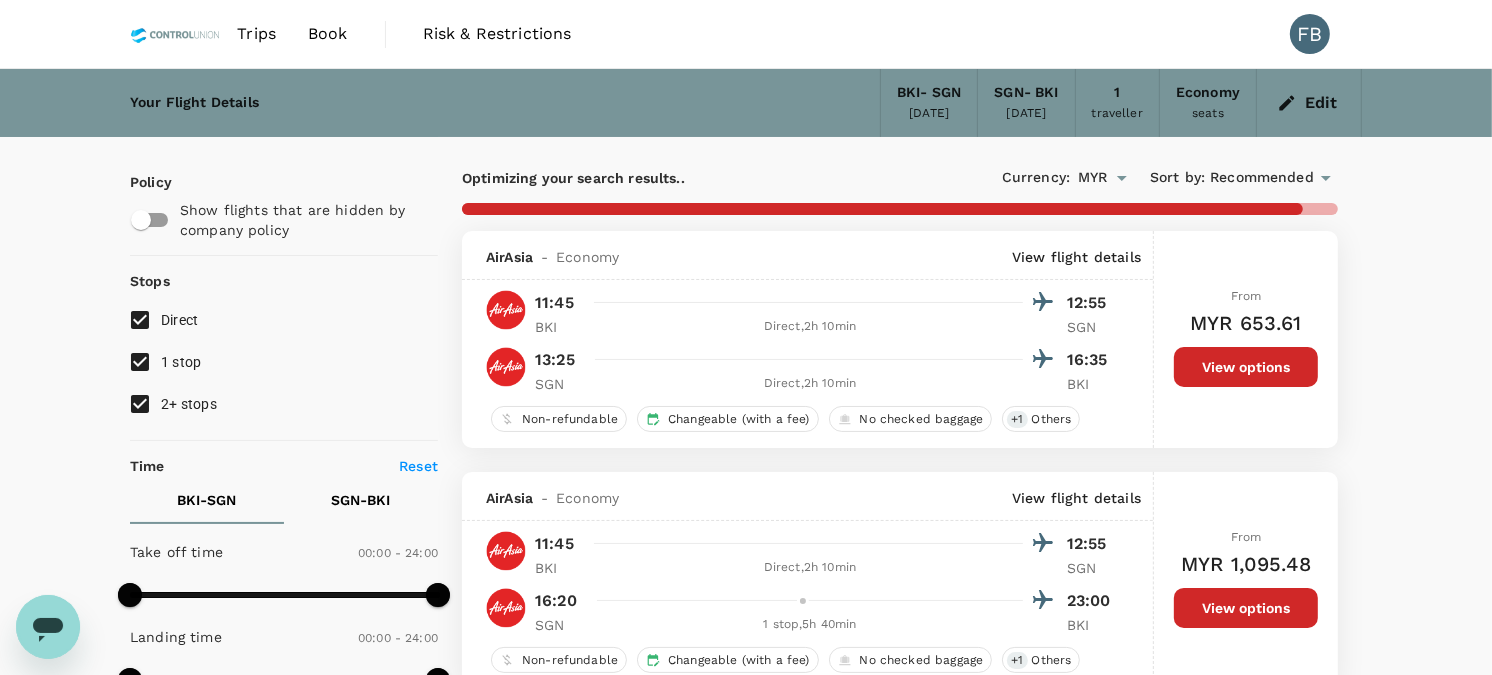 type on "1695" 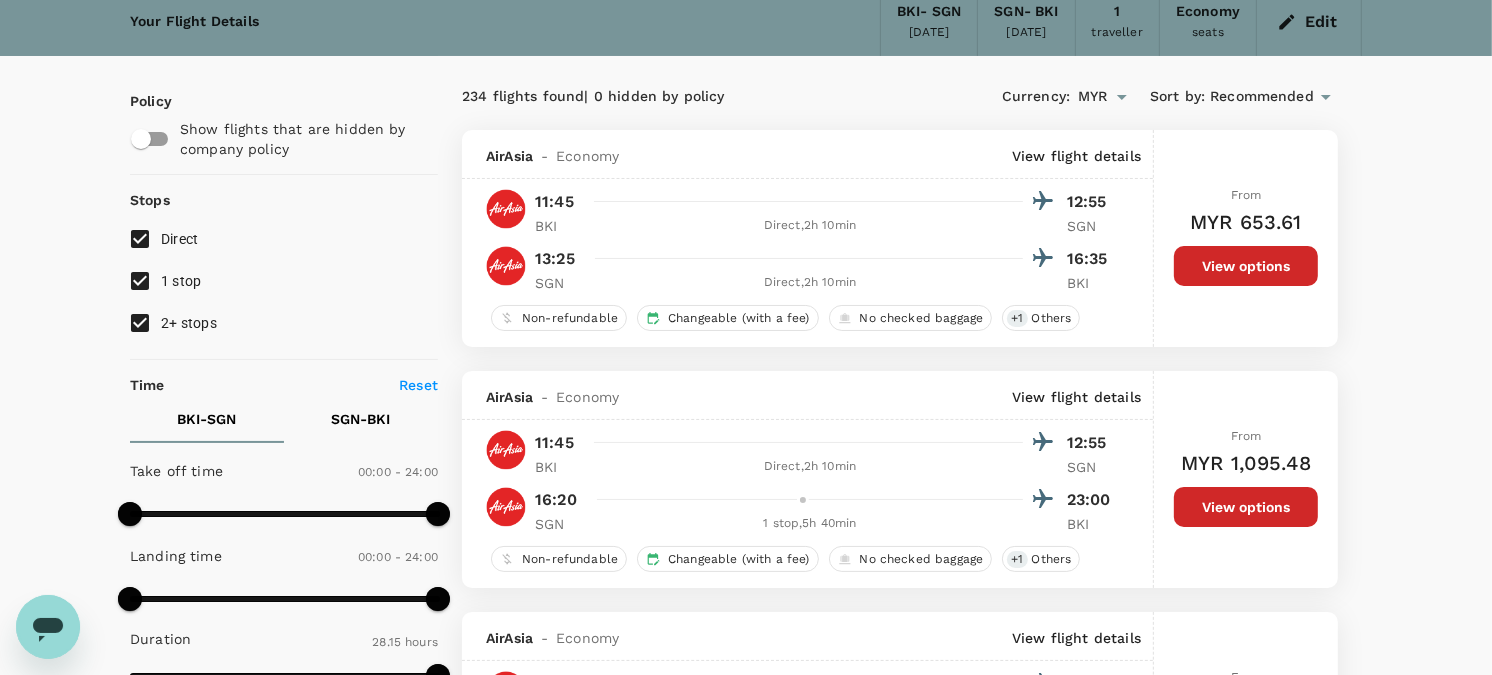 scroll, scrollTop: 0, scrollLeft: 0, axis: both 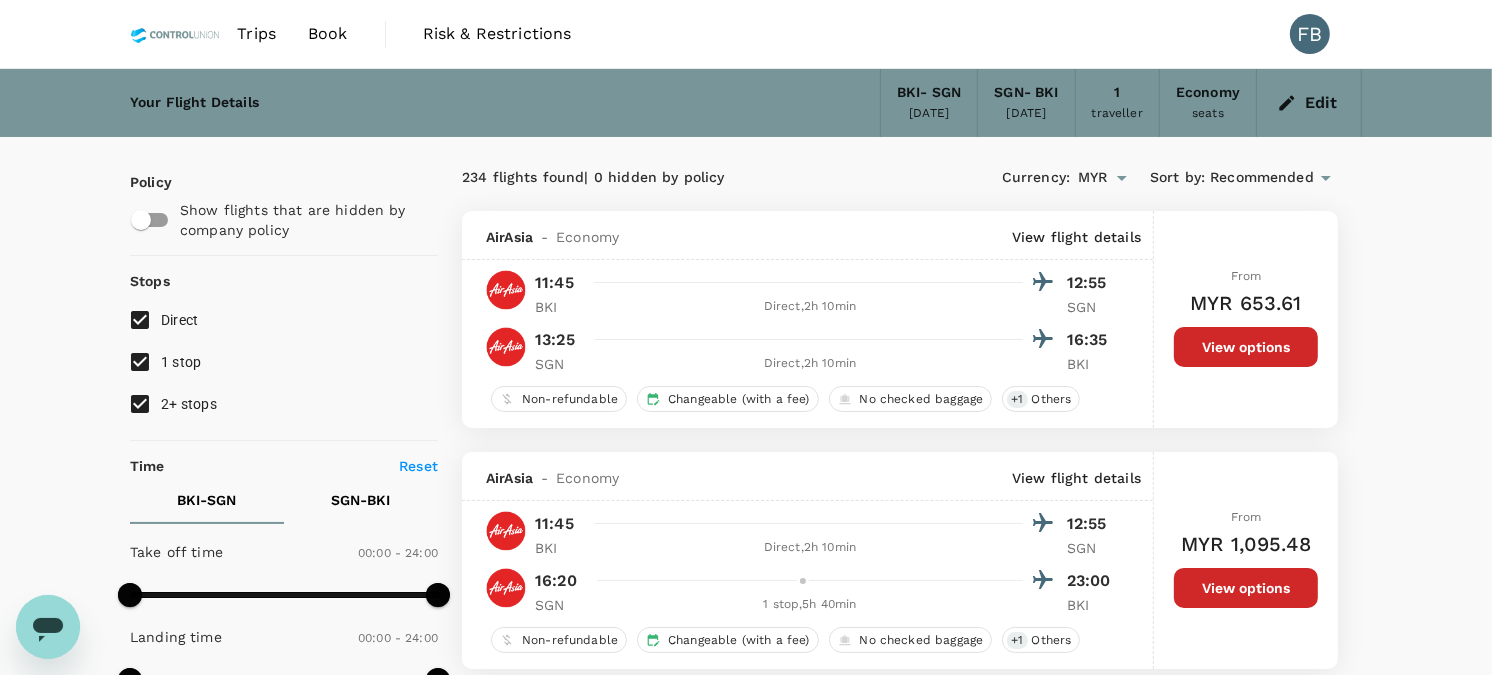 click on "Edit" at bounding box center (1309, 103) 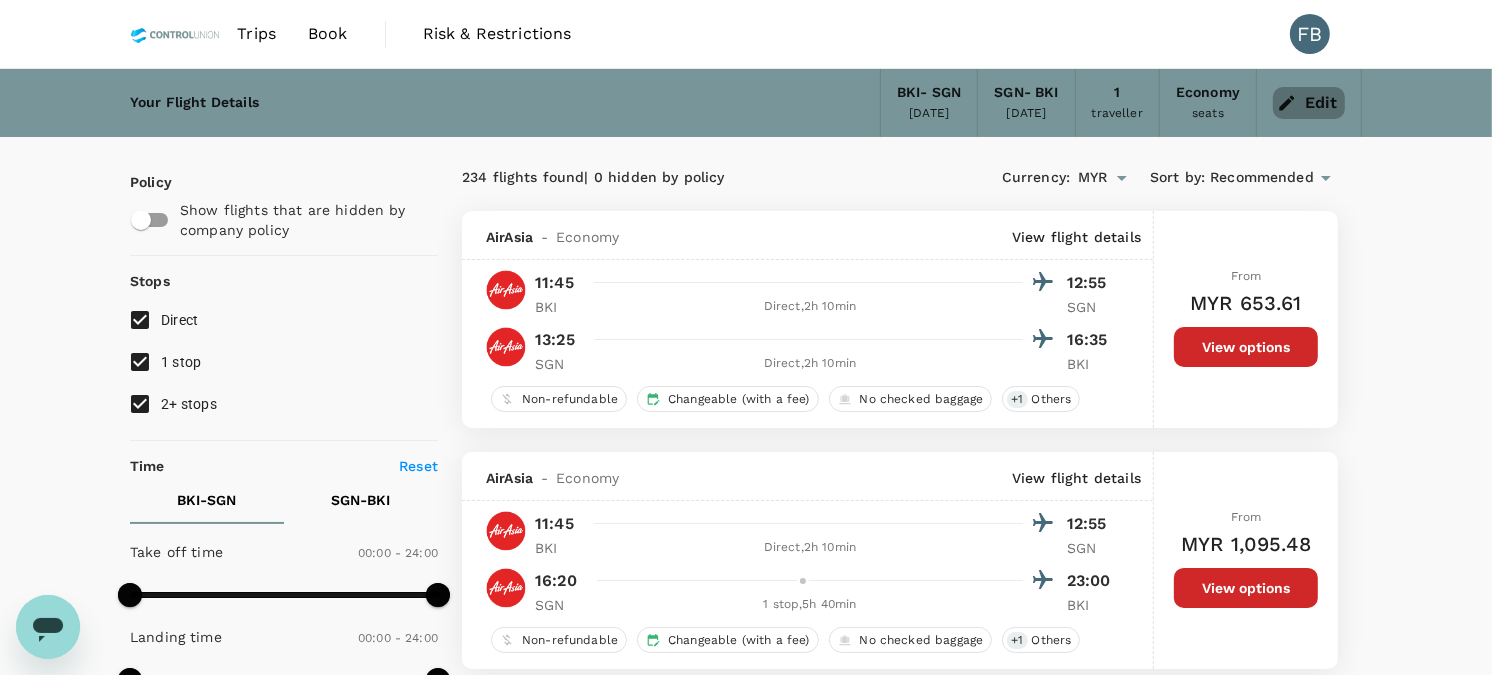 click on "Edit" at bounding box center [1309, 103] 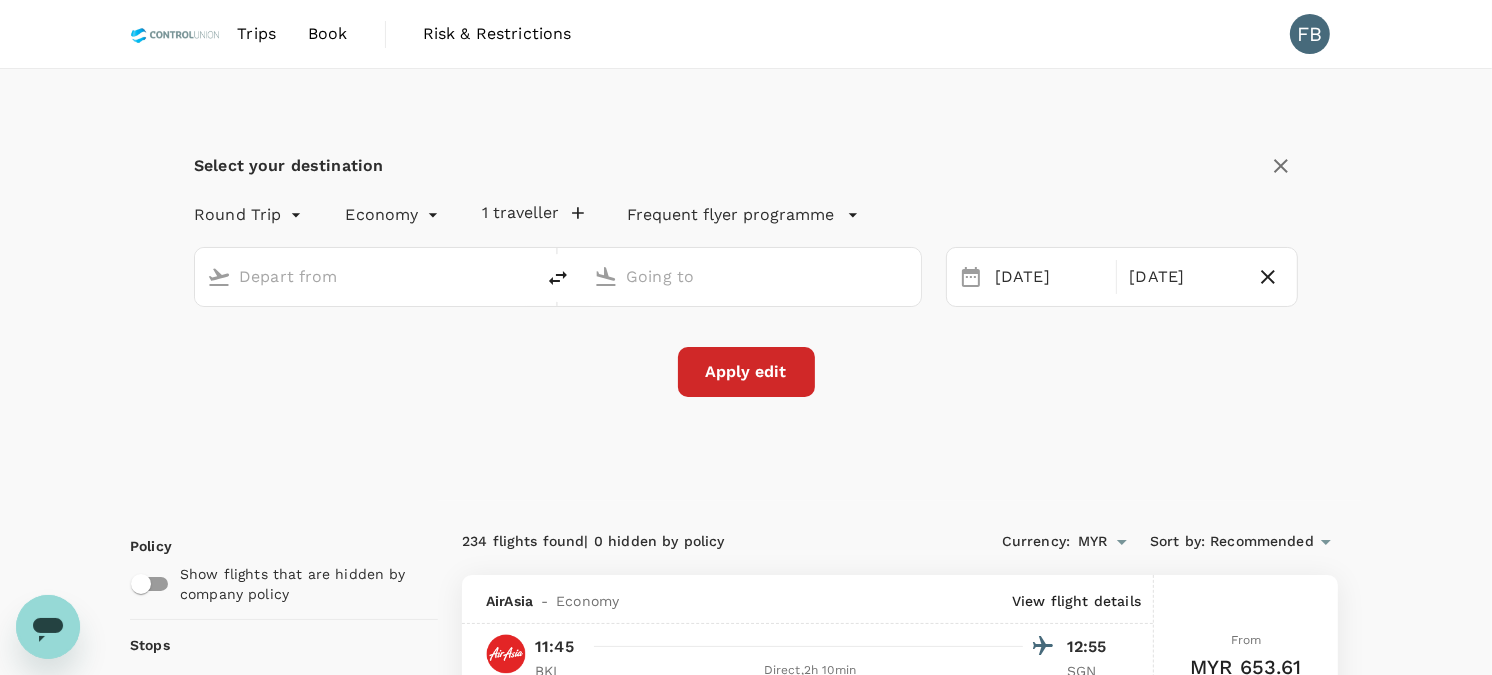 type on "Kota Kinabalu Intl (BKI)" 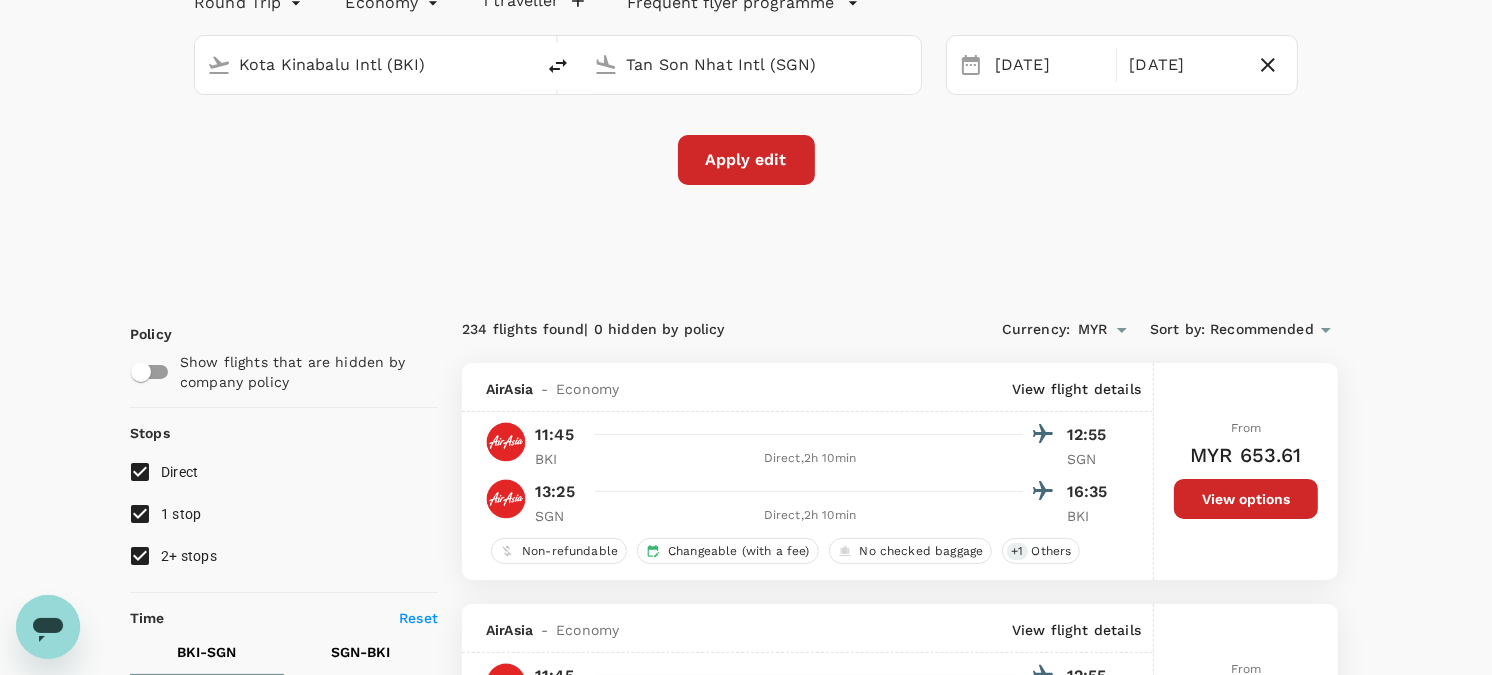 scroll, scrollTop: 0, scrollLeft: 0, axis: both 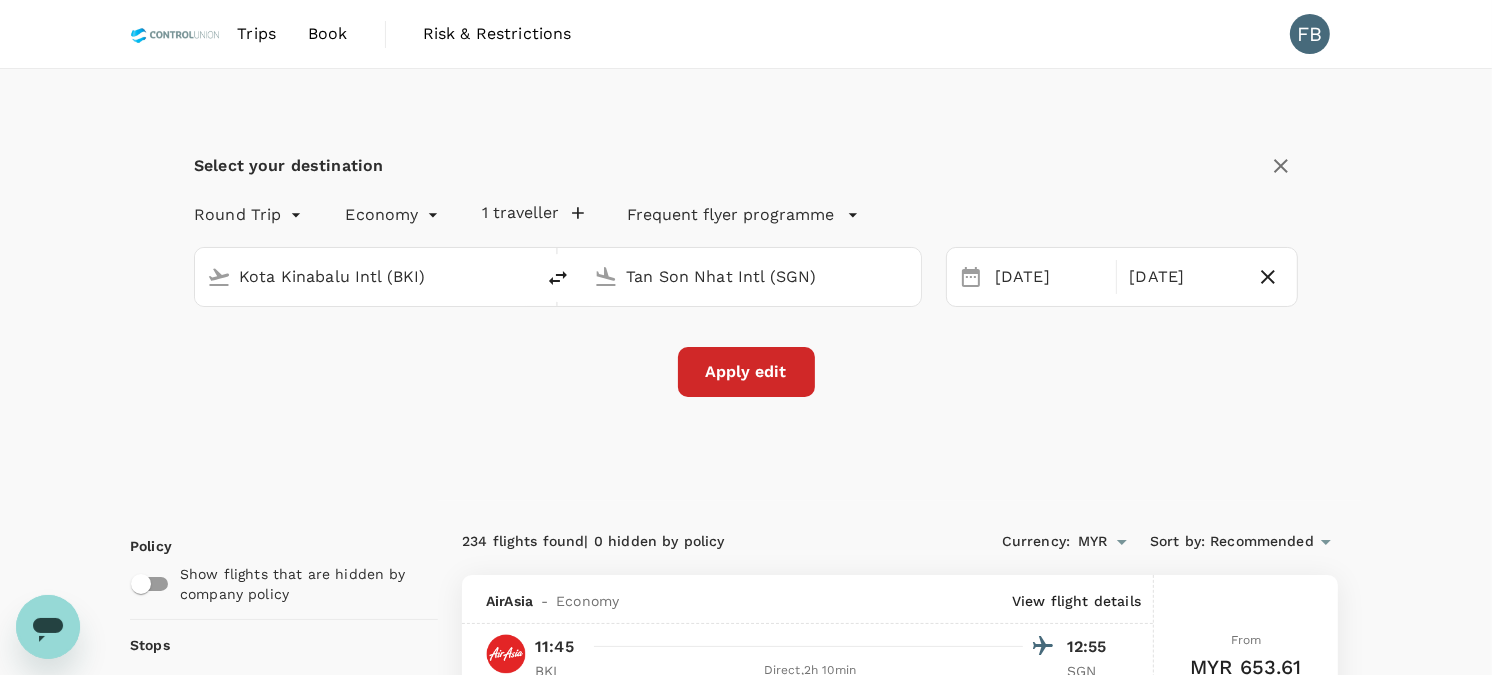 click on "Book" at bounding box center [328, 34] 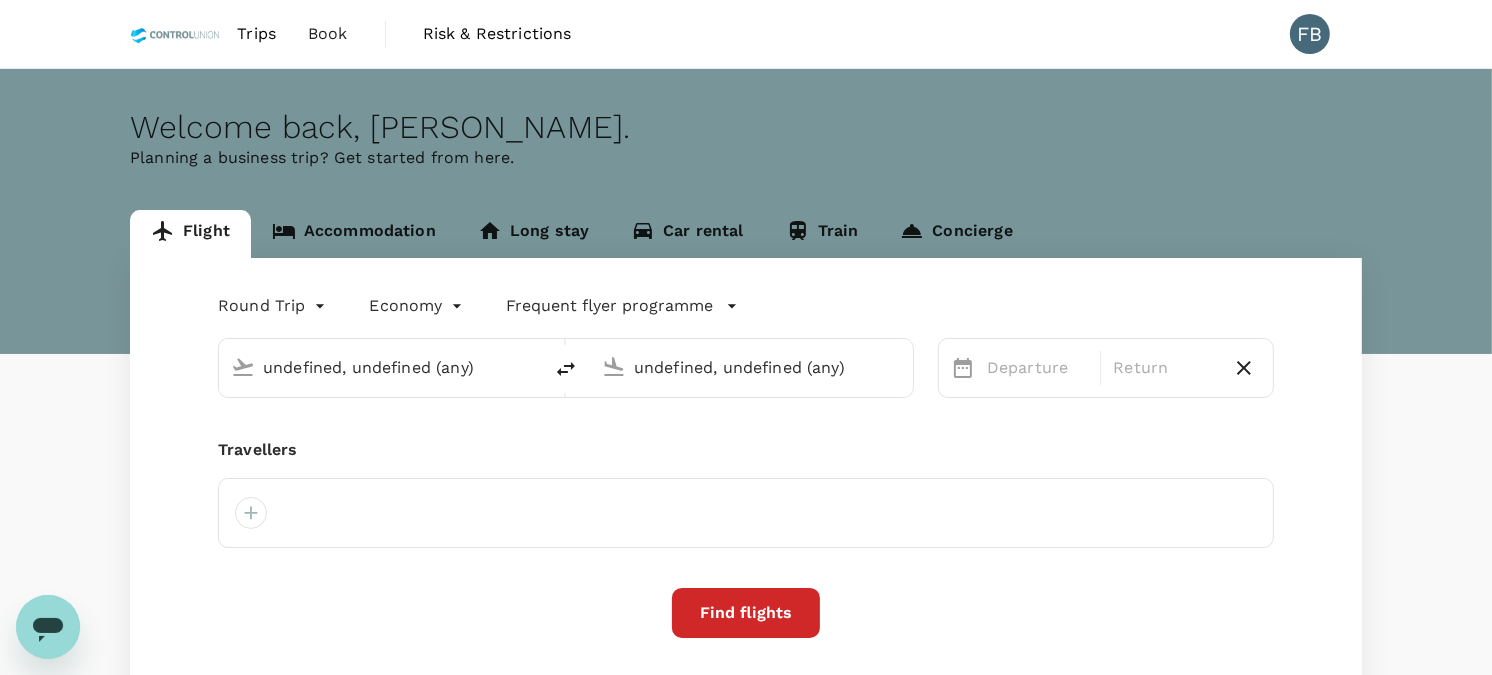 type 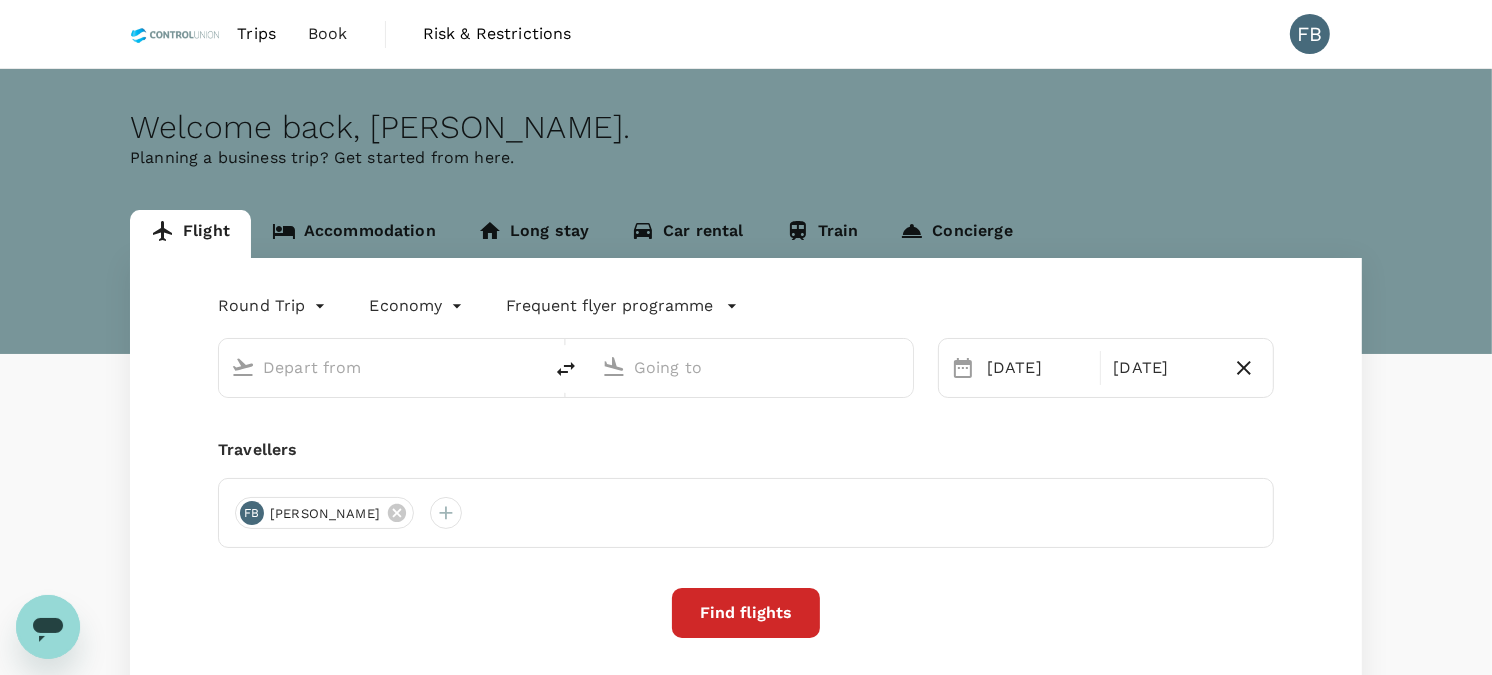 type on "Kota Kinabalu Intl (BKI)" 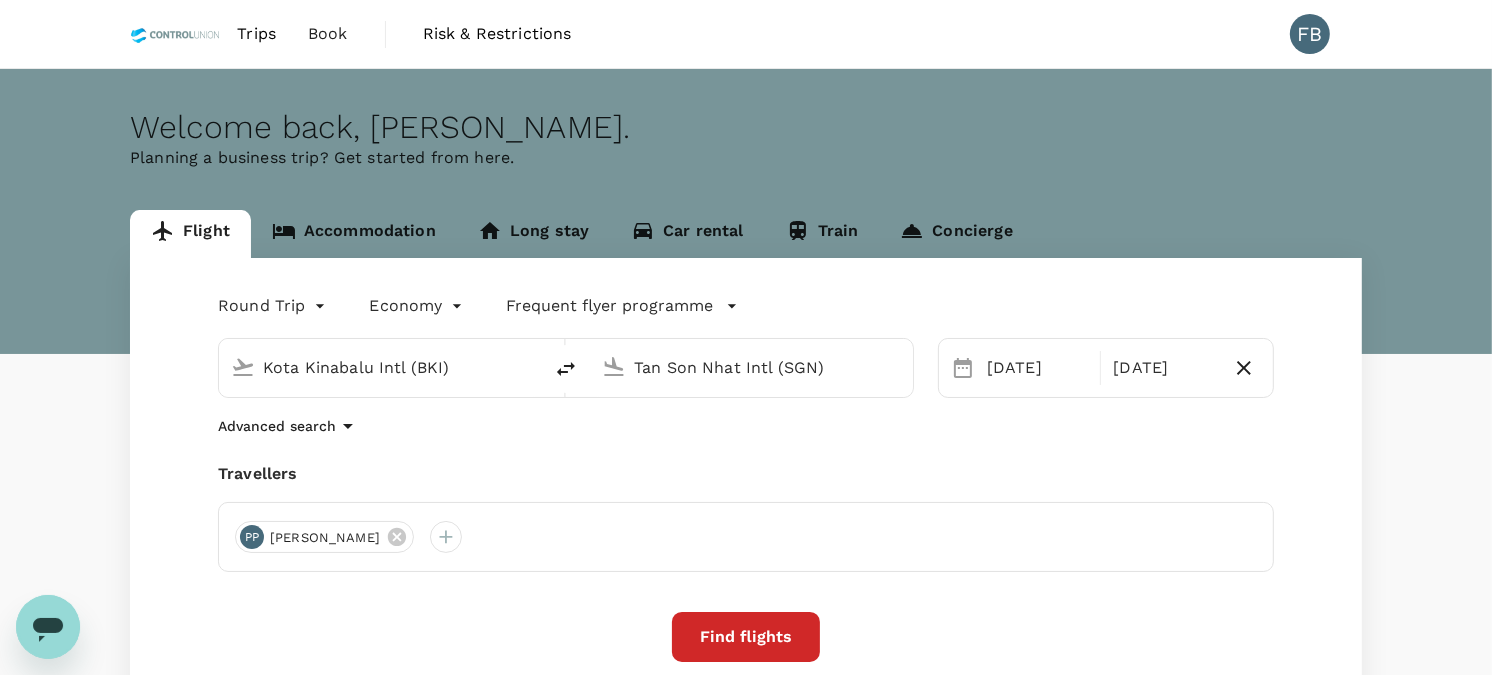 type 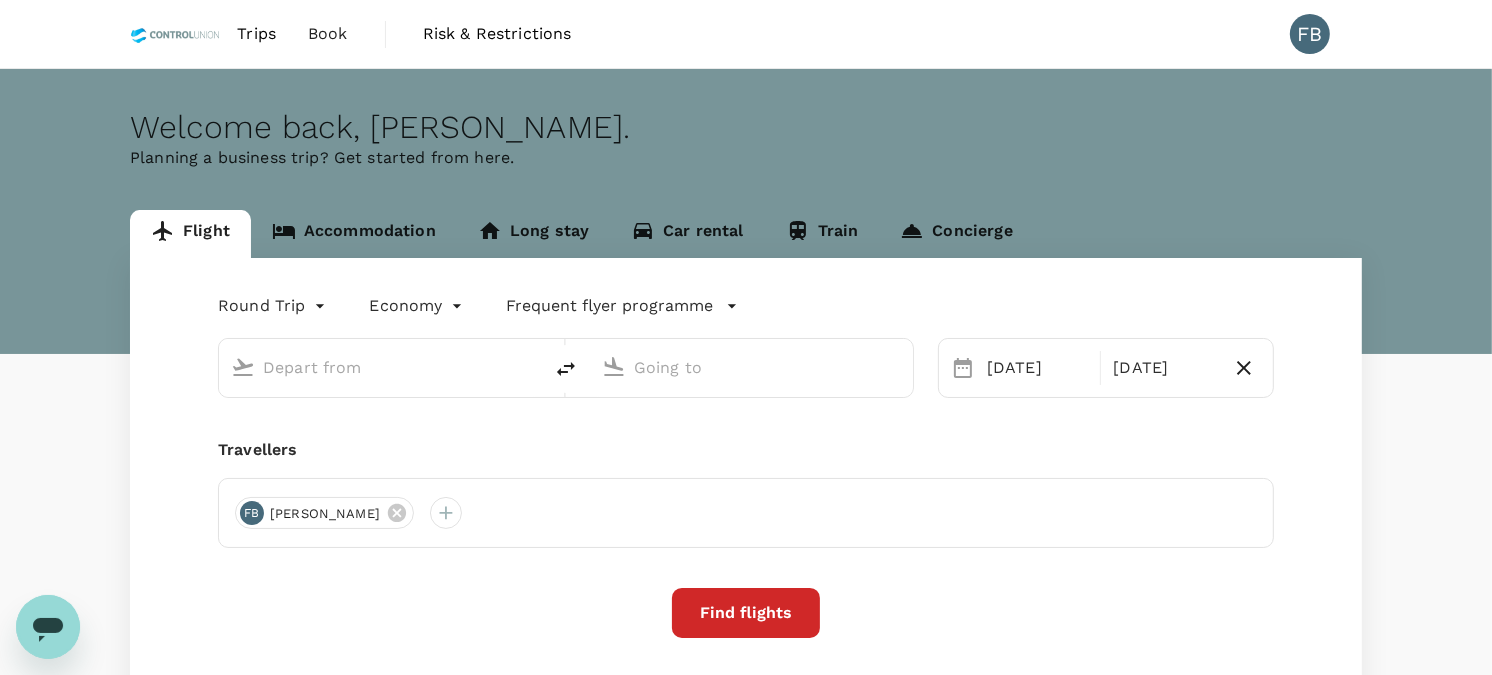 type on "Kota Kinabalu Intl (BKI)" 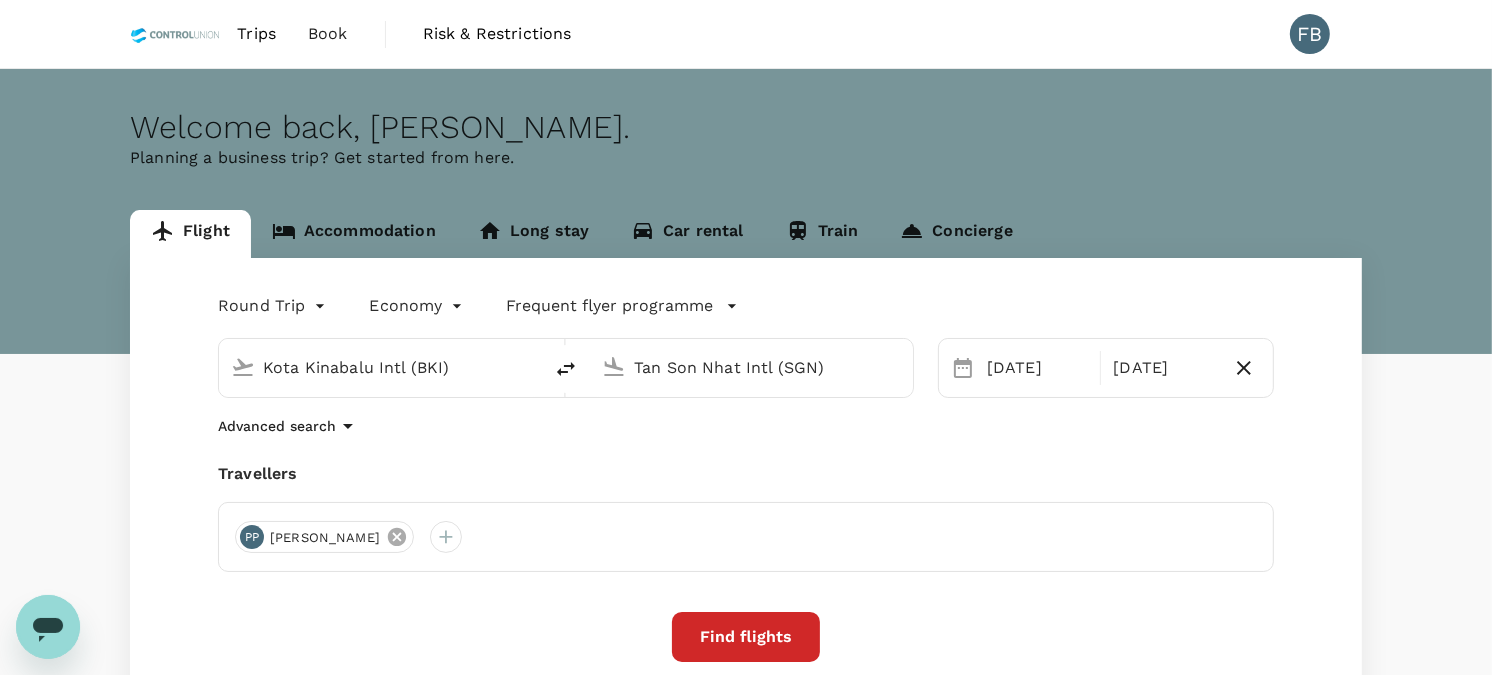 click 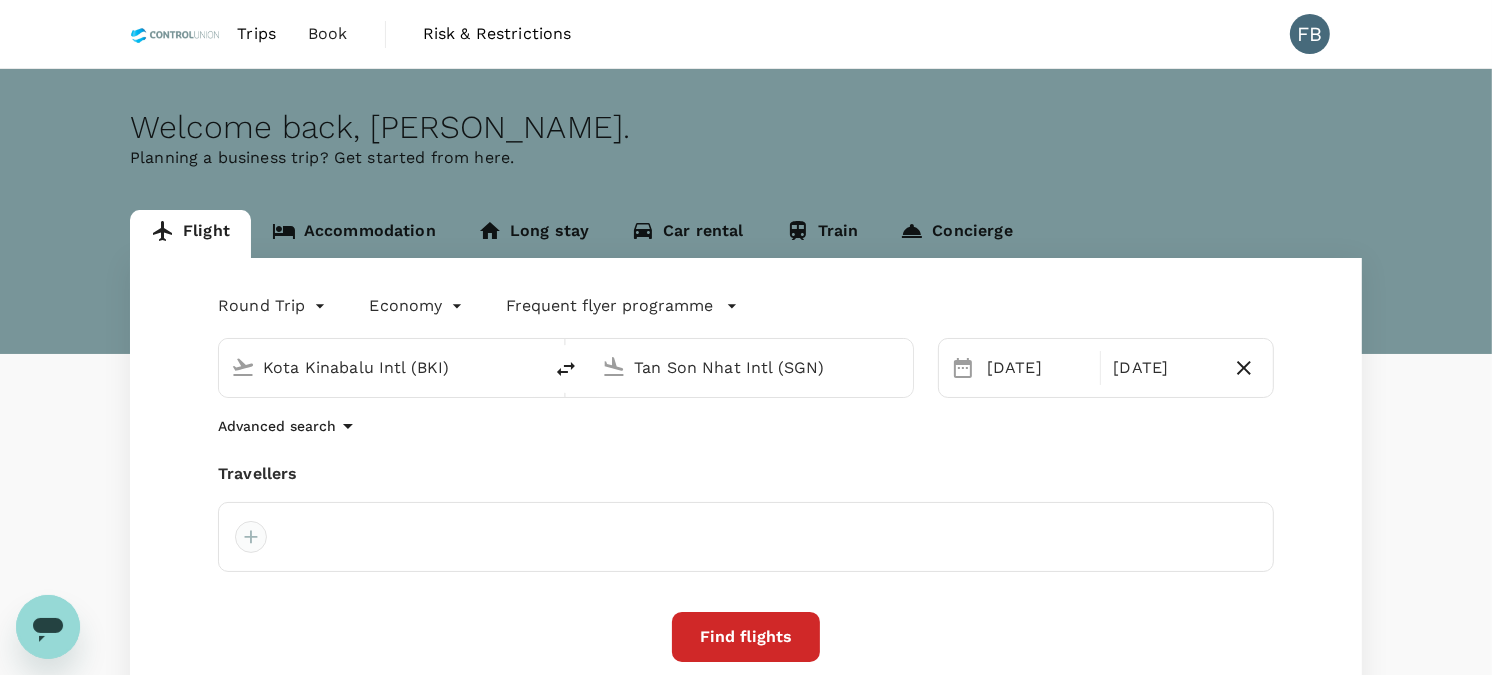 click at bounding box center [251, 537] 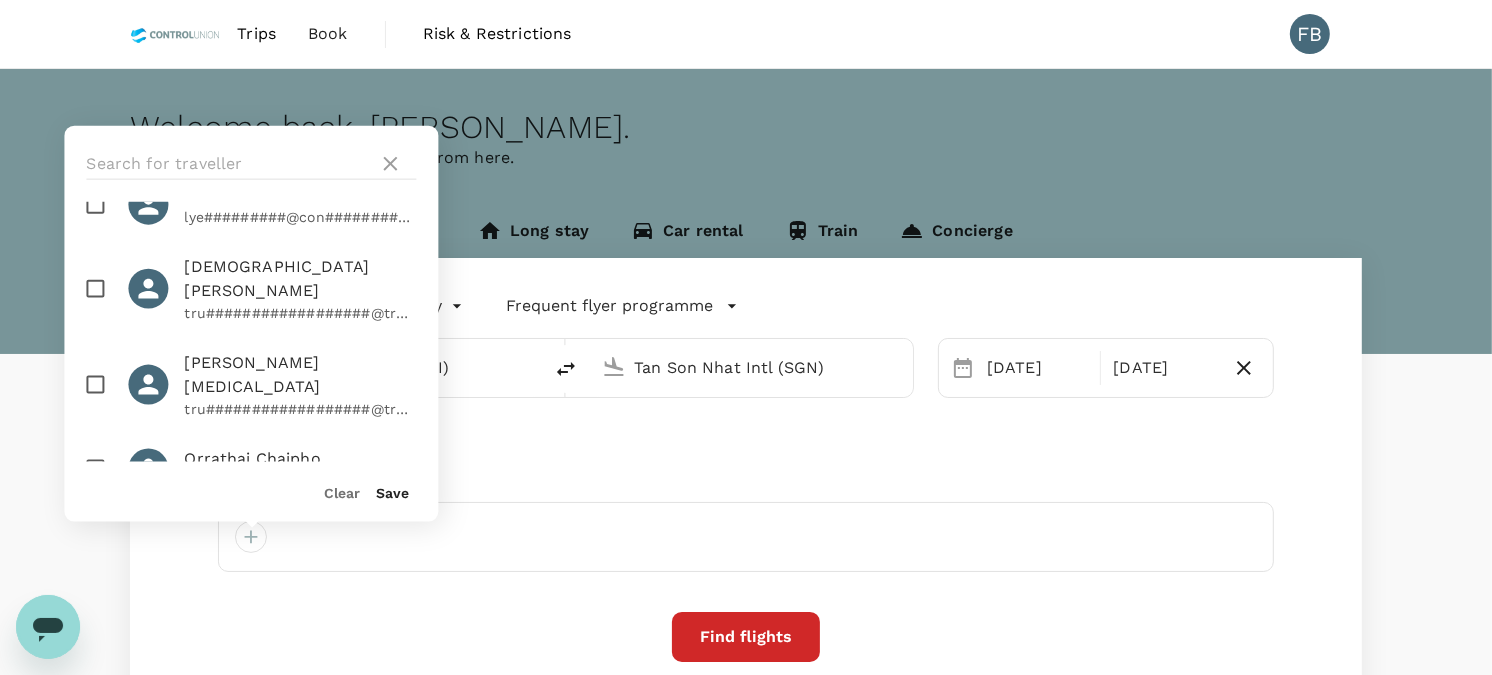 scroll, scrollTop: 555, scrollLeft: 0, axis: vertical 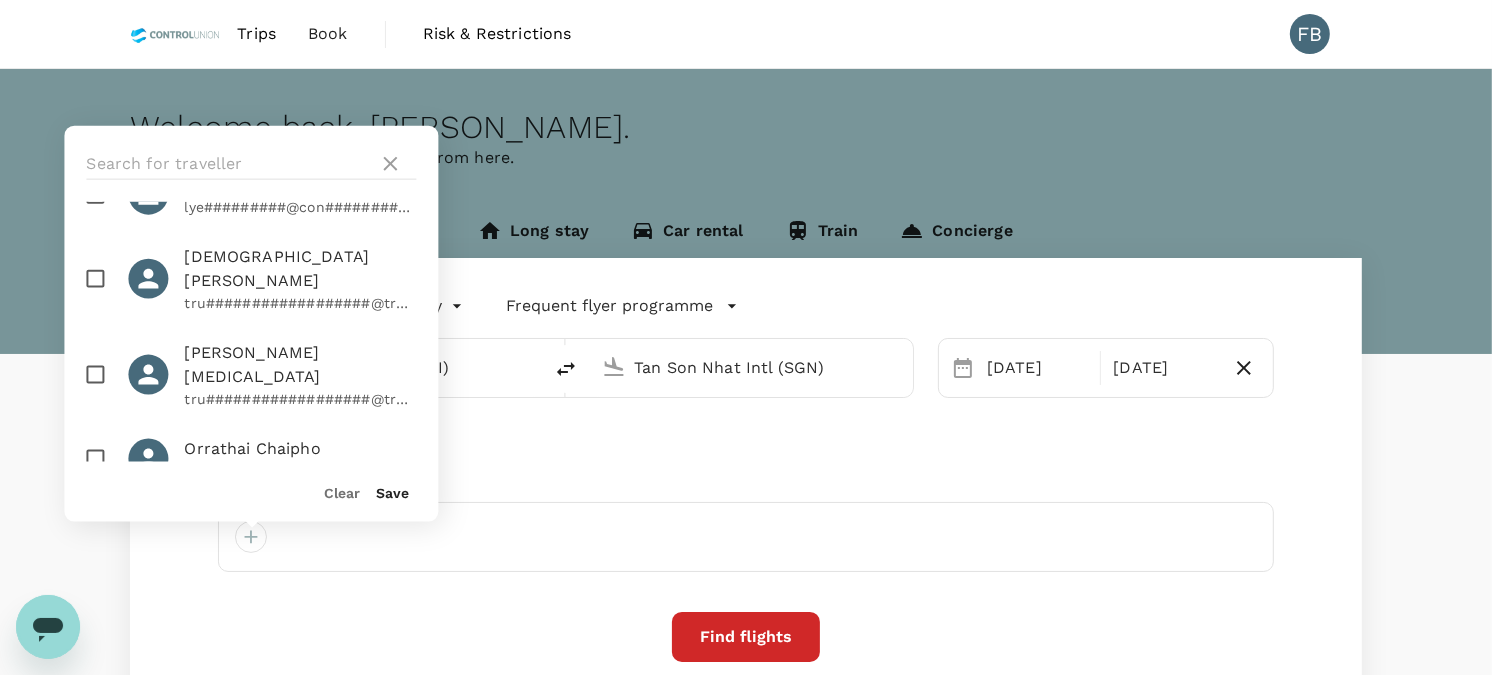 click at bounding box center [95, 375] 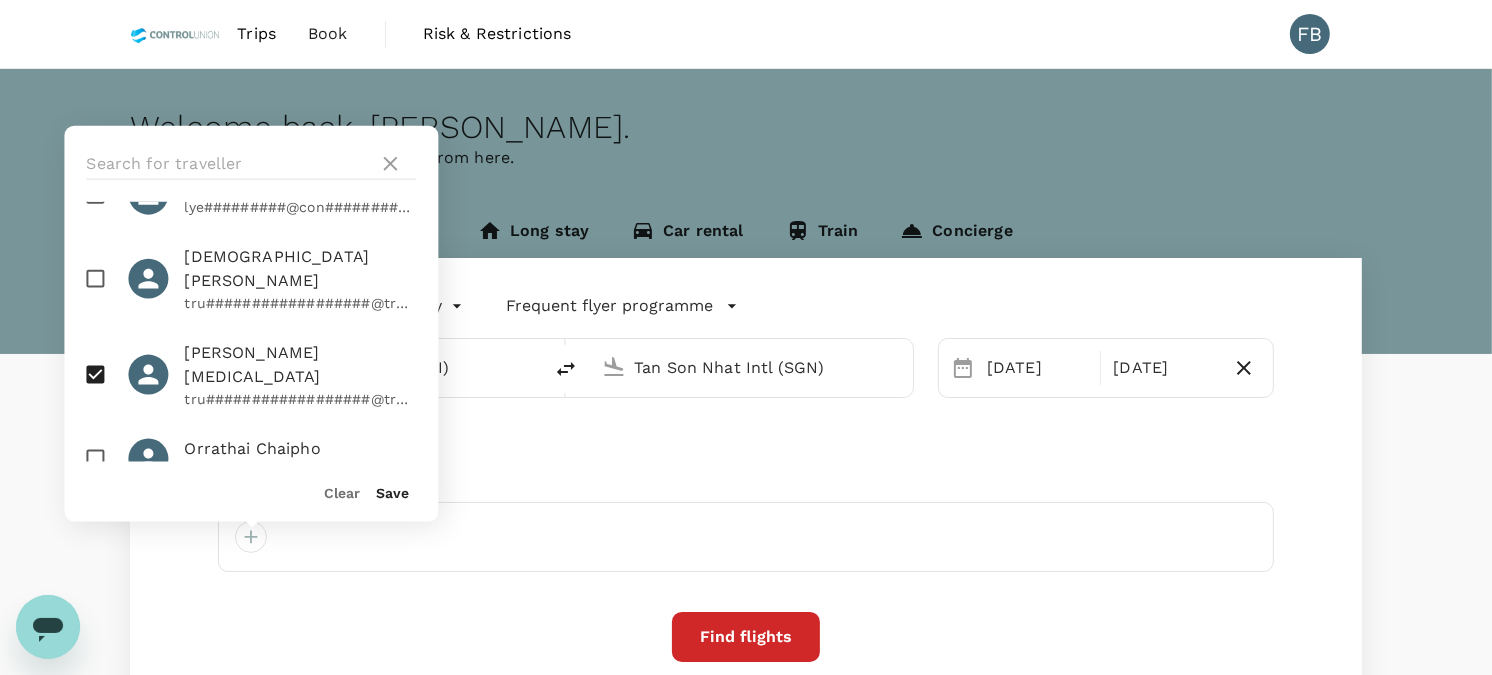 click on "Save" at bounding box center (392, 493) 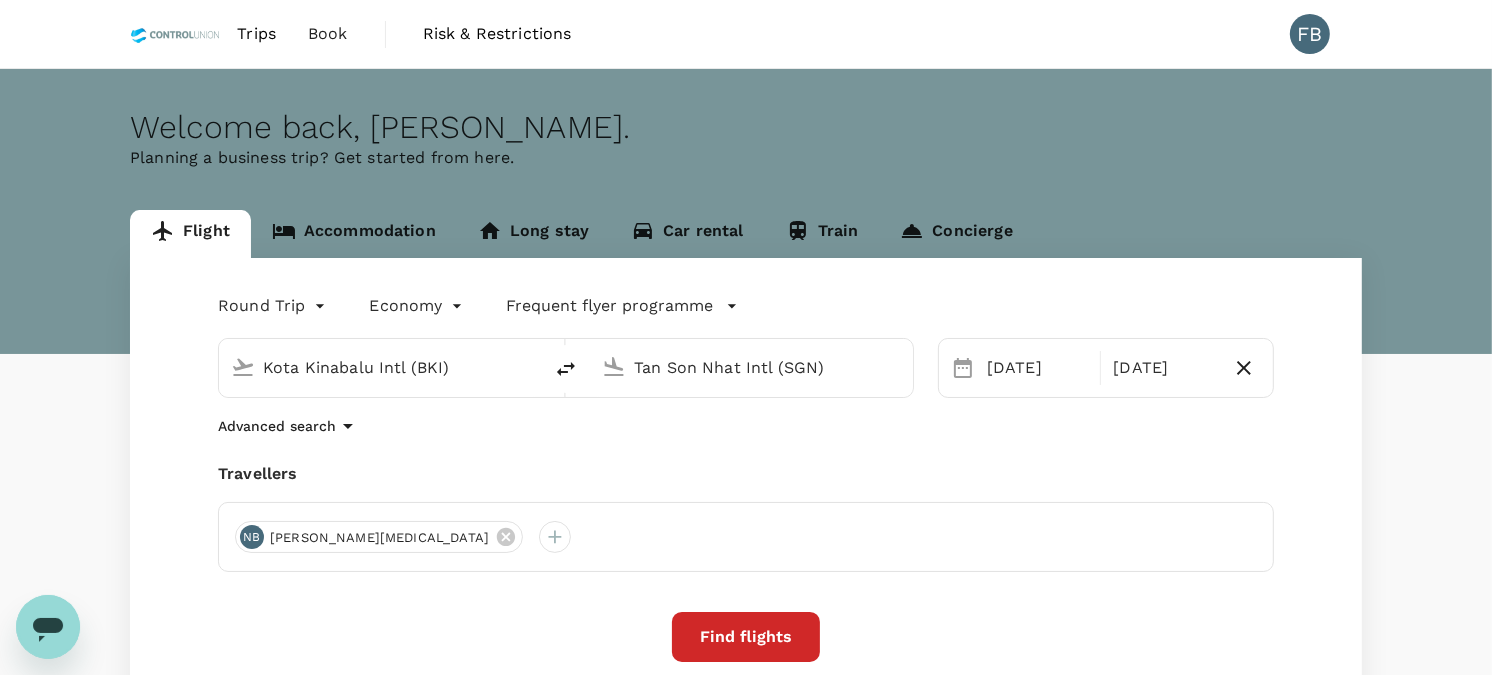 click on "Kota Kinabalu Intl (BKI)" at bounding box center [381, 367] 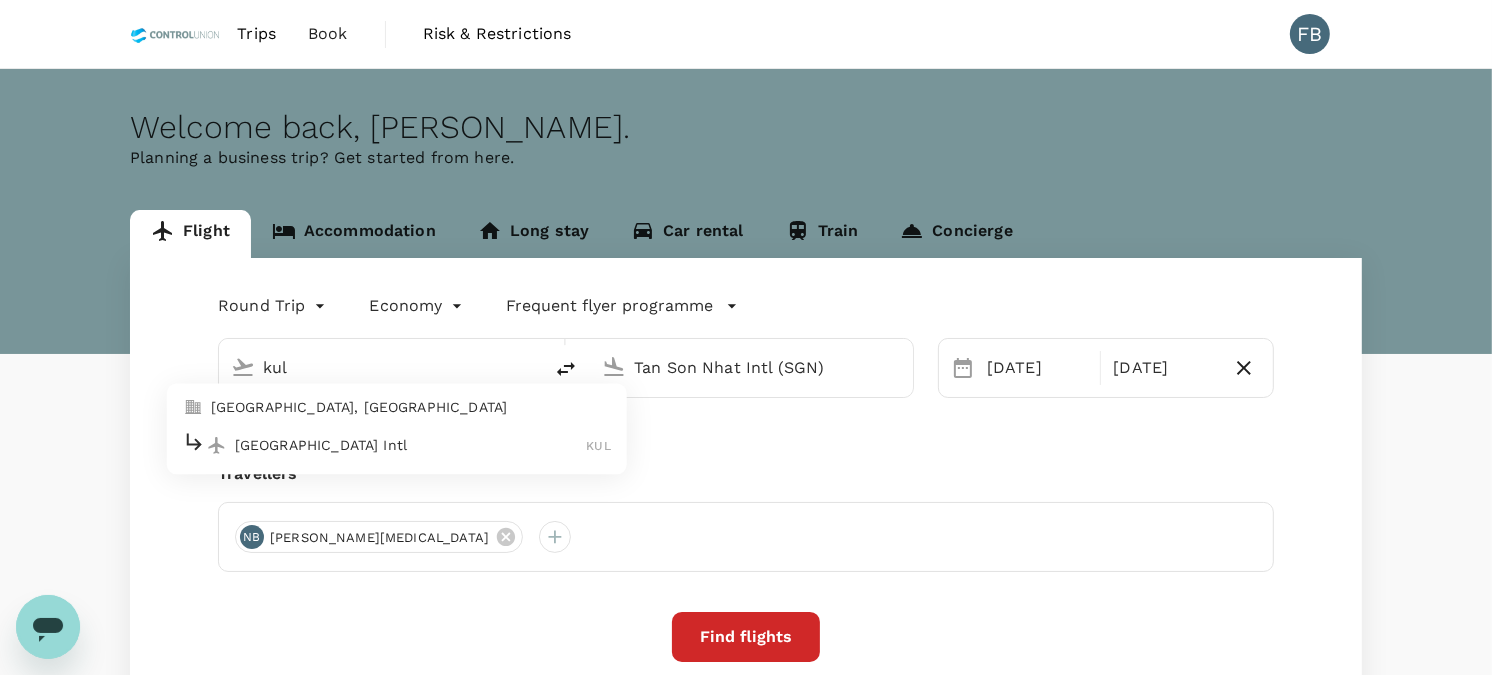 click on "[GEOGRAPHIC_DATA] Intl" at bounding box center [411, 445] 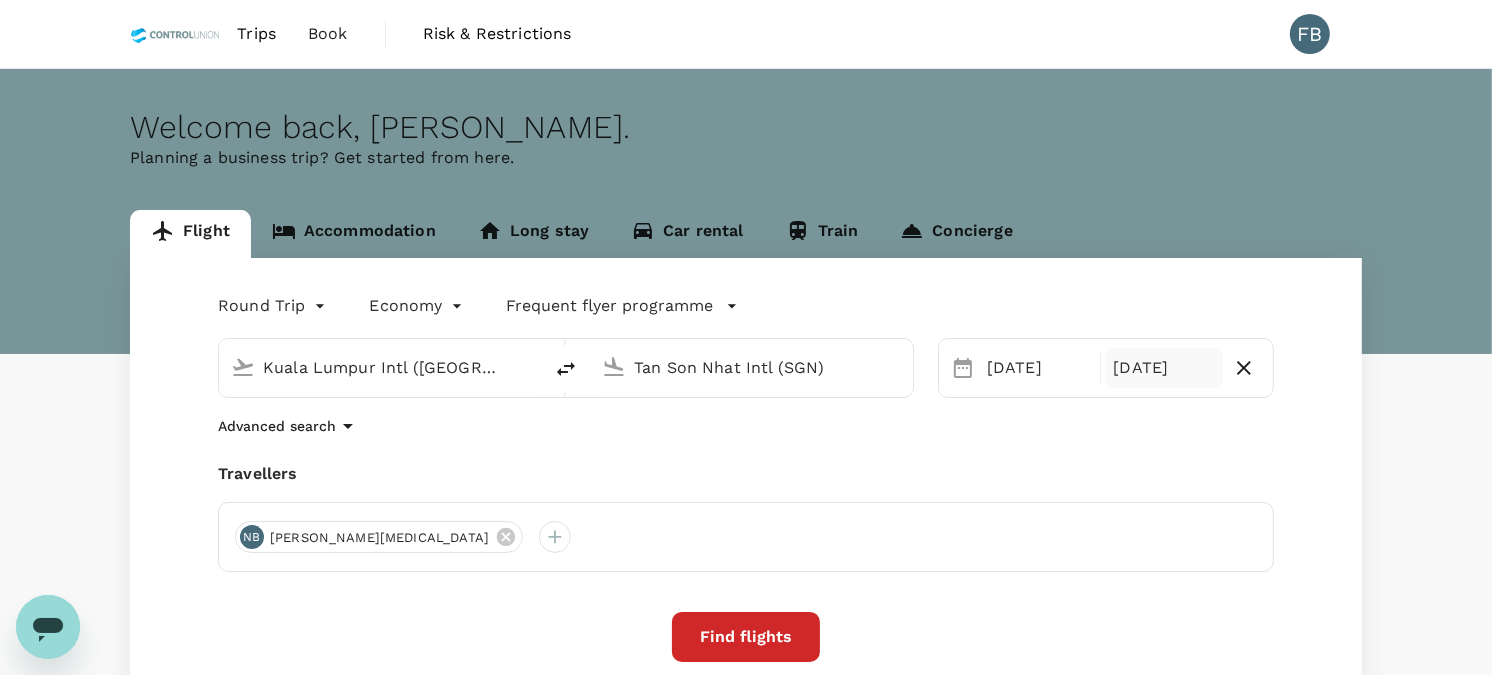 click on "[DATE]" at bounding box center [1163, 368] 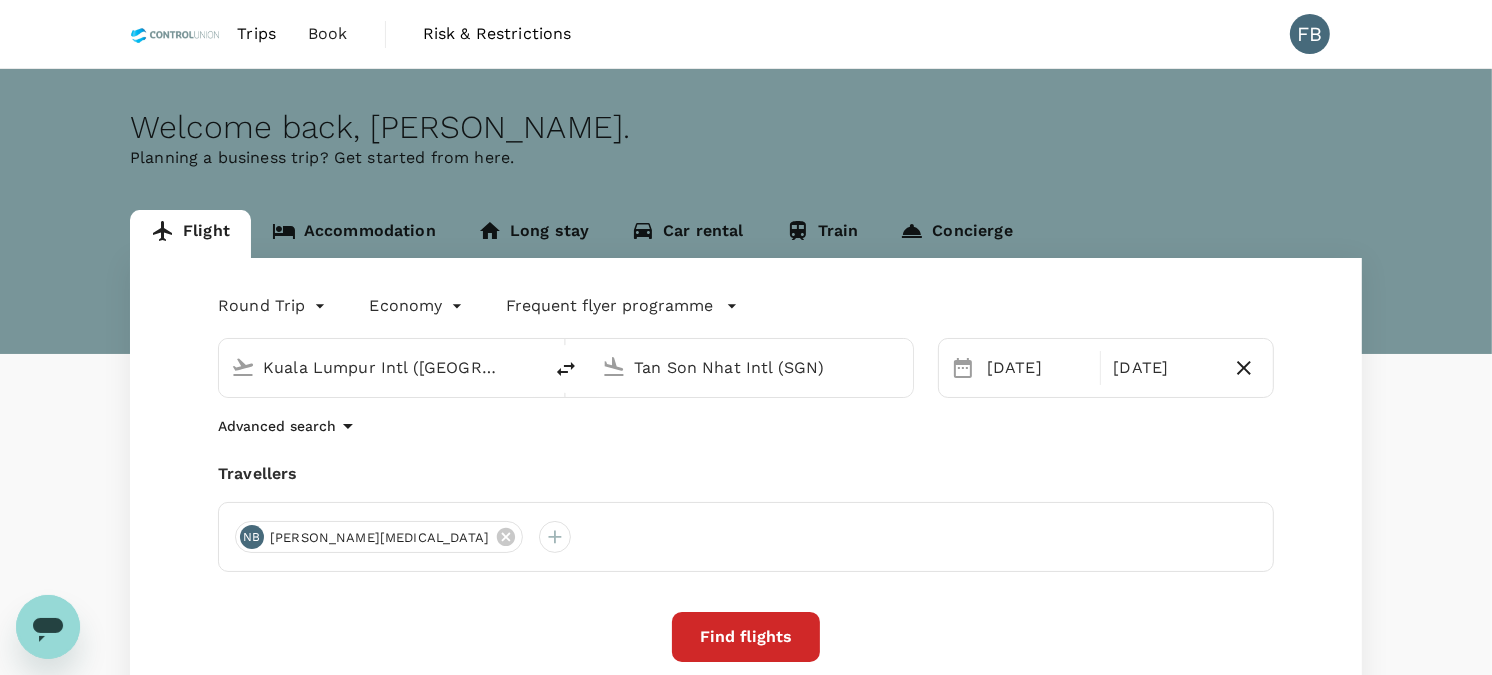 click on "Advanced search" at bounding box center [746, 426] 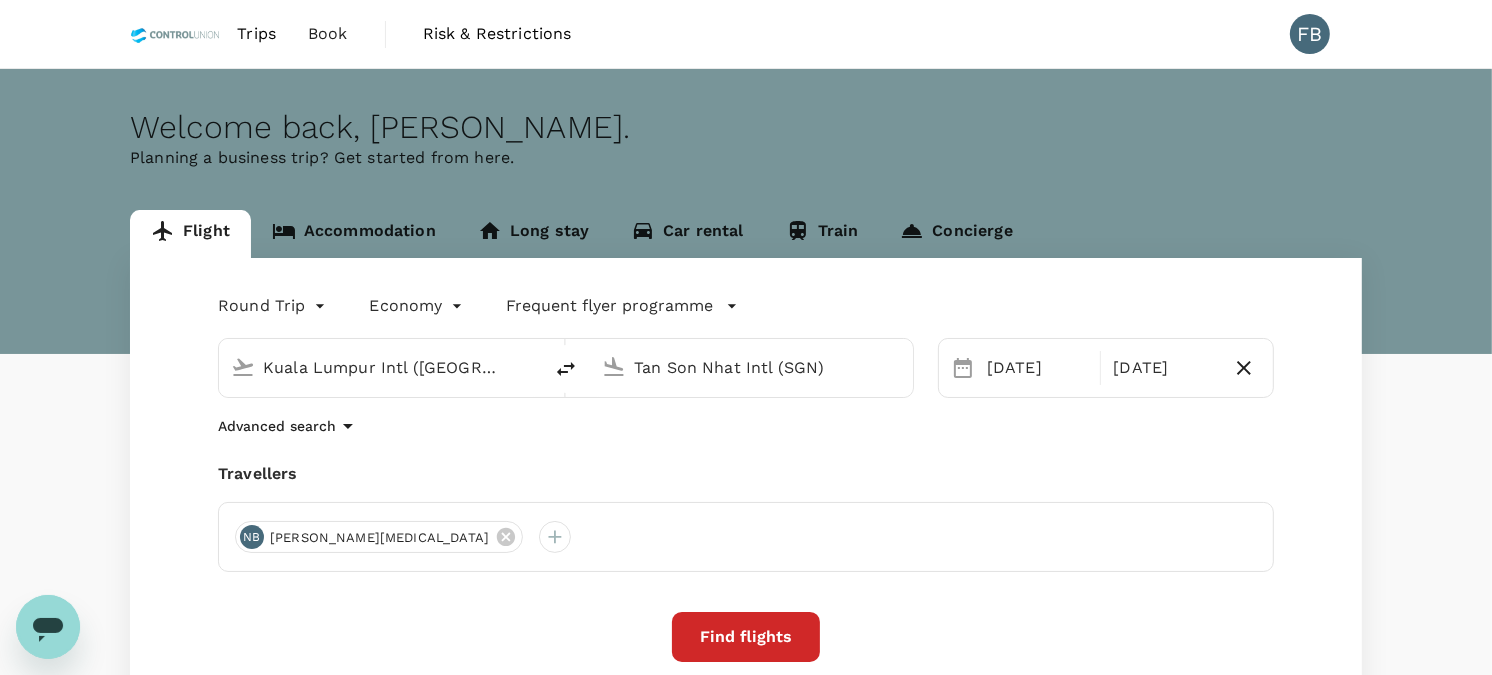 click on "Find flights" at bounding box center [746, 637] 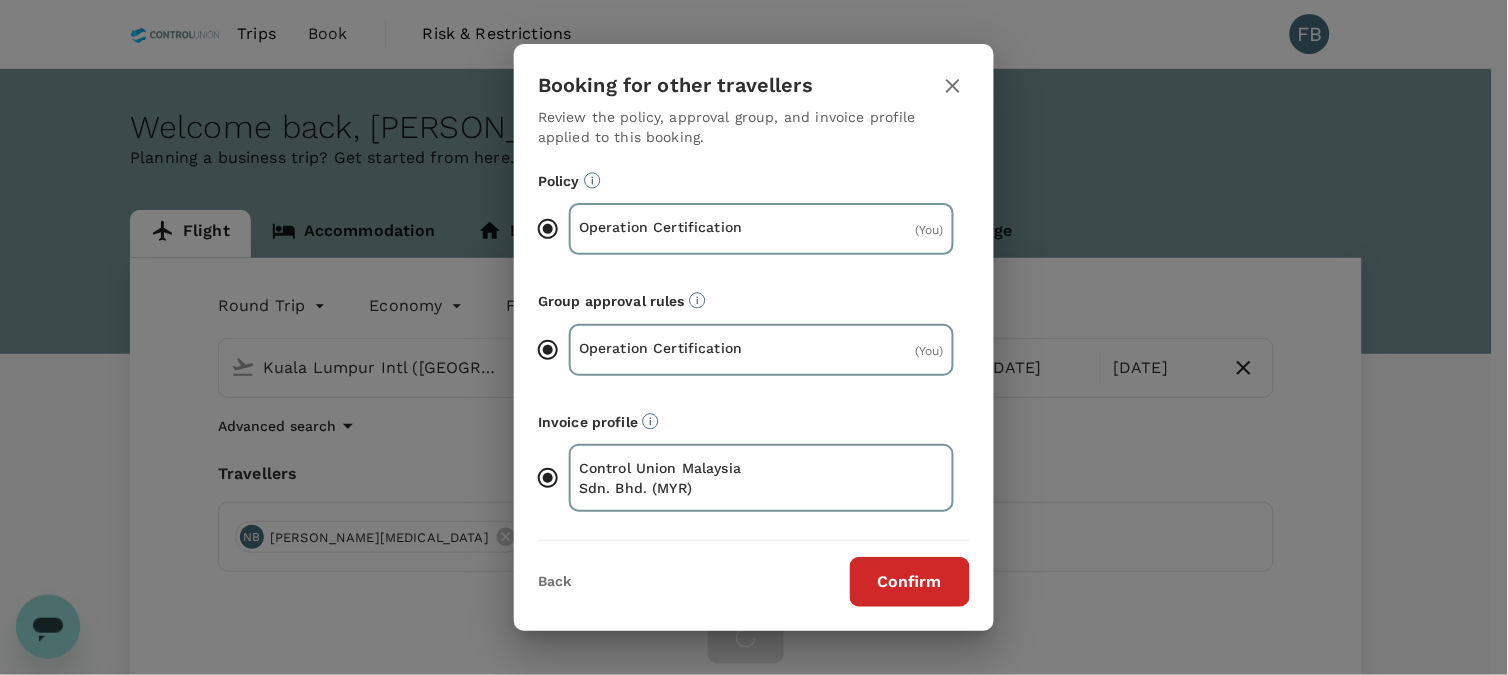click on "Confirm" at bounding box center (910, 582) 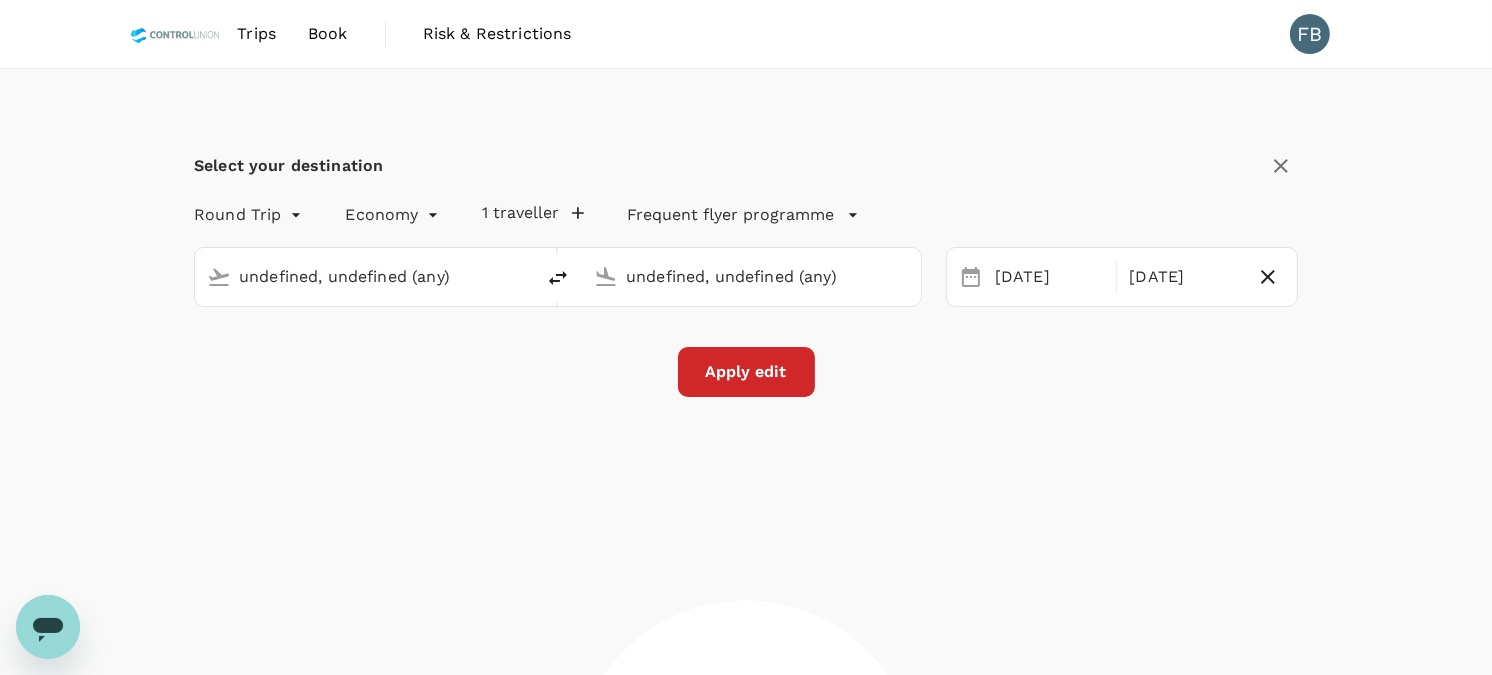 type on "Kota Kinabalu Intl (BKI)" 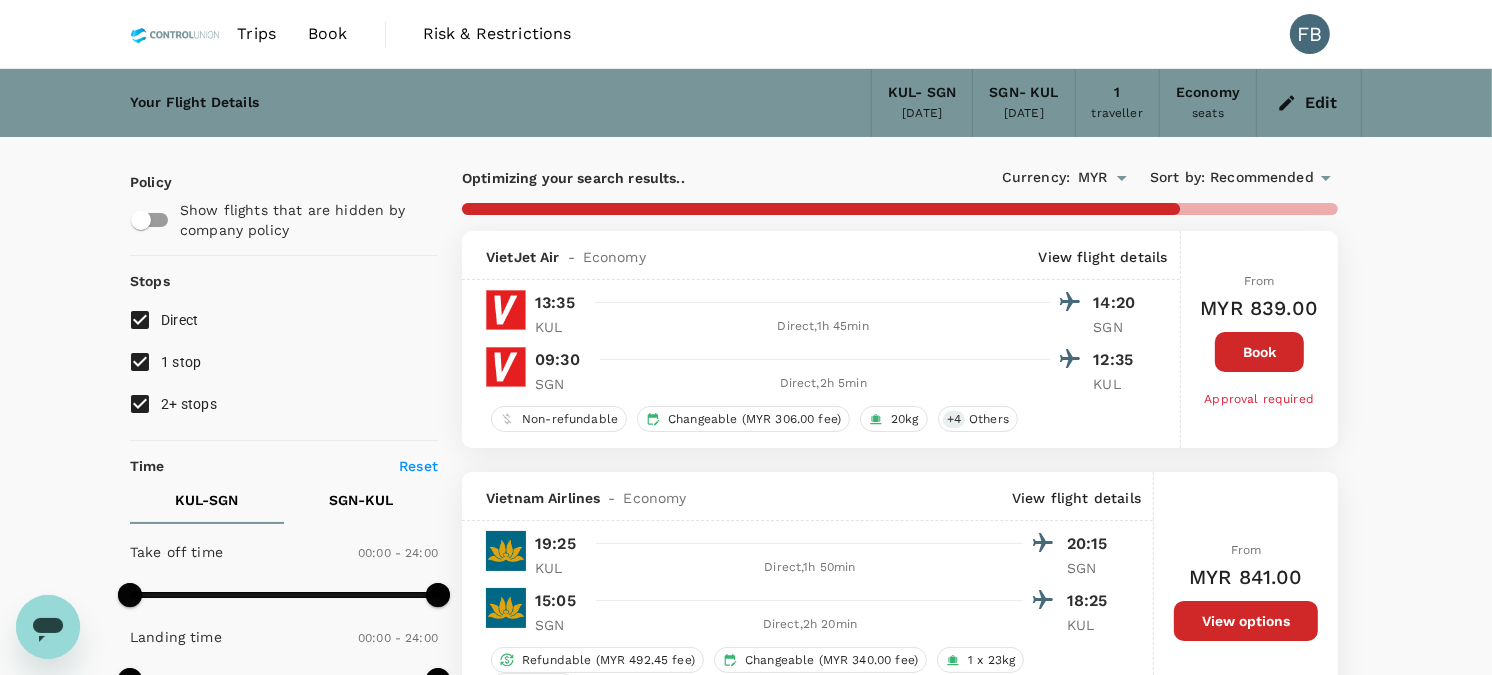 type on "1615" 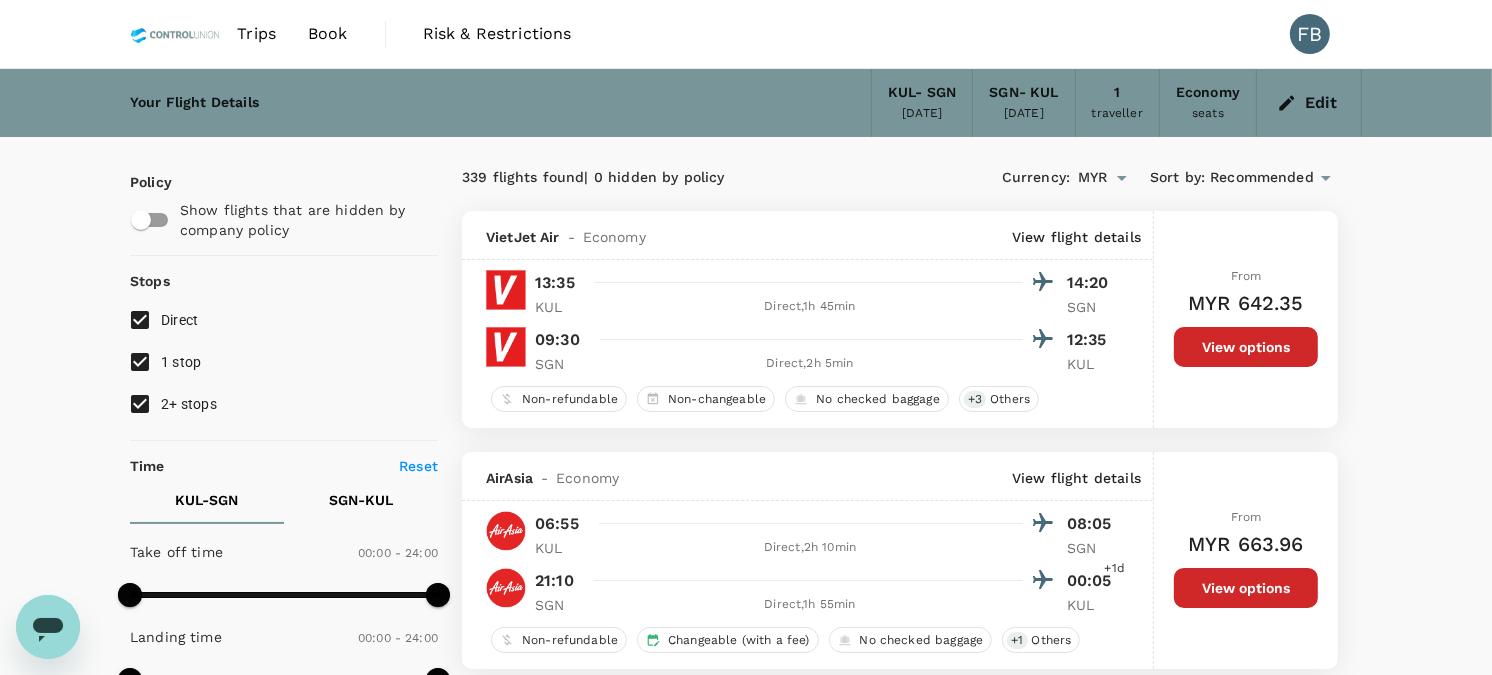 click on "Edit" at bounding box center (1309, 103) 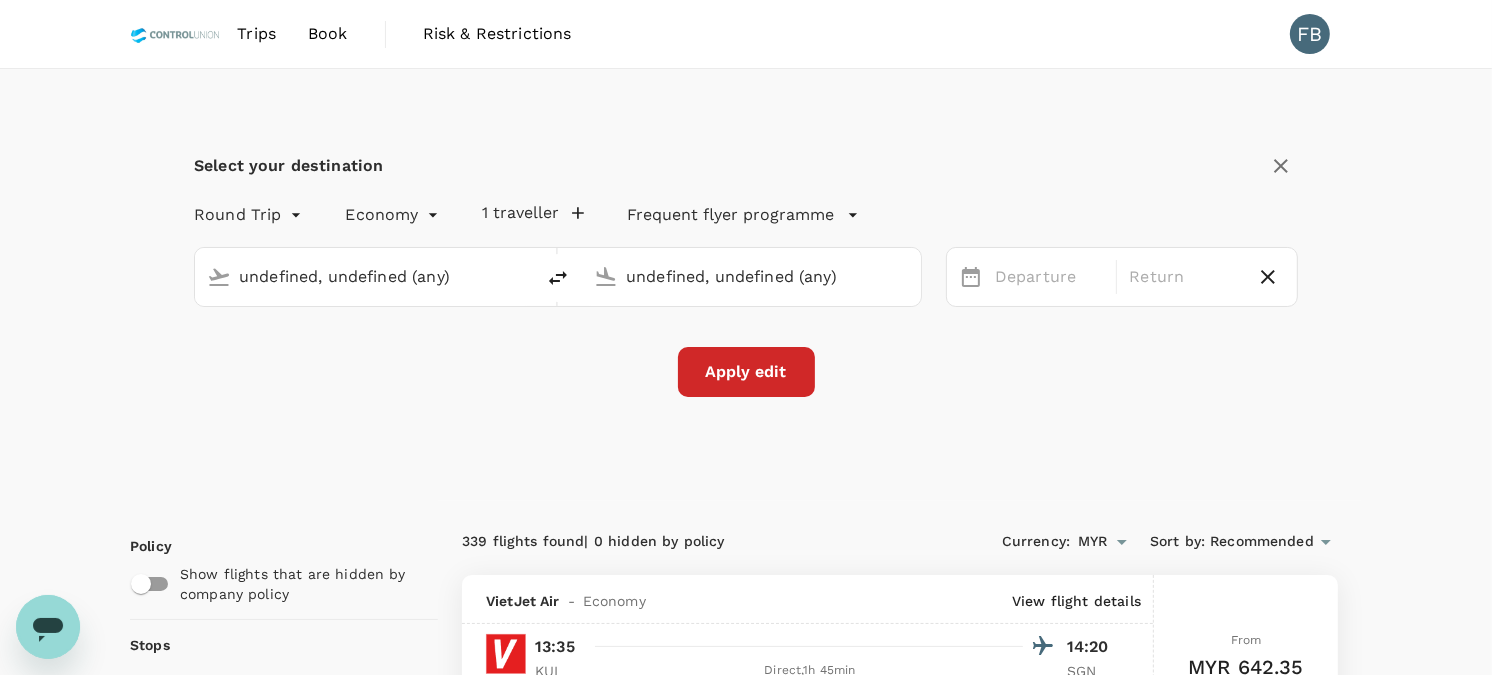 type 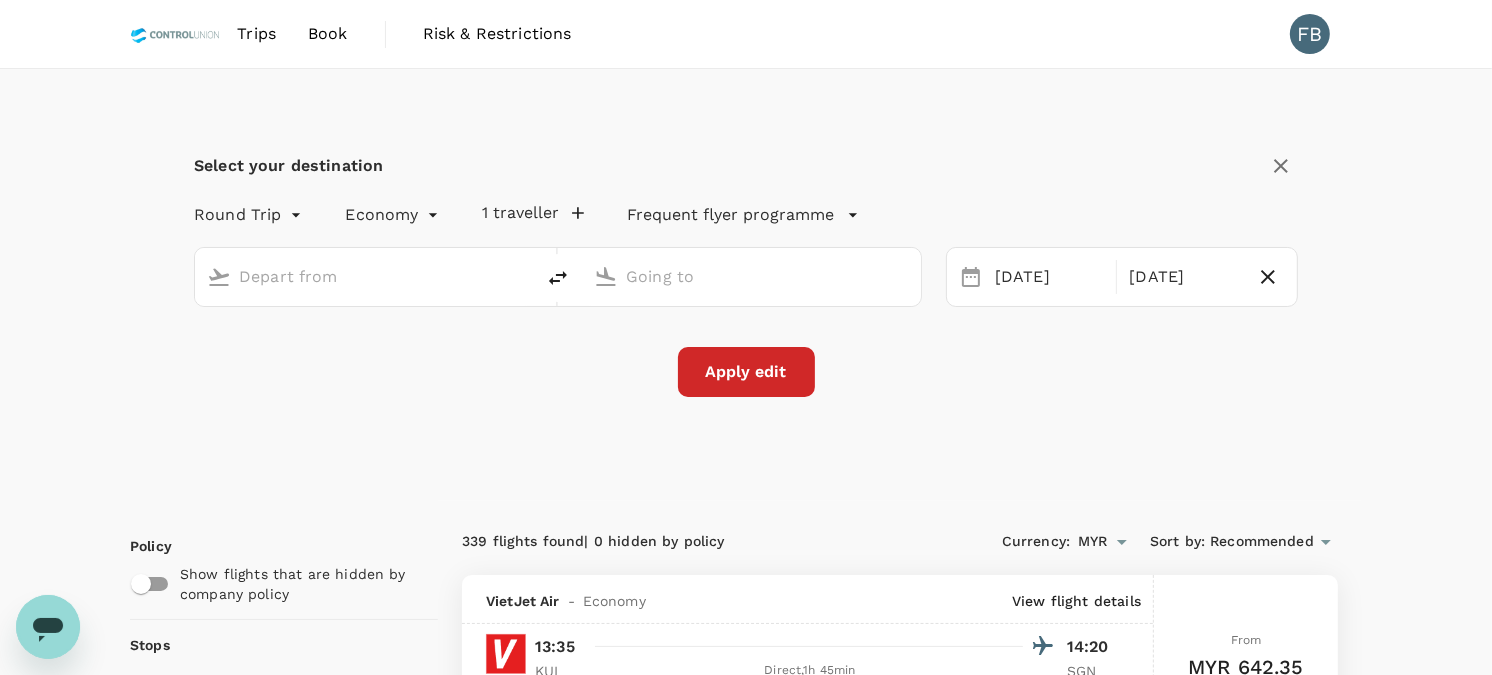 type on "Kuala Lumpur Intl ([GEOGRAPHIC_DATA])" 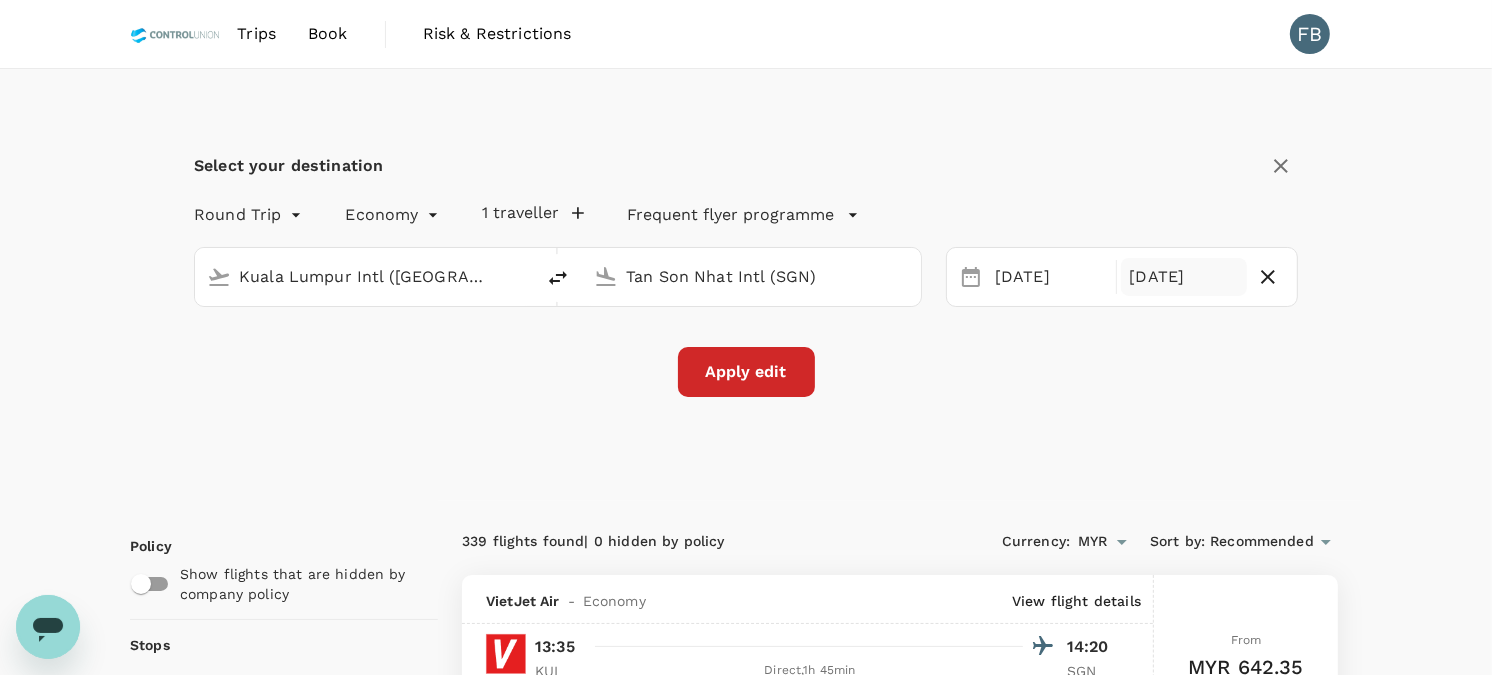 click on "[DATE]" at bounding box center [1183, 277] 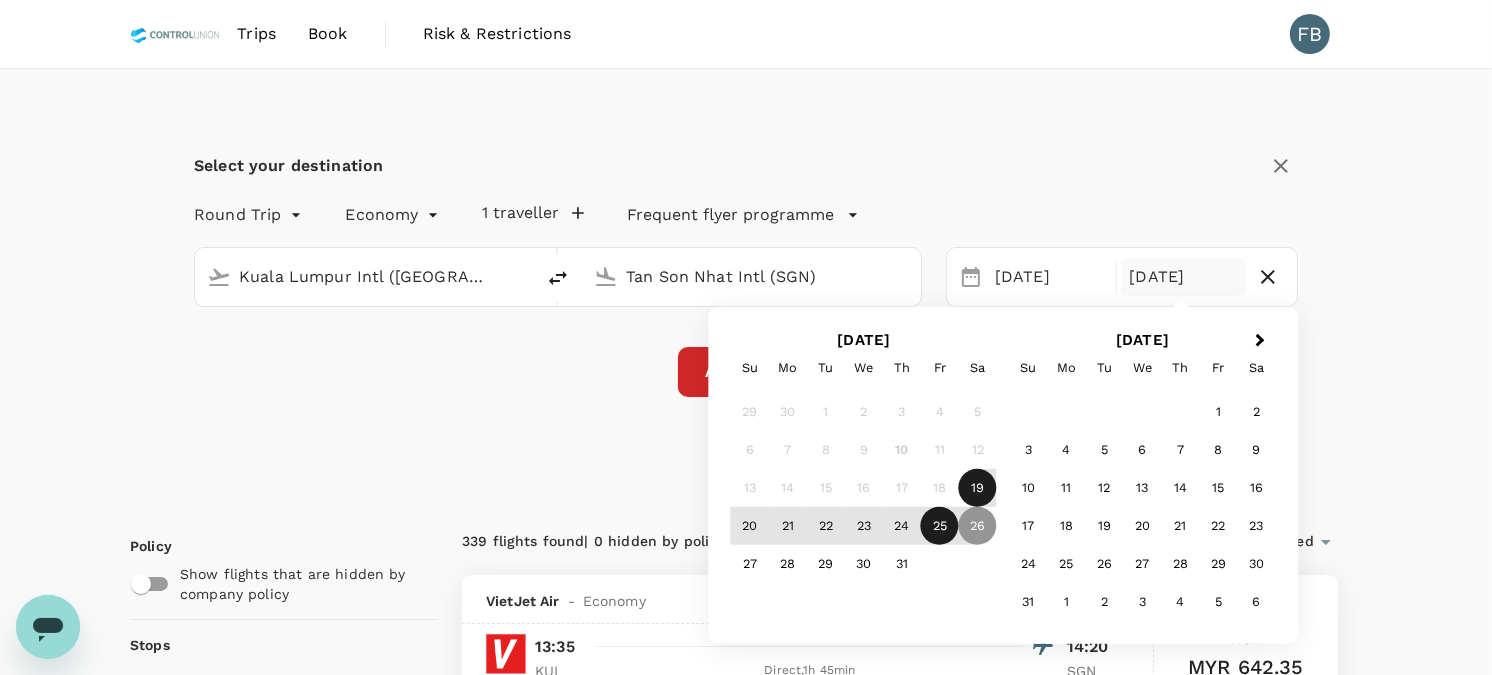 click on "25" at bounding box center [940, 526] 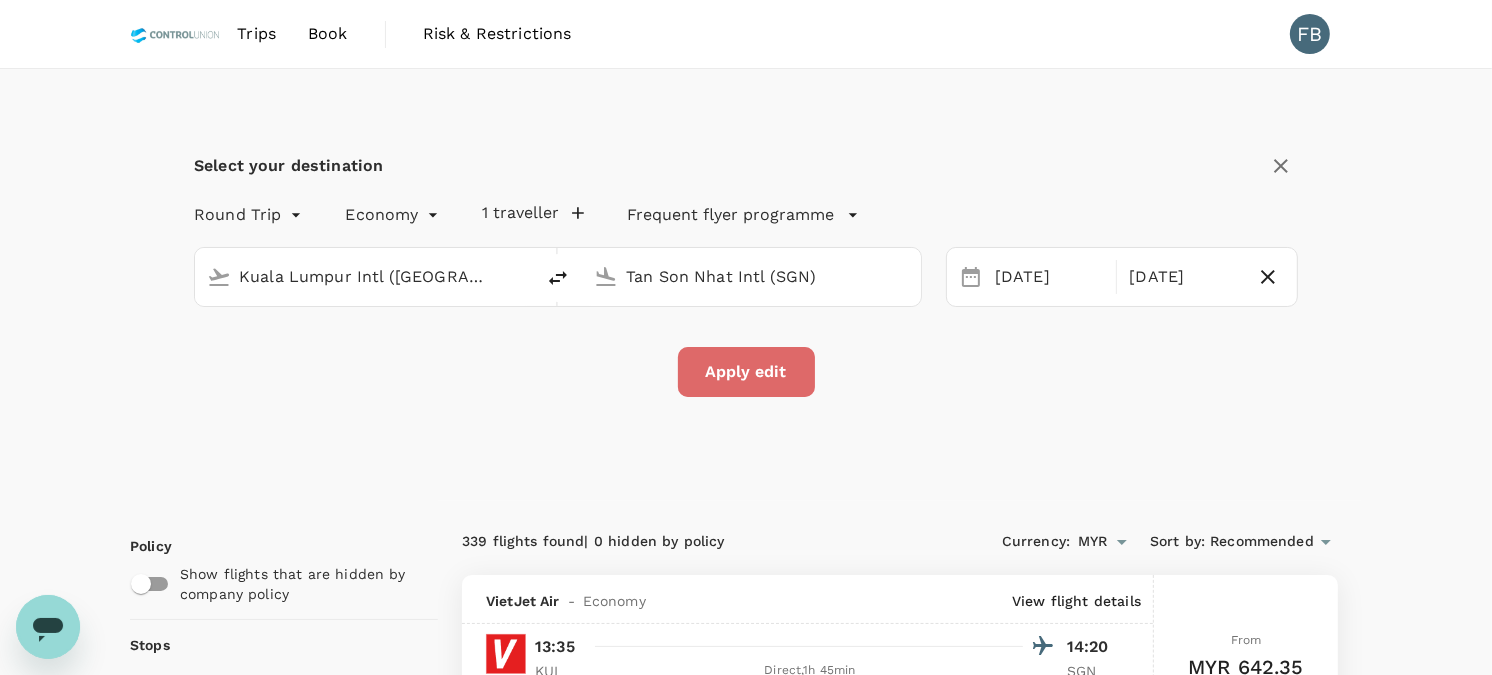 click on "Apply edit" at bounding box center (746, 372) 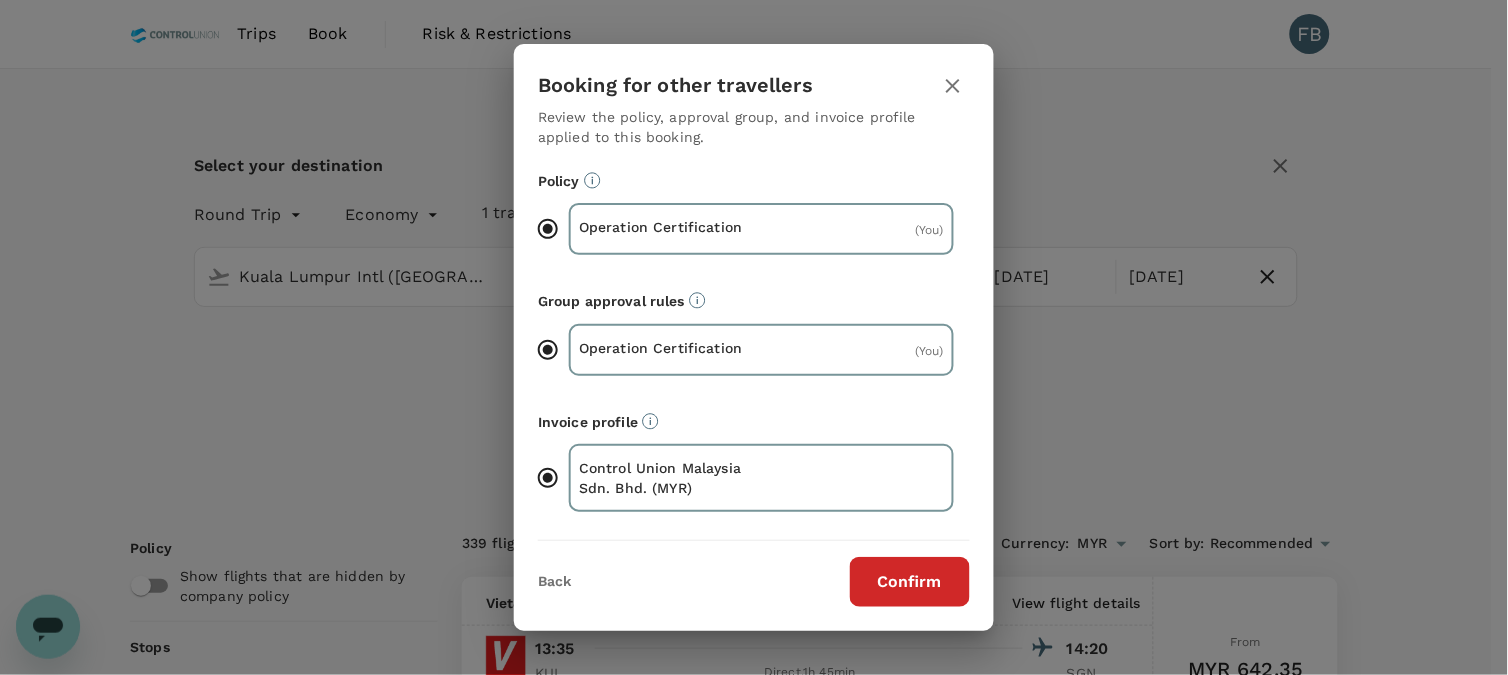 click on "Confirm" at bounding box center [910, 582] 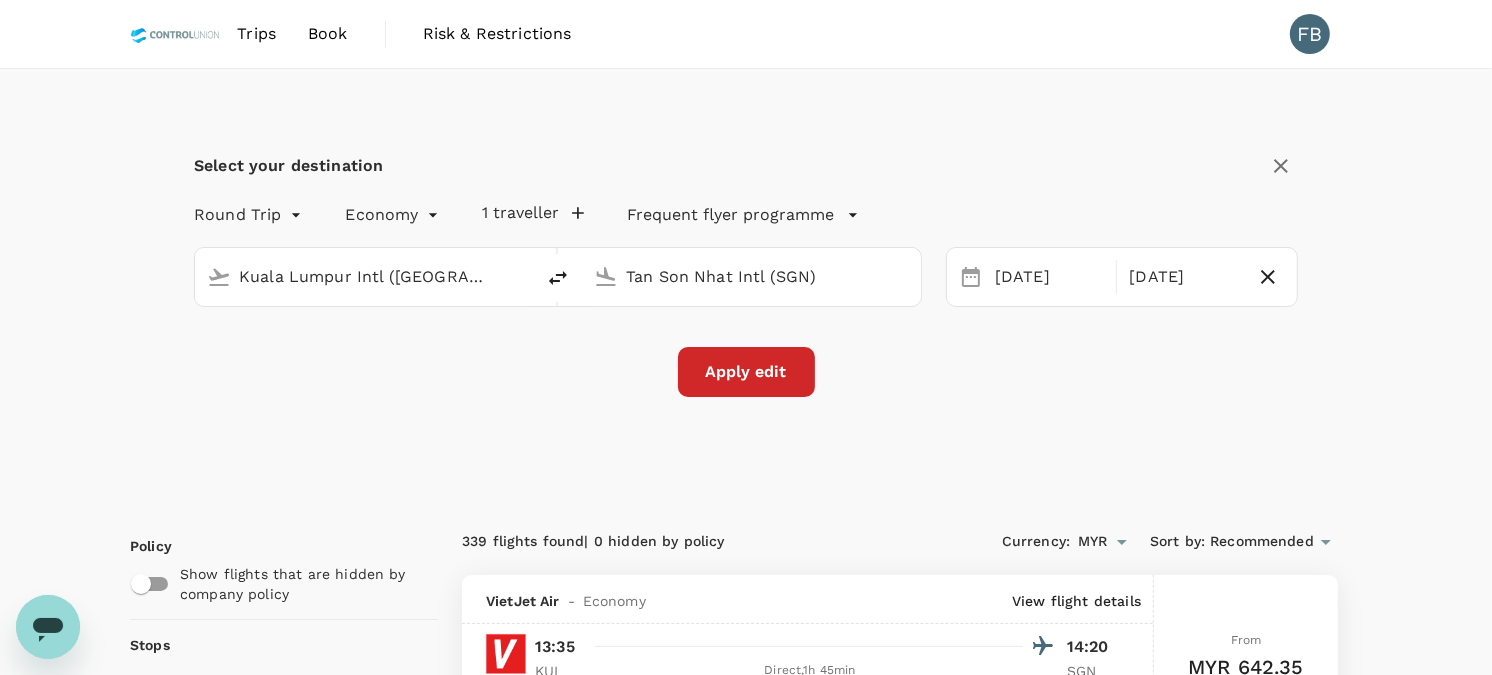 checkbox on "false" 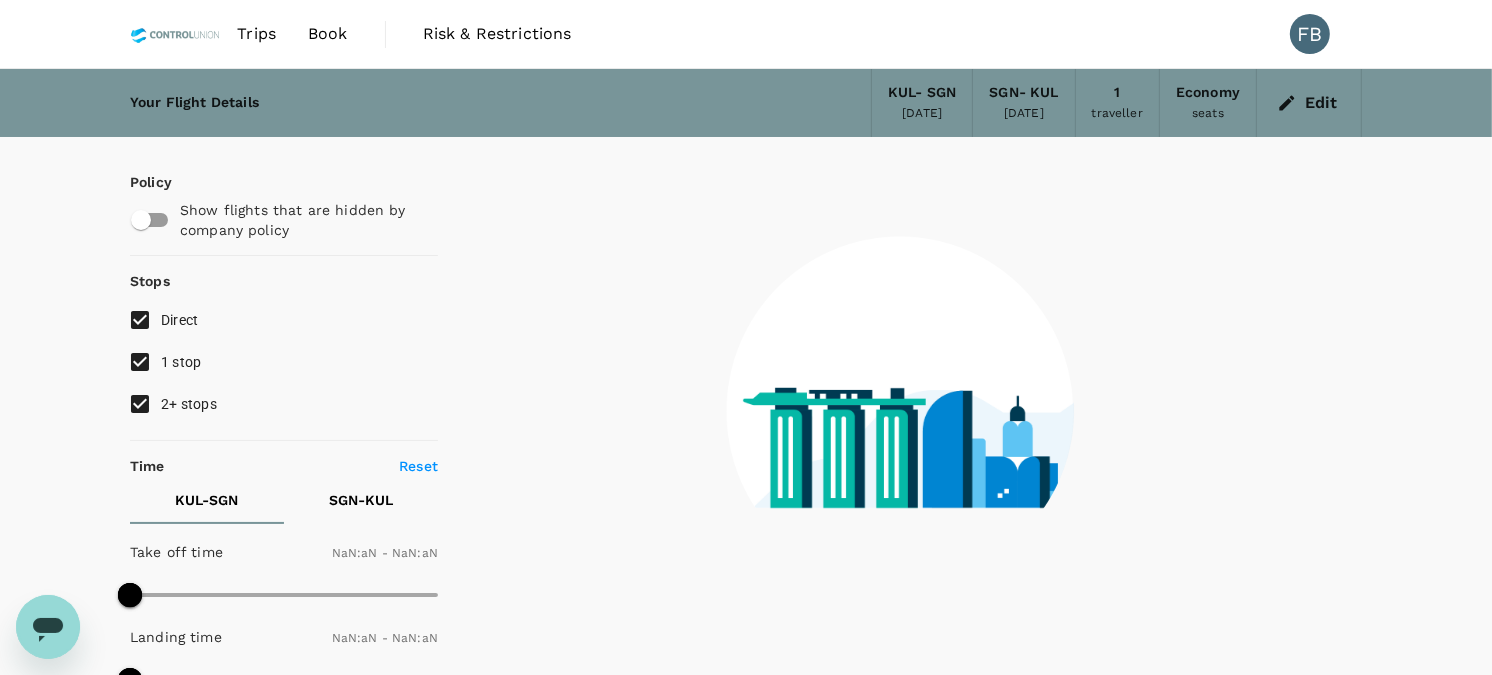 type on "1440" 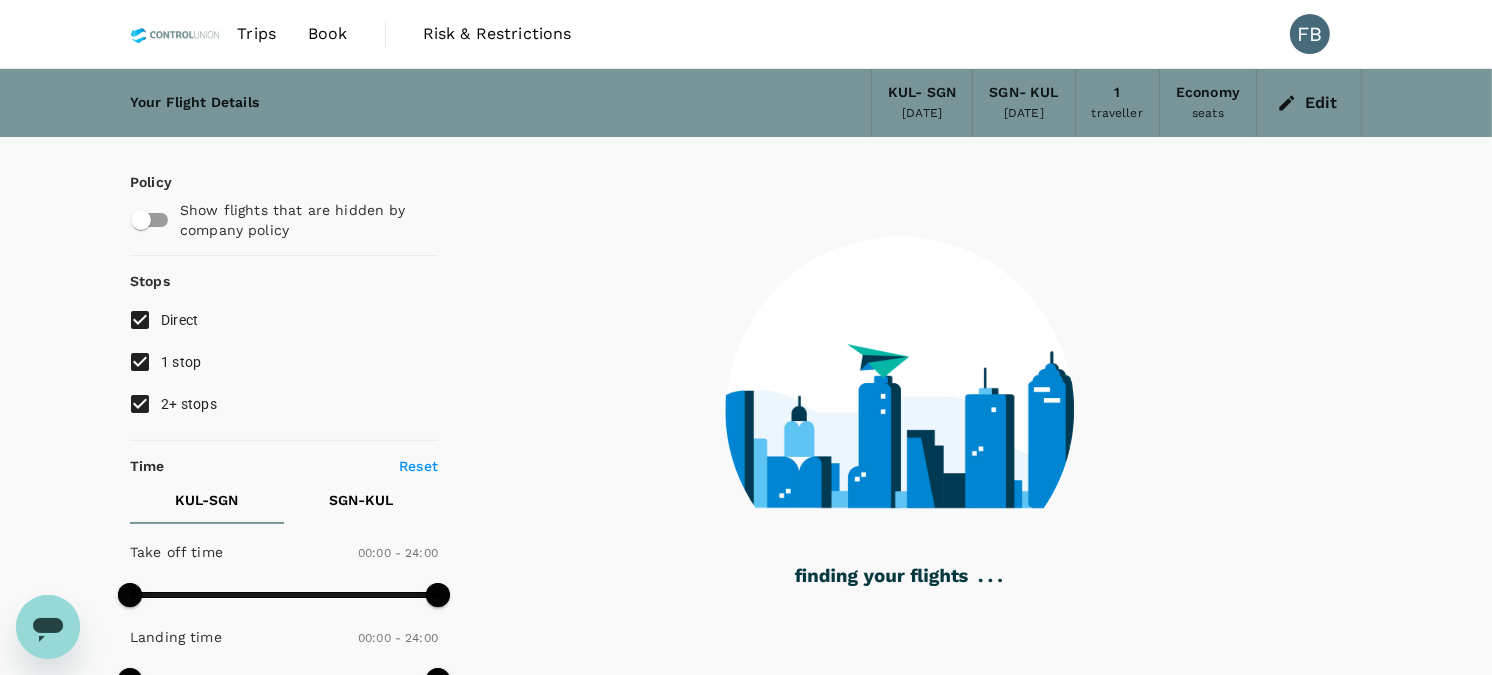 type on "1030" 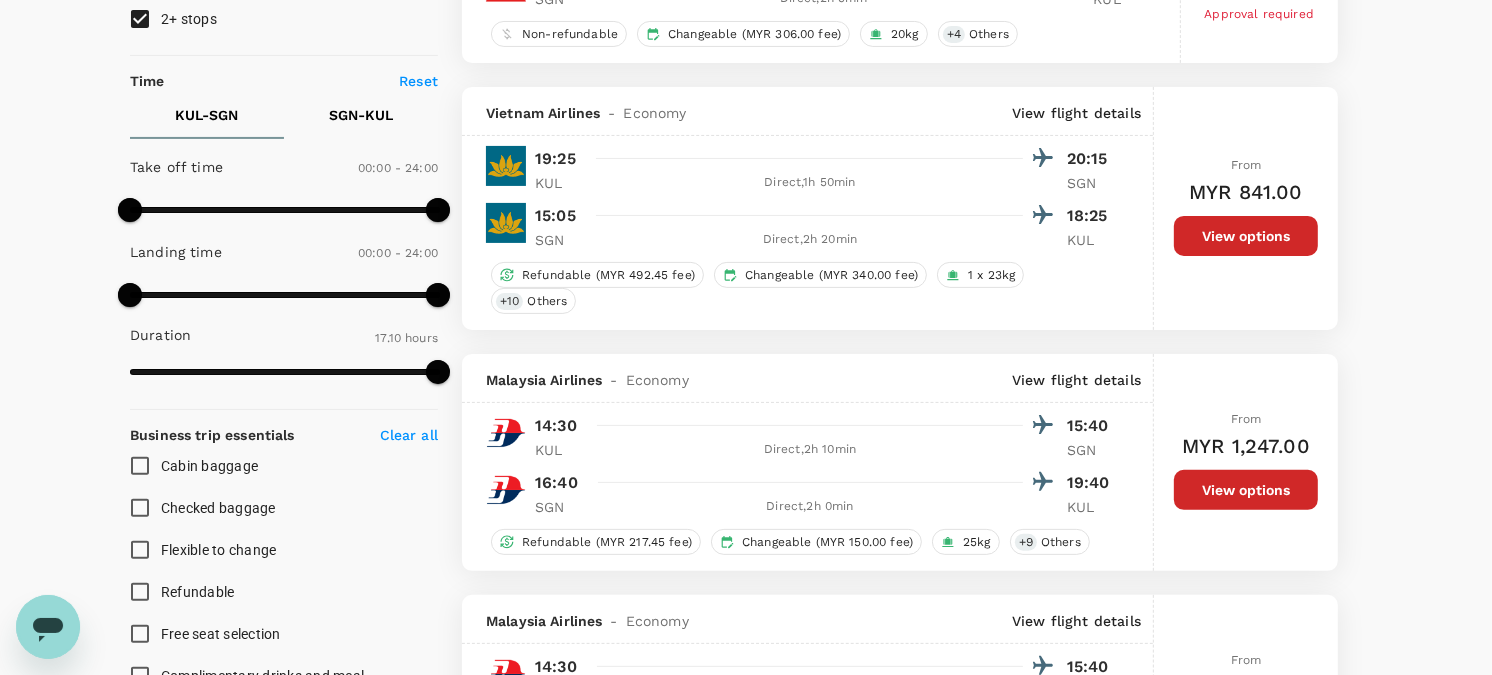scroll, scrollTop: 444, scrollLeft: 0, axis: vertical 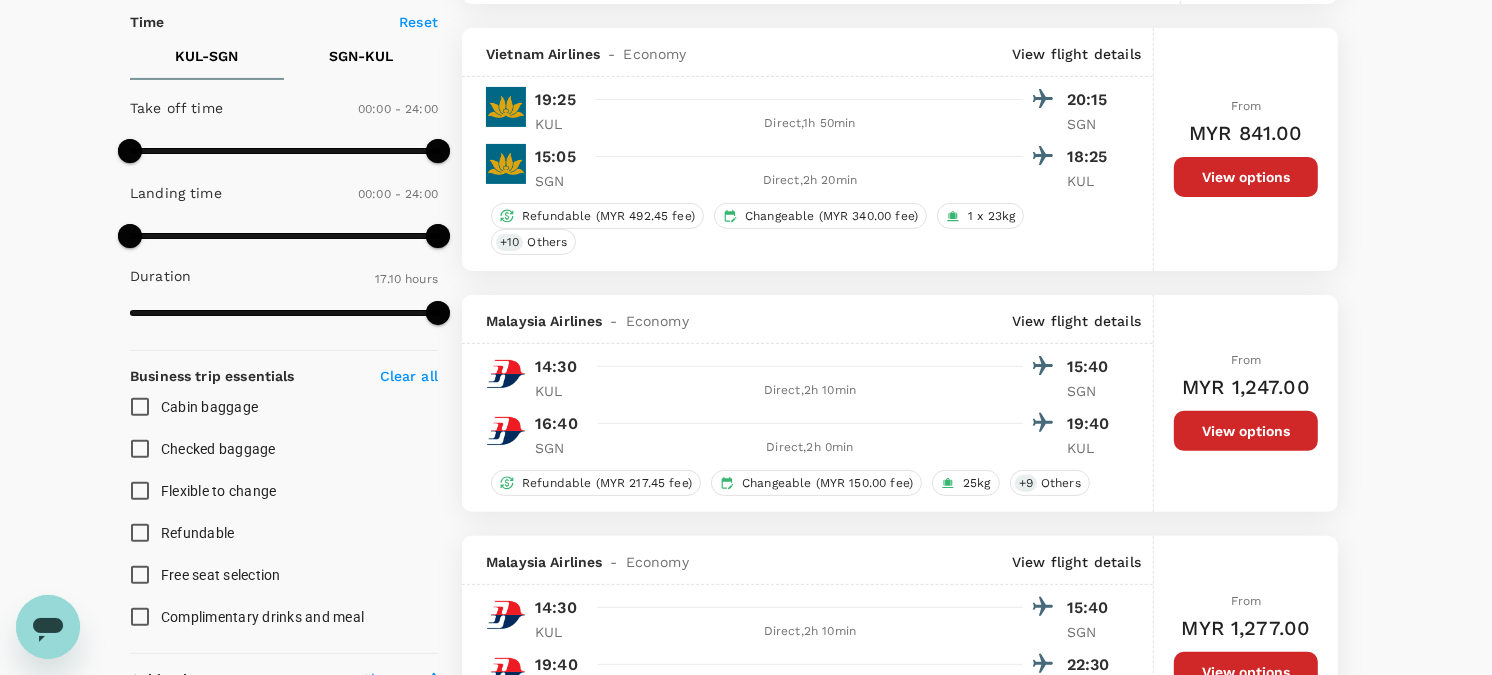 type on "1615" 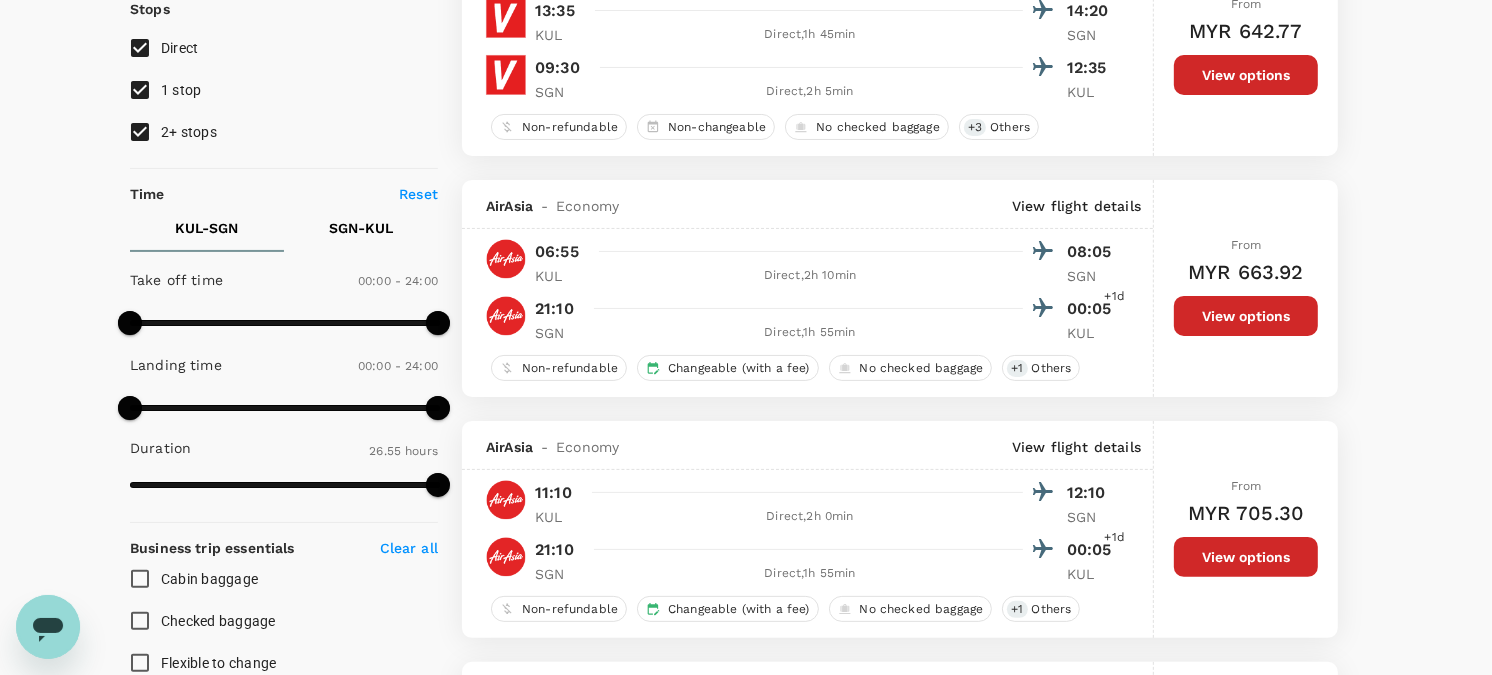 scroll, scrollTop: 0, scrollLeft: 0, axis: both 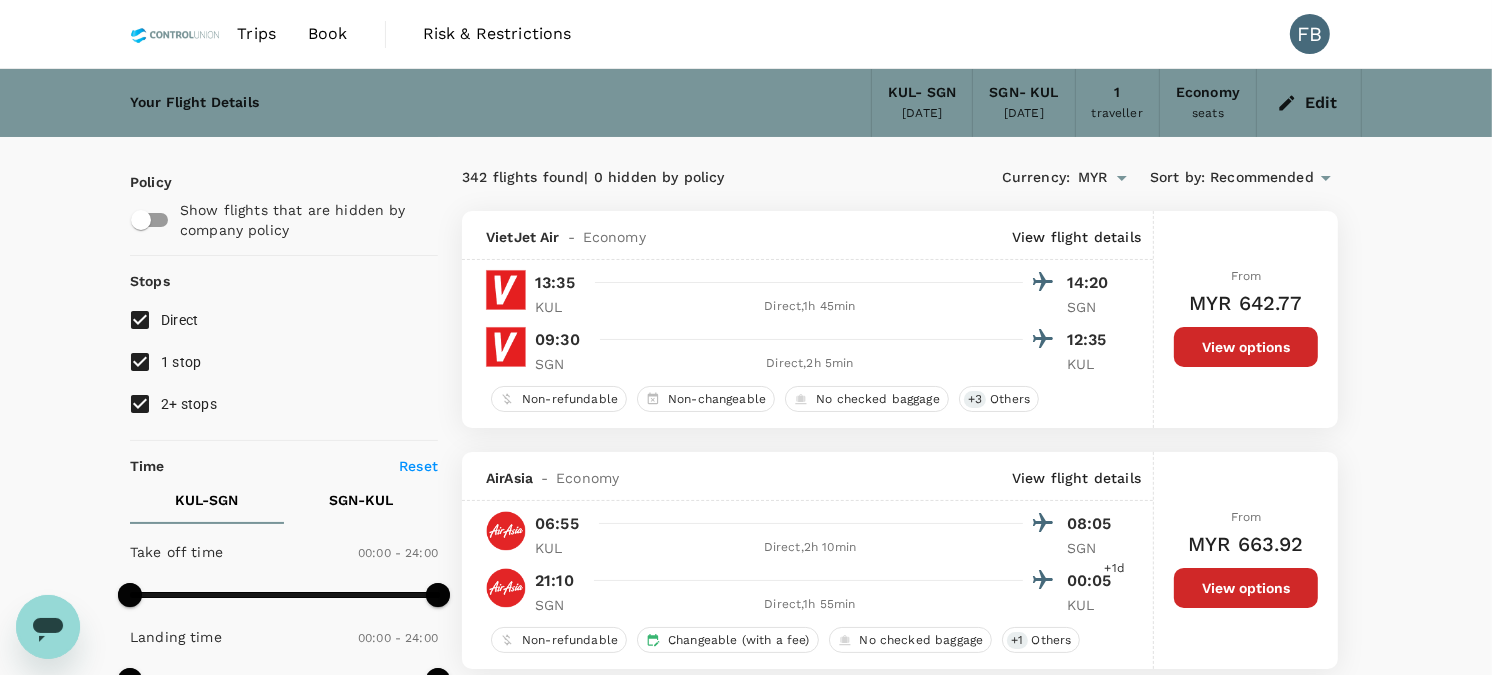 click on "[DATE]" at bounding box center [1024, 114] 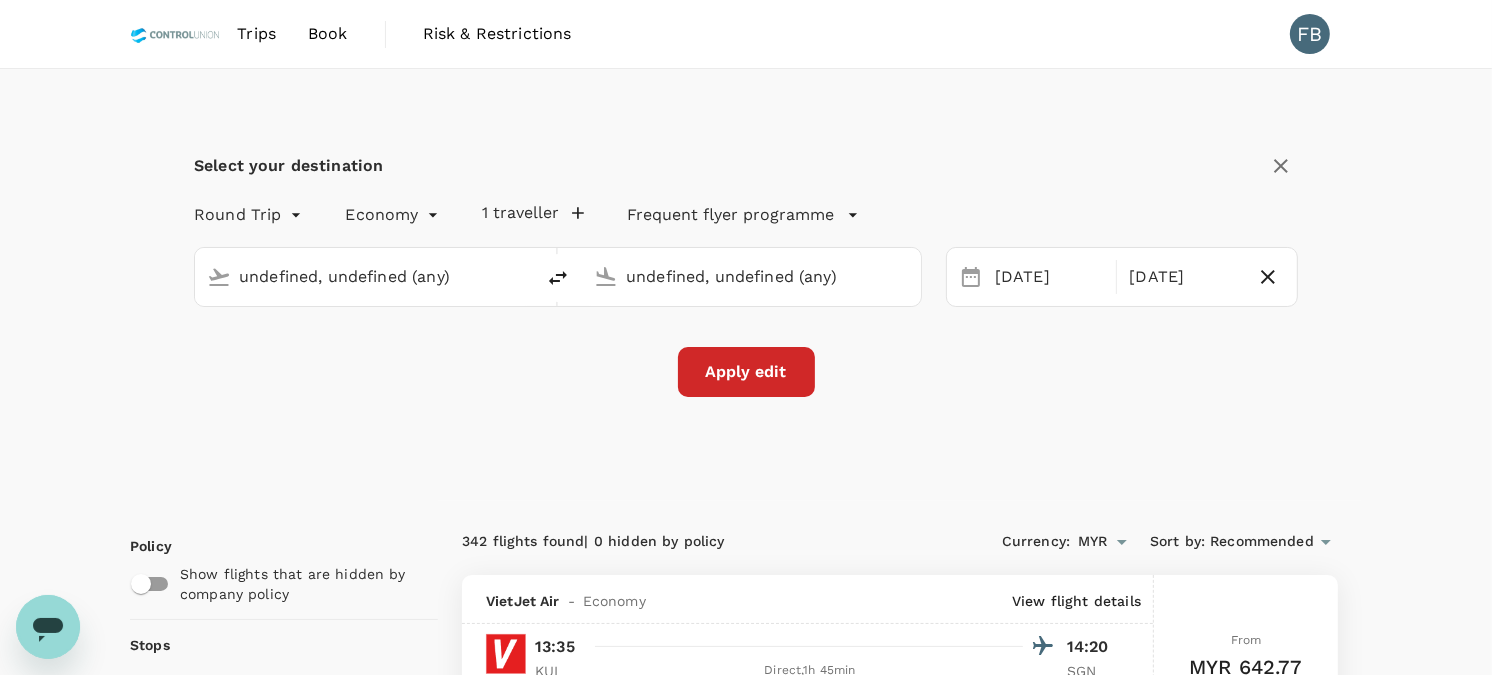 type 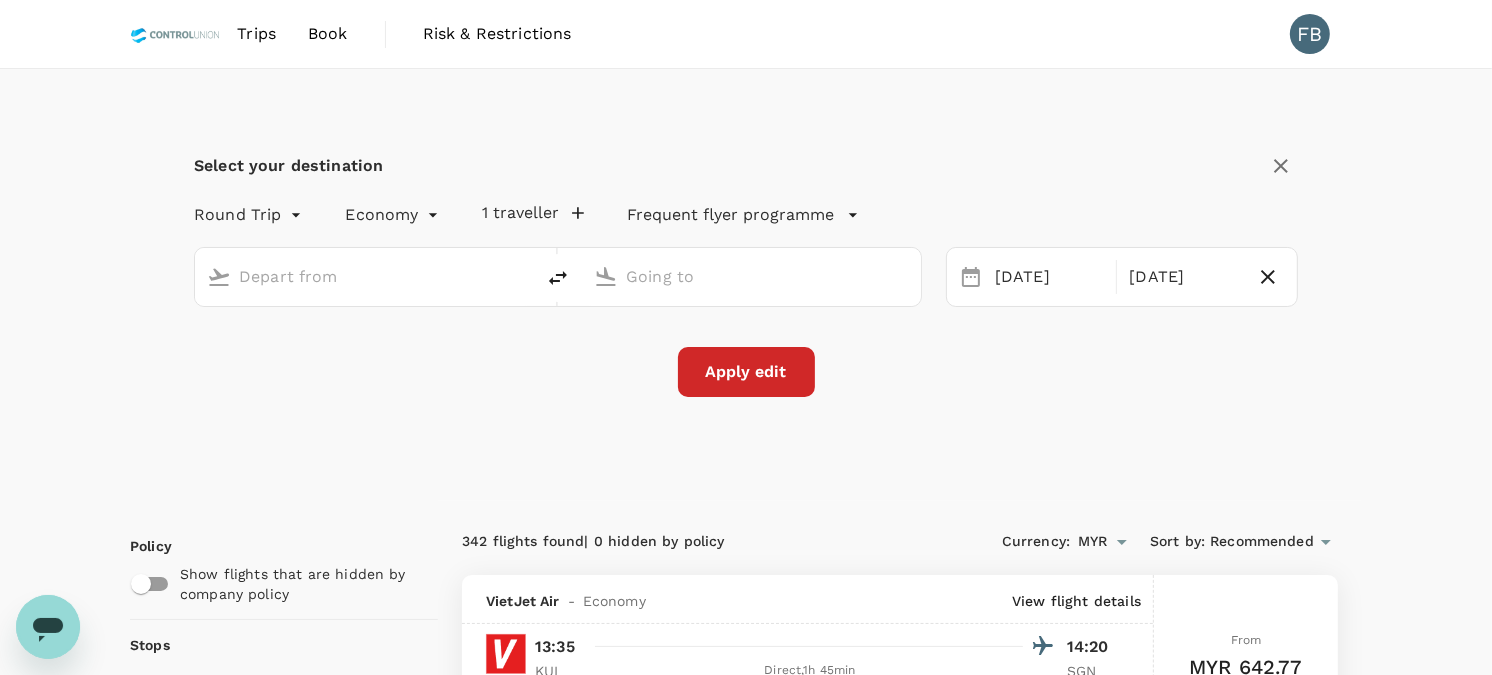 type on "Kuala Lumpur Intl ([GEOGRAPHIC_DATA])" 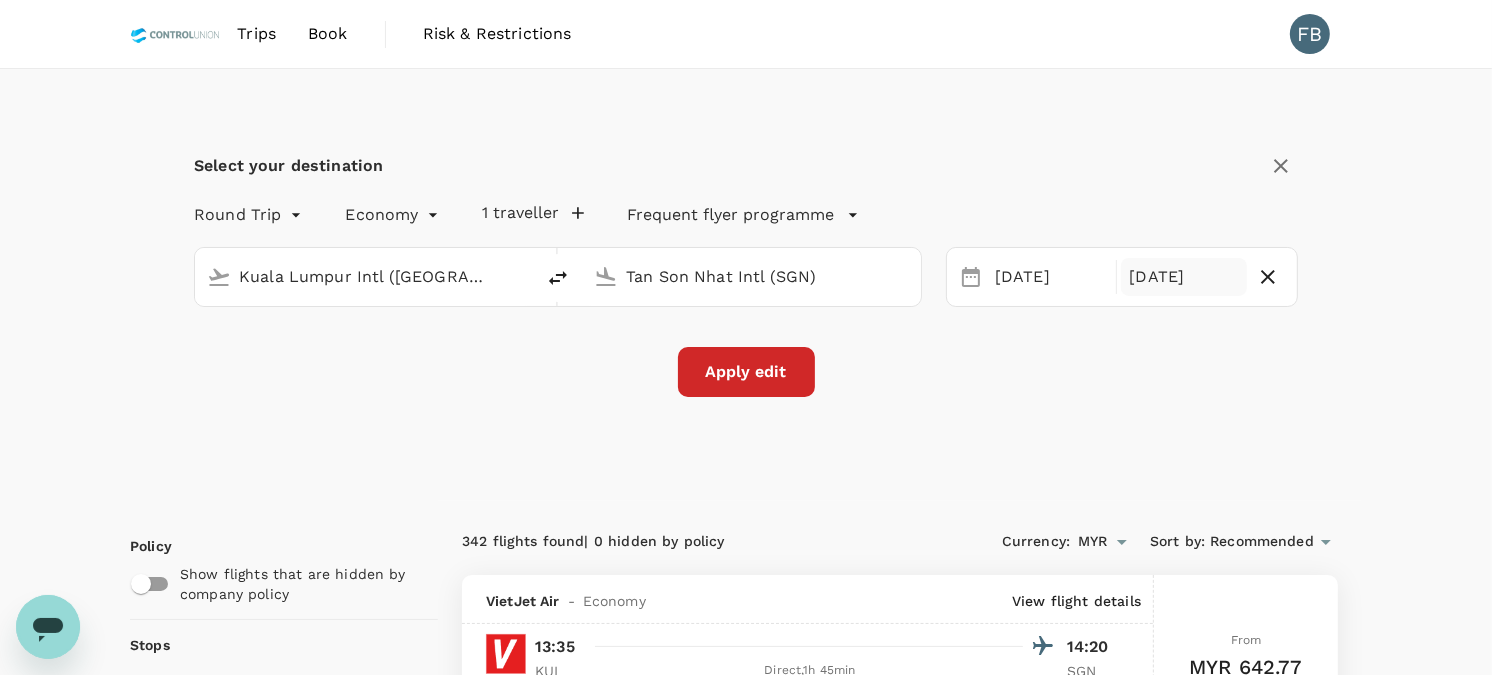 click on "[DATE]" at bounding box center [1183, 277] 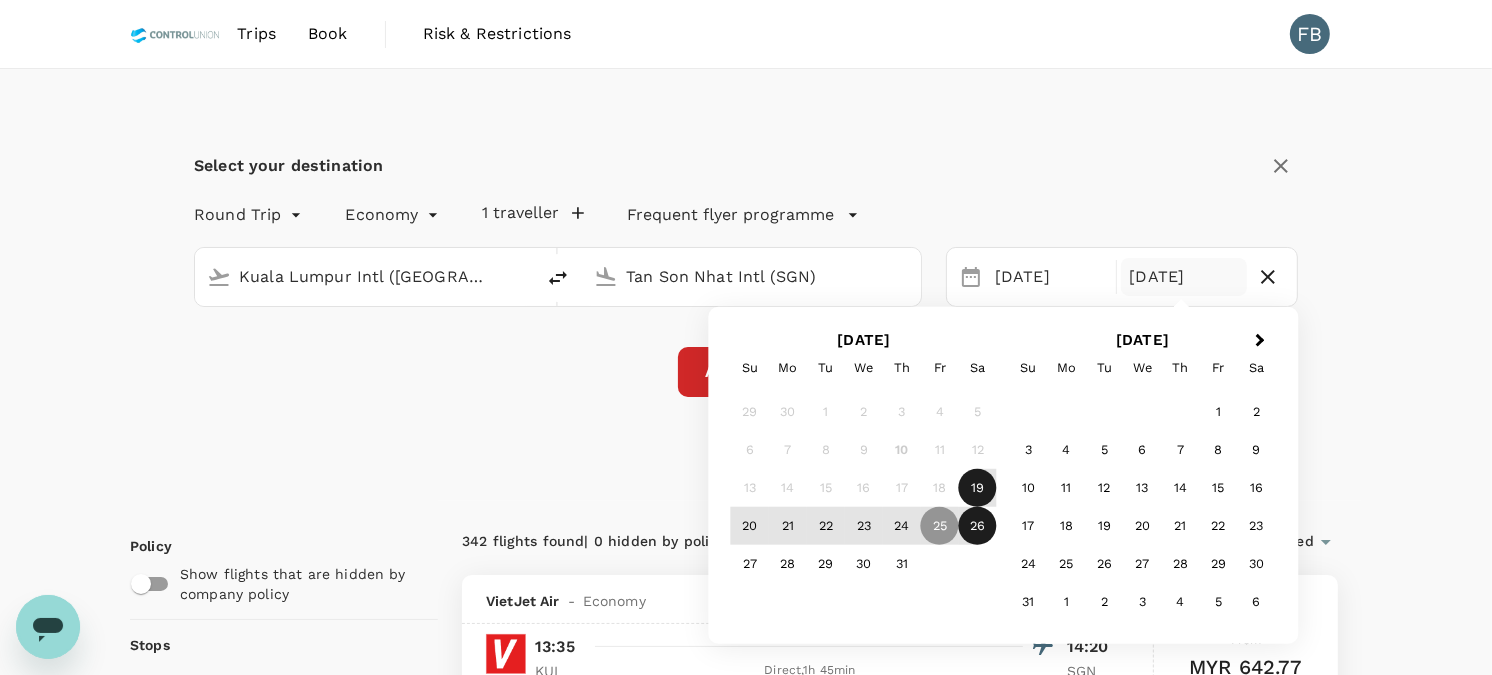 click on "26" at bounding box center (978, 526) 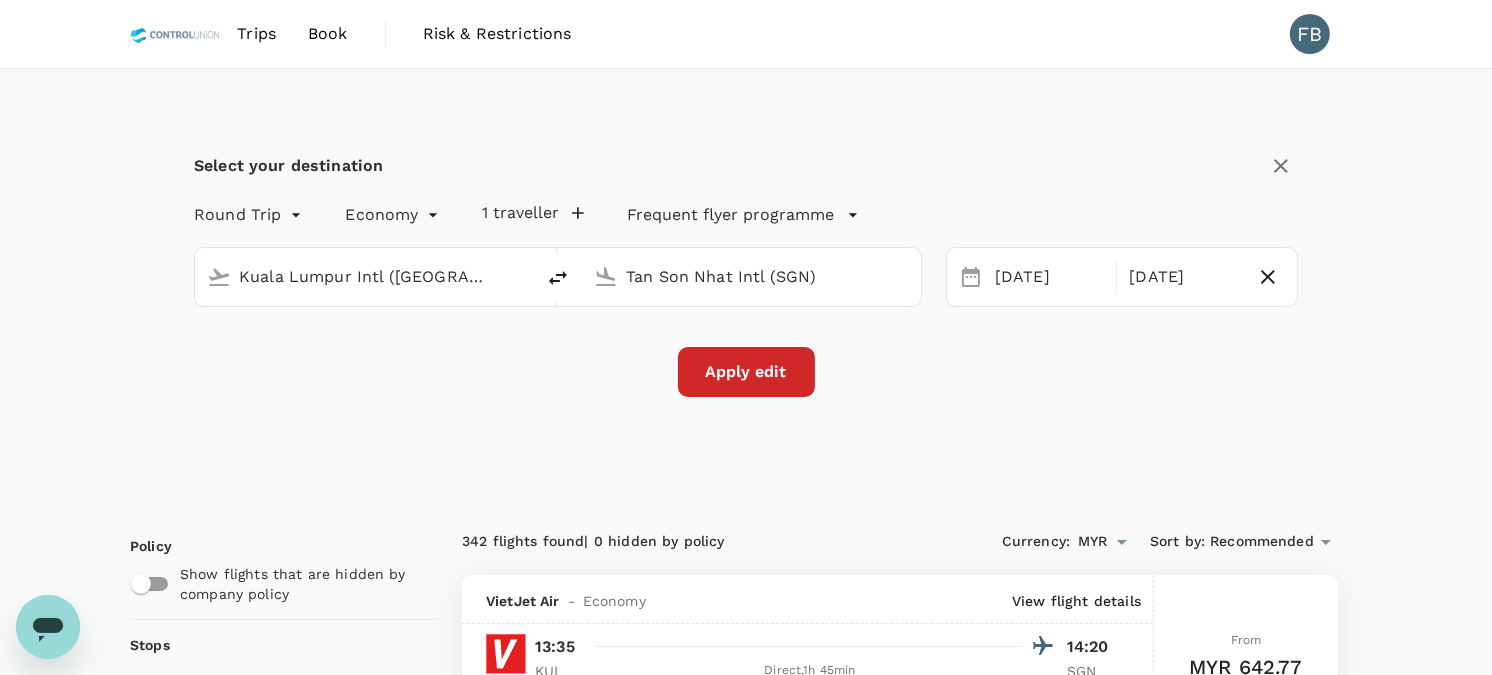 click on "Apply edit" at bounding box center (746, 372) 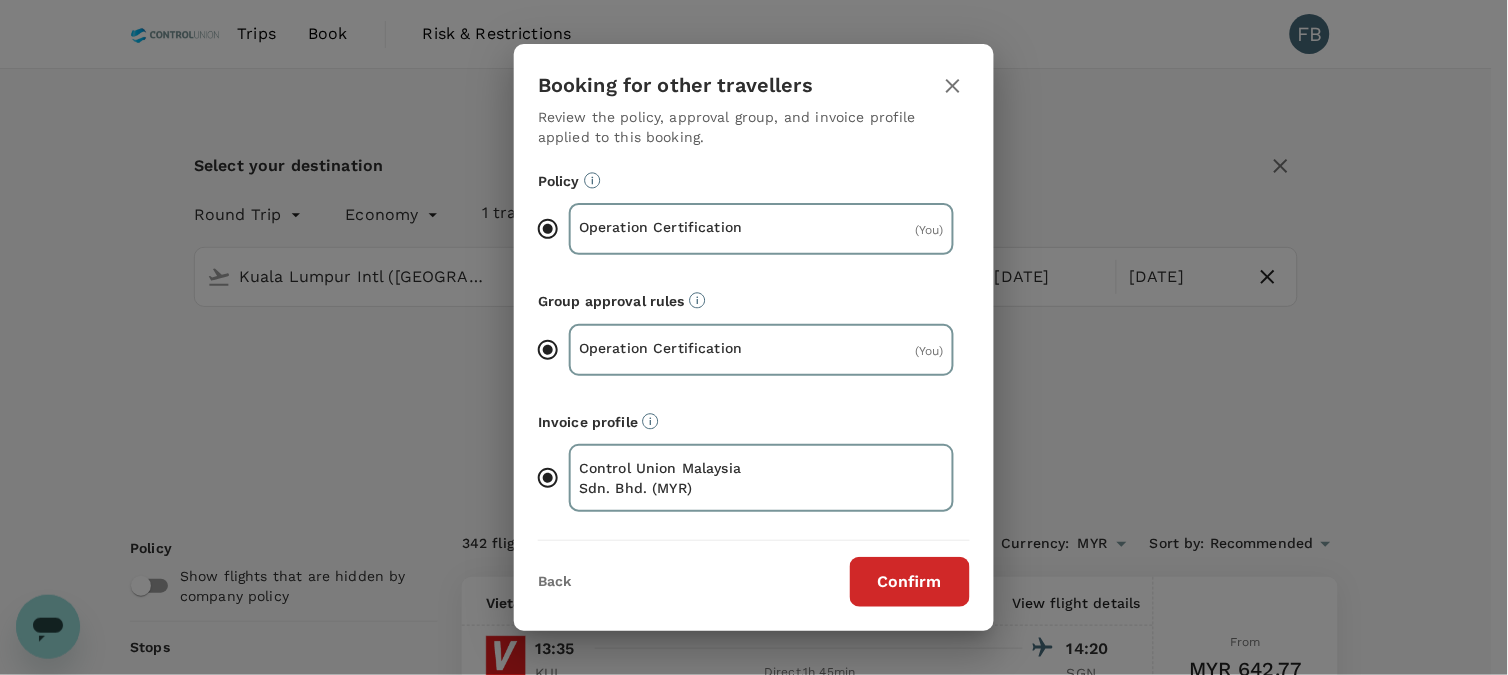 click on "Confirm" at bounding box center [910, 582] 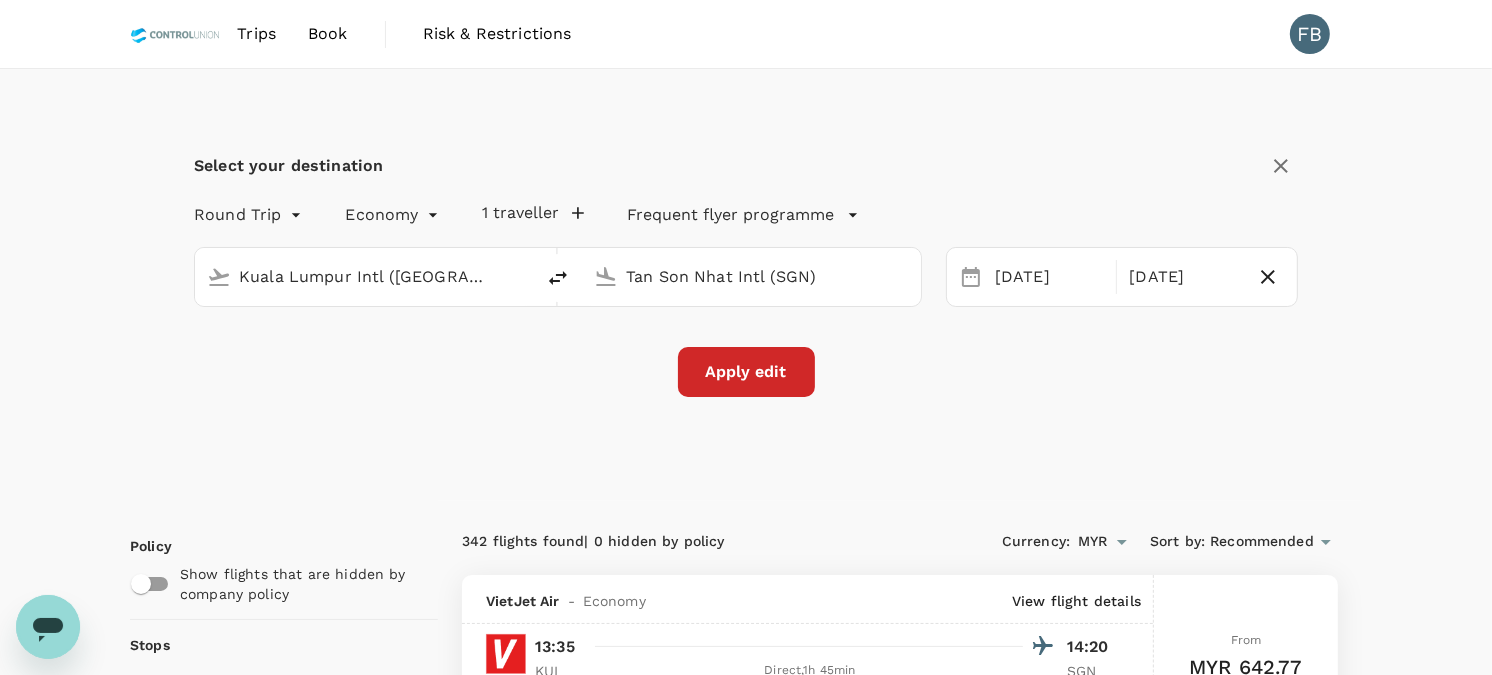 checkbox on "false" 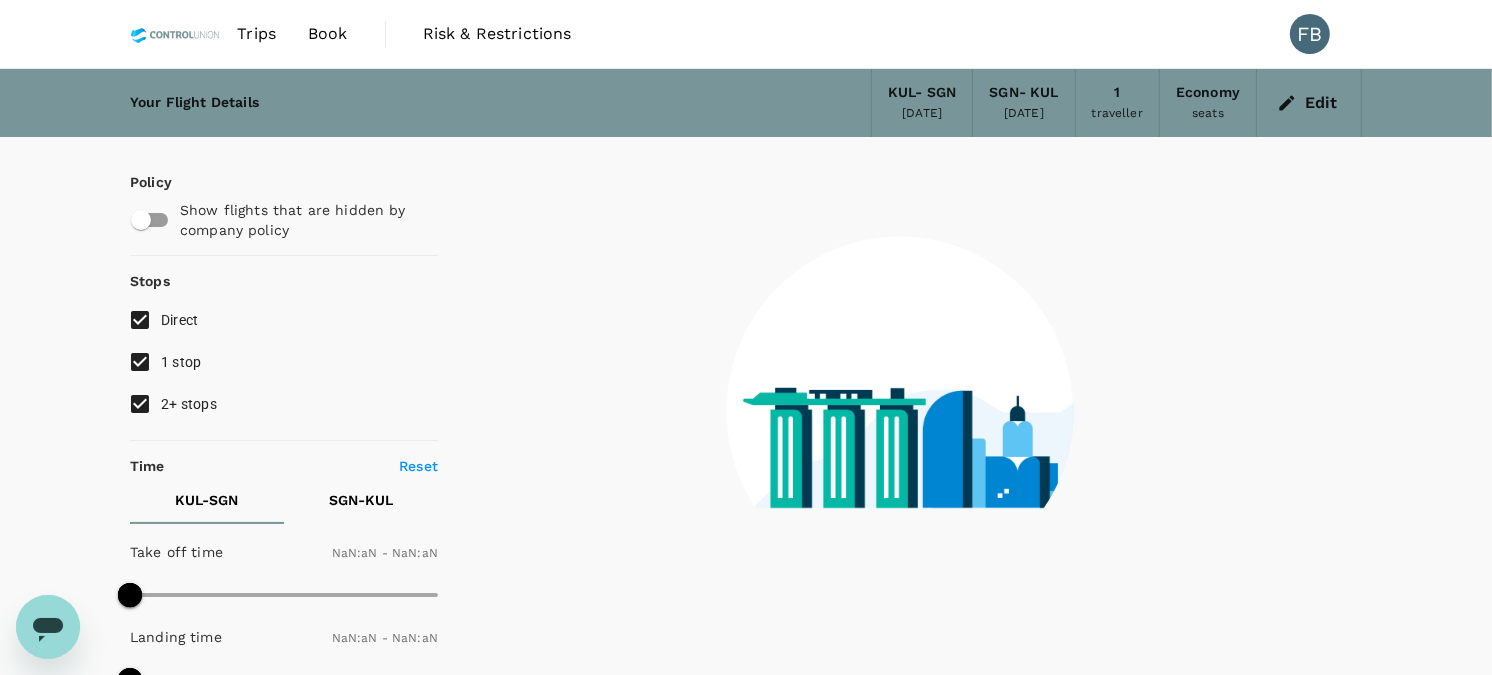 type on "1440" 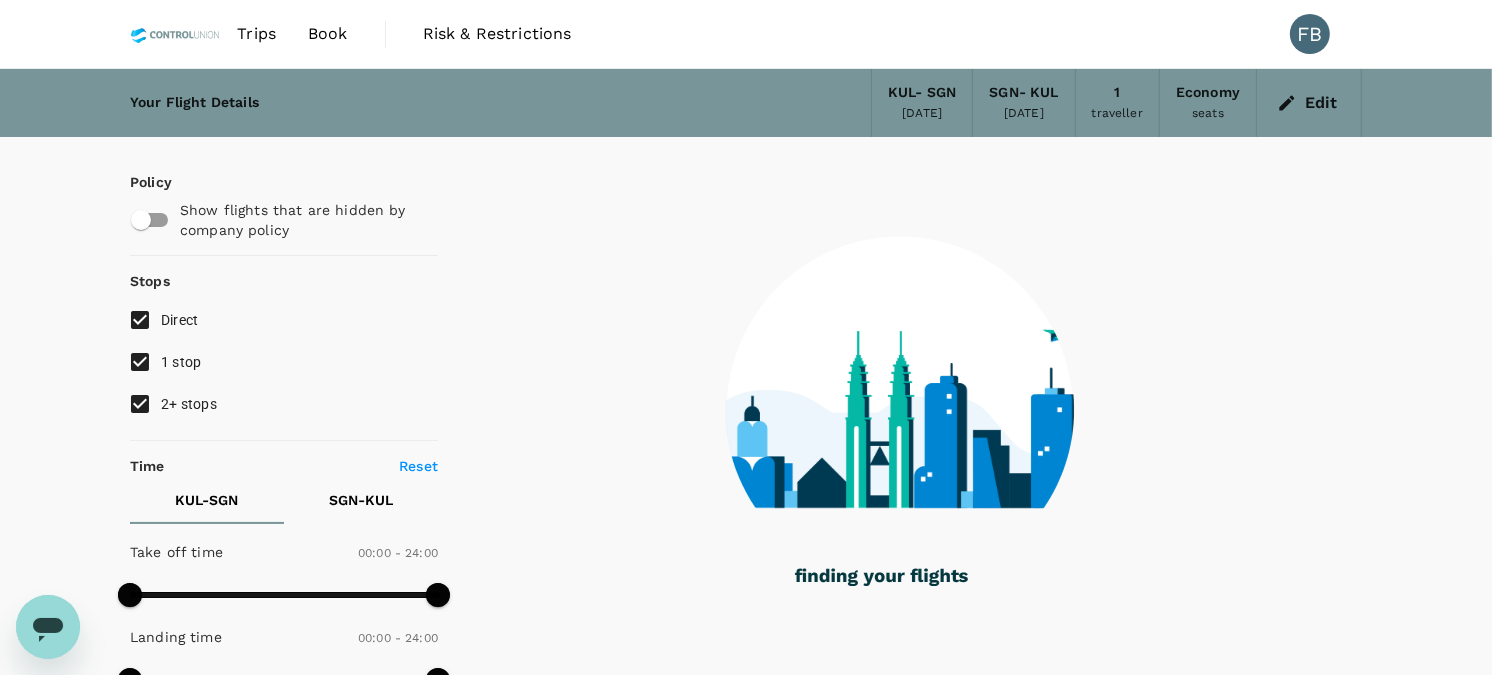type on "1030" 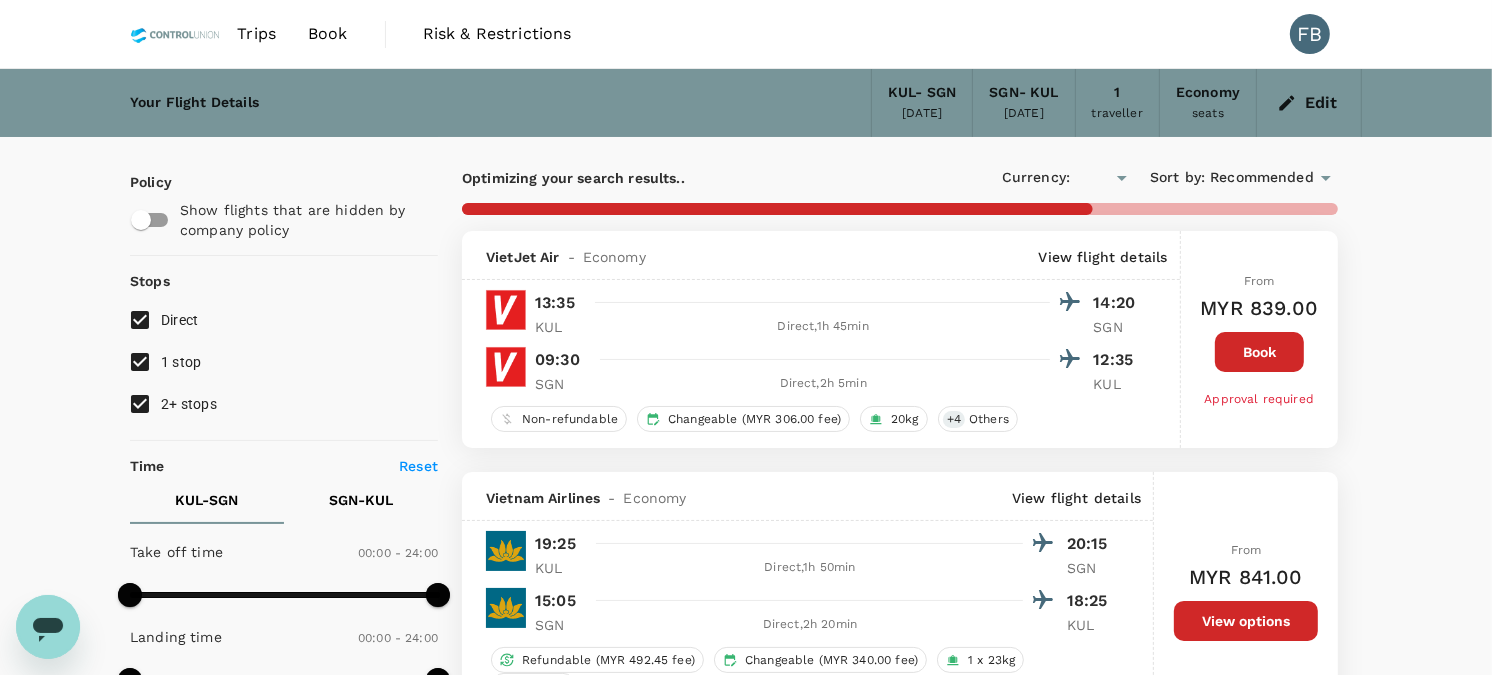 type on "MYR" 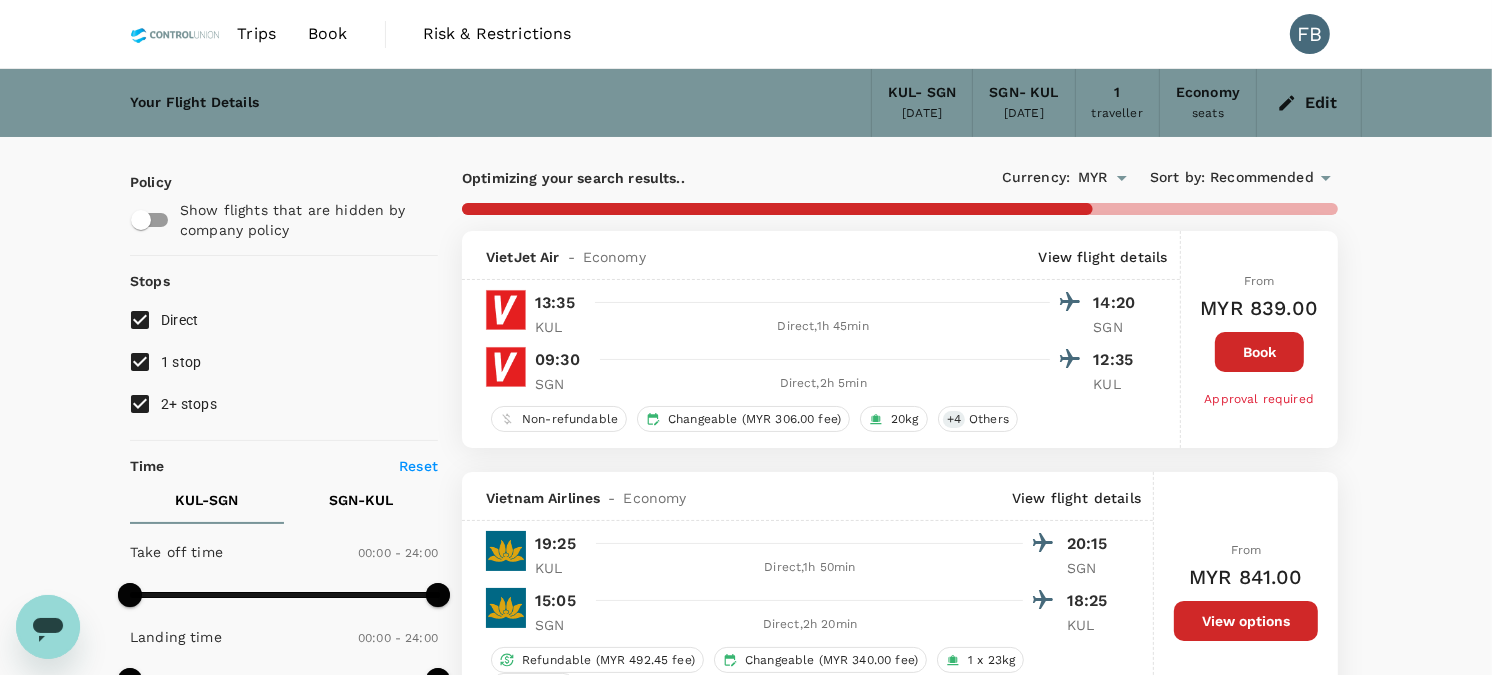click on "2+ stops" at bounding box center (140, 404) 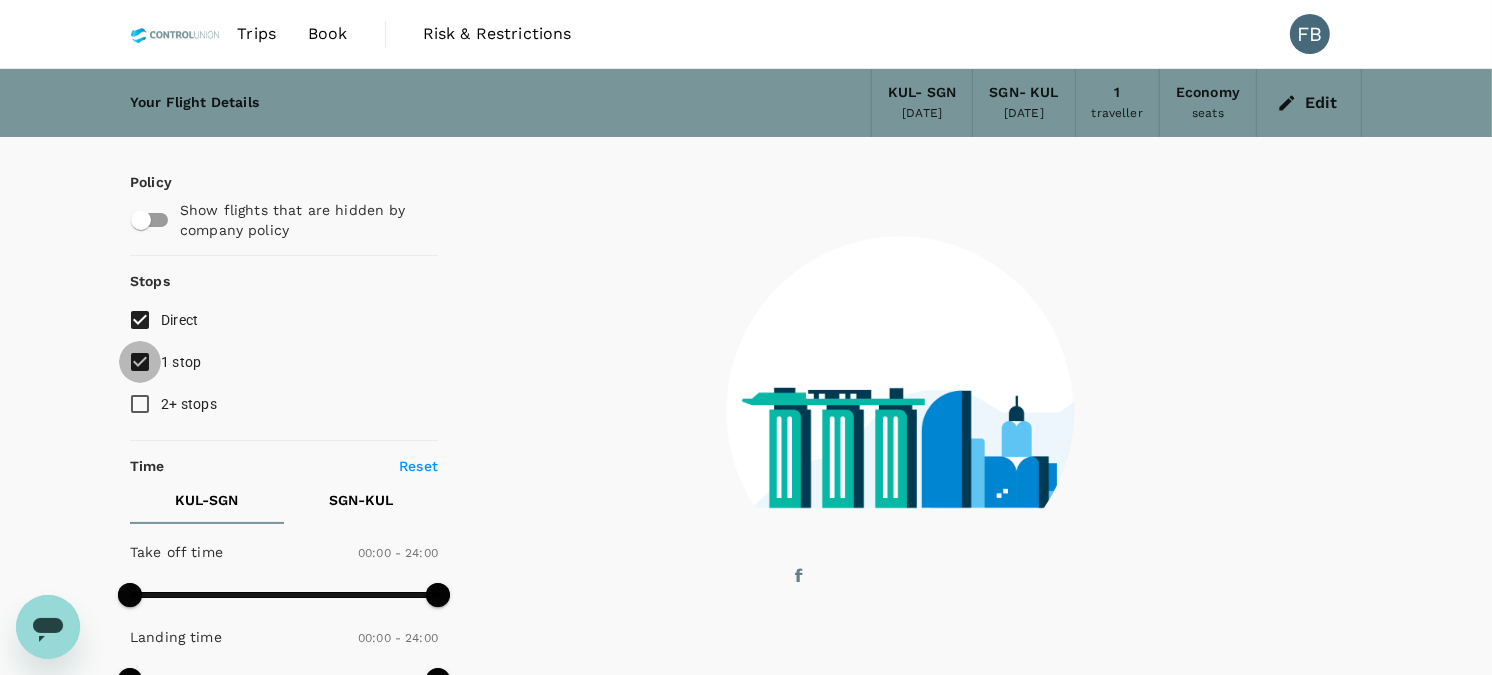 click on "1 stop" at bounding box center [140, 362] 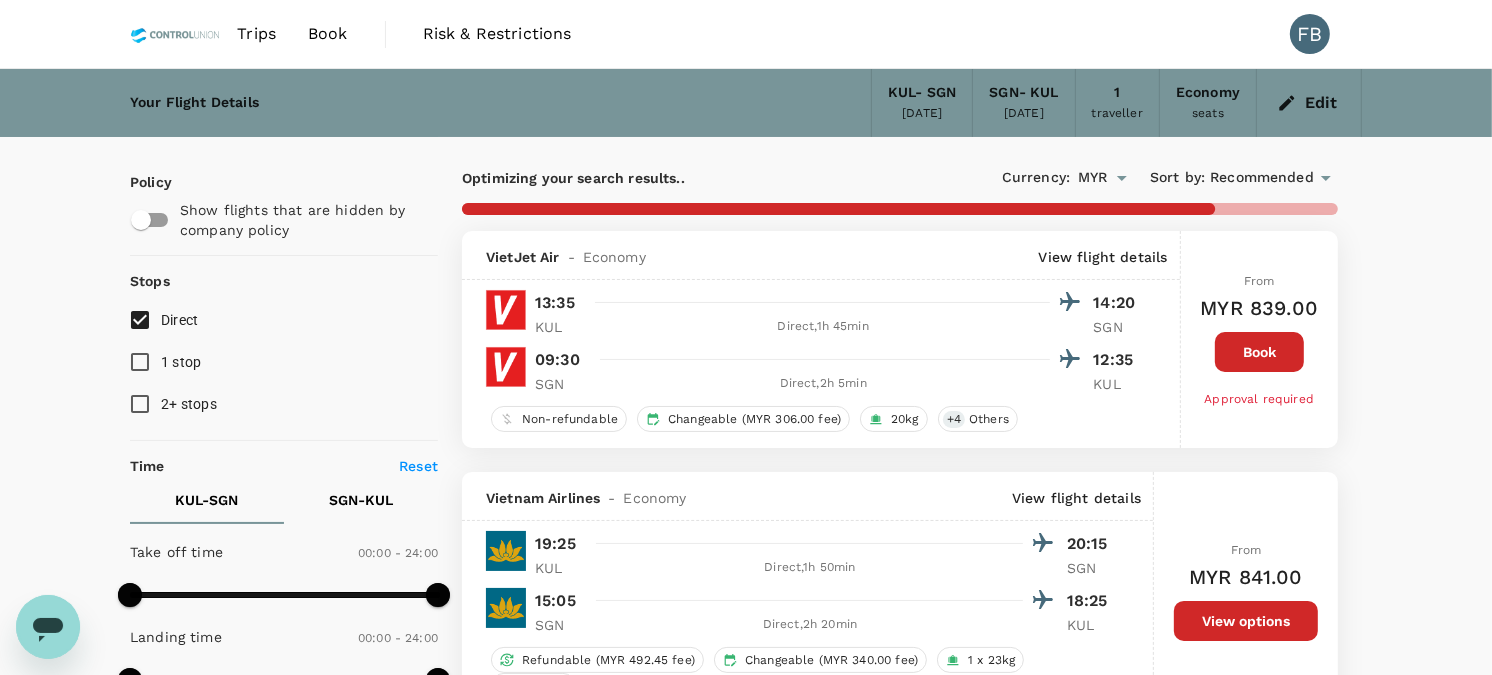 type on "1615" 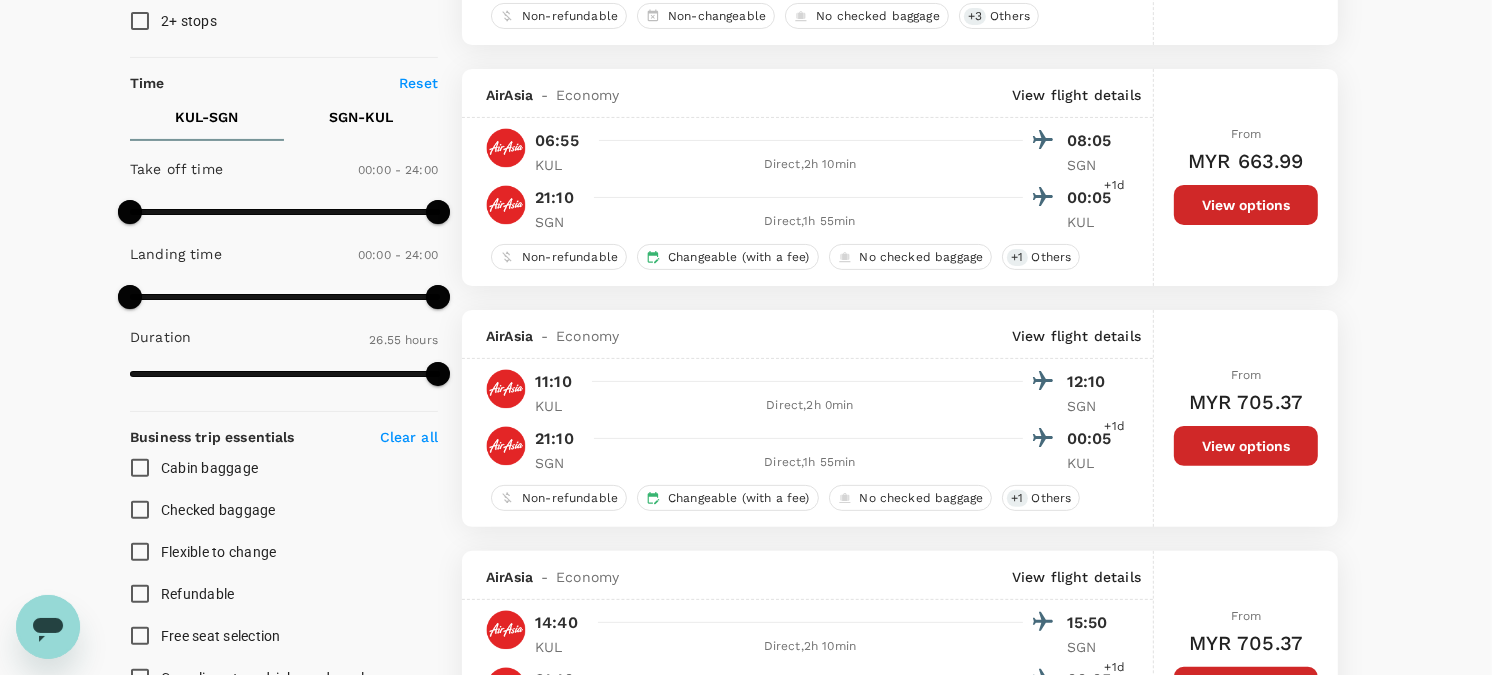 scroll, scrollTop: 333, scrollLeft: 0, axis: vertical 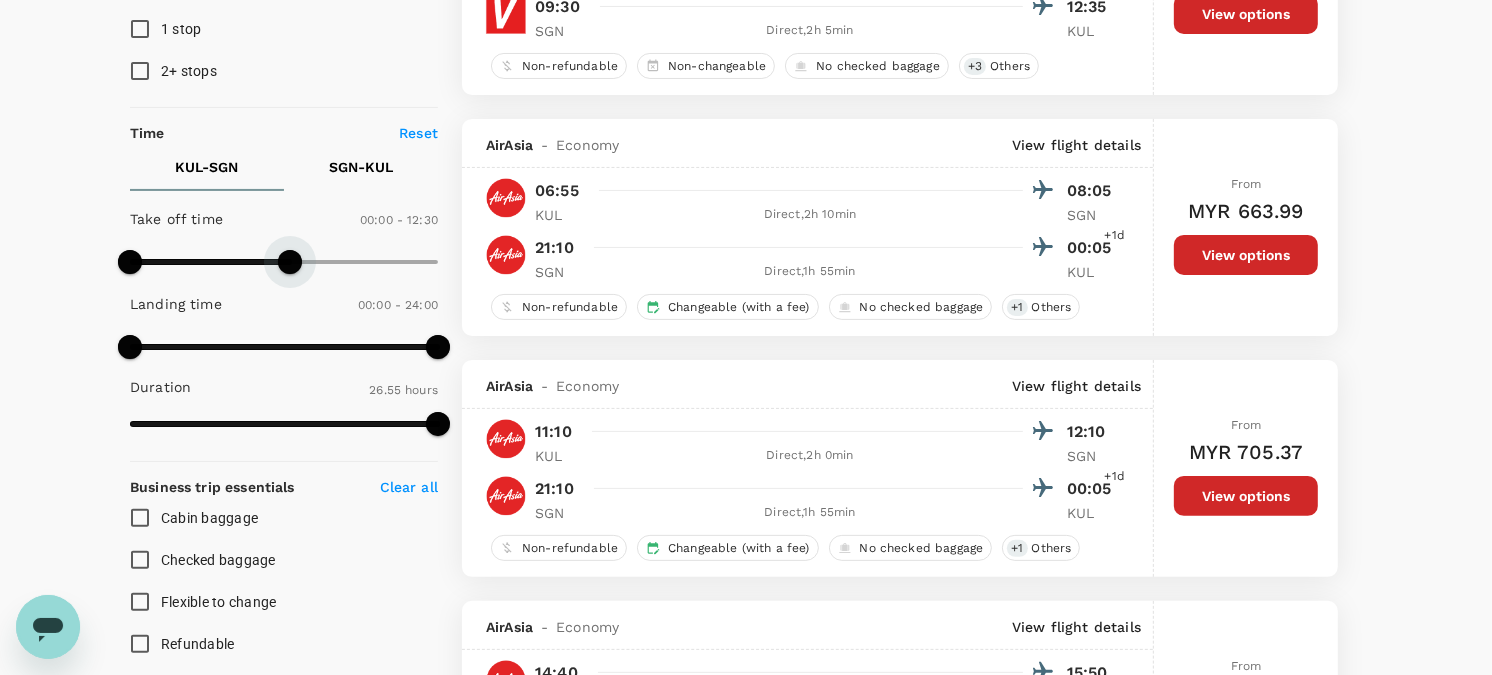type on "810" 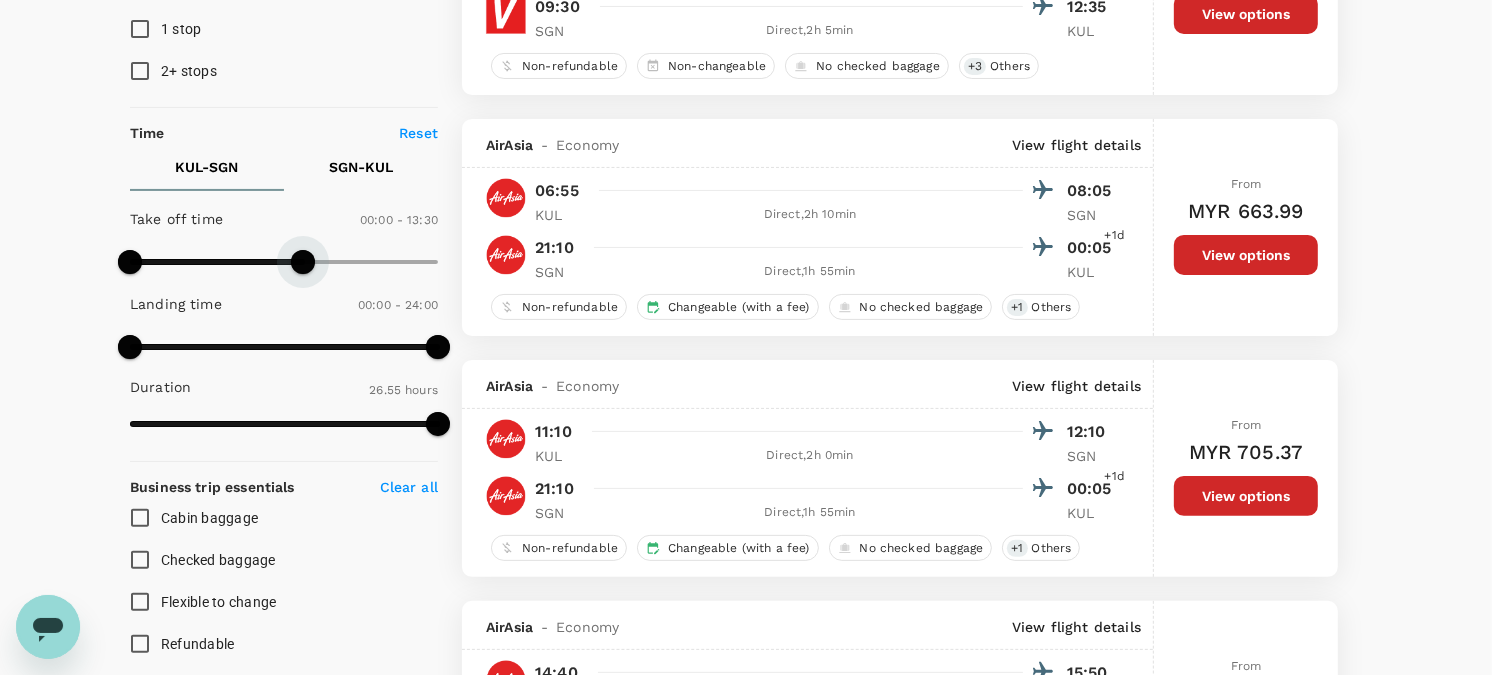 drag, startPoint x: 434, startPoint y: 260, endPoint x: 302, endPoint y: 271, distance: 132.45753 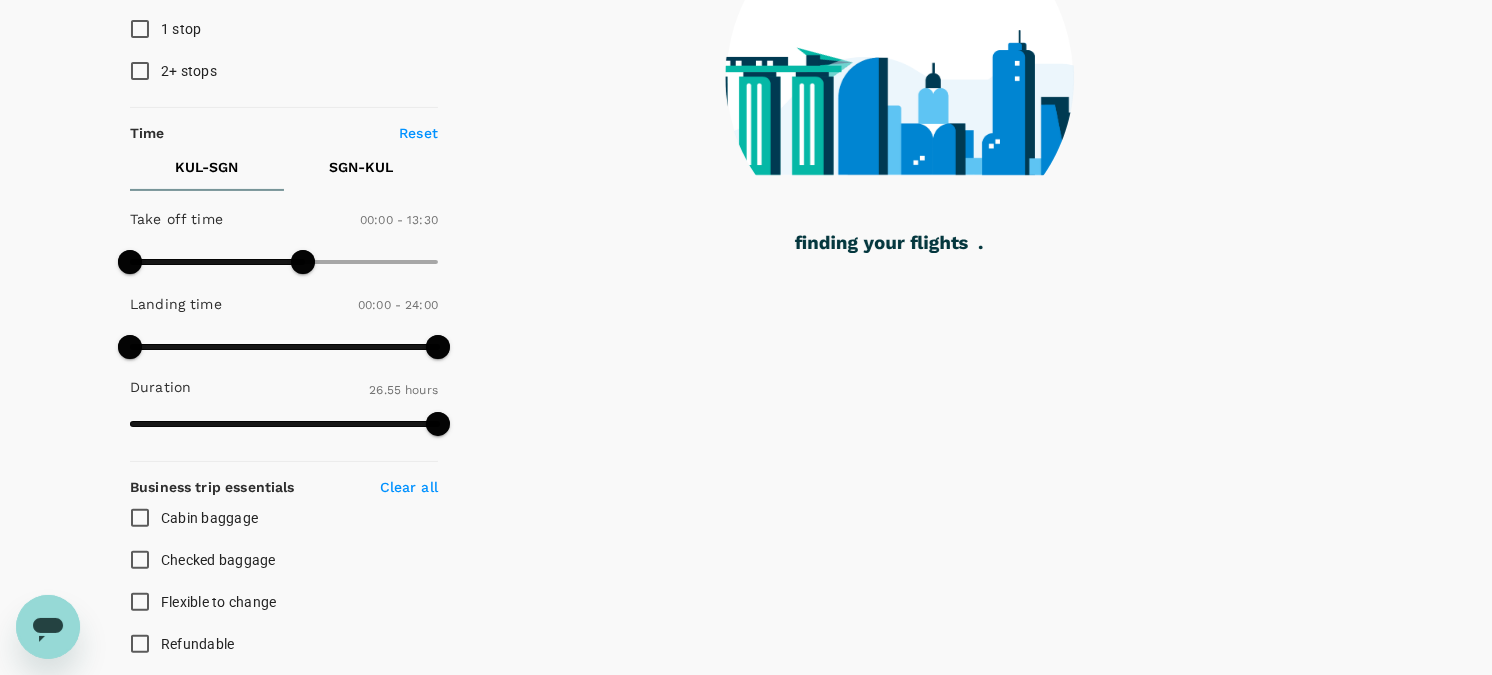 click on "SGN - KUL" at bounding box center (361, 167) 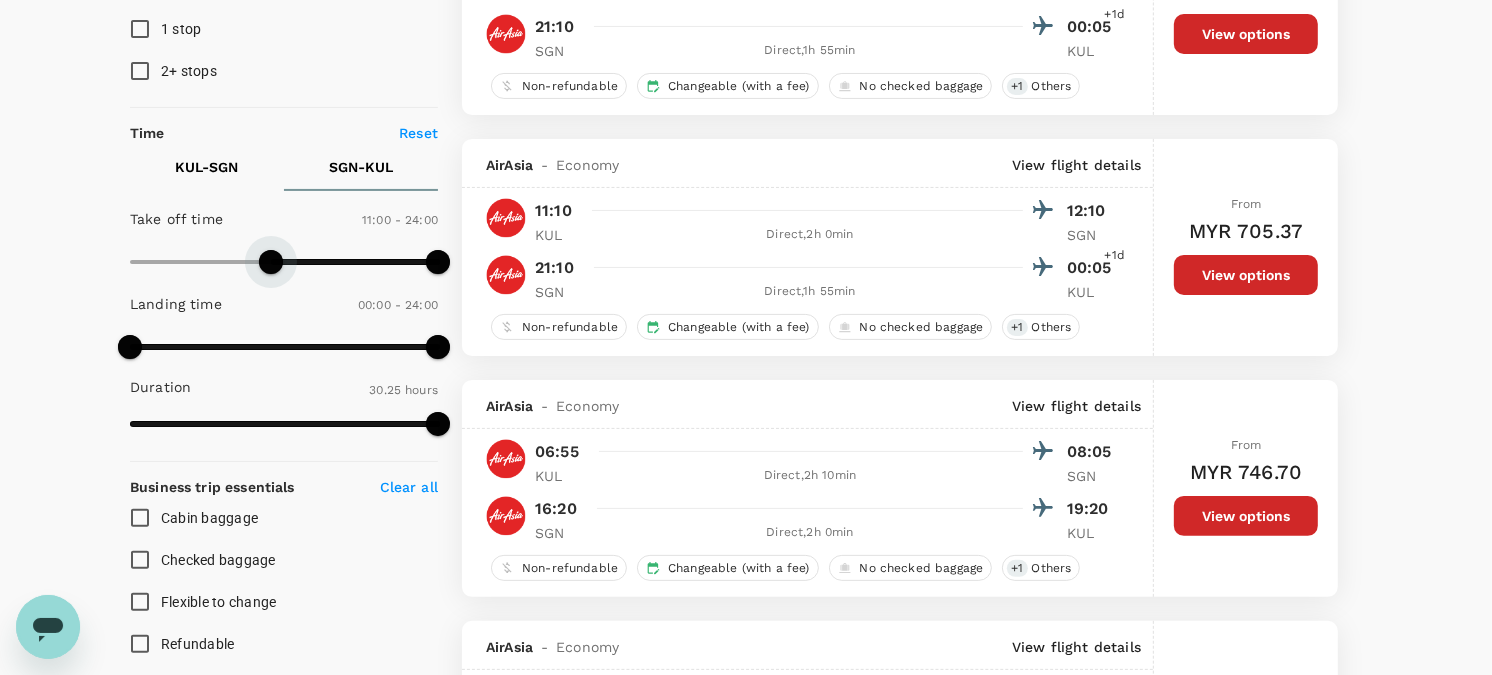 drag, startPoint x: 128, startPoint y: 258, endPoint x: 273, endPoint y: 266, distance: 145.22052 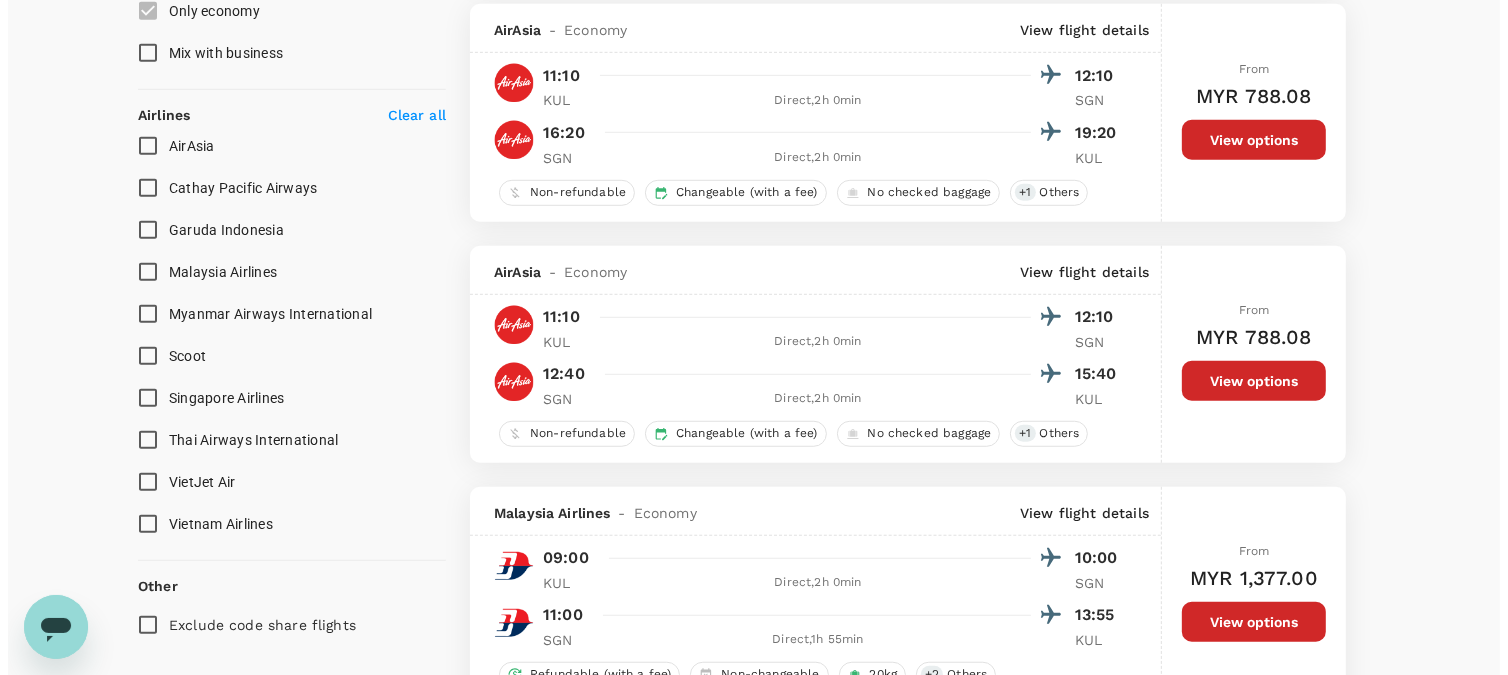 scroll, scrollTop: 1222, scrollLeft: 0, axis: vertical 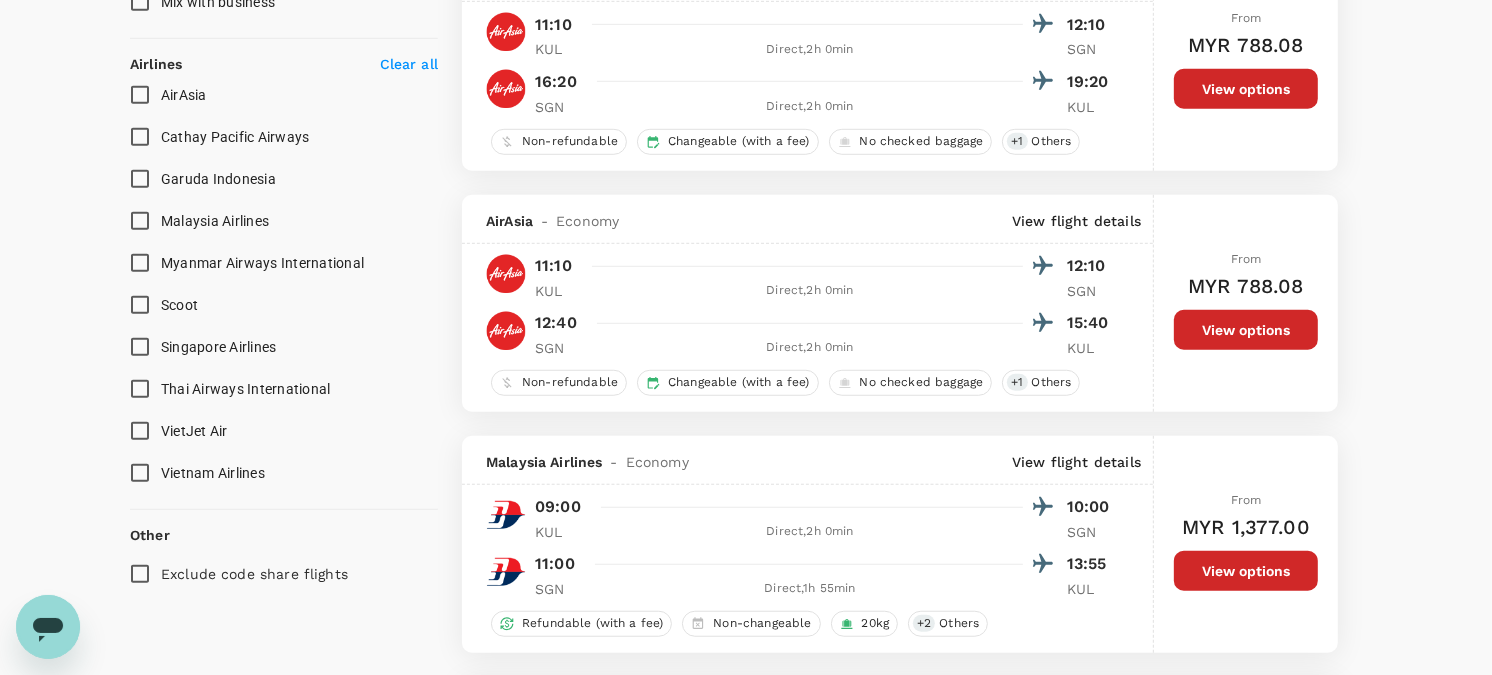 click on "9   flights found  |   0   hidden by policy Currency :  MYR Sort by :  Recommended AirAsia     - Economy   View flight details 06:55 08:05 KUL Direct ,  2h 10min SGN 21:10 00:05 +1d SGN Direct ,  1h 55min KUL Non-refundable Changeable (with a fee) No checked baggage + 1 Others From MYR 663.99 View options AirAsia     - Economy   View flight details 11:10 12:10 KUL Direct ,  2h 0min SGN 21:10 00:05 +1d SGN Direct ,  1h 55min KUL Non-refundable Changeable (with a fee) No checked baggage + 1 Others From MYR 705.37 View options AirAsia     - Economy   View flight details 06:55 08:05 KUL Direct ,  2h 10min SGN 16:20 19:20 SGN Direct ,  2h 0min KUL Non-refundable Changeable (with a fee) No checked baggage + 1 Others From MYR 746.70 View options AirAsia     - Economy   View flight details 06:55 08:05 KUL Direct ,  2h 10min SGN 12:40 15:40 SGN Direct ,  2h 0min KUL Non-refundable Changeable (with a fee) No checked baggage + 1 Others From MYR 746.70 View options AirAsia     - Economy   View flight details 11:10 12:10" at bounding box center [900, 186] 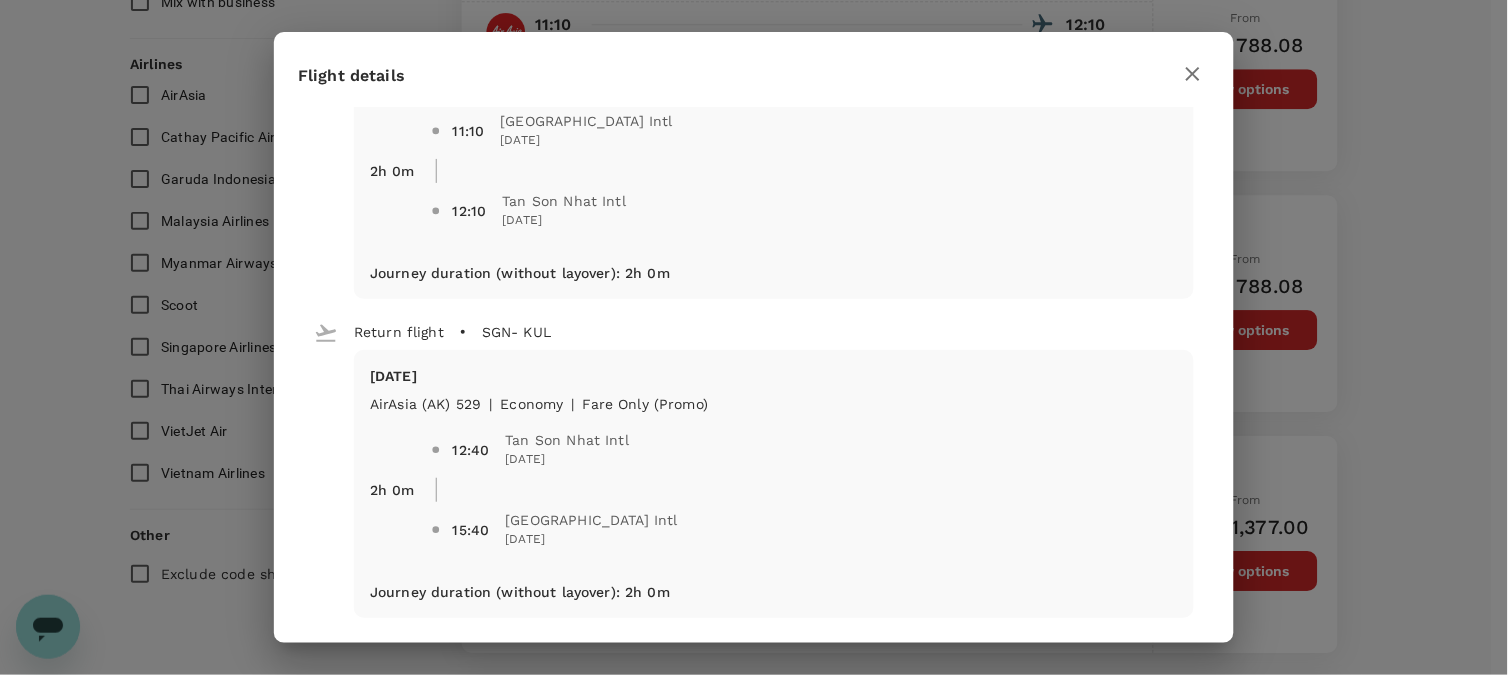 scroll, scrollTop: 0, scrollLeft: 0, axis: both 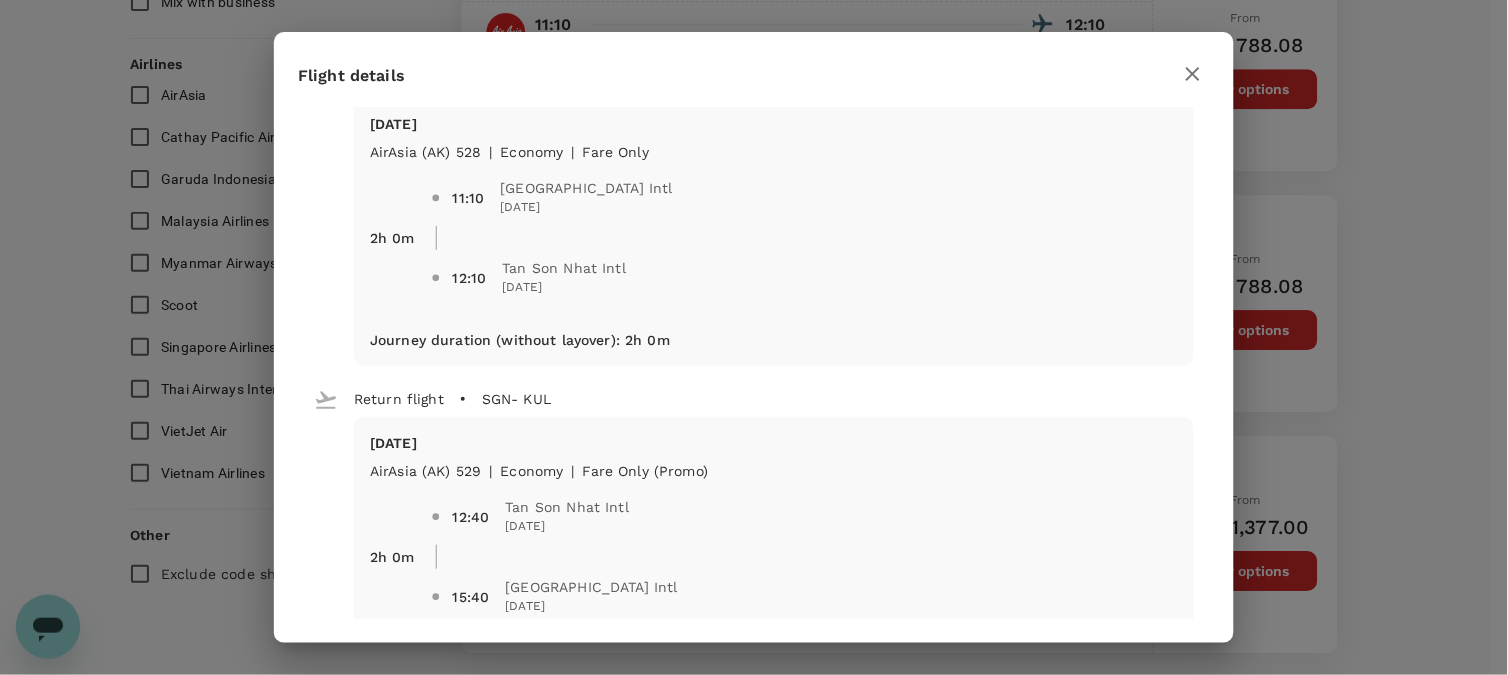 click 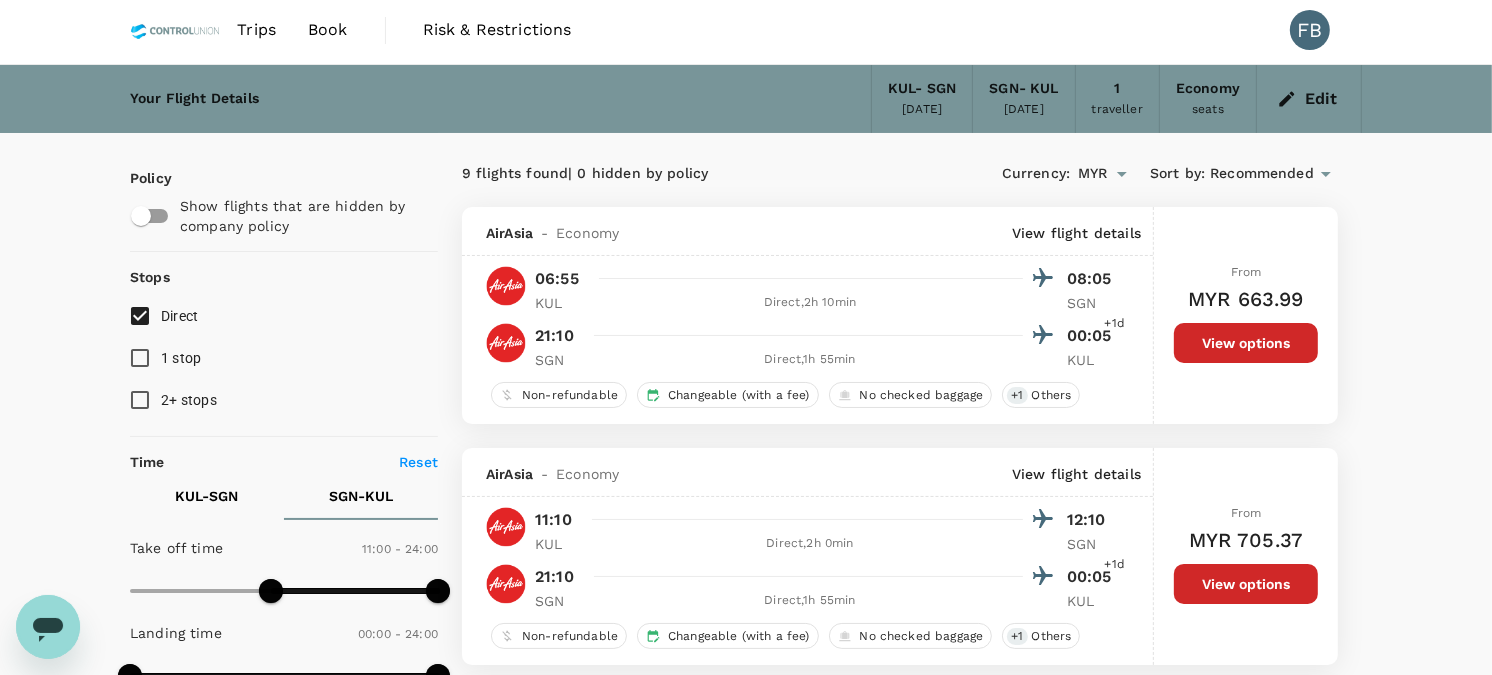 scroll, scrollTop: 0, scrollLeft: 0, axis: both 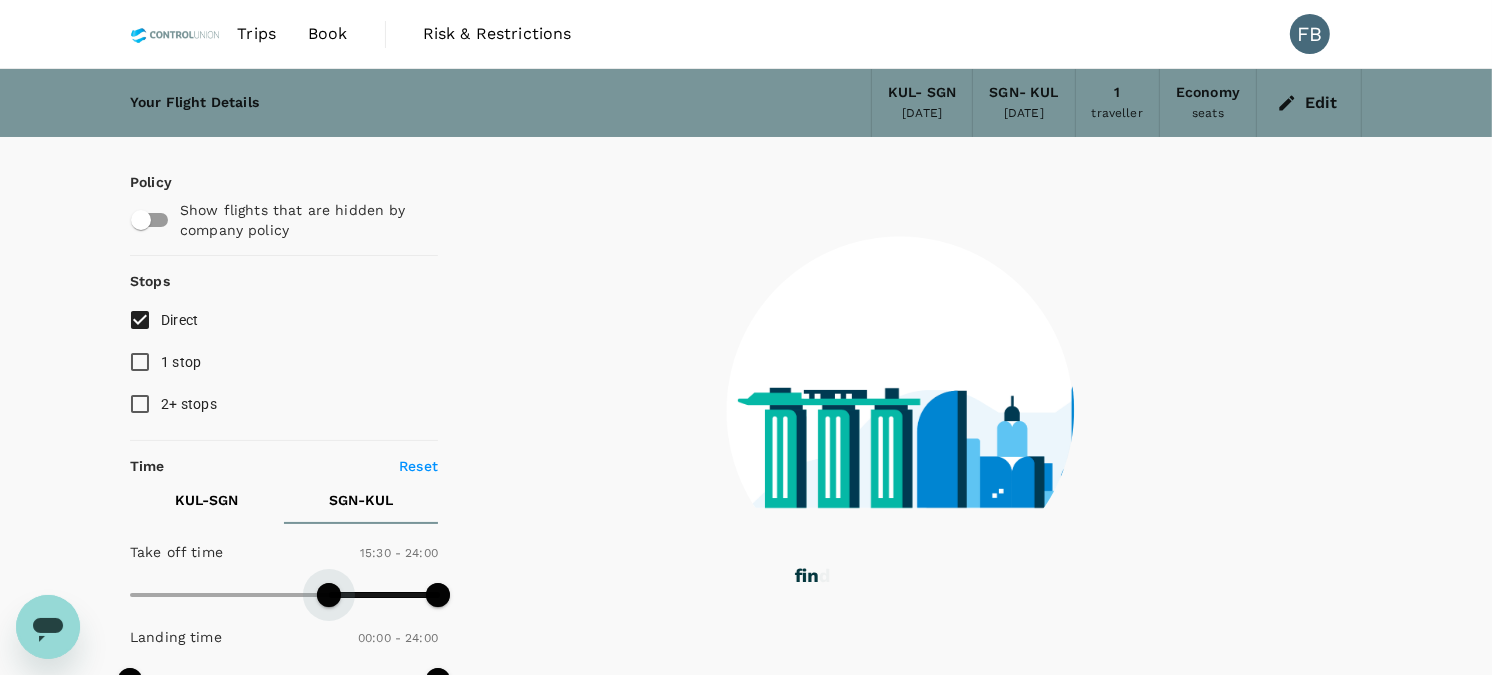 drag, startPoint x: 275, startPoint y: 598, endPoint x: 332, endPoint y: 603, distance: 57.21888 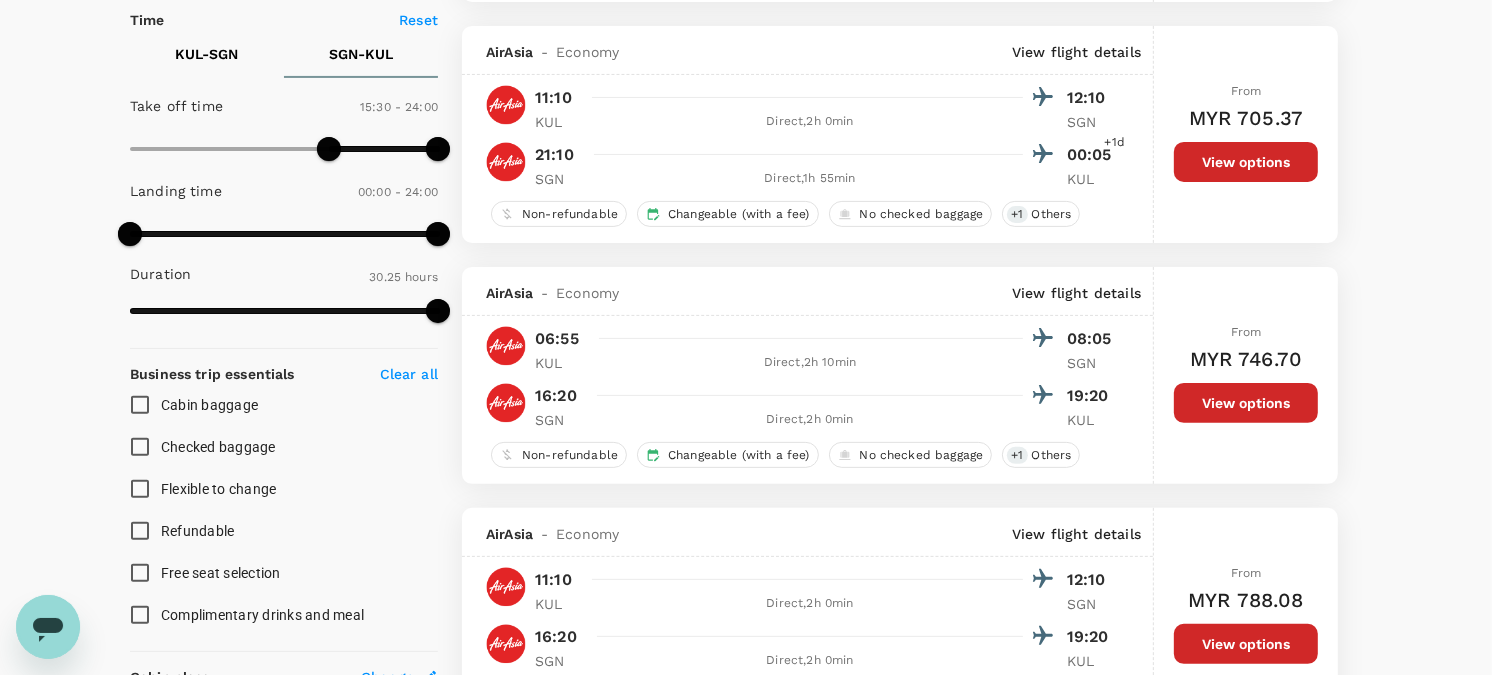 scroll, scrollTop: 333, scrollLeft: 0, axis: vertical 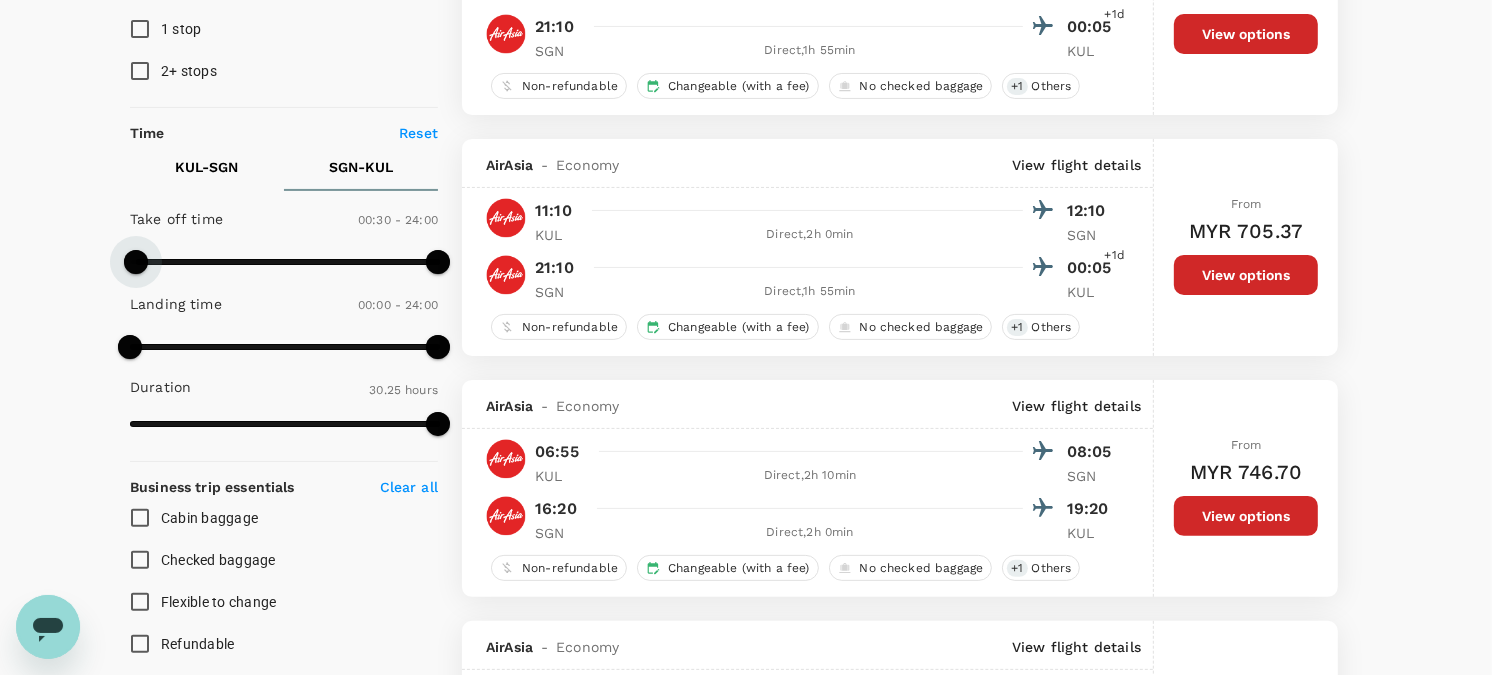 type on "0" 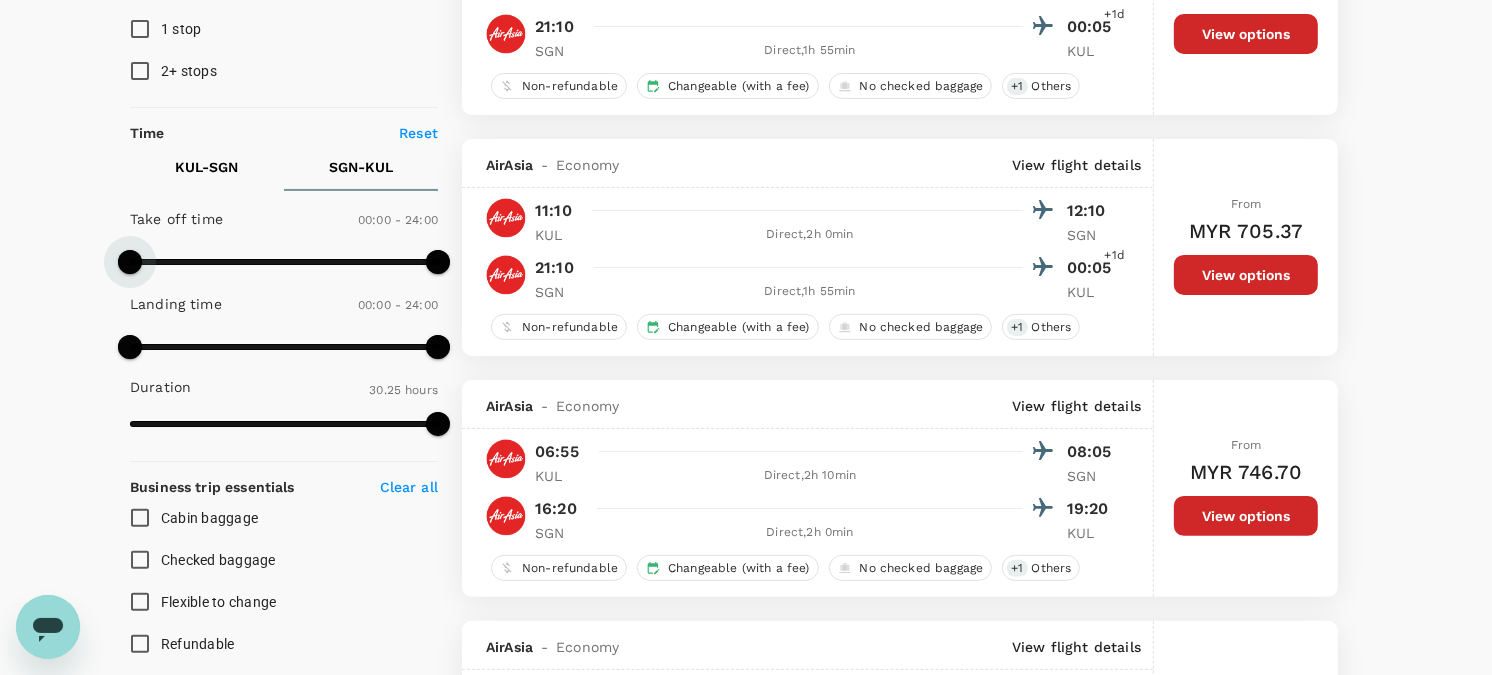 drag, startPoint x: 307, startPoint y: 265, endPoint x: 117, endPoint y: 274, distance: 190.21304 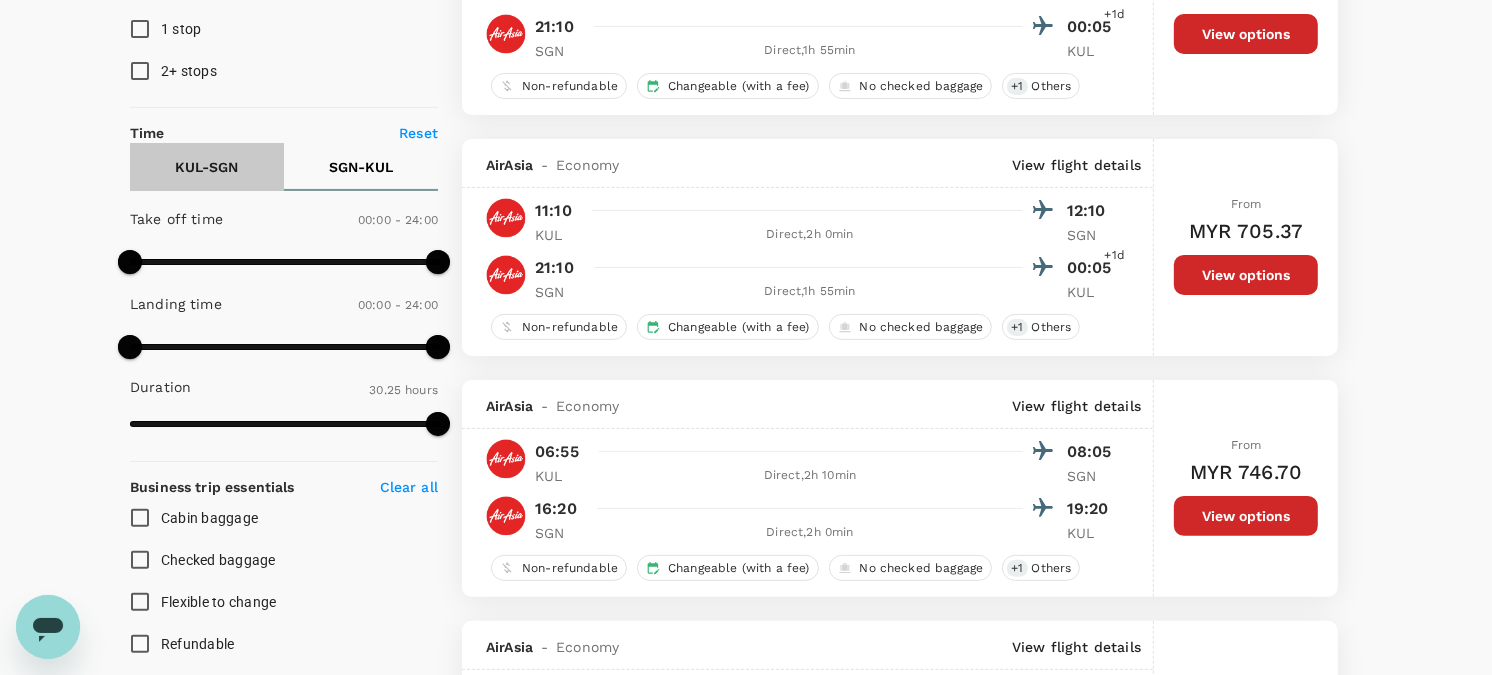 click on "KUL - SGN" at bounding box center [207, 167] 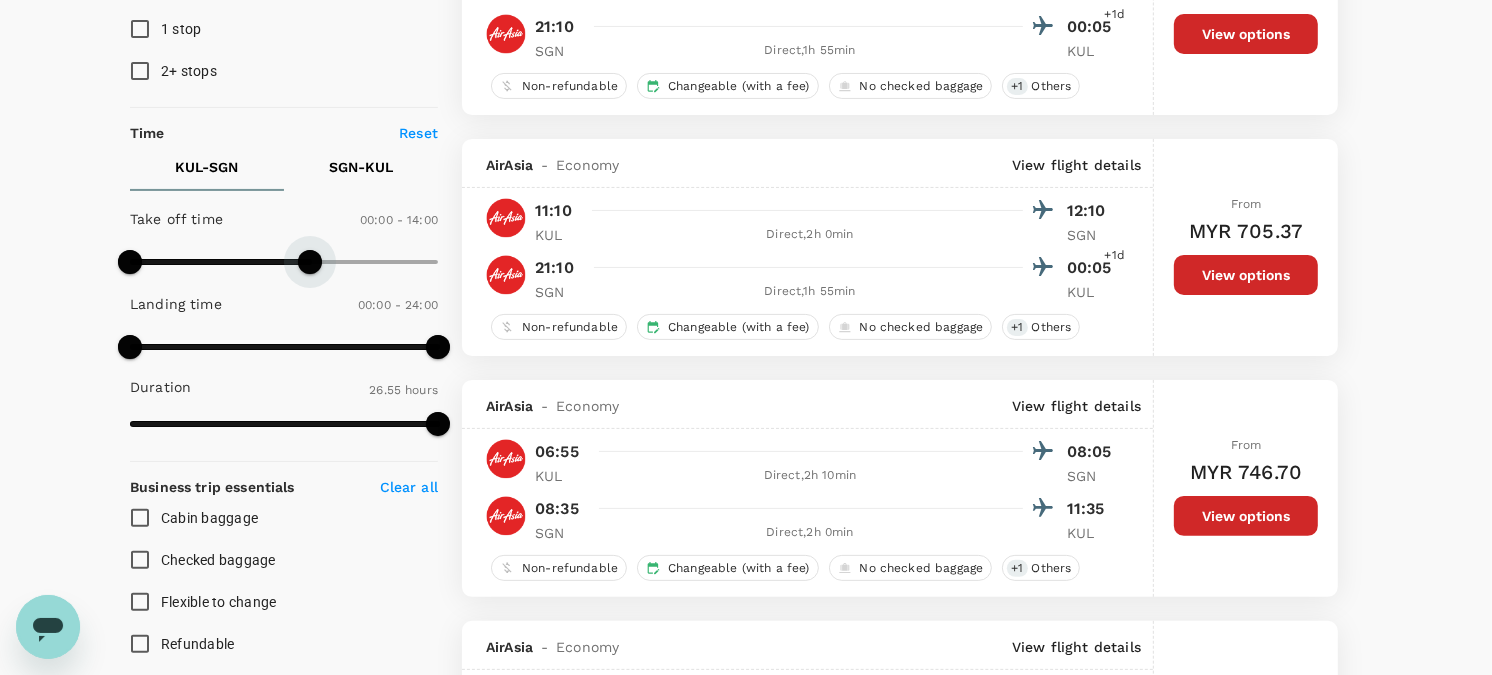 type on "1440" 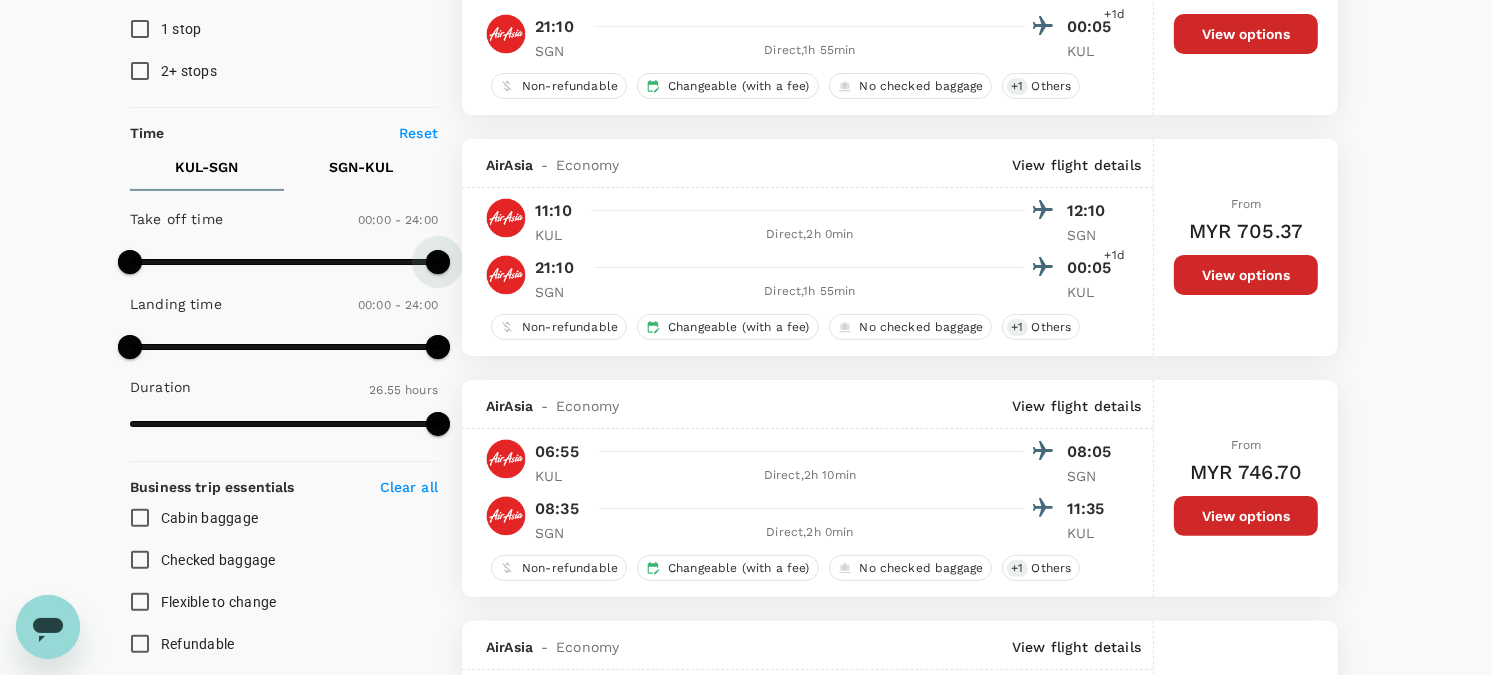 drag, startPoint x: 306, startPoint y: 258, endPoint x: 504, endPoint y: 278, distance: 199.00754 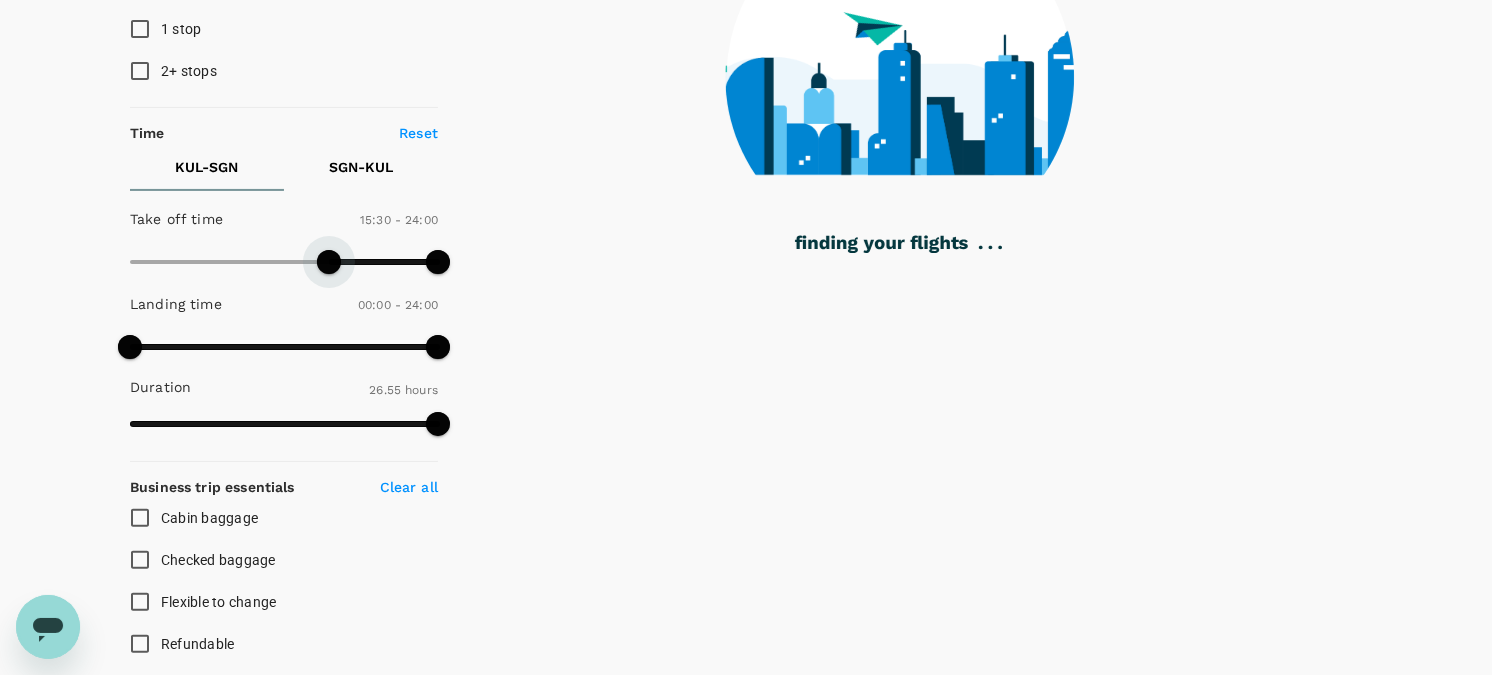 type on "960" 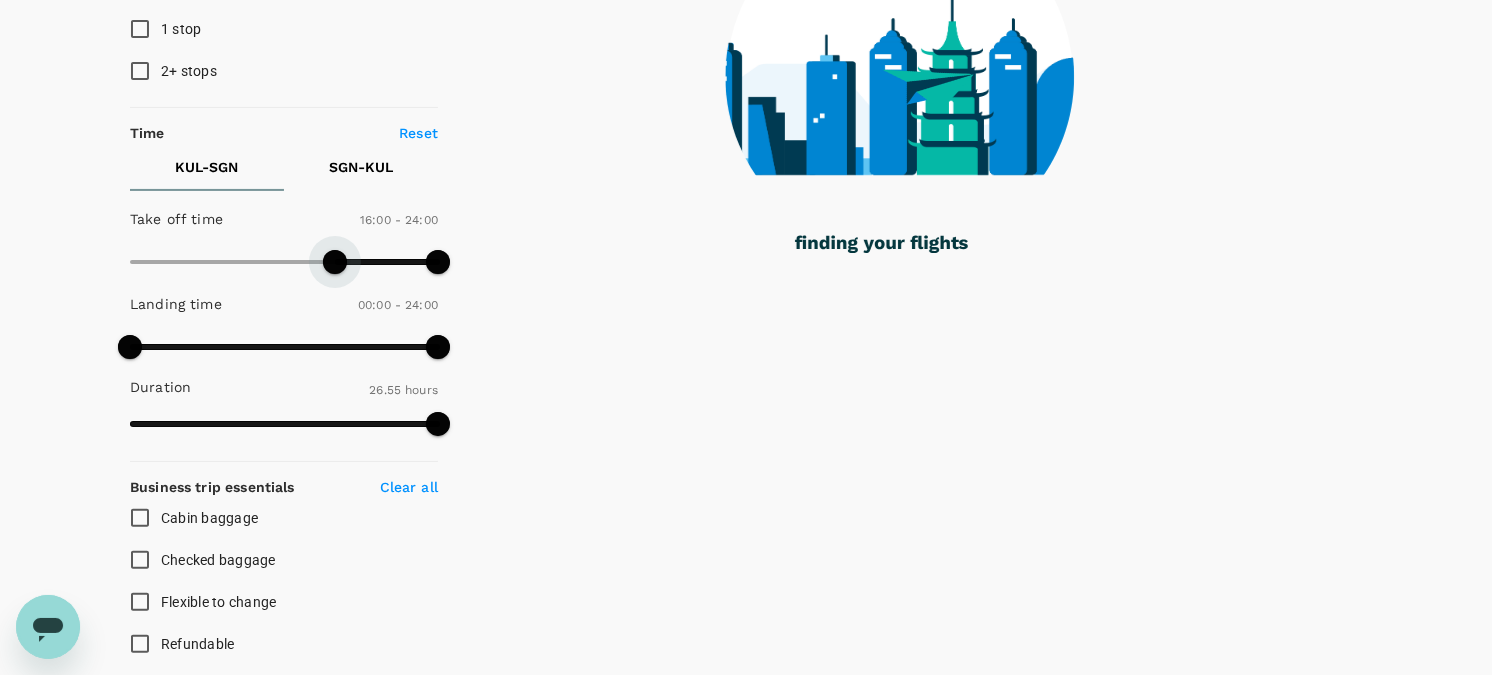 drag, startPoint x: 132, startPoint y: 264, endPoint x: 334, endPoint y: 286, distance: 203.19449 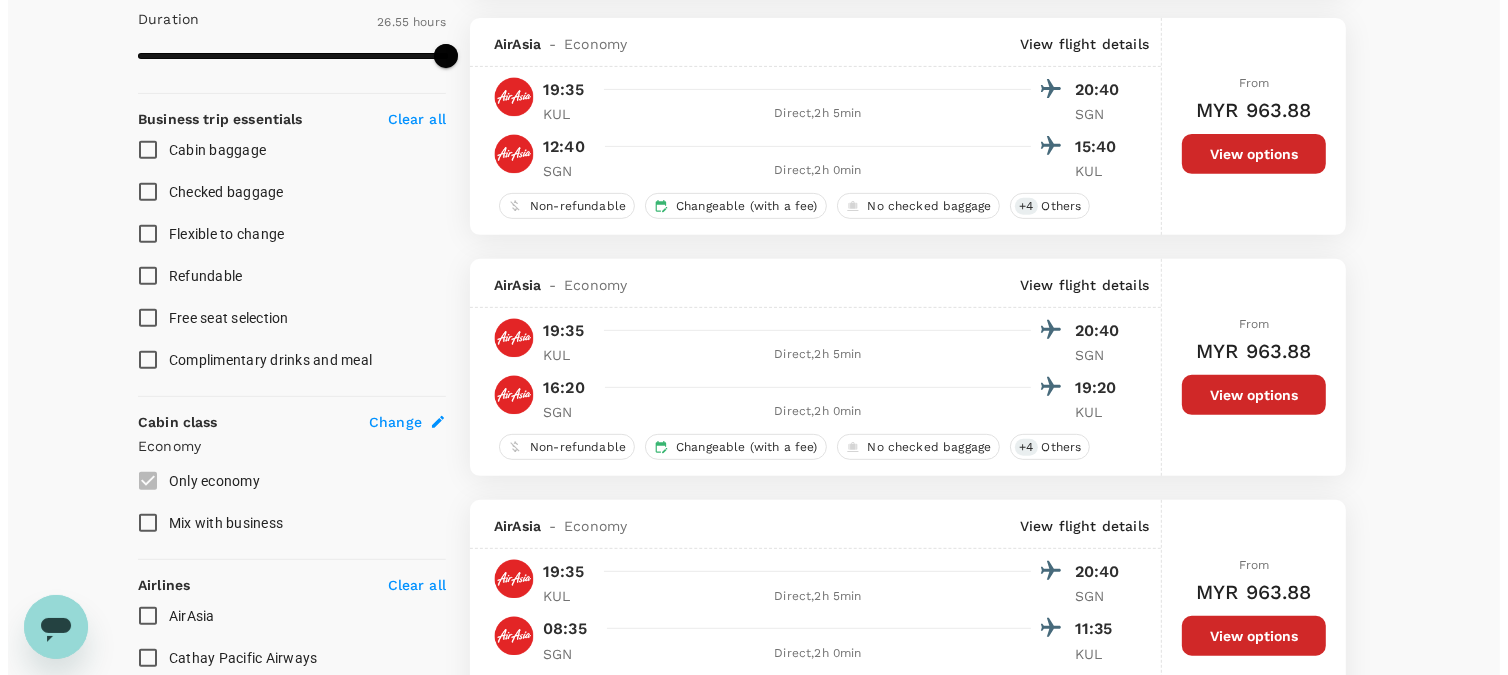 scroll, scrollTop: 666, scrollLeft: 0, axis: vertical 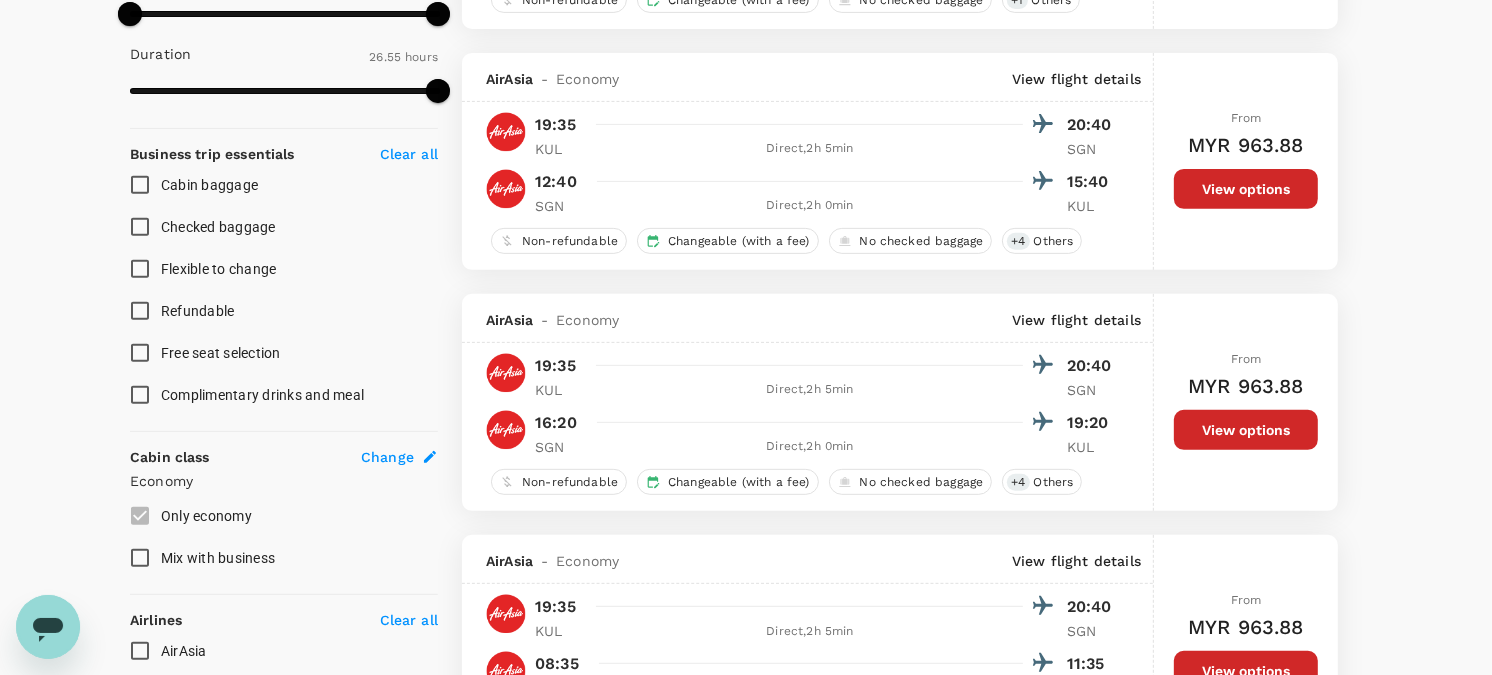click on "View flight details" at bounding box center (1076, 79) 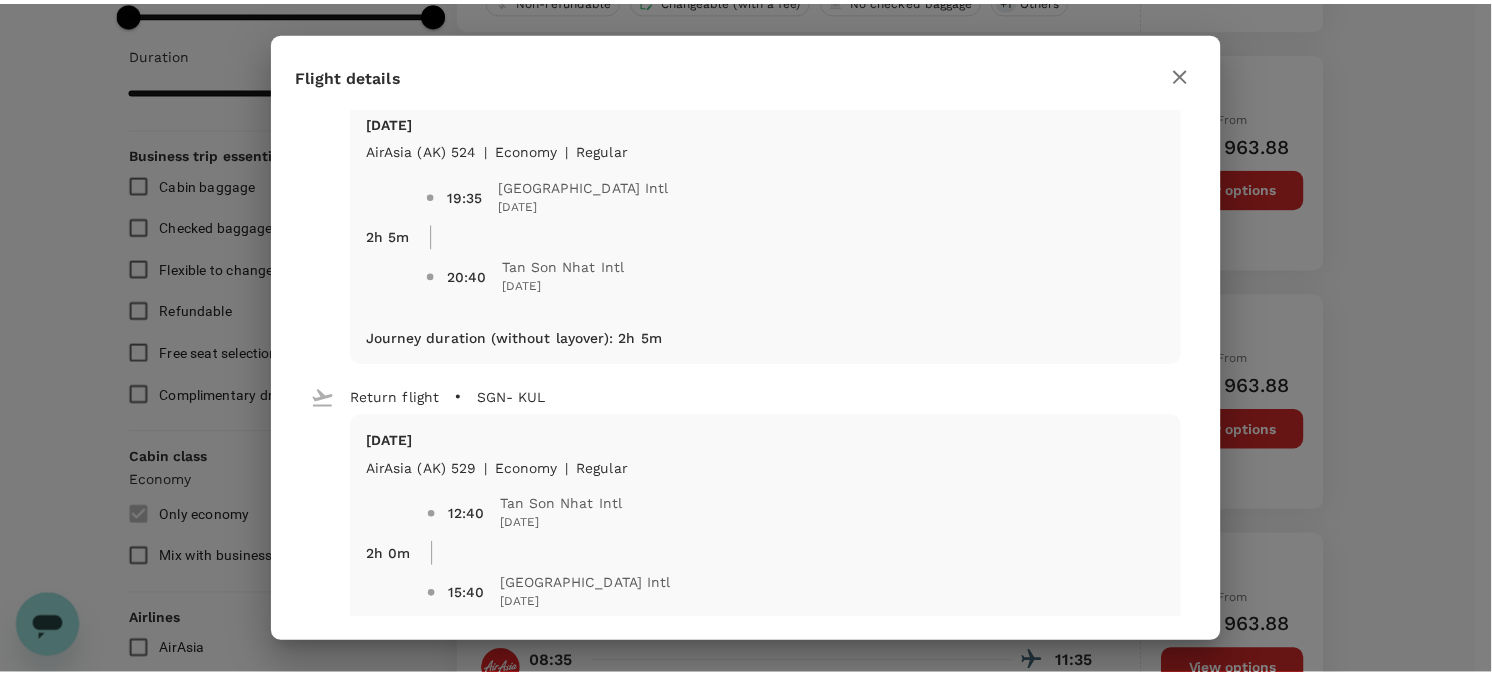 scroll, scrollTop: 48, scrollLeft: 0, axis: vertical 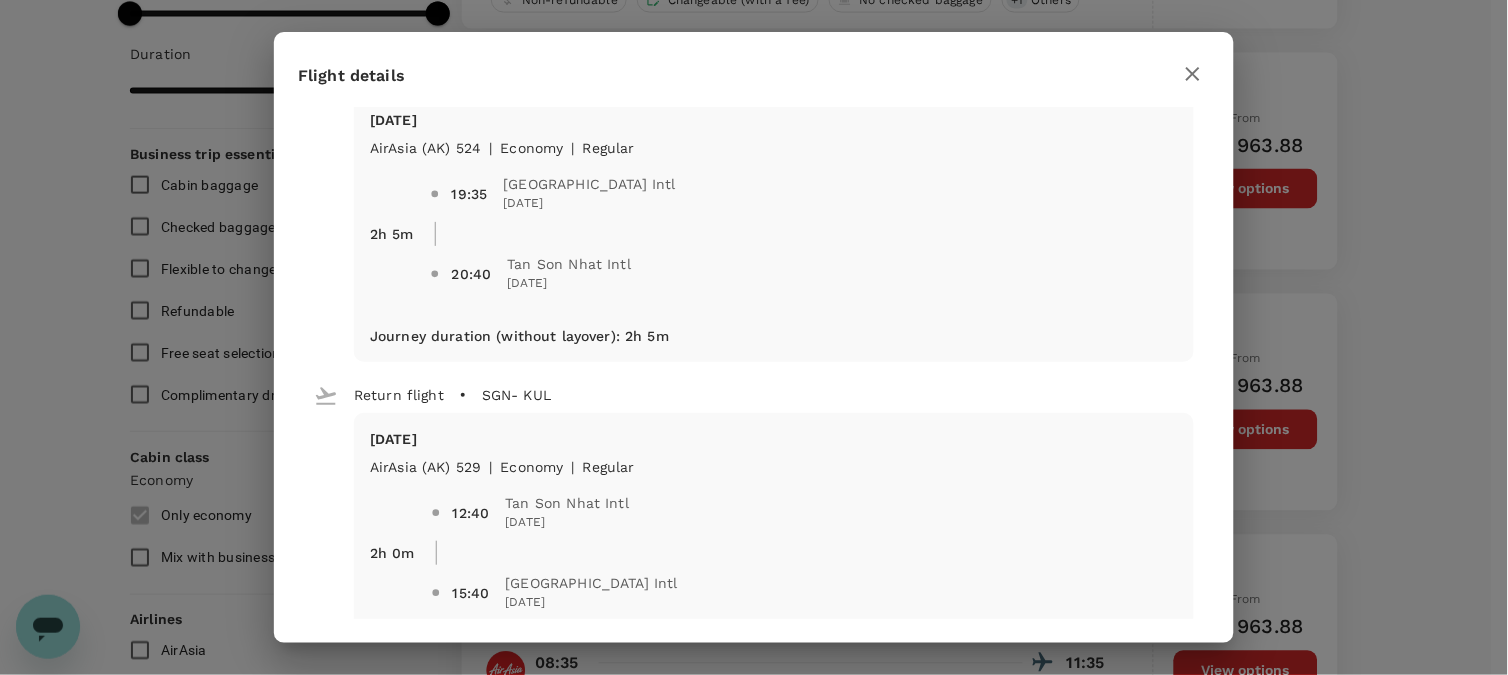 click 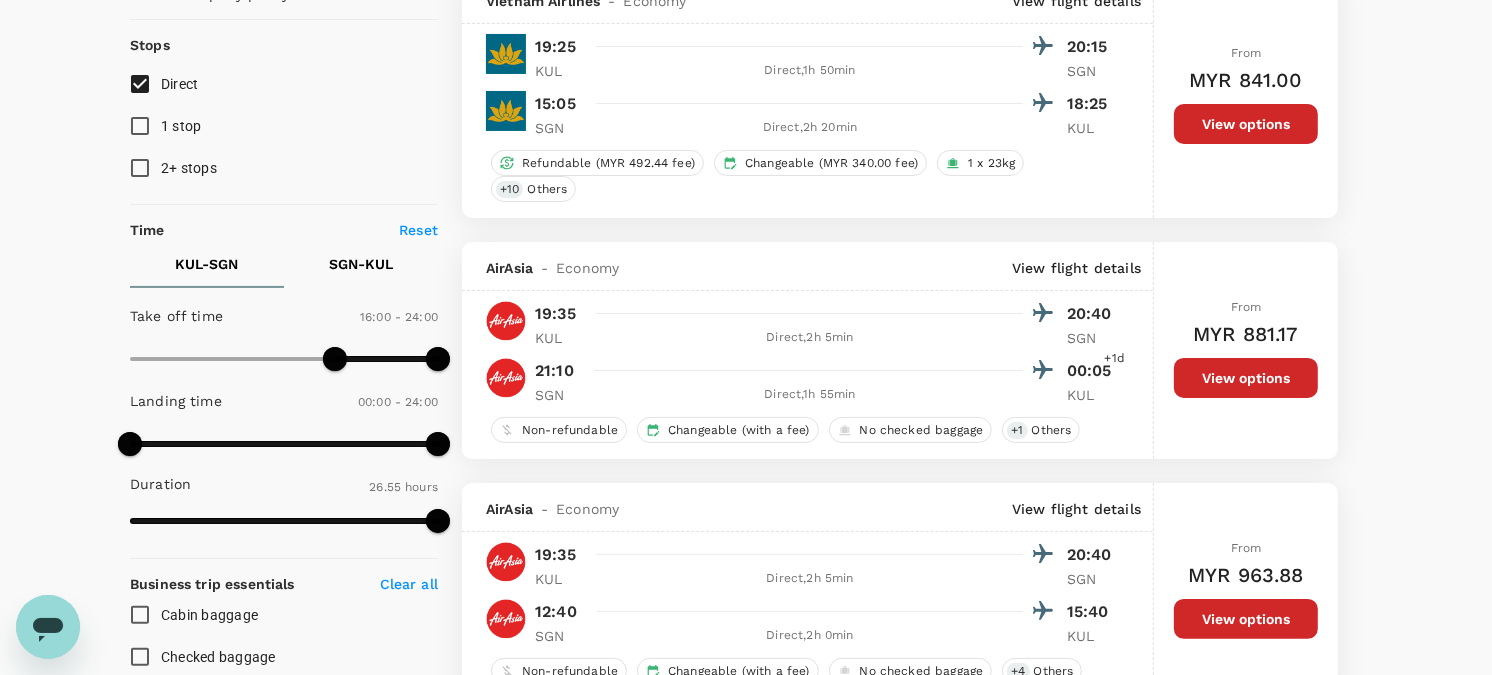 scroll, scrollTop: 0, scrollLeft: 0, axis: both 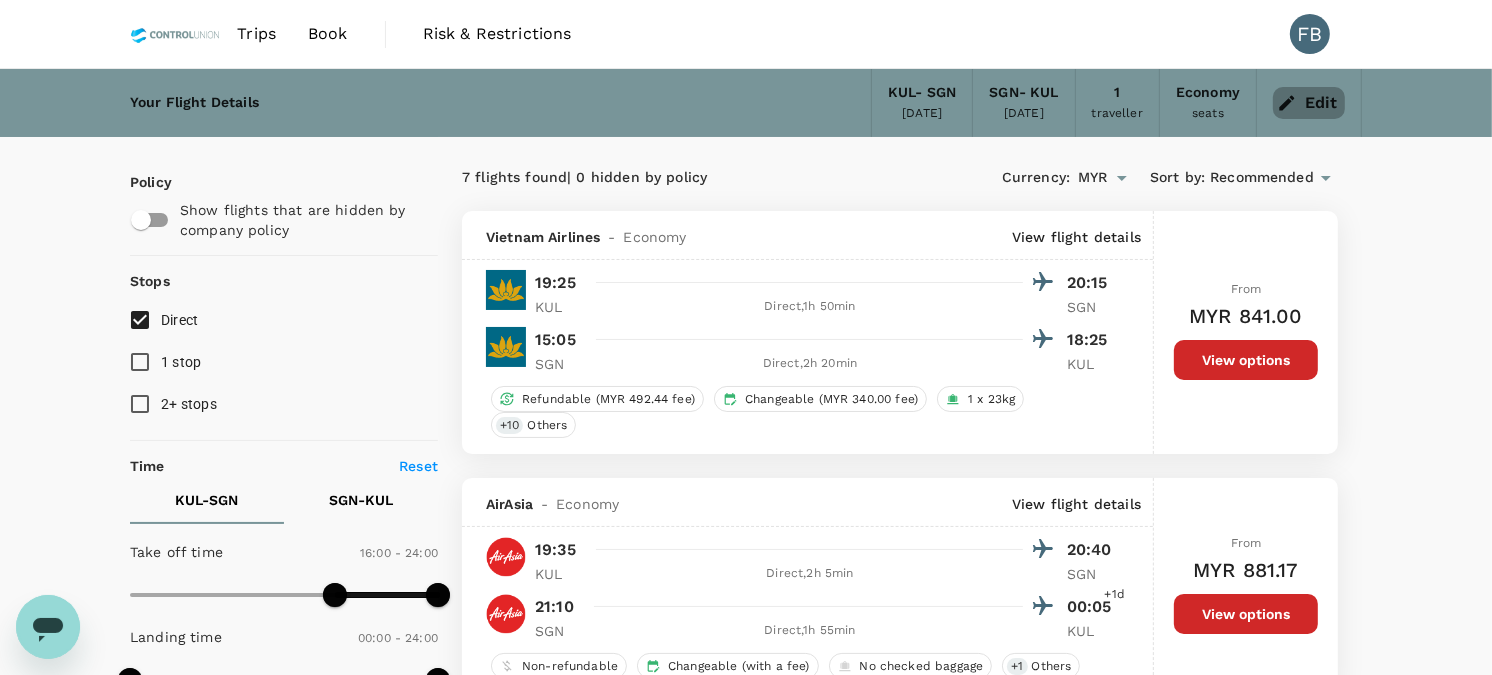 click on "Edit" at bounding box center [1309, 103] 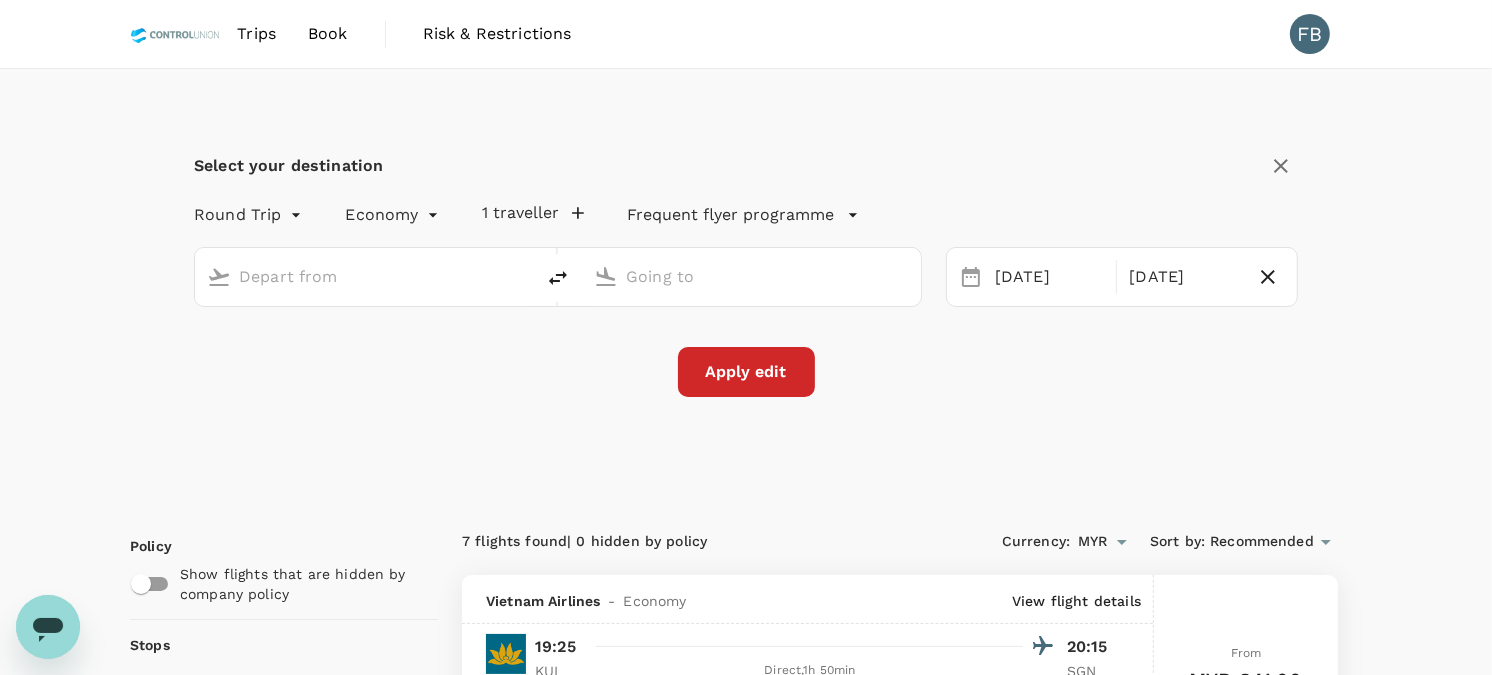 type on "Kuala Lumpur Intl ([GEOGRAPHIC_DATA])" 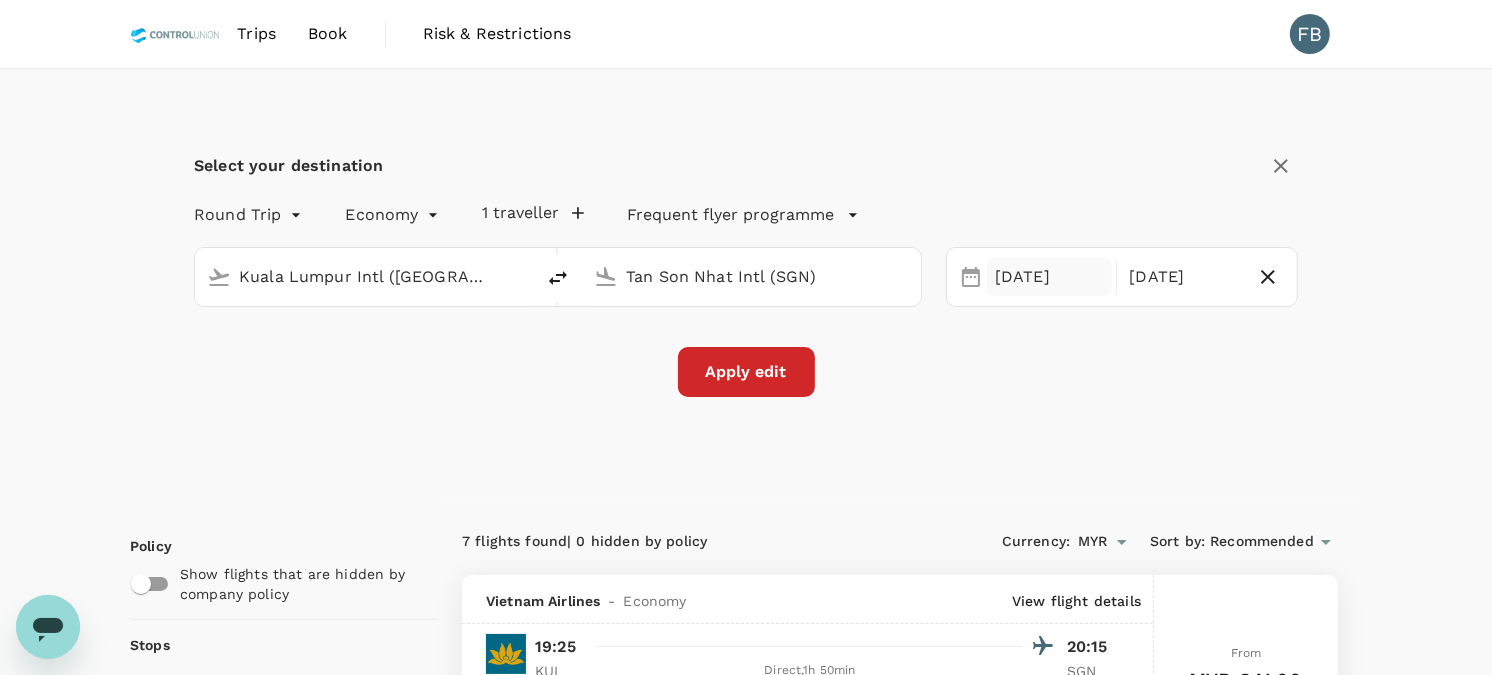 click on "[DATE]" at bounding box center [1049, 277] 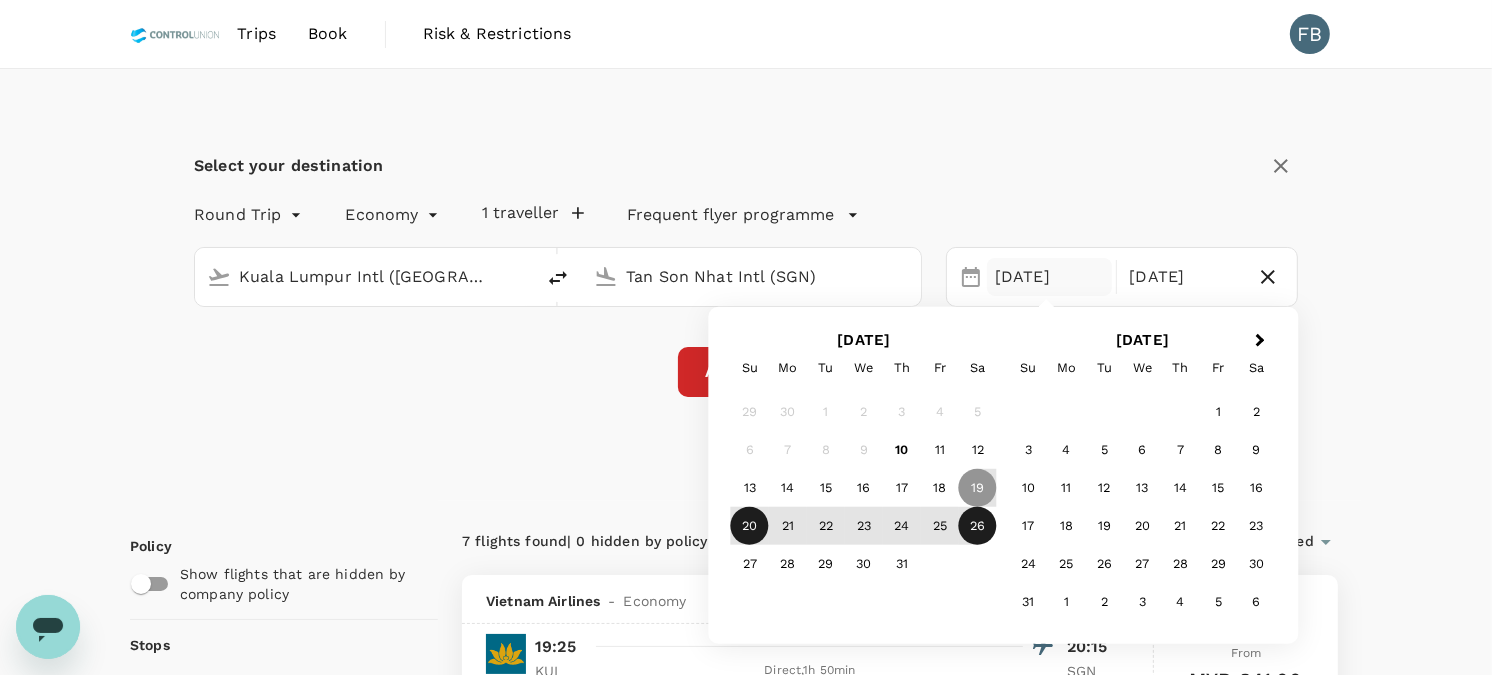 click on "20" at bounding box center [750, 526] 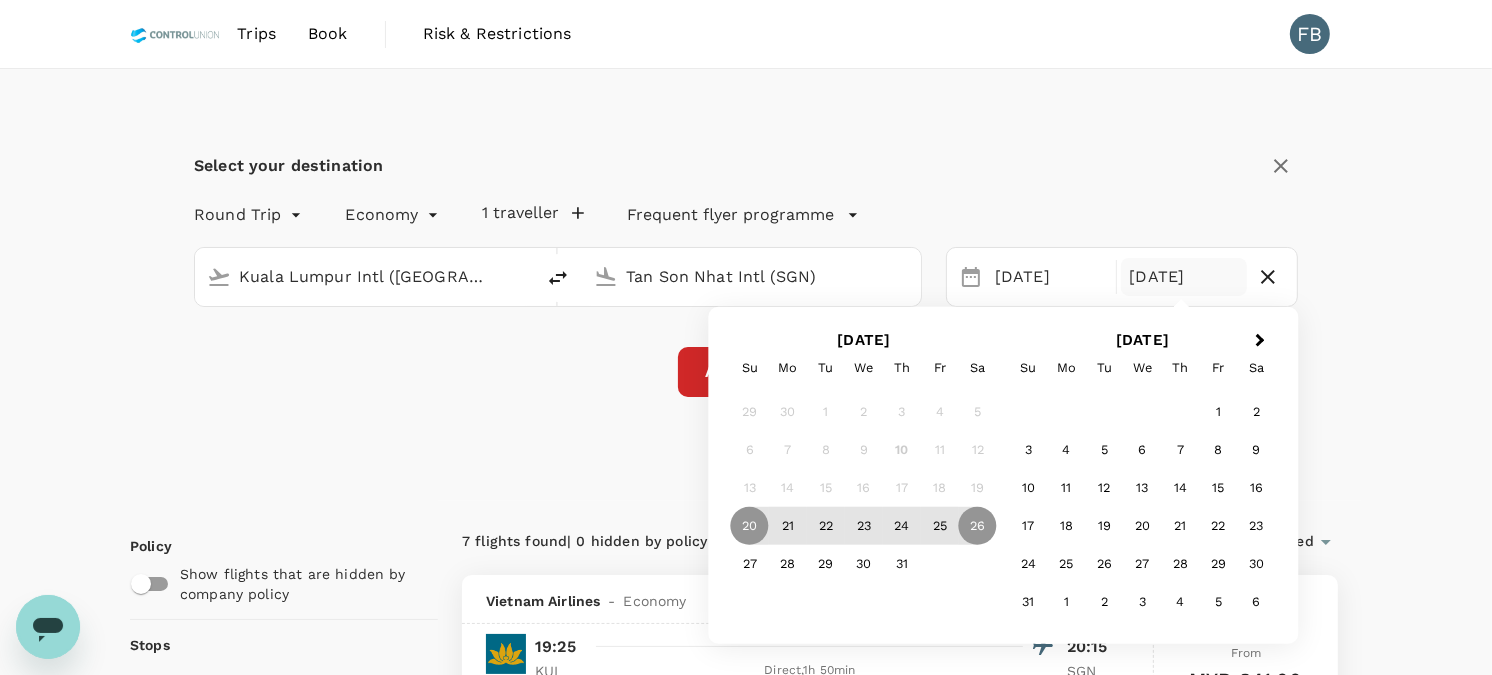 click on "Apply edit" at bounding box center [746, 372] 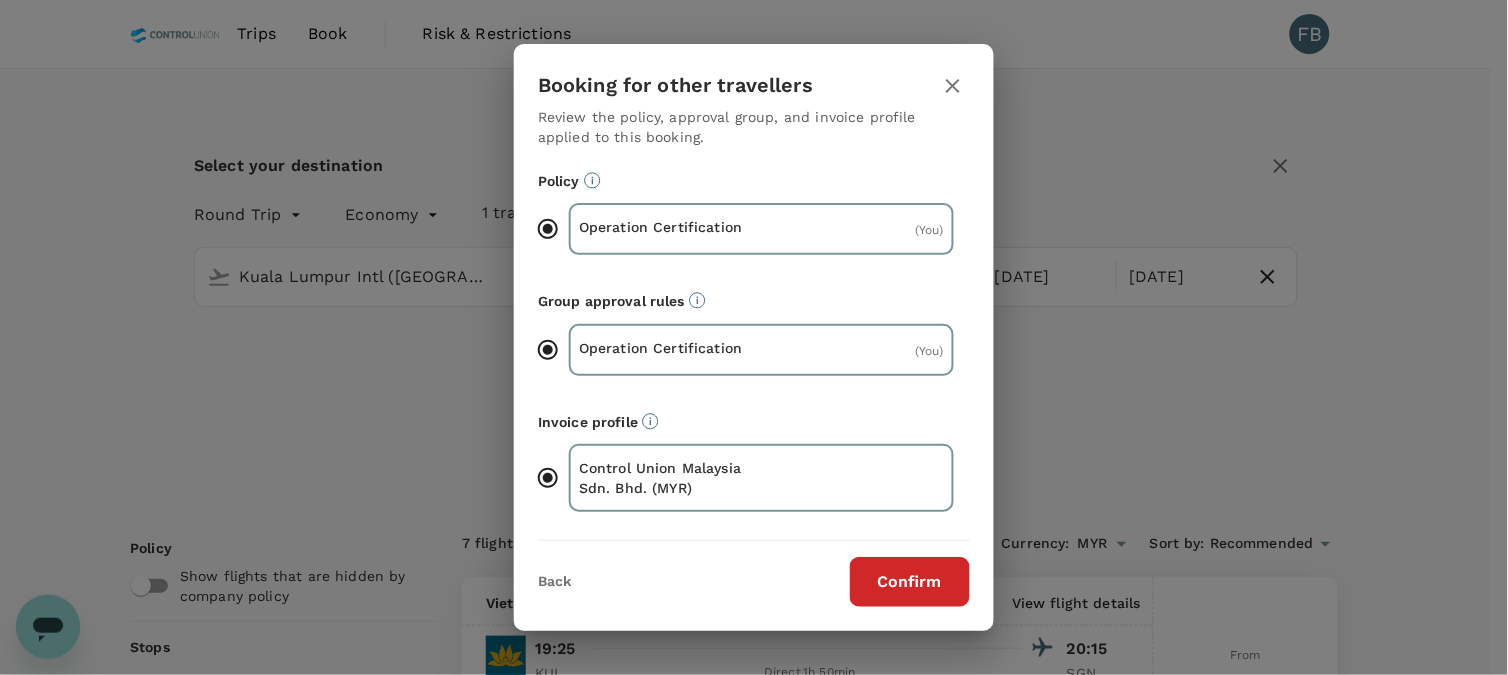 click on "Confirm" at bounding box center [910, 582] 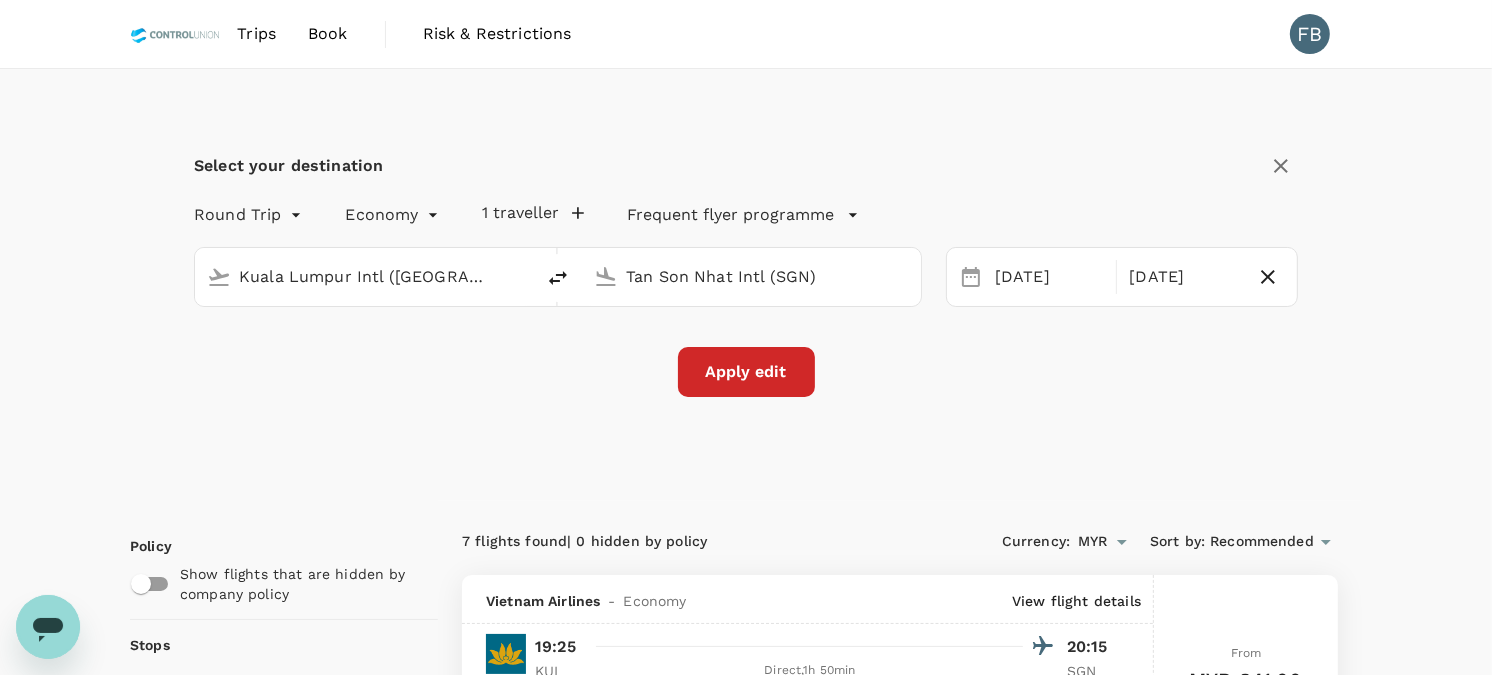 checkbox on "false" 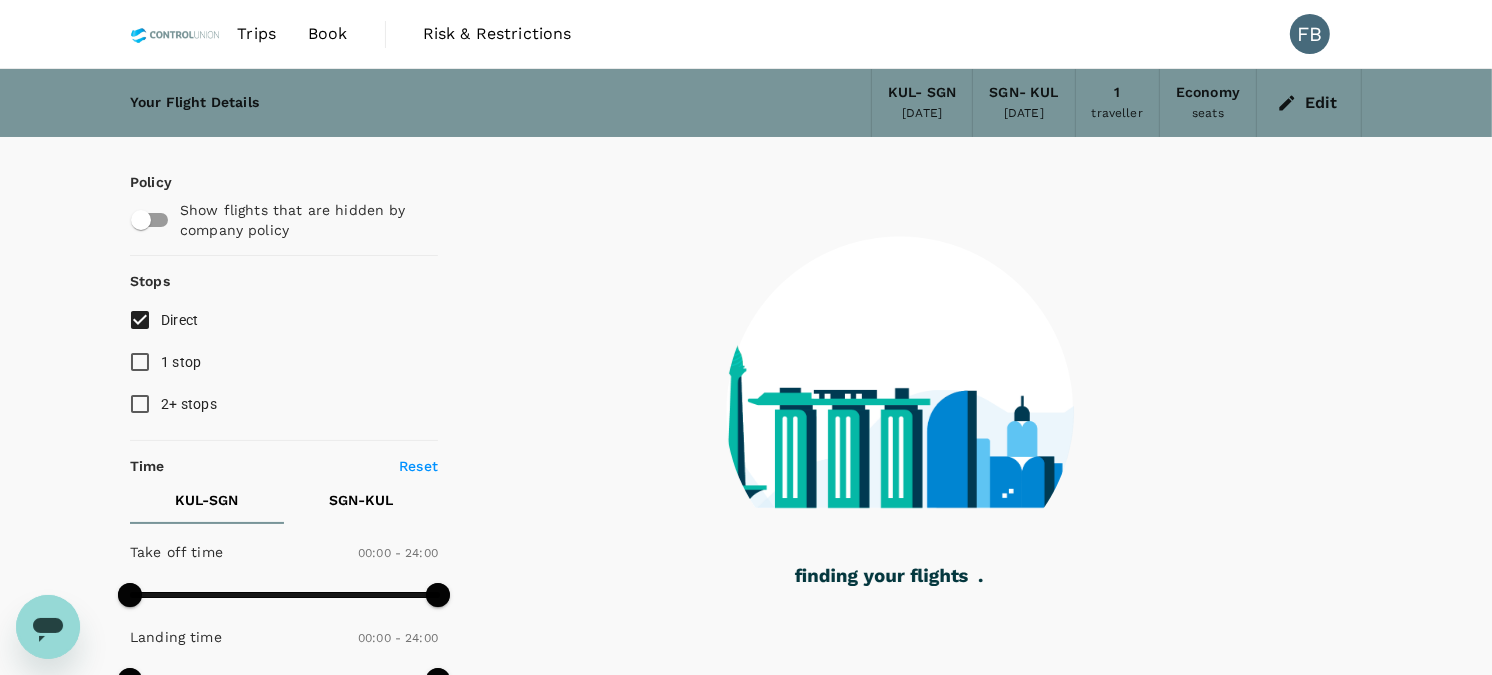 type on "795" 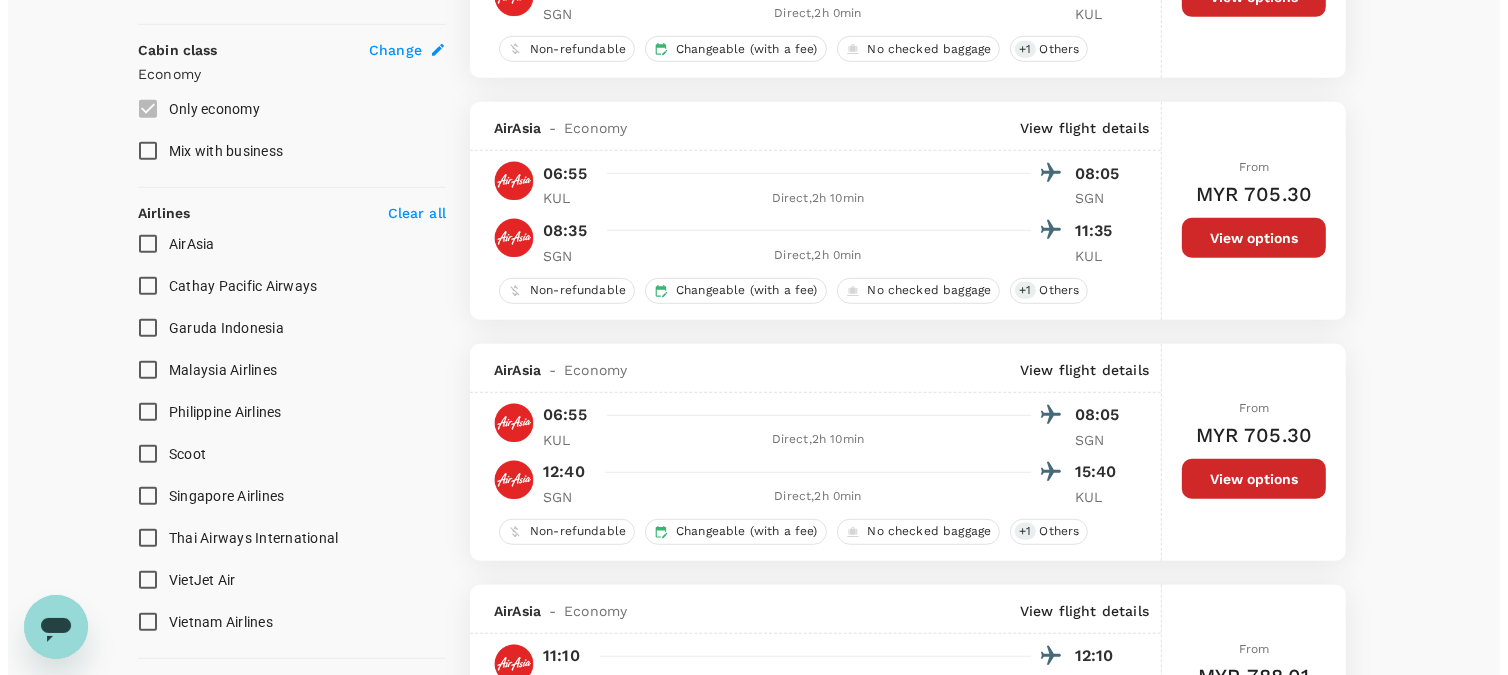 scroll, scrollTop: 1111, scrollLeft: 0, axis: vertical 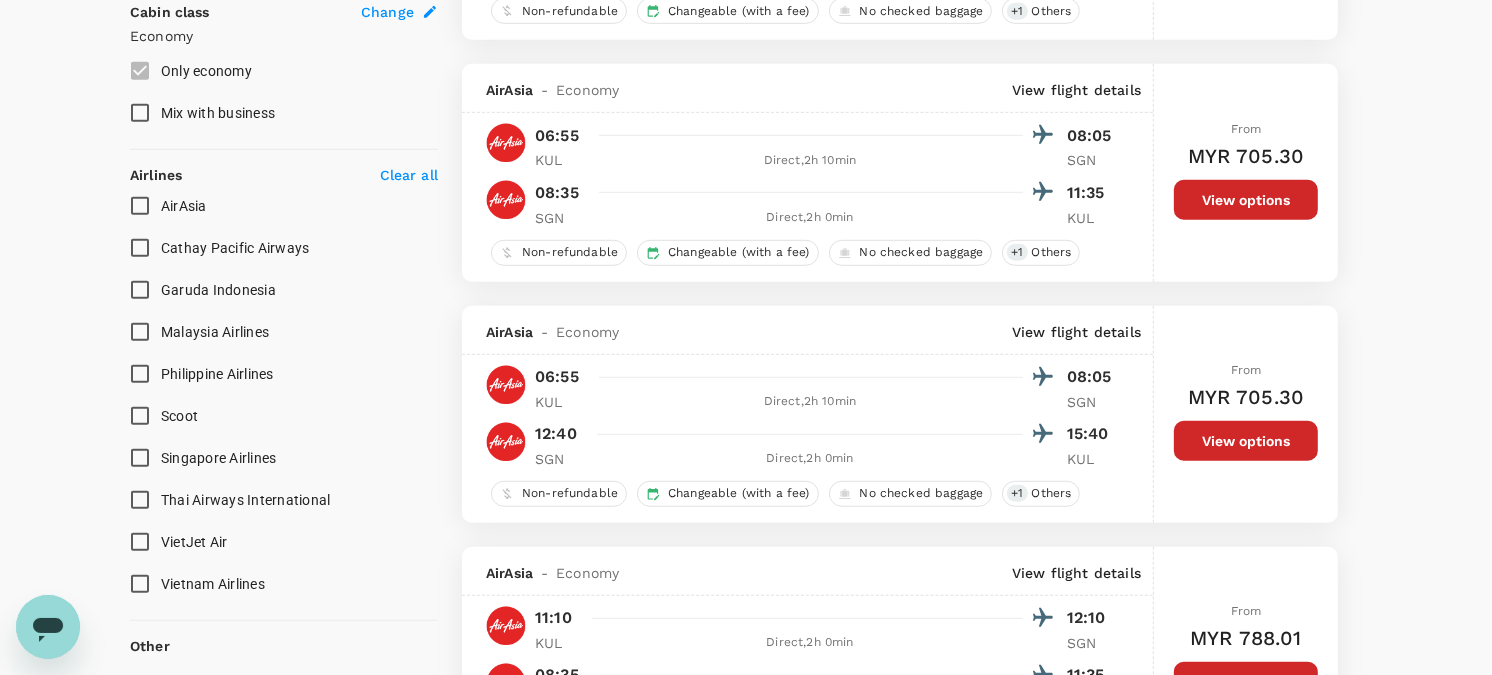click on "View flight details" at bounding box center (1076, 332) 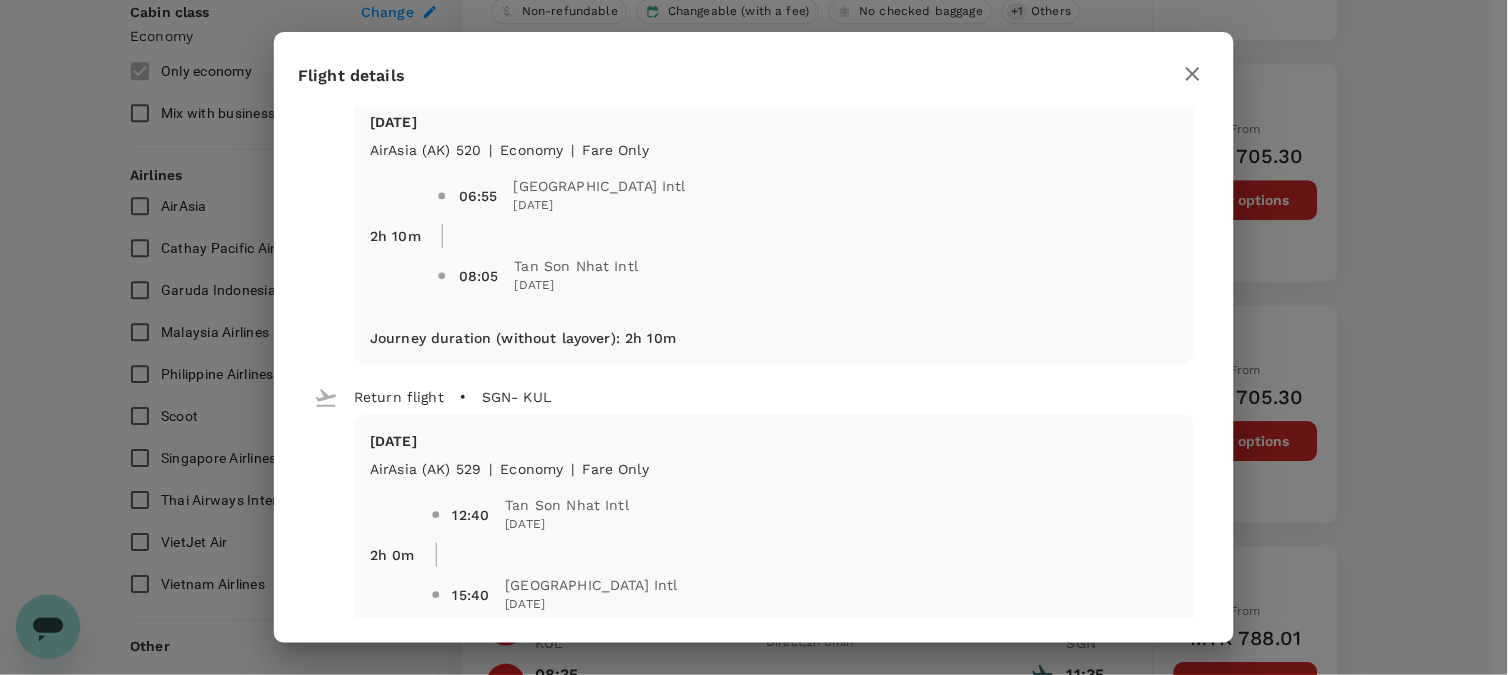 scroll, scrollTop: 45, scrollLeft: 0, axis: vertical 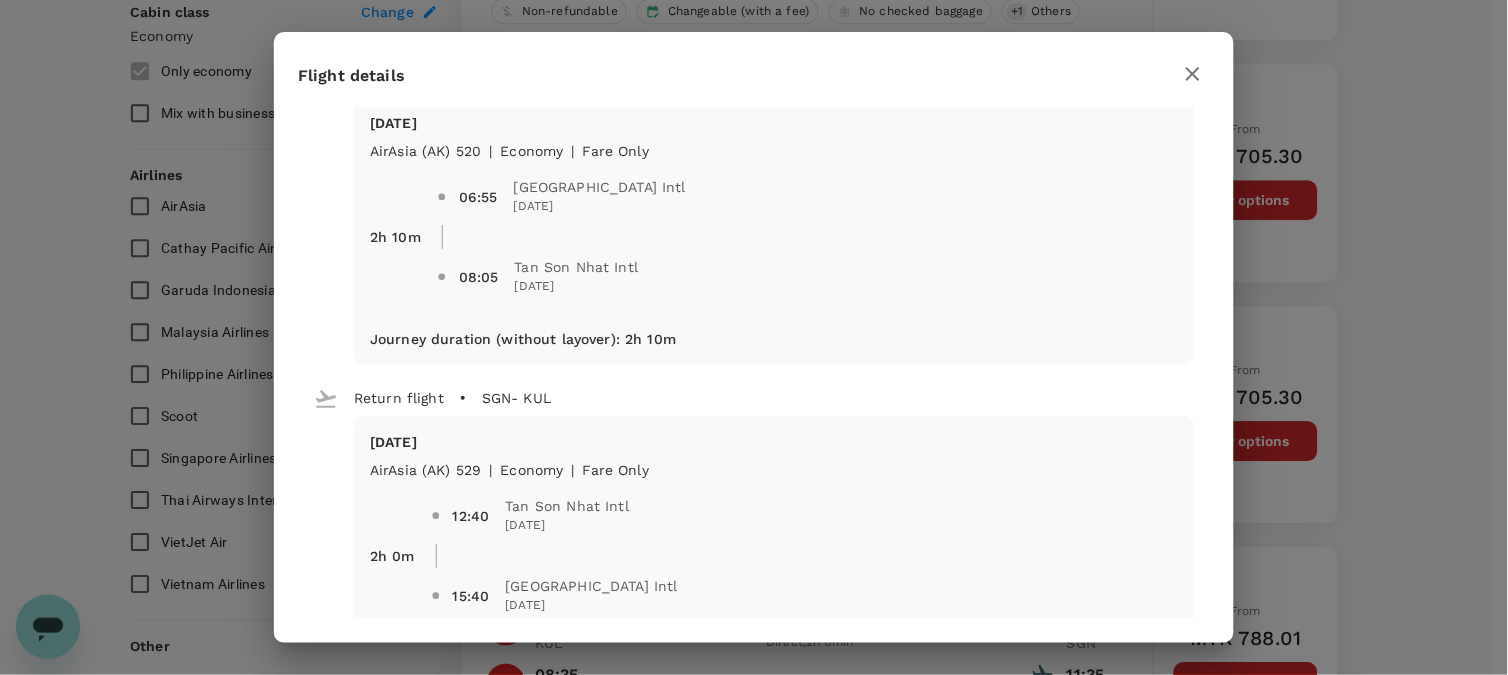 click 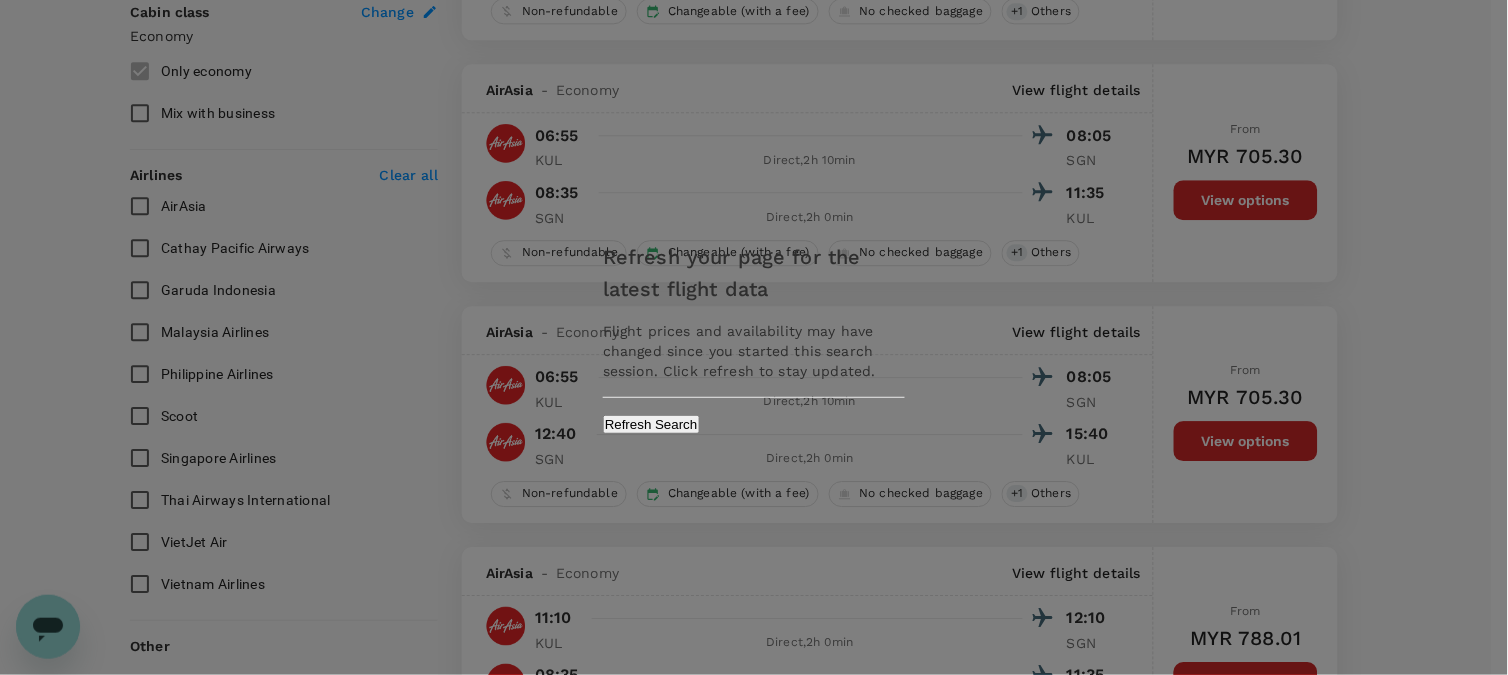 click on "Refresh Search" at bounding box center [651, 424] 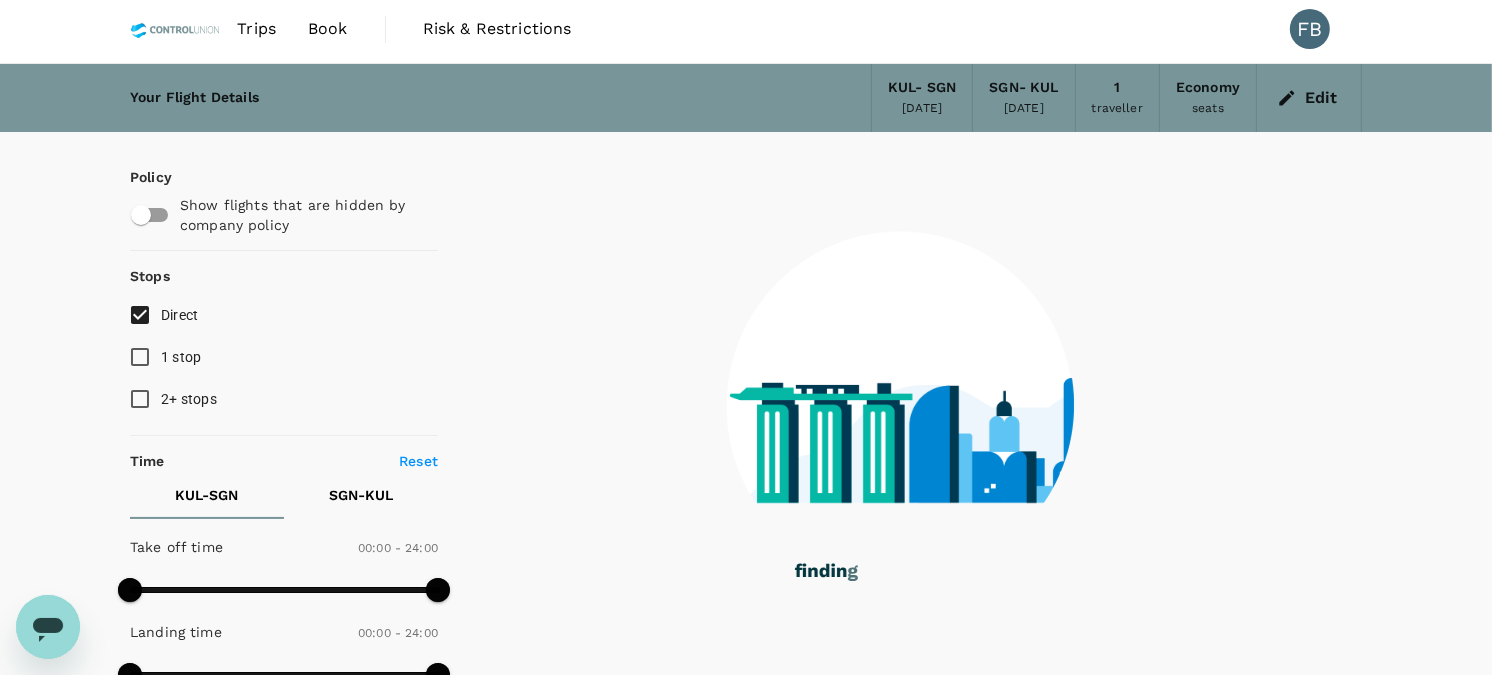 scroll, scrollTop: 0, scrollLeft: 0, axis: both 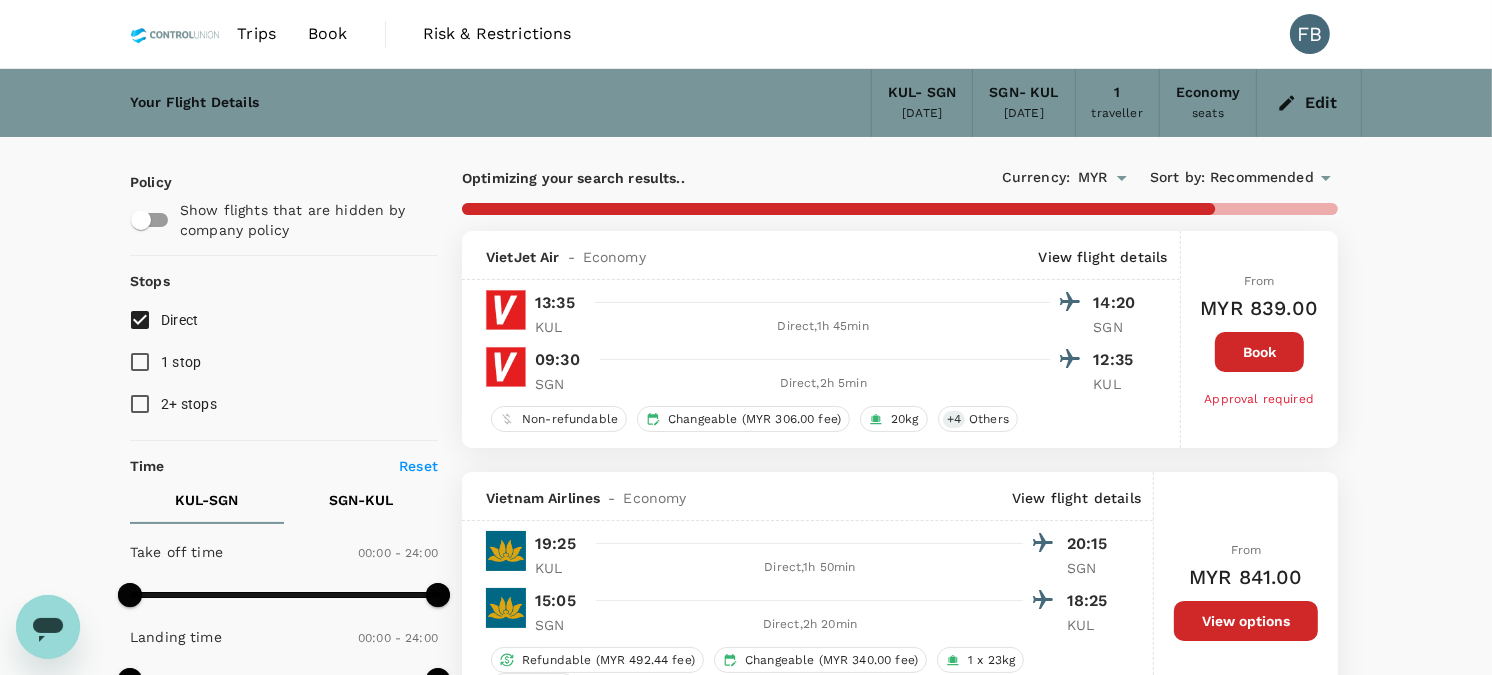 type on "1750" 